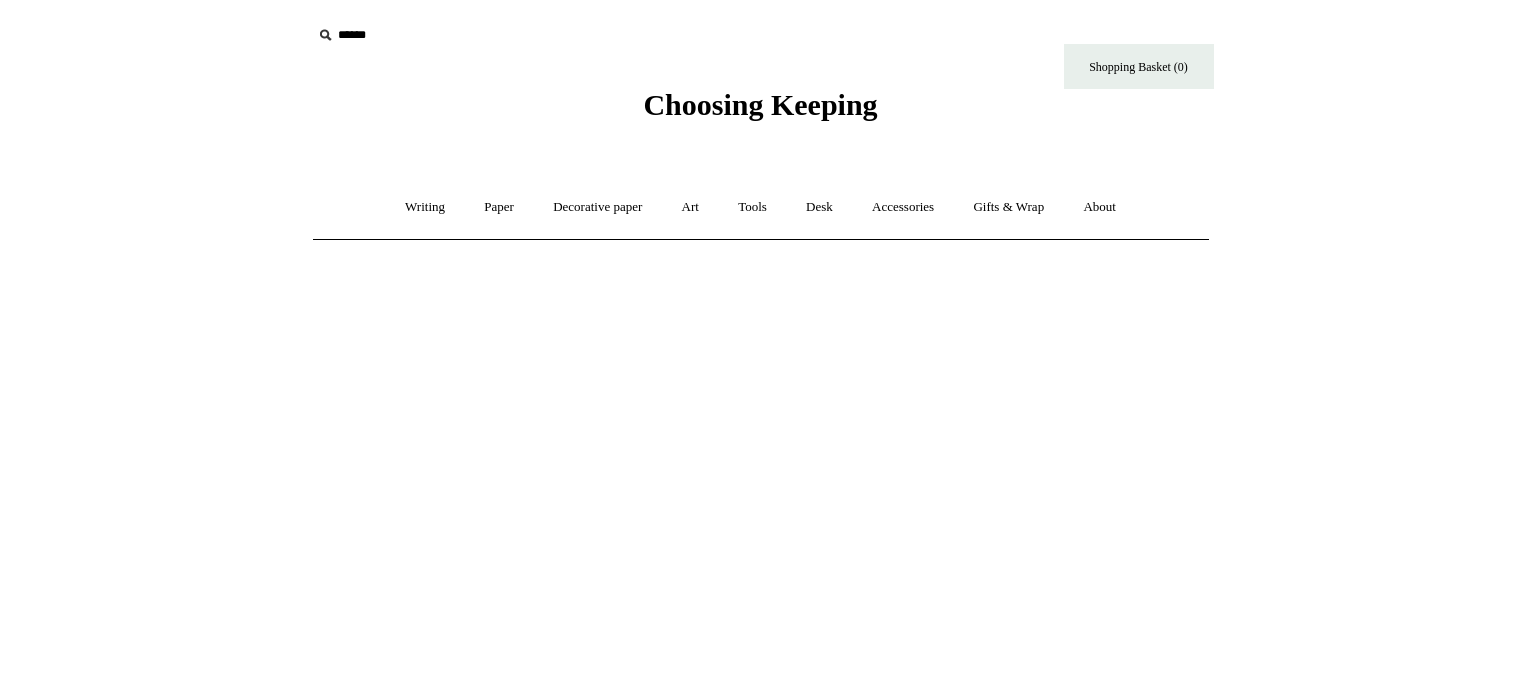 scroll, scrollTop: 0, scrollLeft: 0, axis: both 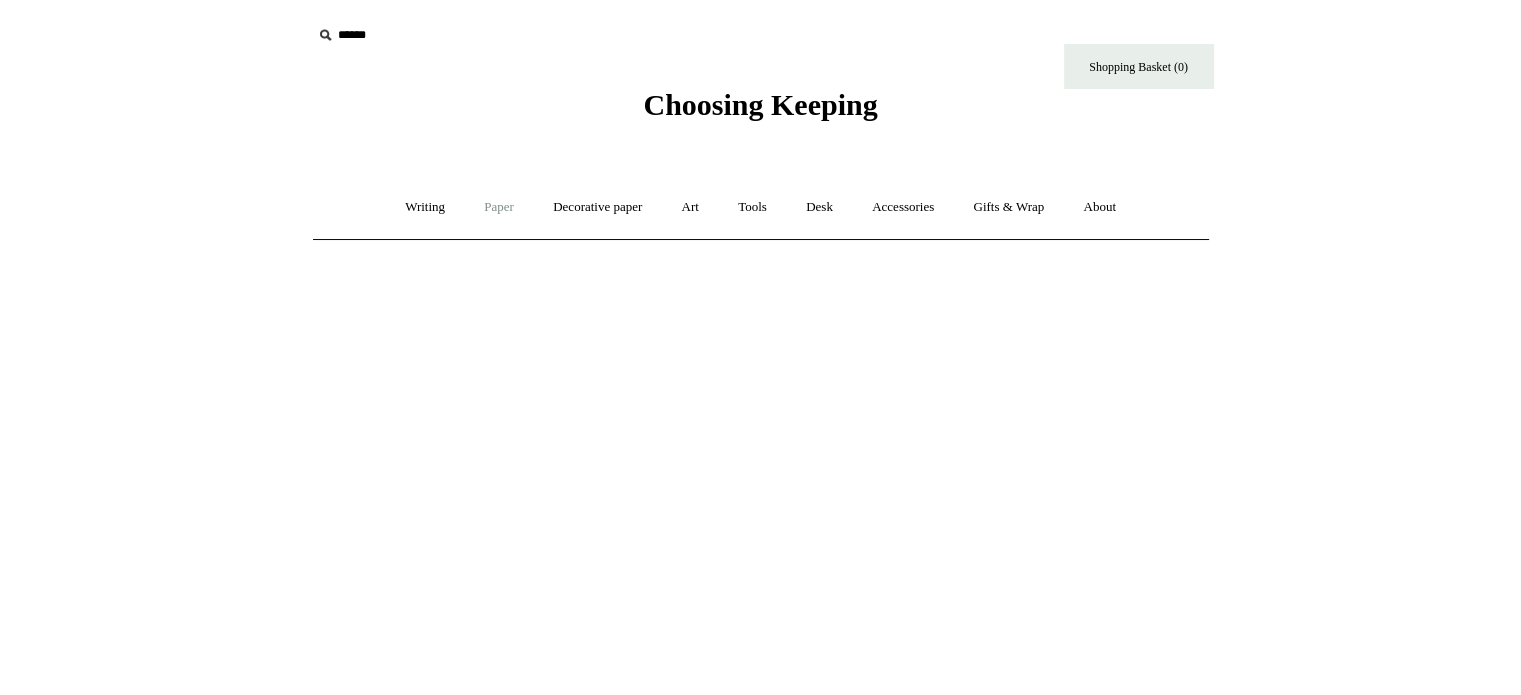 click on "Paper +" at bounding box center [499, 207] 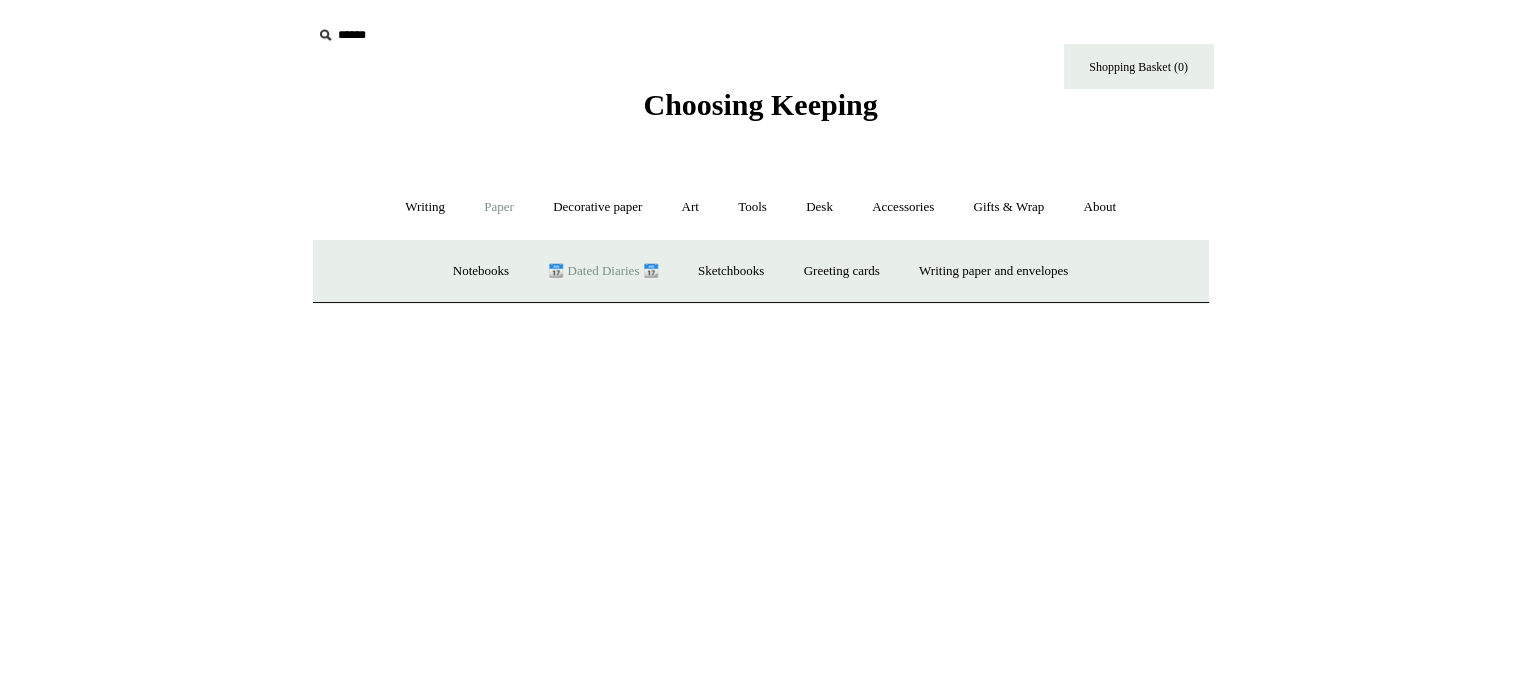 click on "📆 Dated Diaries 📆" at bounding box center [603, 271] 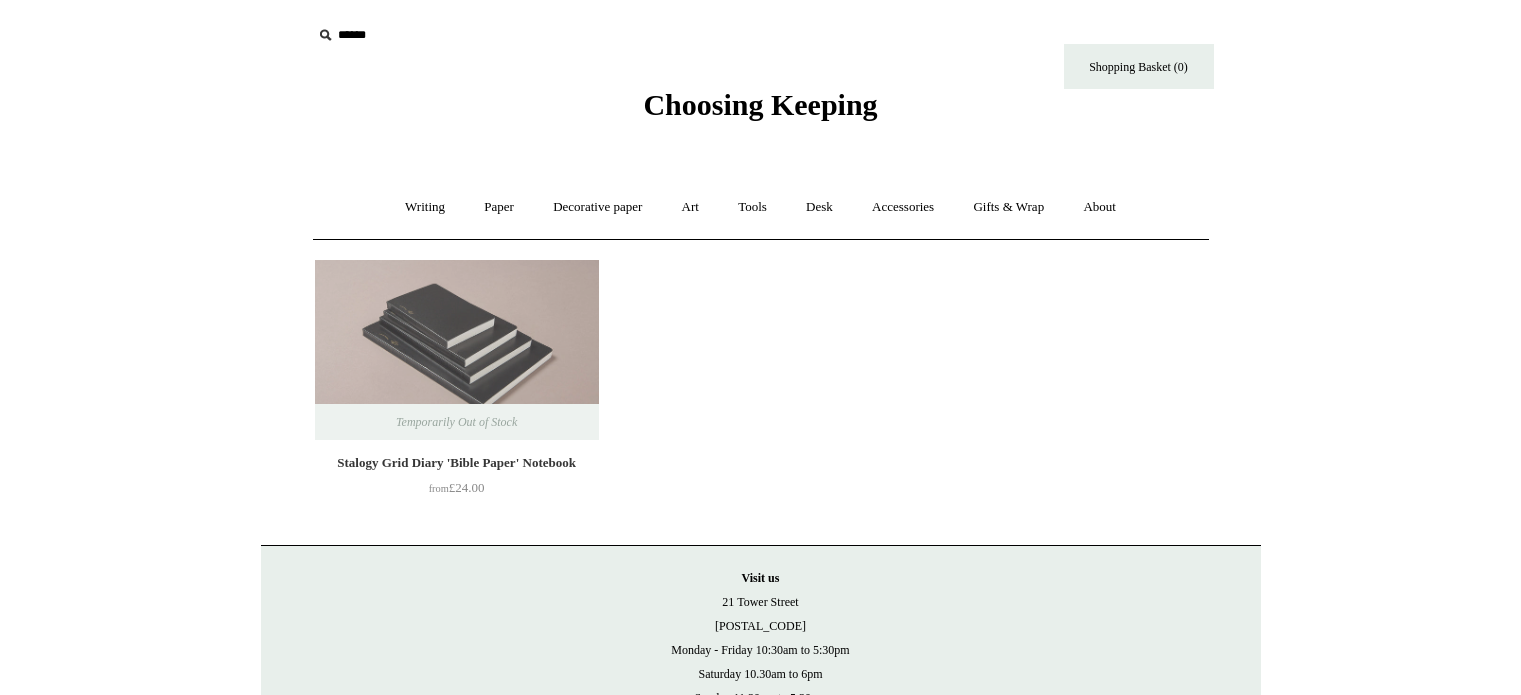 scroll, scrollTop: 0, scrollLeft: 0, axis: both 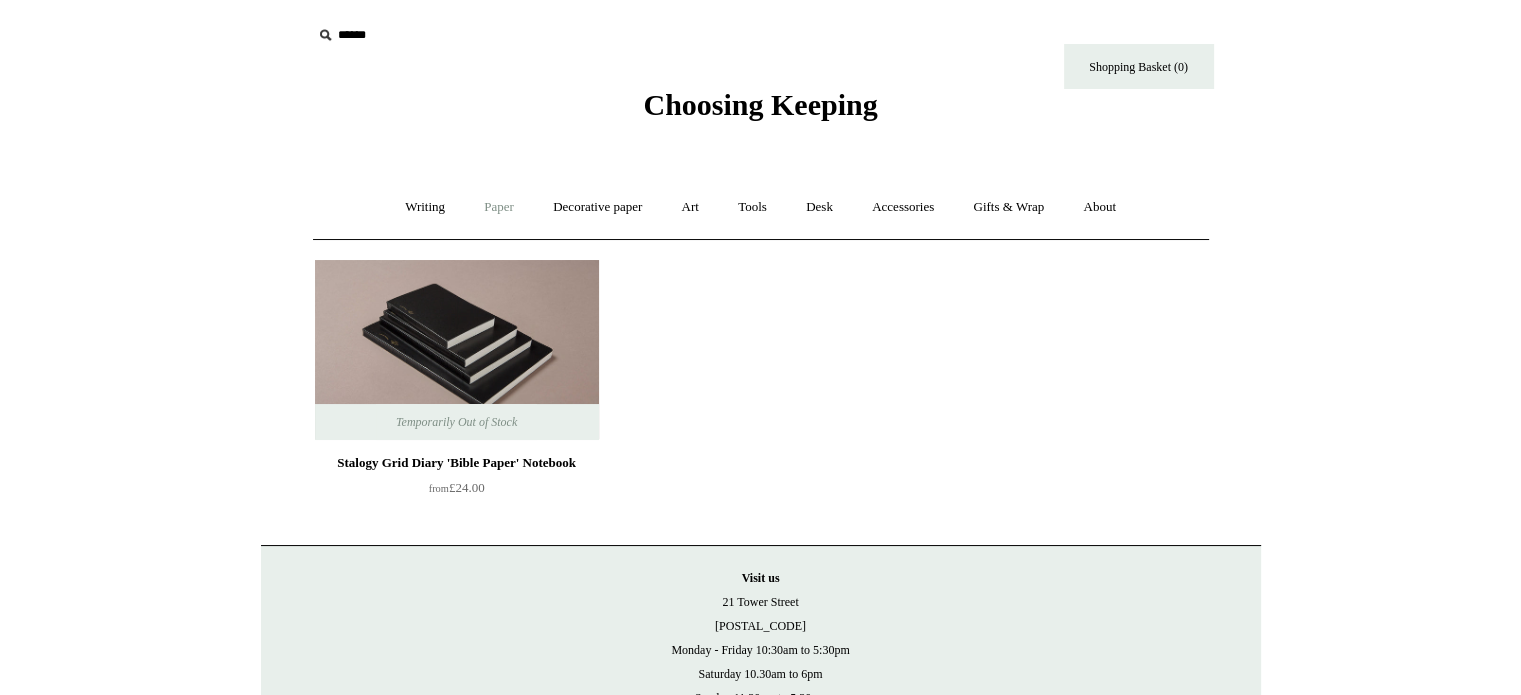 click on "Paper +" at bounding box center [499, 207] 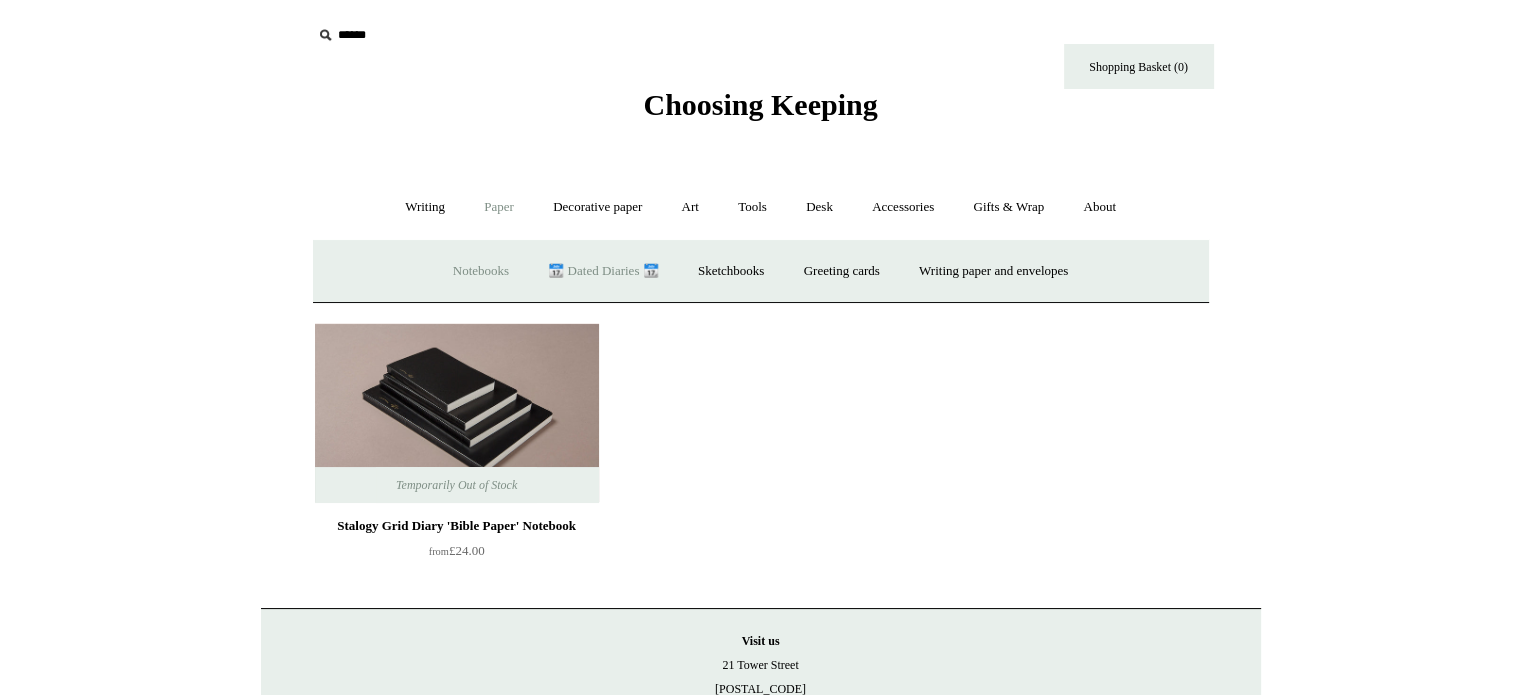 click on "Notebooks +" at bounding box center [481, 271] 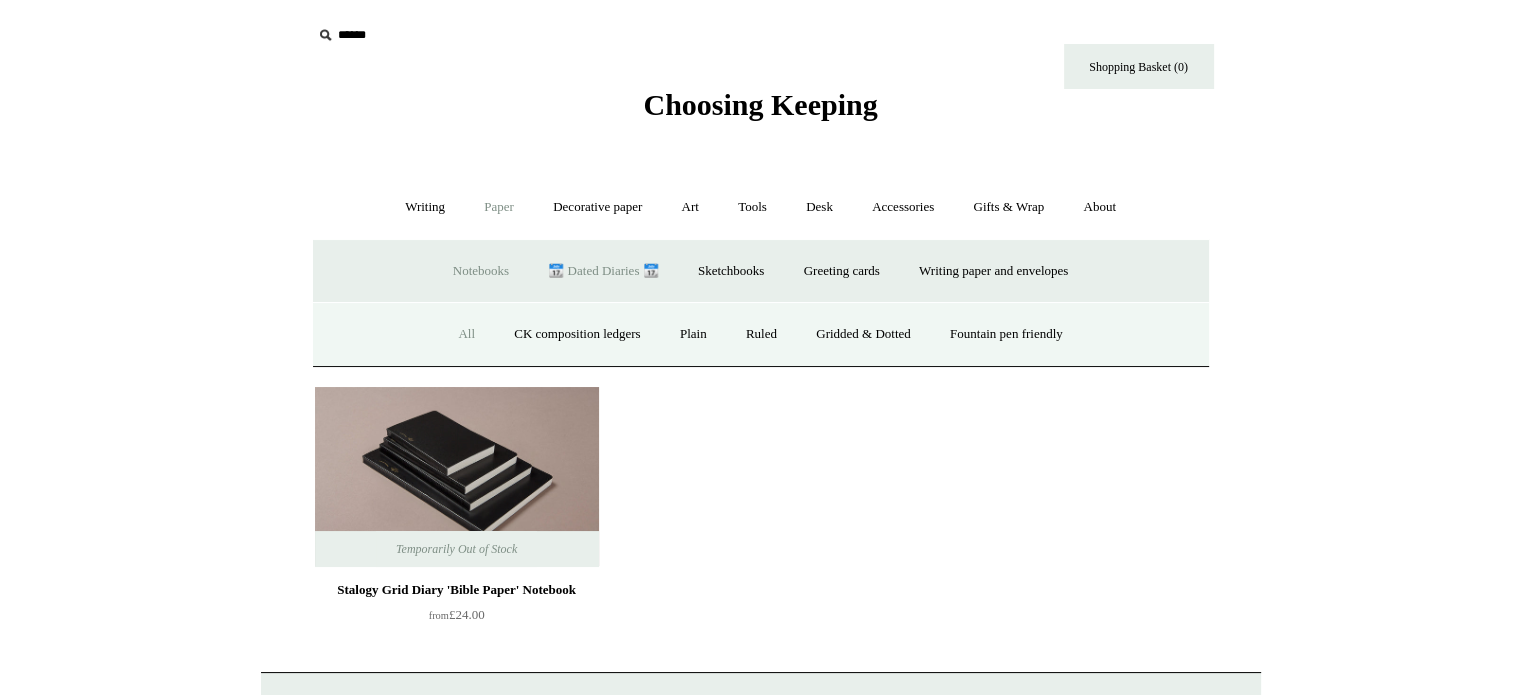 click on "All" at bounding box center [466, 334] 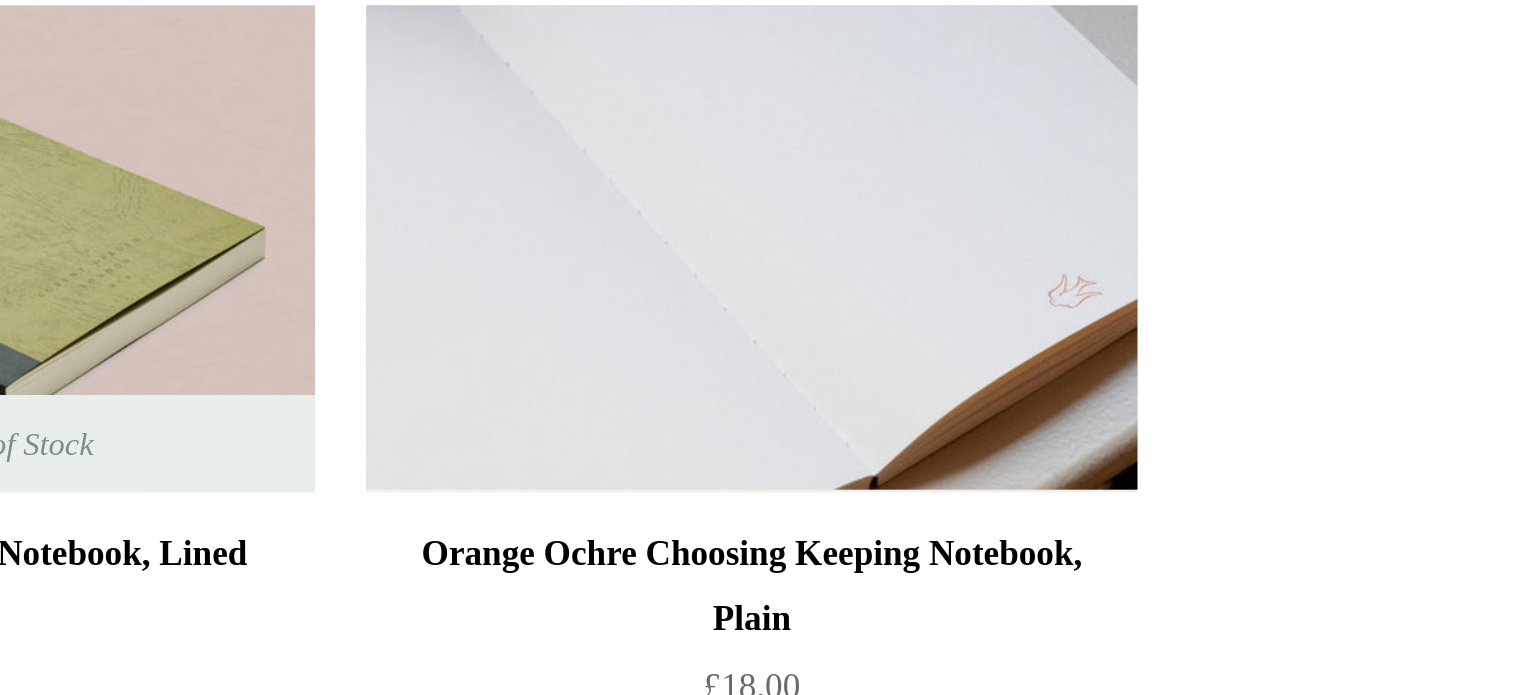 scroll, scrollTop: 106, scrollLeft: 0, axis: vertical 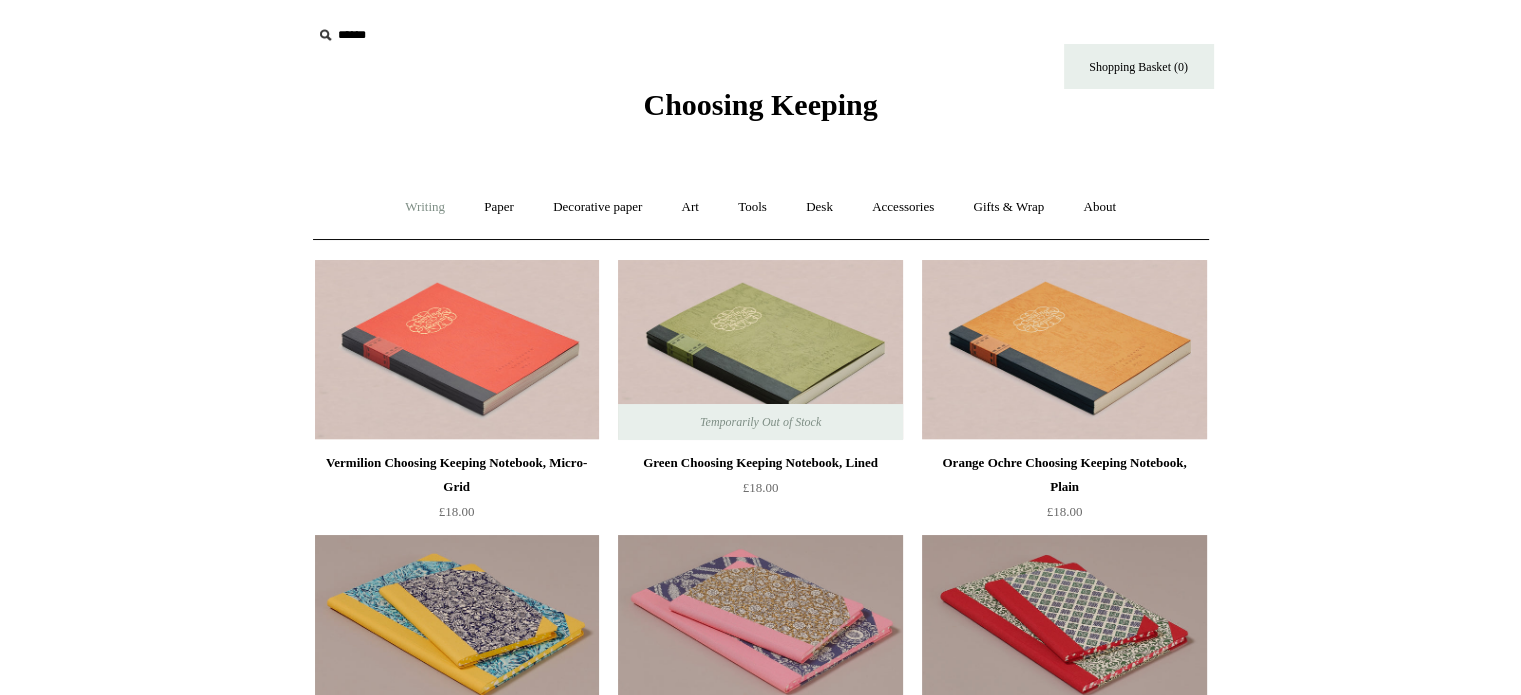 click on "Writing +" at bounding box center [425, 207] 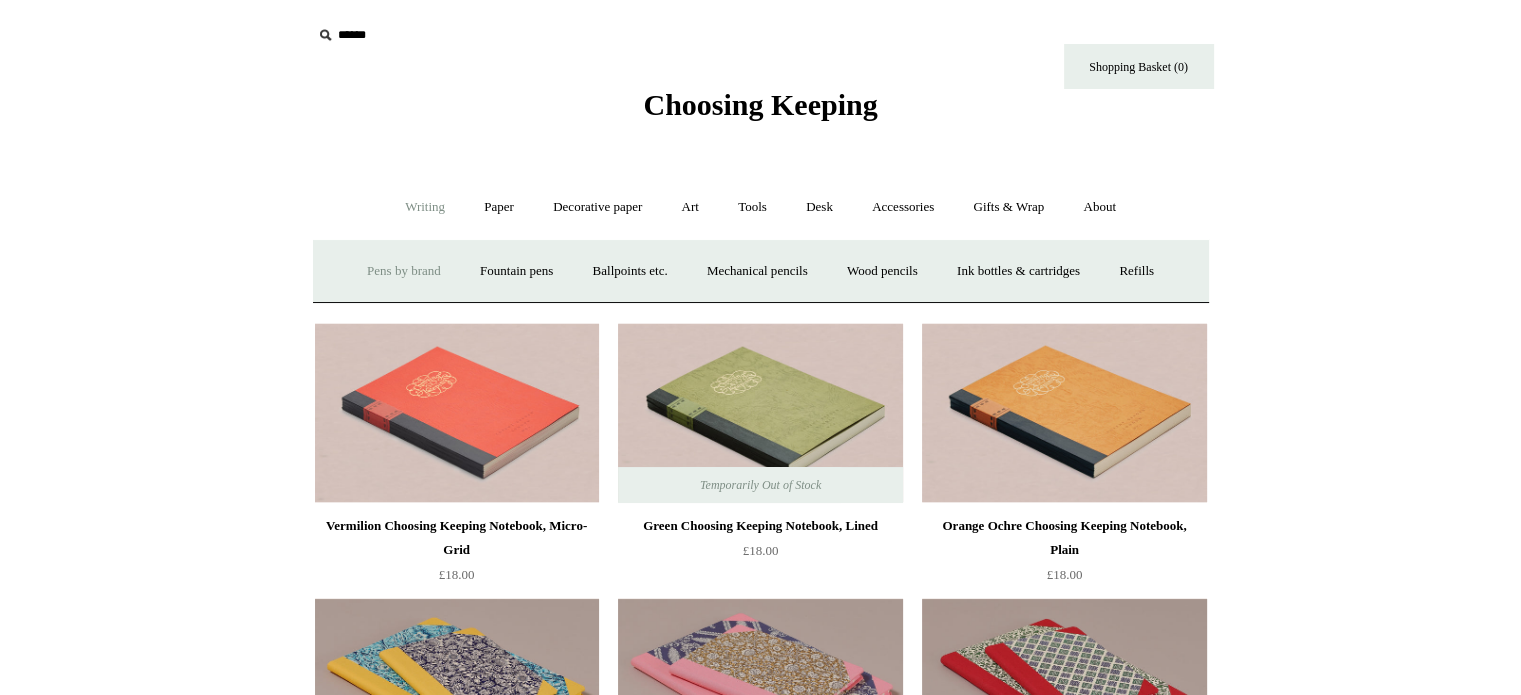 click on "Pens by brand +" at bounding box center (404, 271) 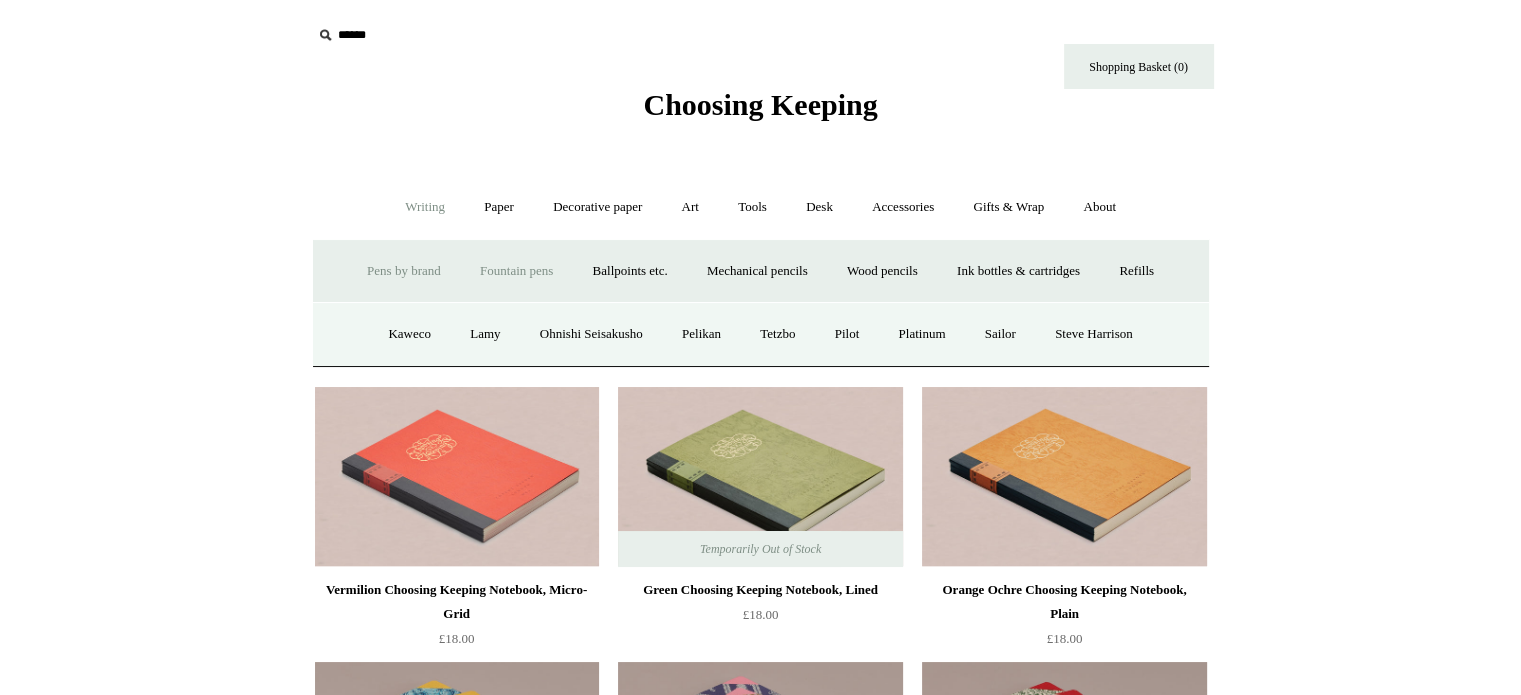 click on "Fountain pens +" at bounding box center [516, 271] 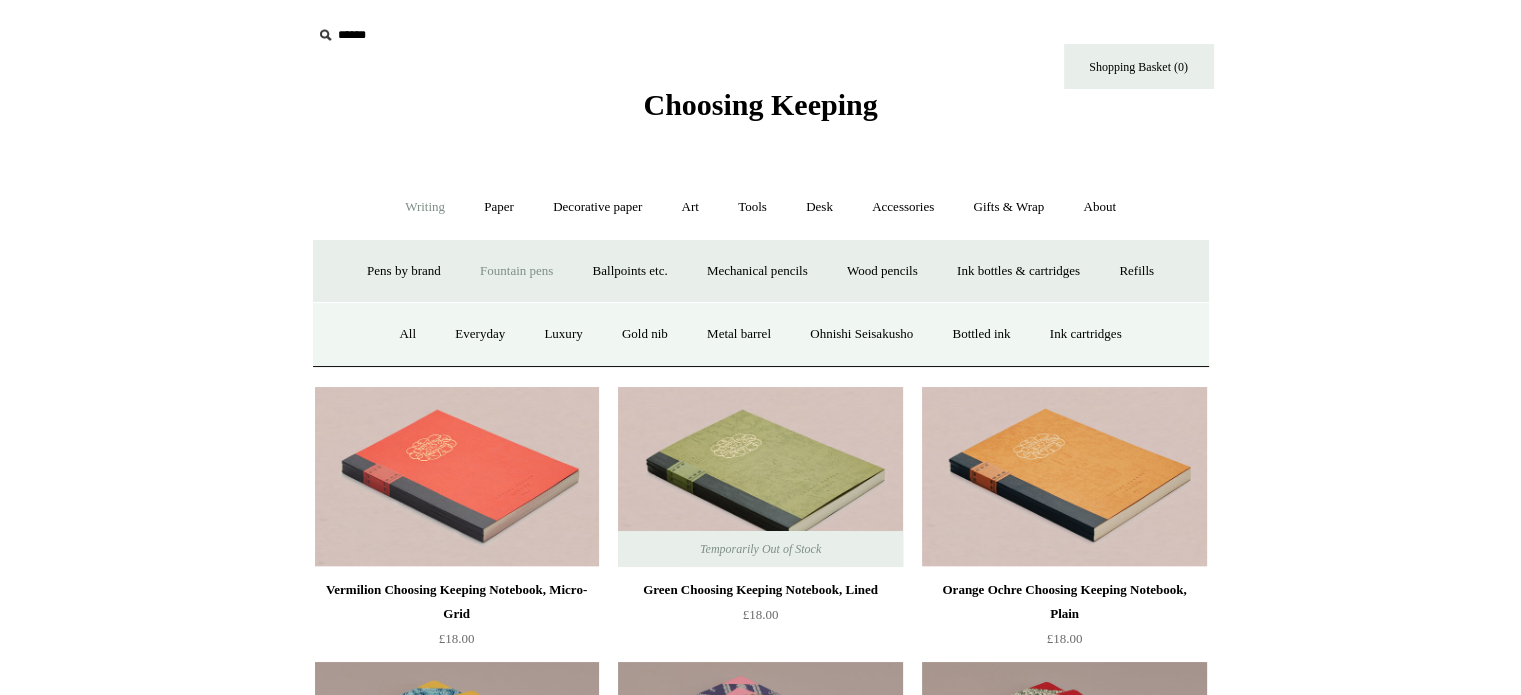 click on "Fountain pens -" at bounding box center (516, 271) 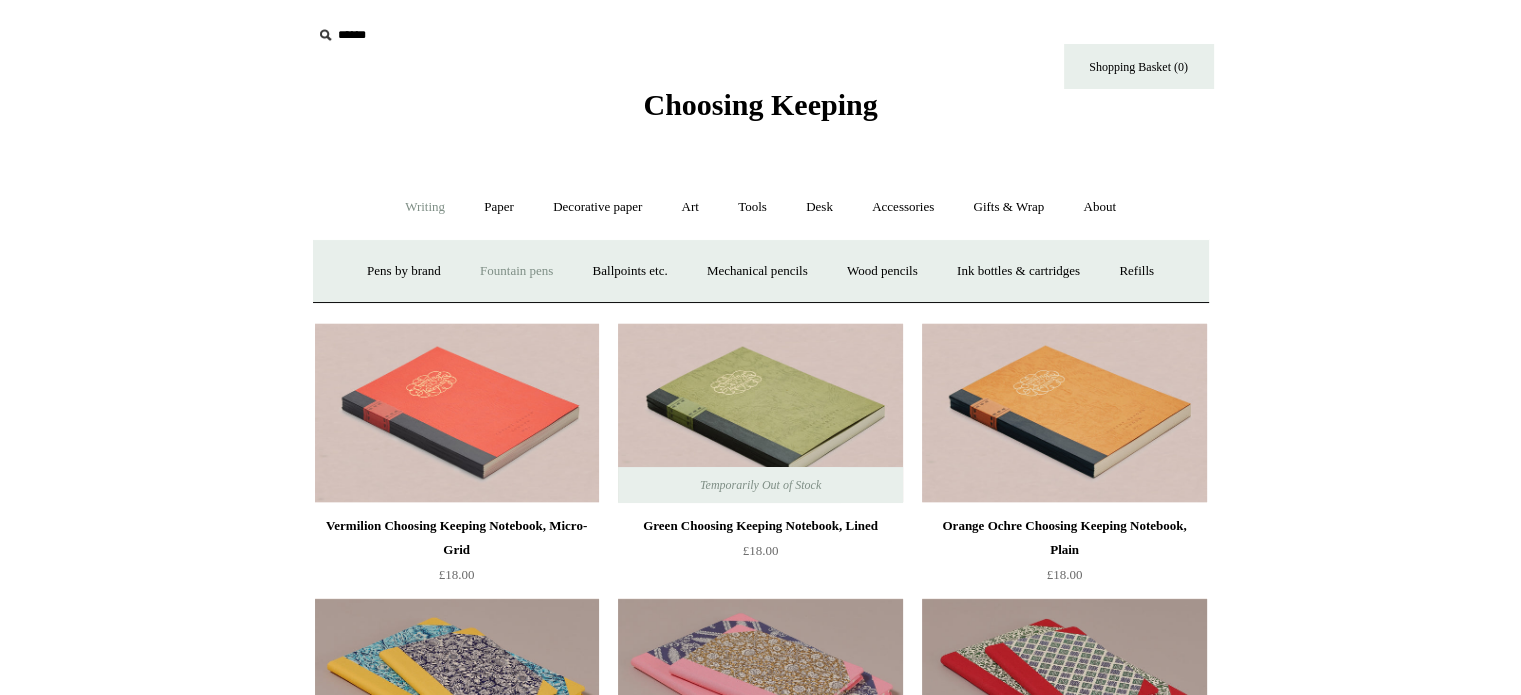 click on "Fountain pens +" at bounding box center (516, 271) 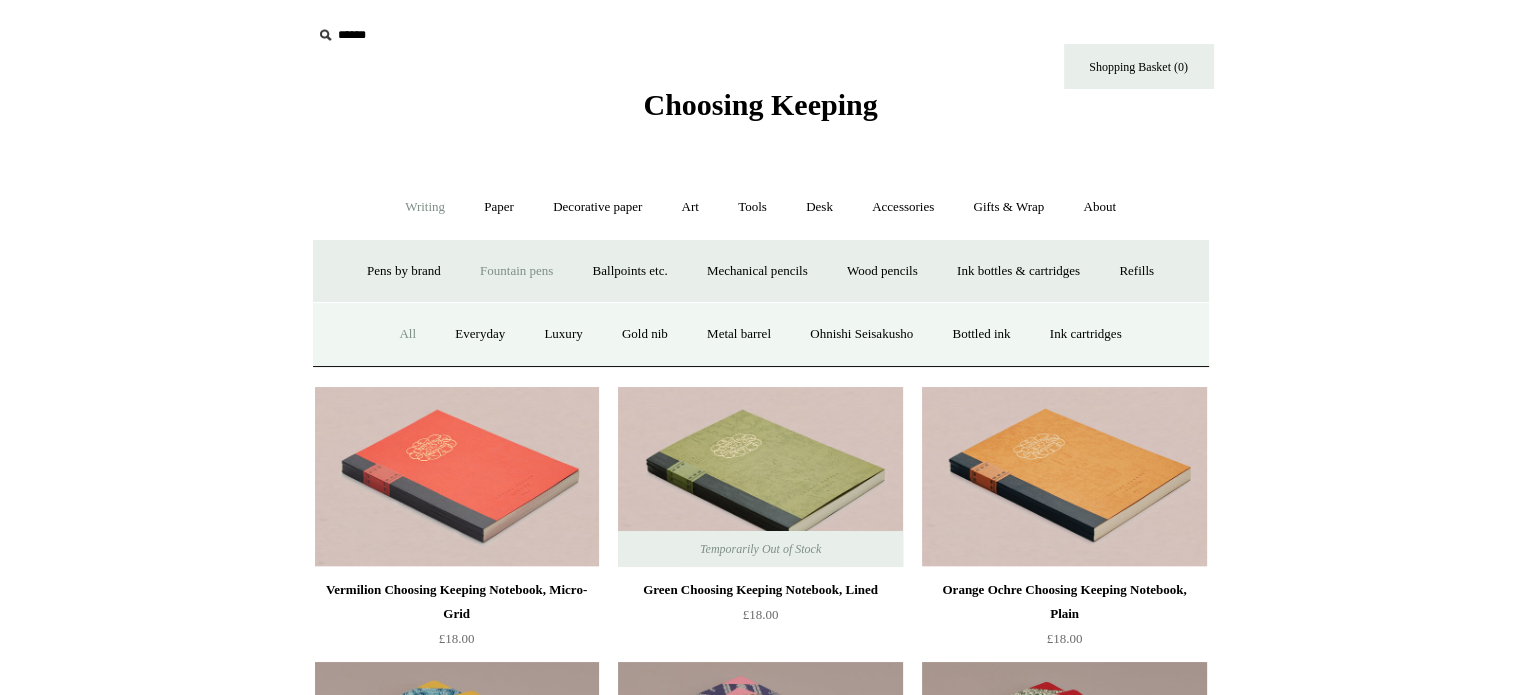 click on "All" at bounding box center [407, 334] 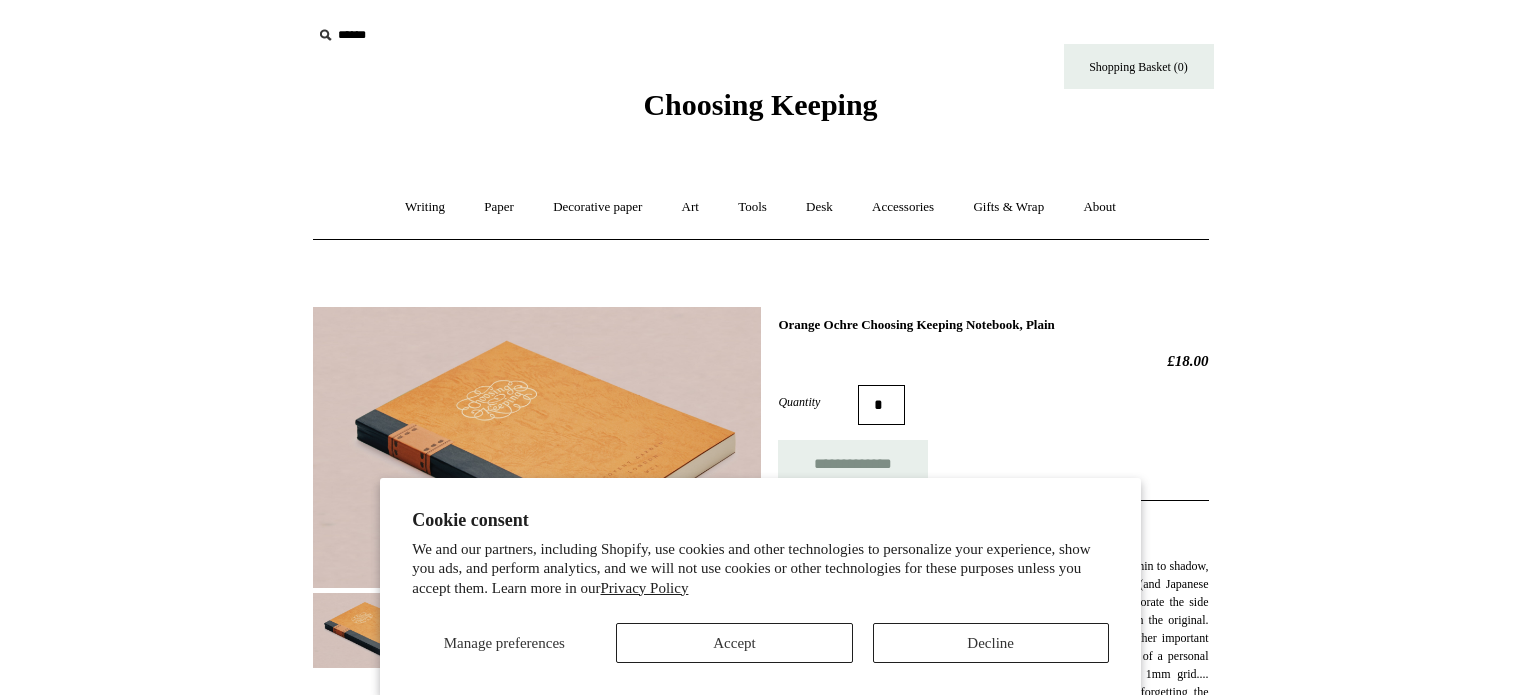 scroll, scrollTop: 0, scrollLeft: 0, axis: both 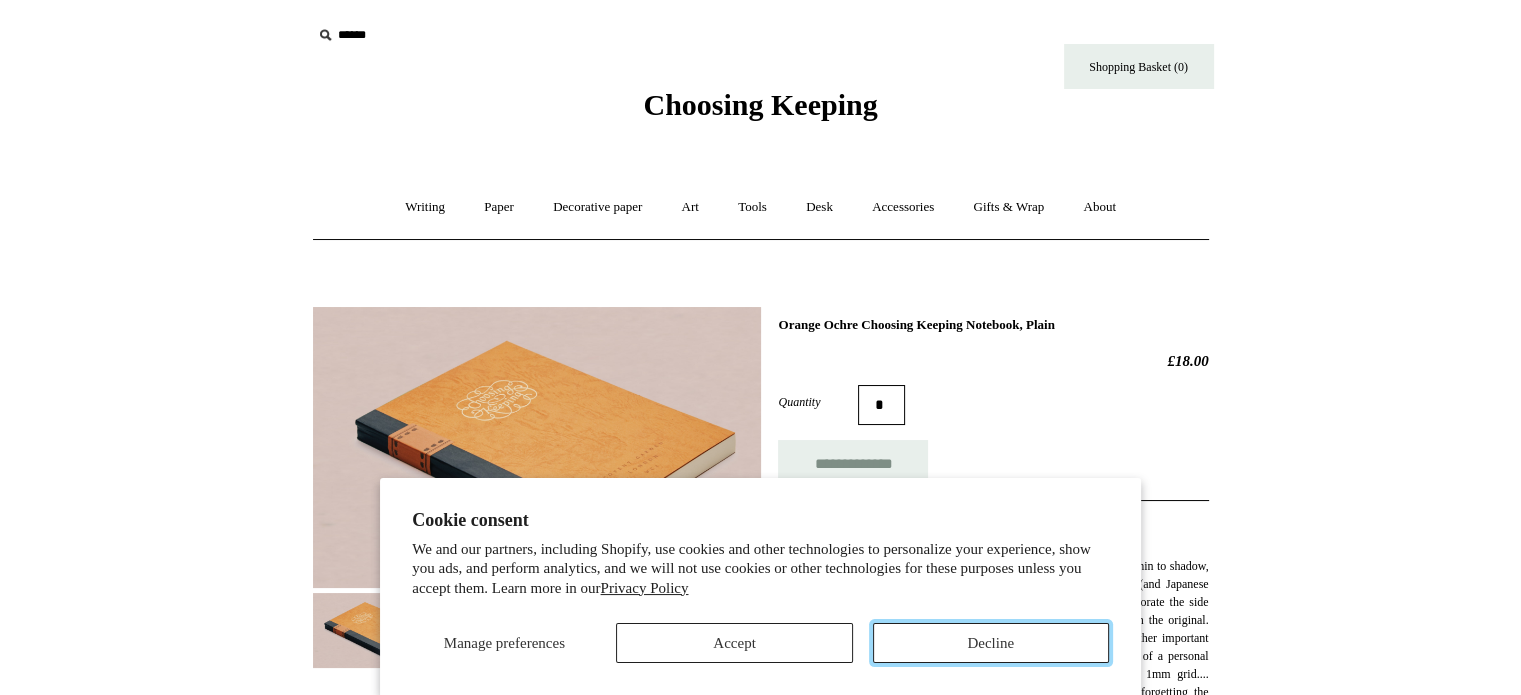 click on "Decline" at bounding box center (991, 643) 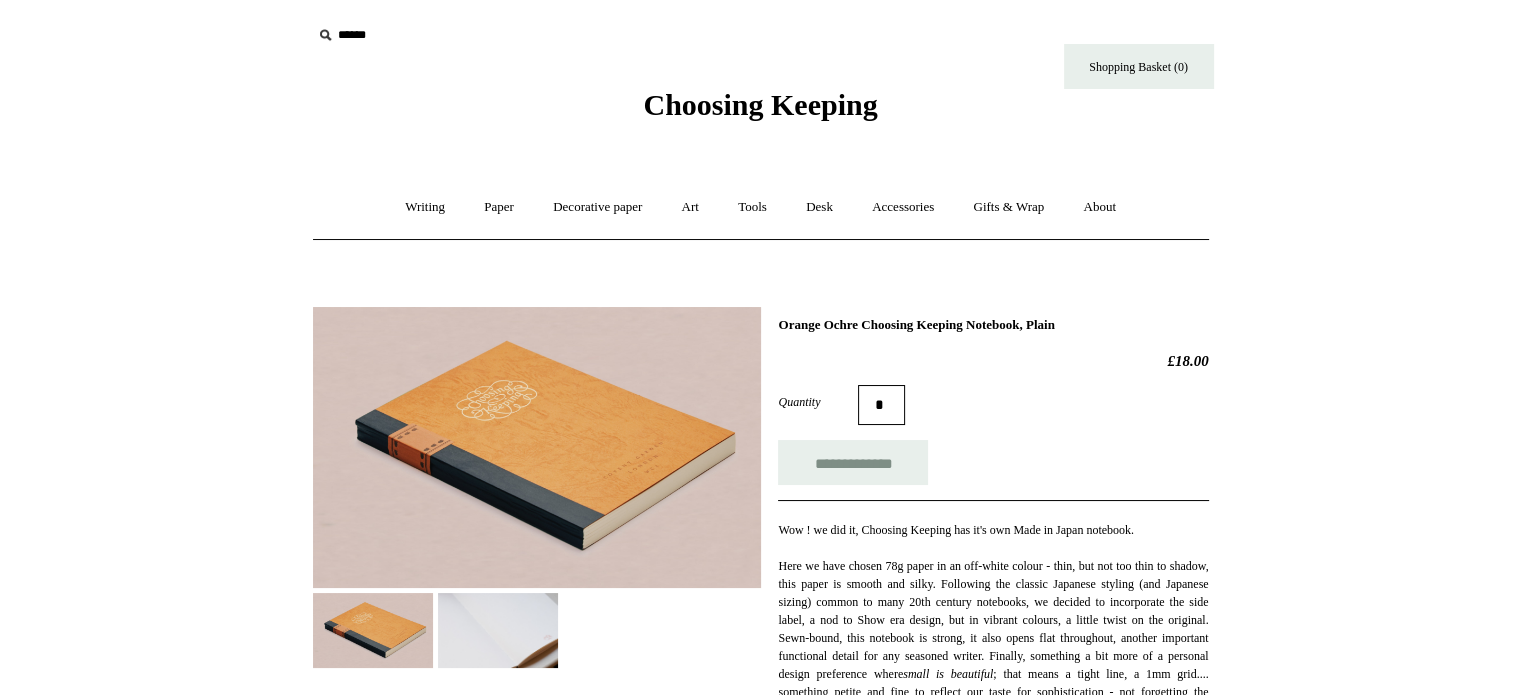 click at bounding box center [498, 630] 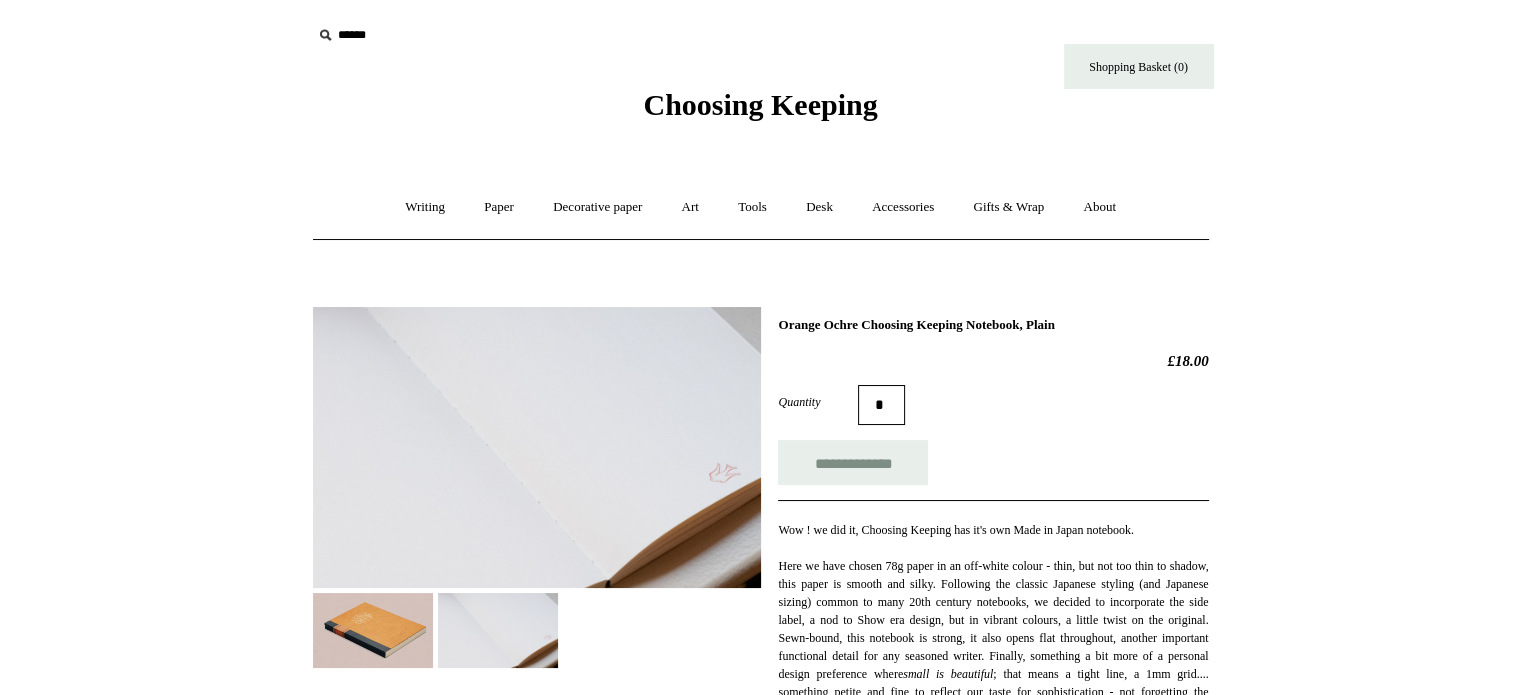 scroll, scrollTop: 224, scrollLeft: 0, axis: vertical 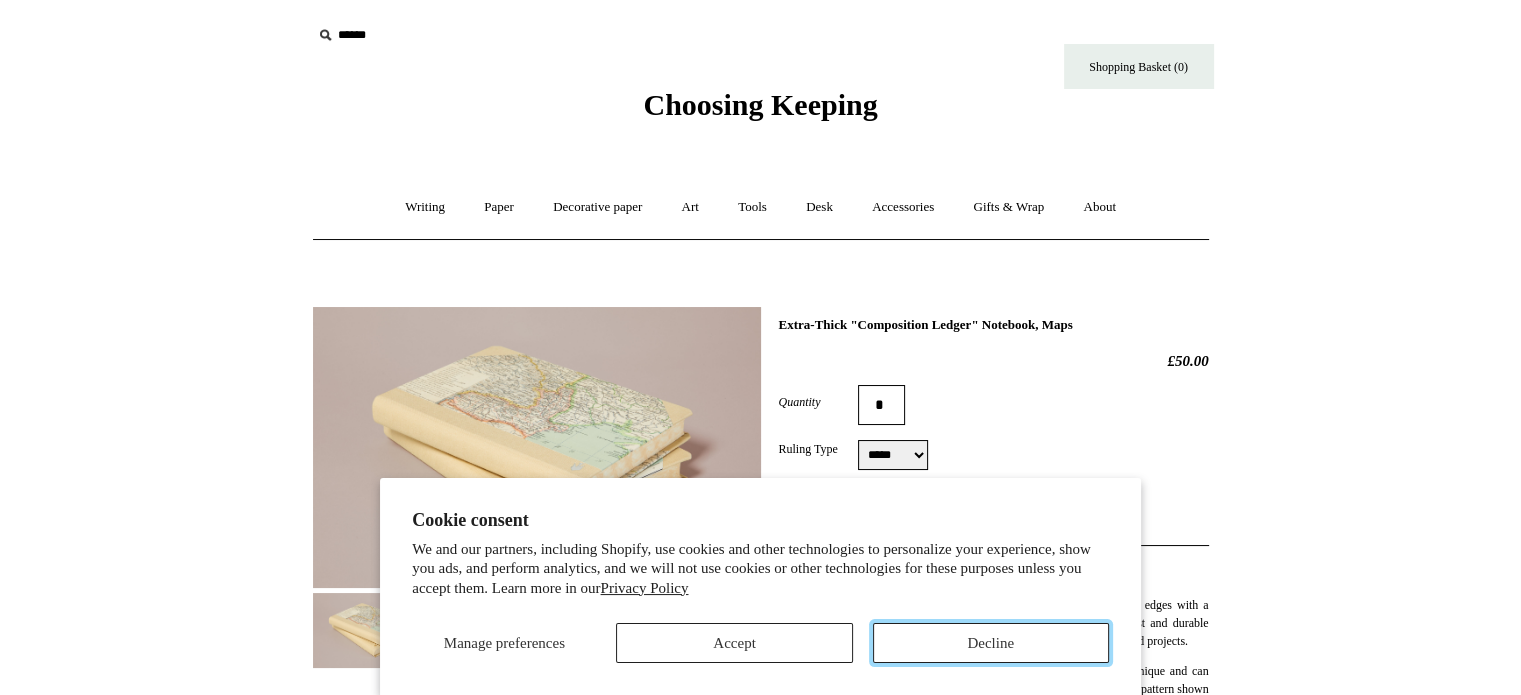 click on "Decline" at bounding box center (991, 643) 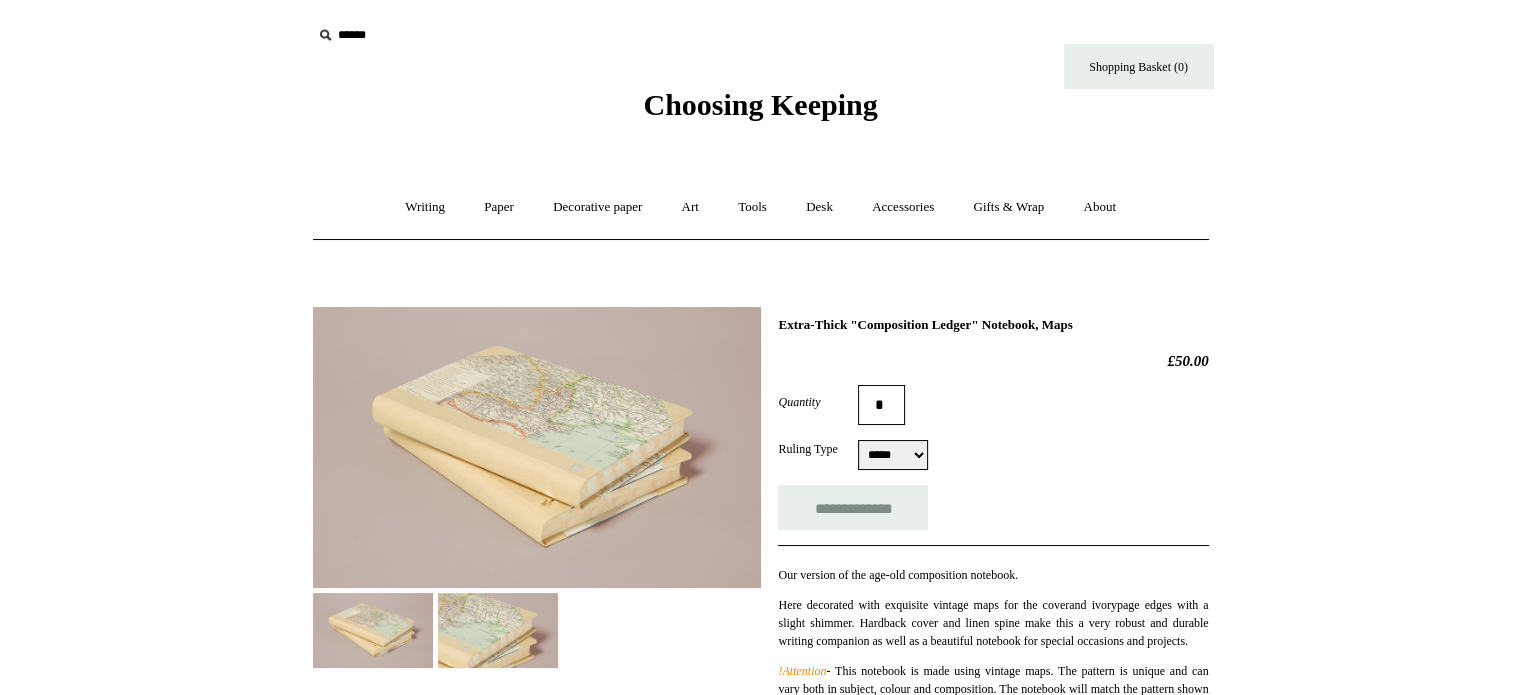 scroll, scrollTop: 327, scrollLeft: 0, axis: vertical 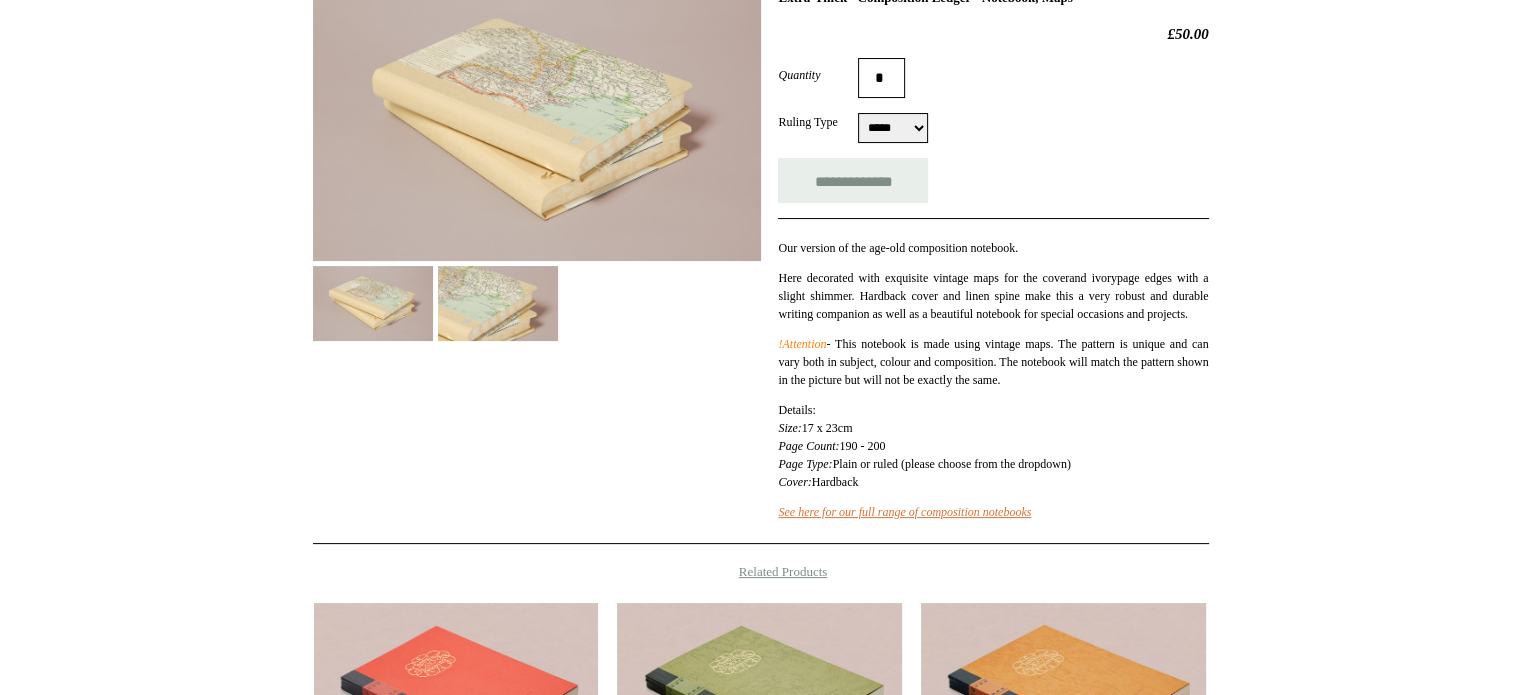click at bounding box center [498, 303] 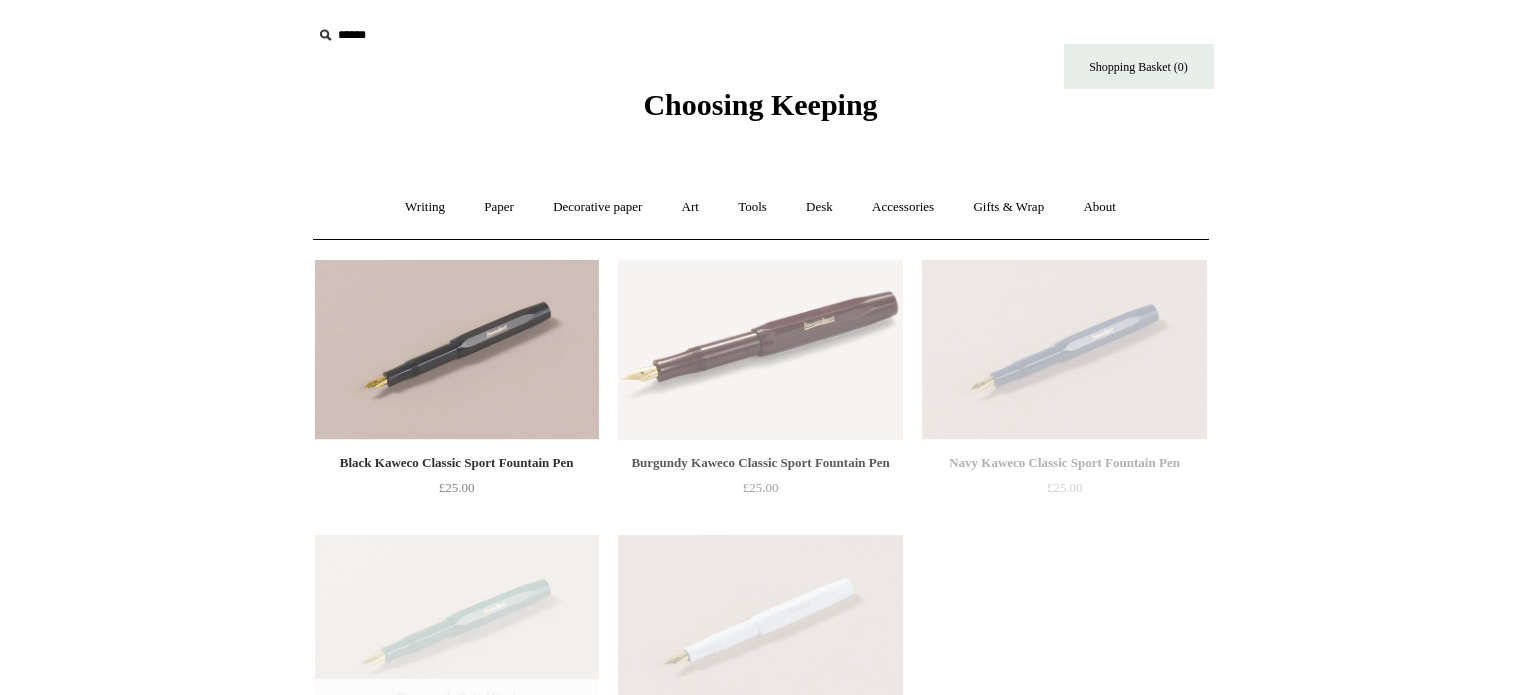 scroll, scrollTop: 0, scrollLeft: 0, axis: both 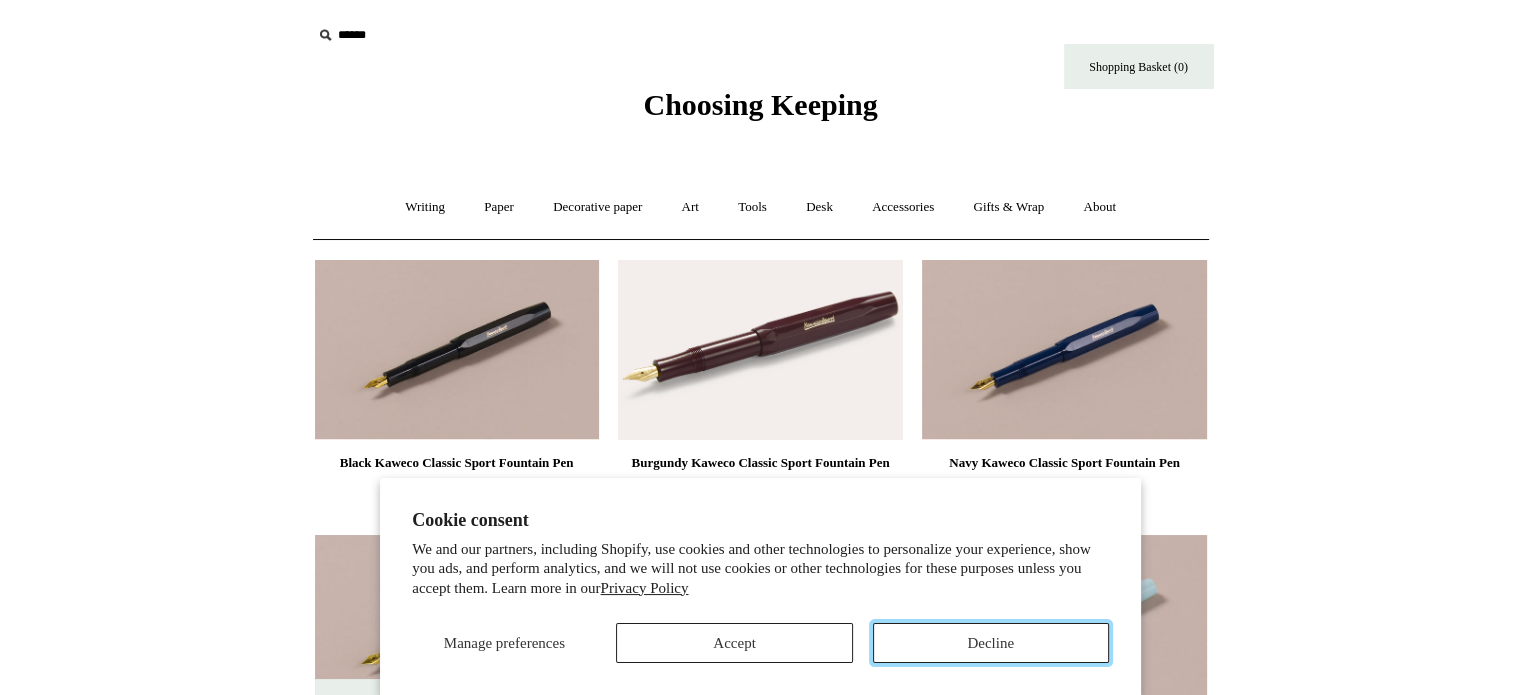 click on "Decline" at bounding box center [991, 643] 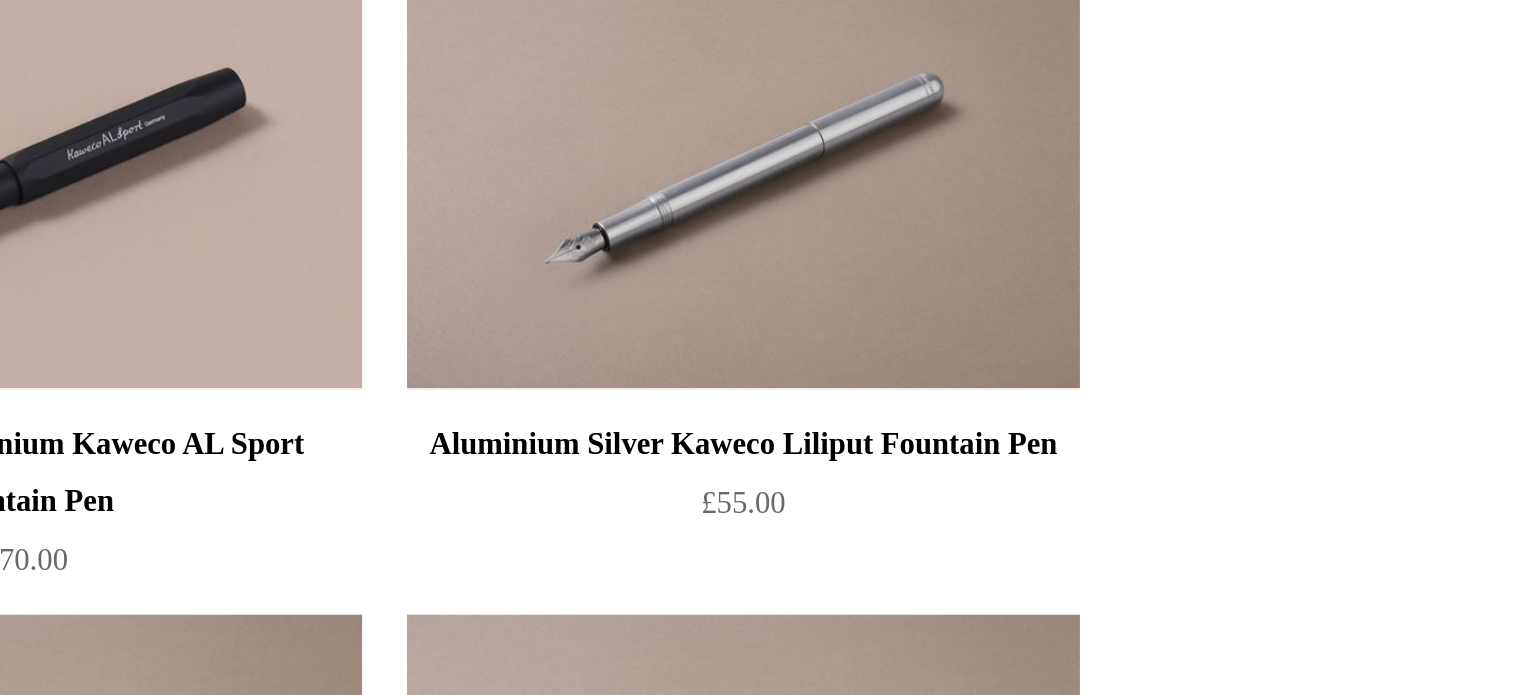 scroll, scrollTop: 3127, scrollLeft: 0, axis: vertical 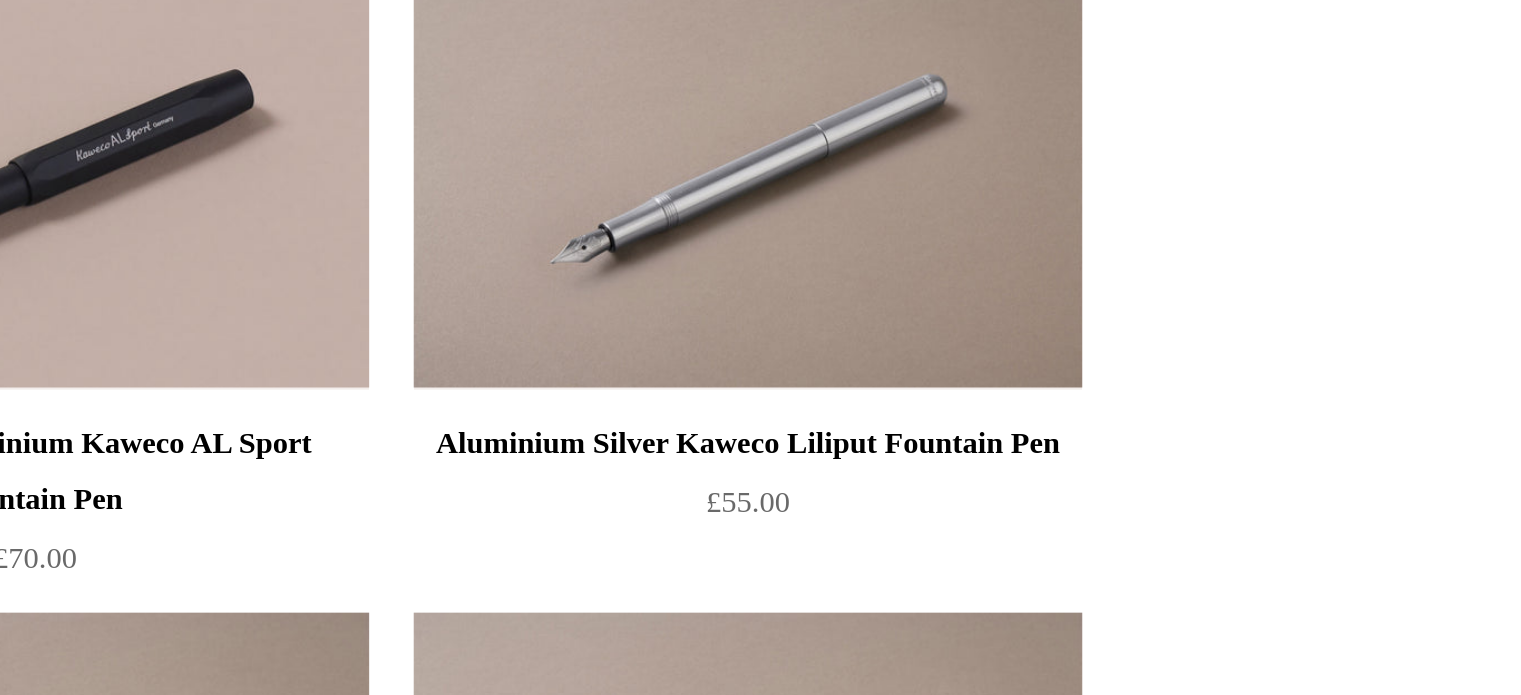 click on "Cookie consent We and our partners, including Shopify, use cookies and other technologies to personalize your experience, show you ads, and perform analytics, and we will not use cookies or other technologies for these purposes unless you accept them. Learn more in our   Privacy Policy Manage preferences Accept Decline
Menu
Choosing Keeping
*
Shipping Information
* ⤺" at bounding box center [760, 1289] 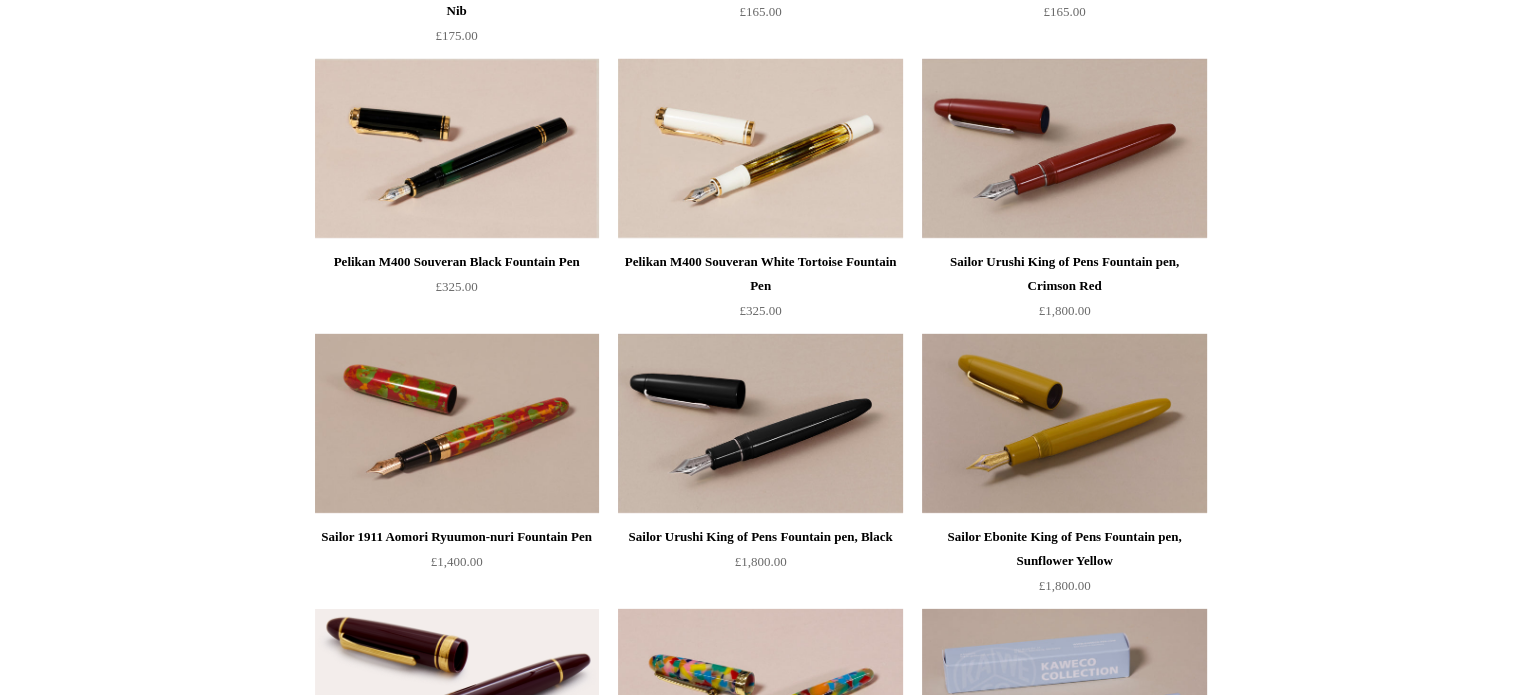 scroll, scrollTop: 5978, scrollLeft: 0, axis: vertical 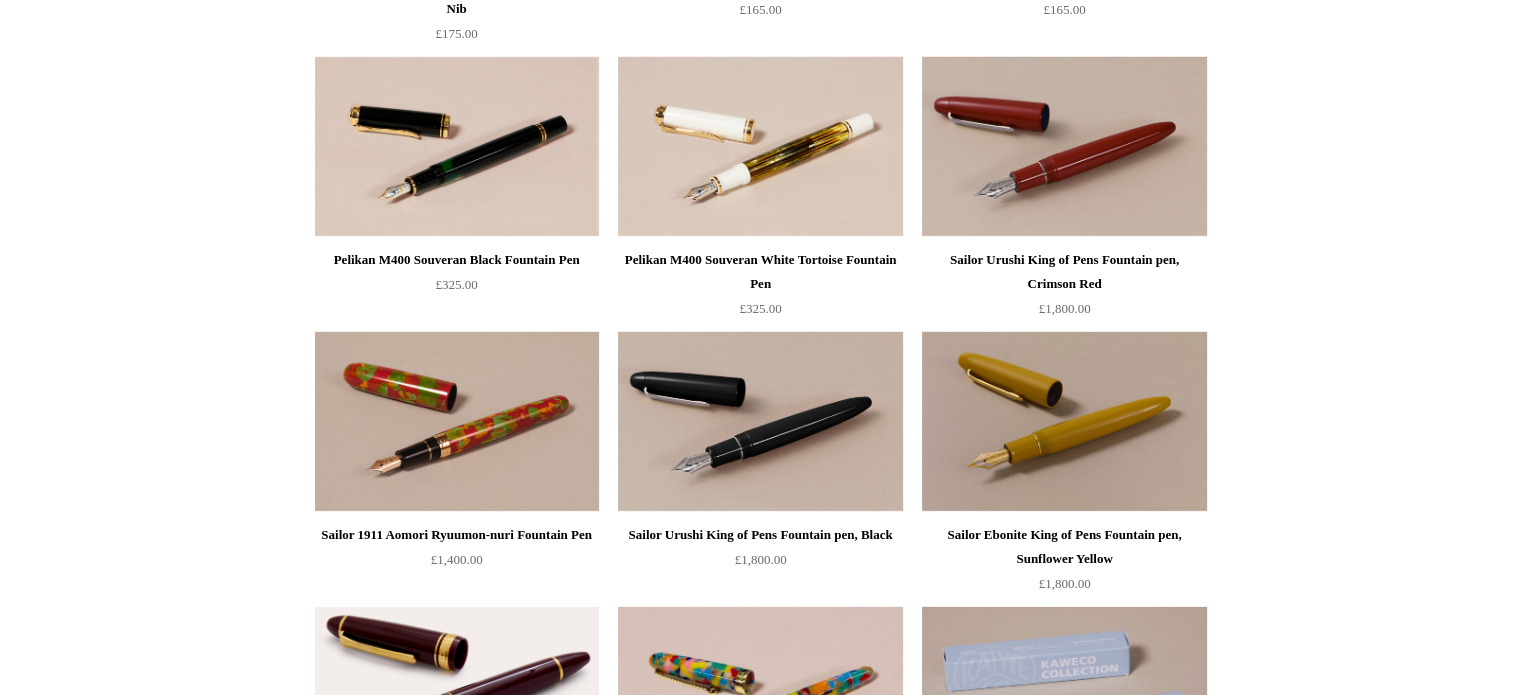 drag, startPoint x: 524, startPoint y: 191, endPoint x: 185, endPoint y: 260, distance: 345.95087 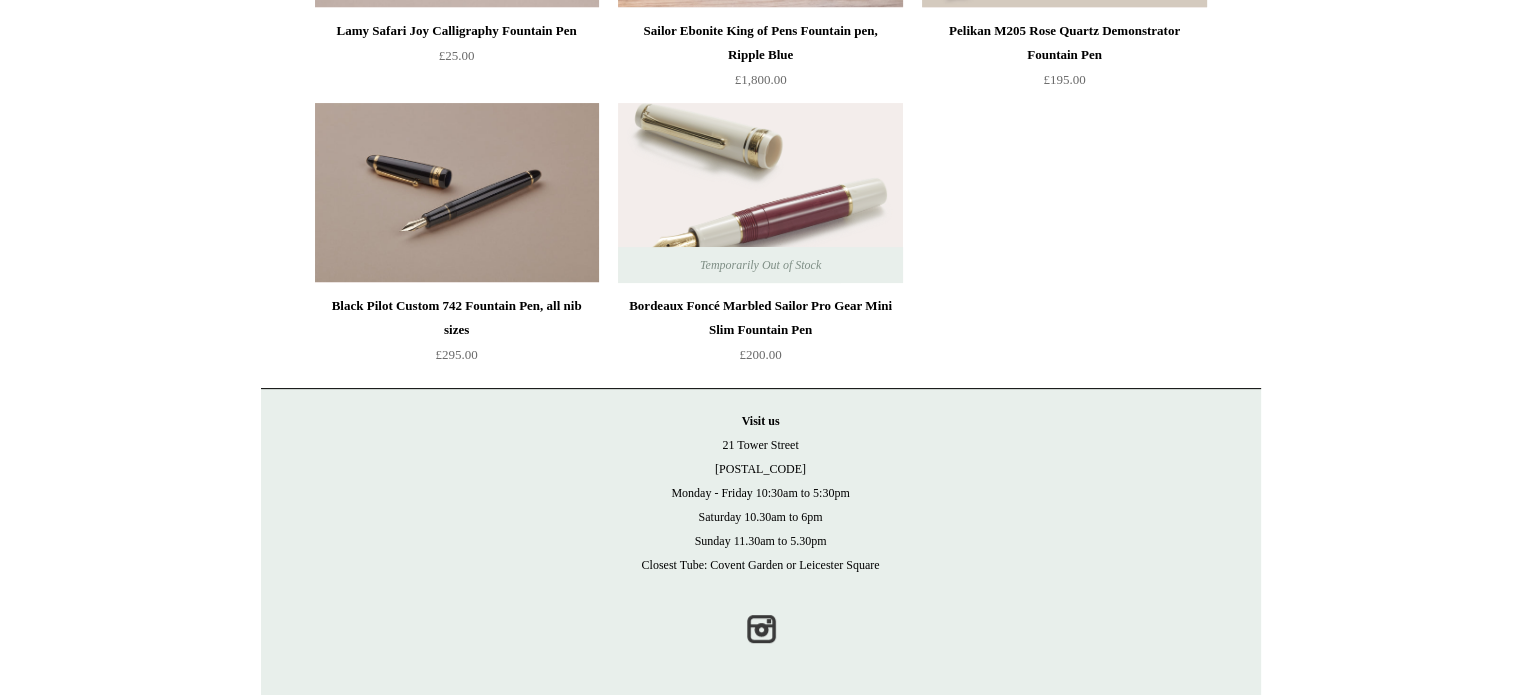 scroll, scrollTop: 8128, scrollLeft: 0, axis: vertical 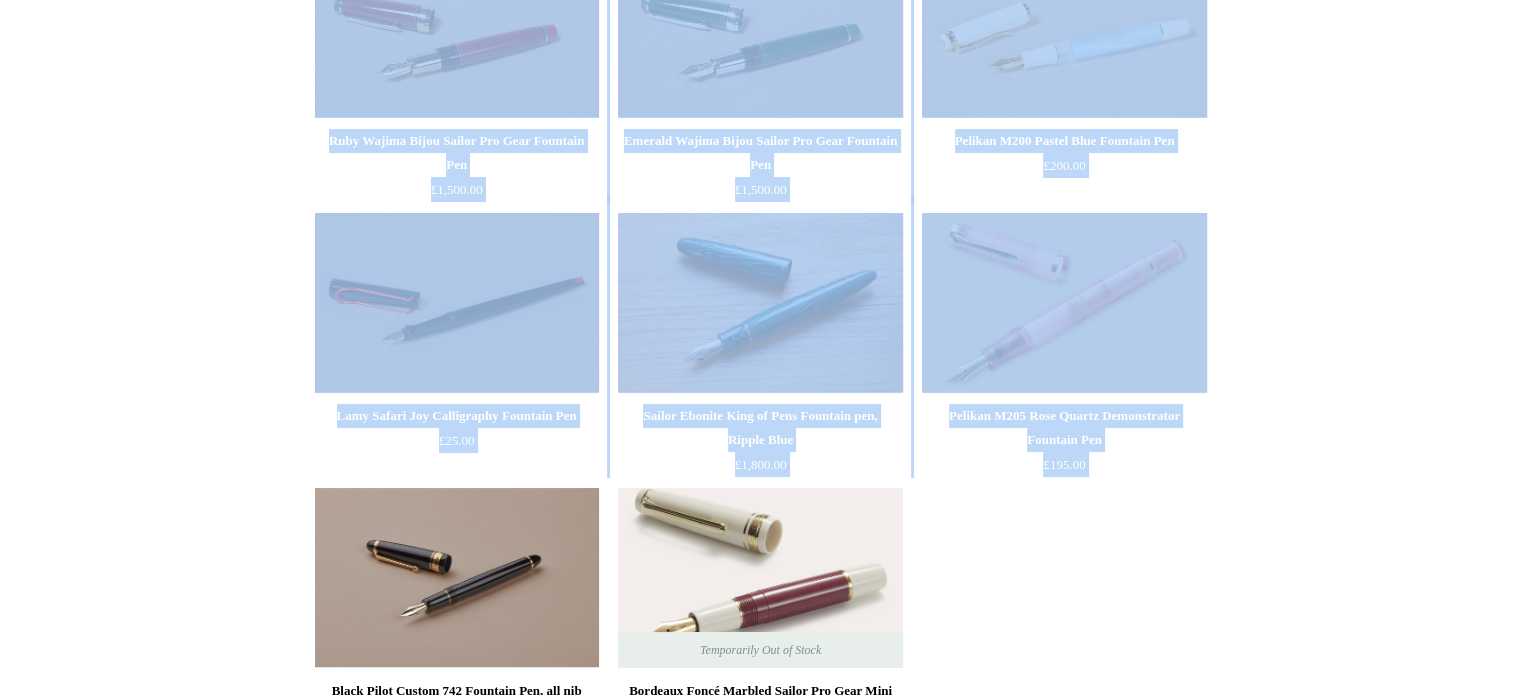 drag, startPoint x: 185, startPoint y: 260, endPoint x: 162, endPoint y: -13, distance: 273.96716 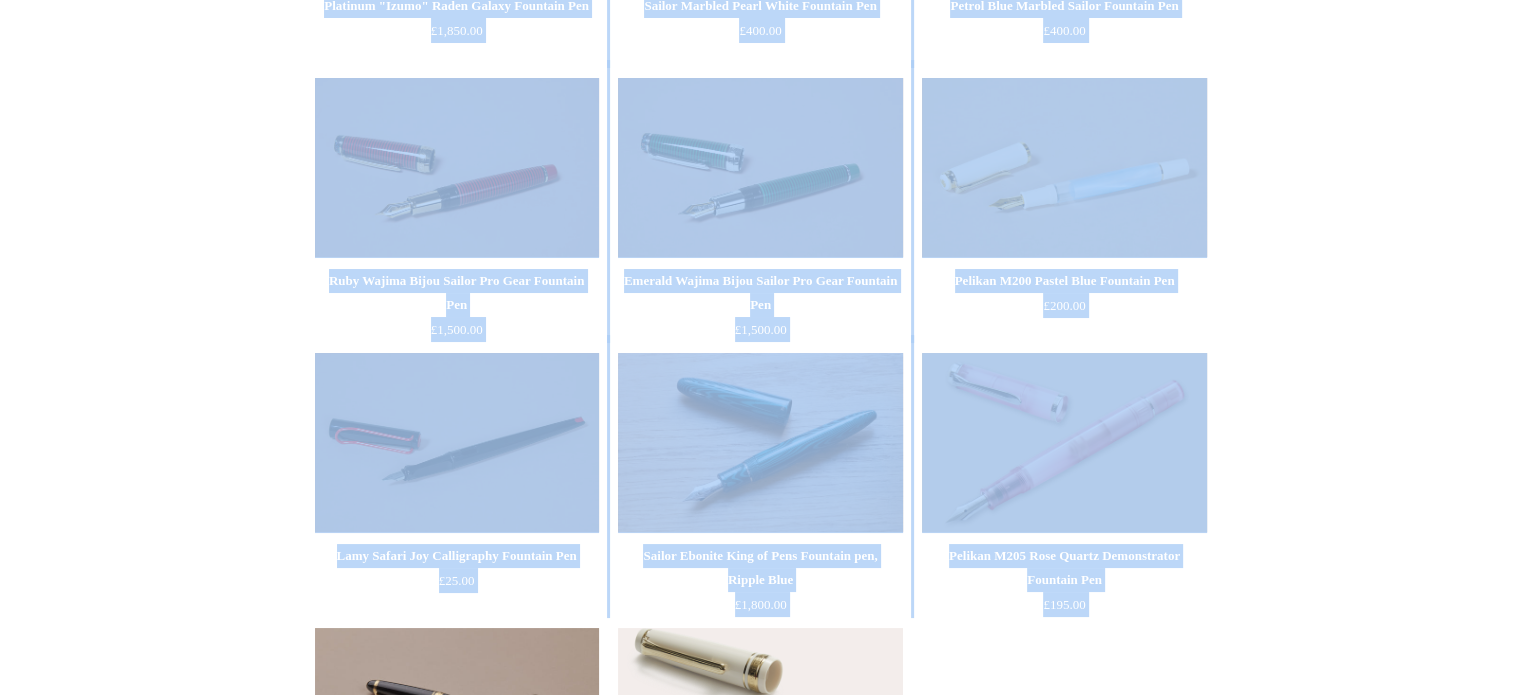 click on "Cookie consent We and our partners, including Shopify, use cookies and other technologies to personalize your experience, show you ads, and perform analytics, and we will not use cookies or other technologies for these purposes unless you accept them. Learn more in our   Privacy Policy Manage preferences Accept Decline
Menu
Choosing Keeping
*
Shipping Information
* ⤺" at bounding box center (760, -3191) 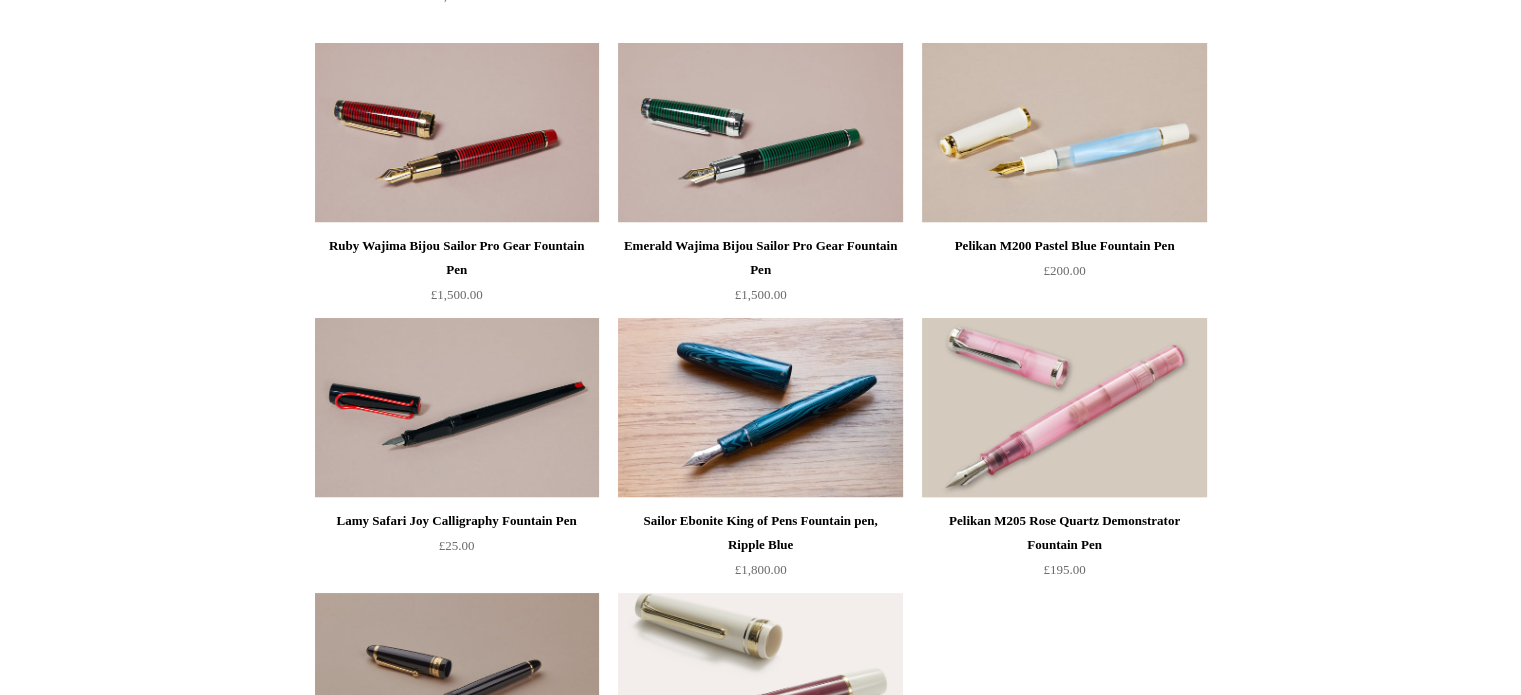 scroll, scrollTop: 0, scrollLeft: 0, axis: both 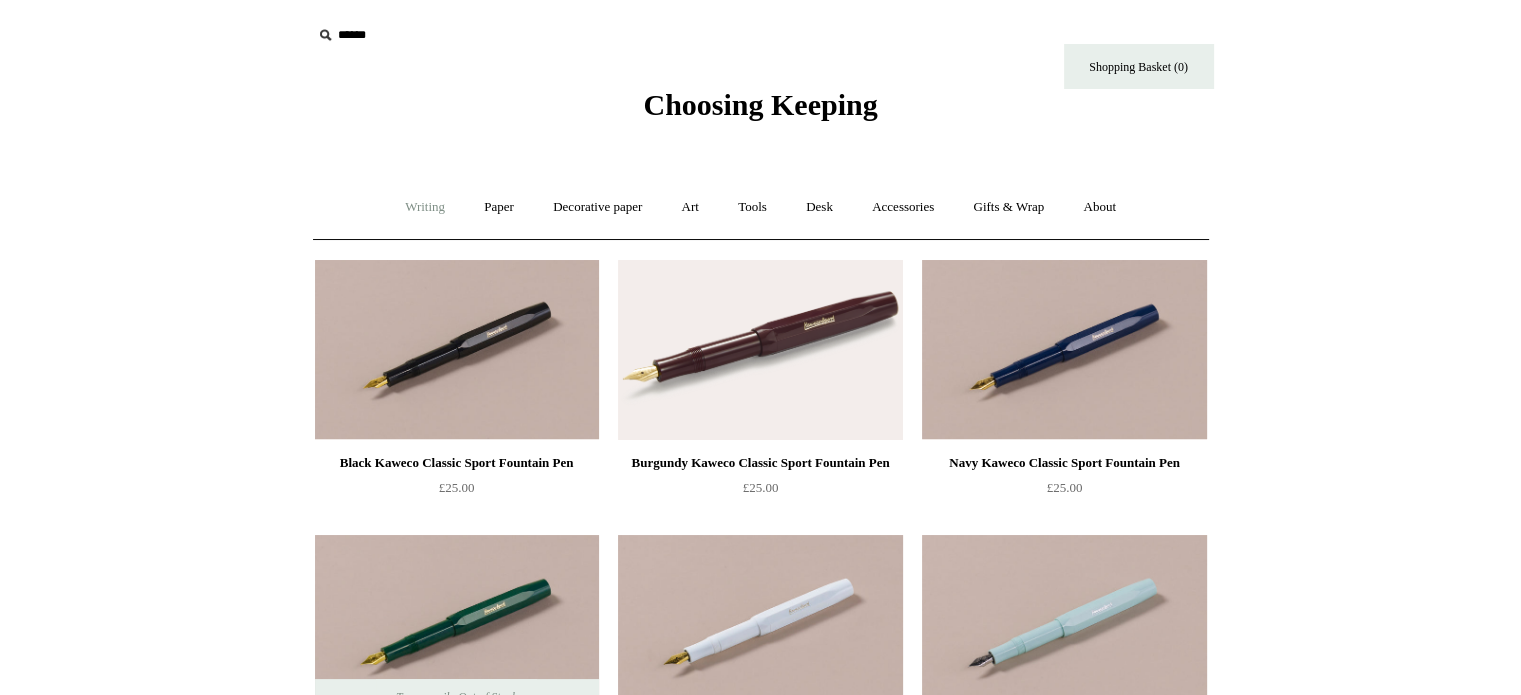 click on "Writing +" at bounding box center (425, 207) 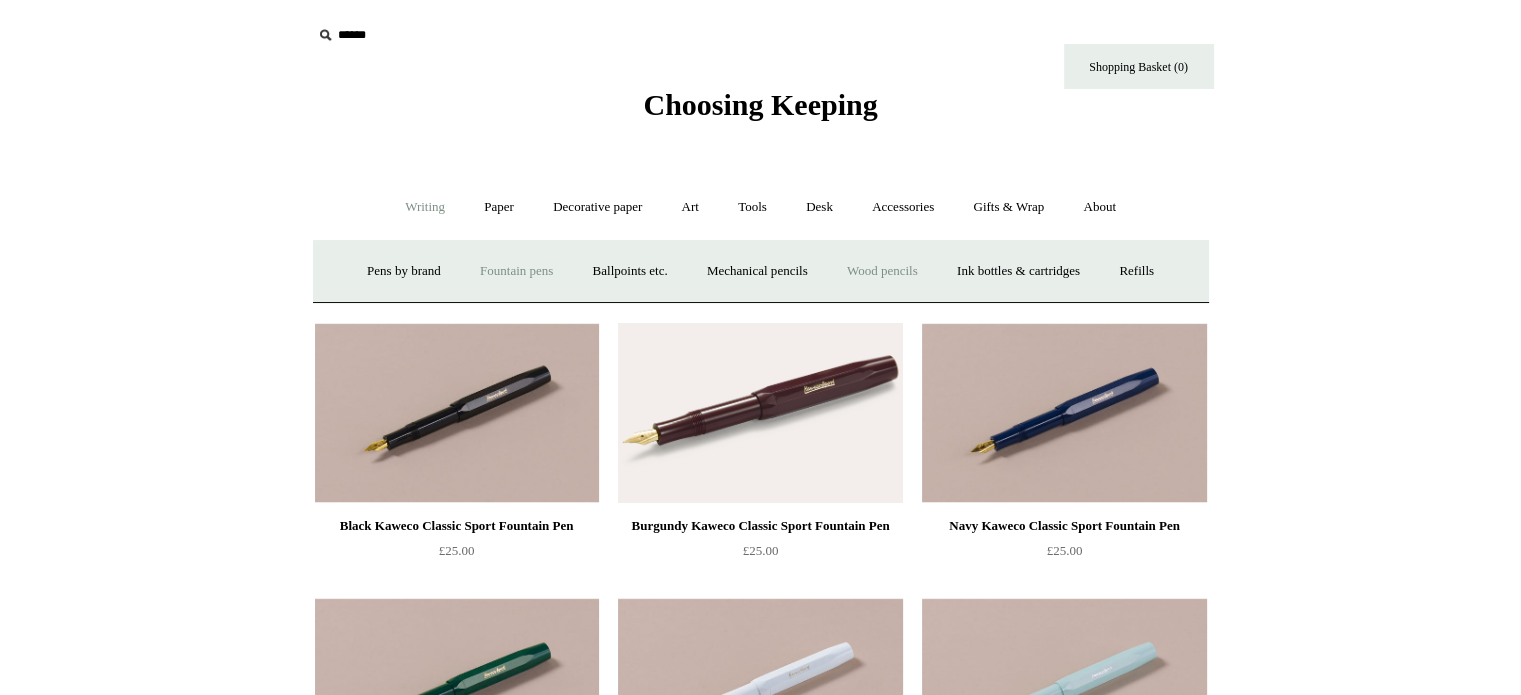 click on "Wood pencils +" at bounding box center (882, 271) 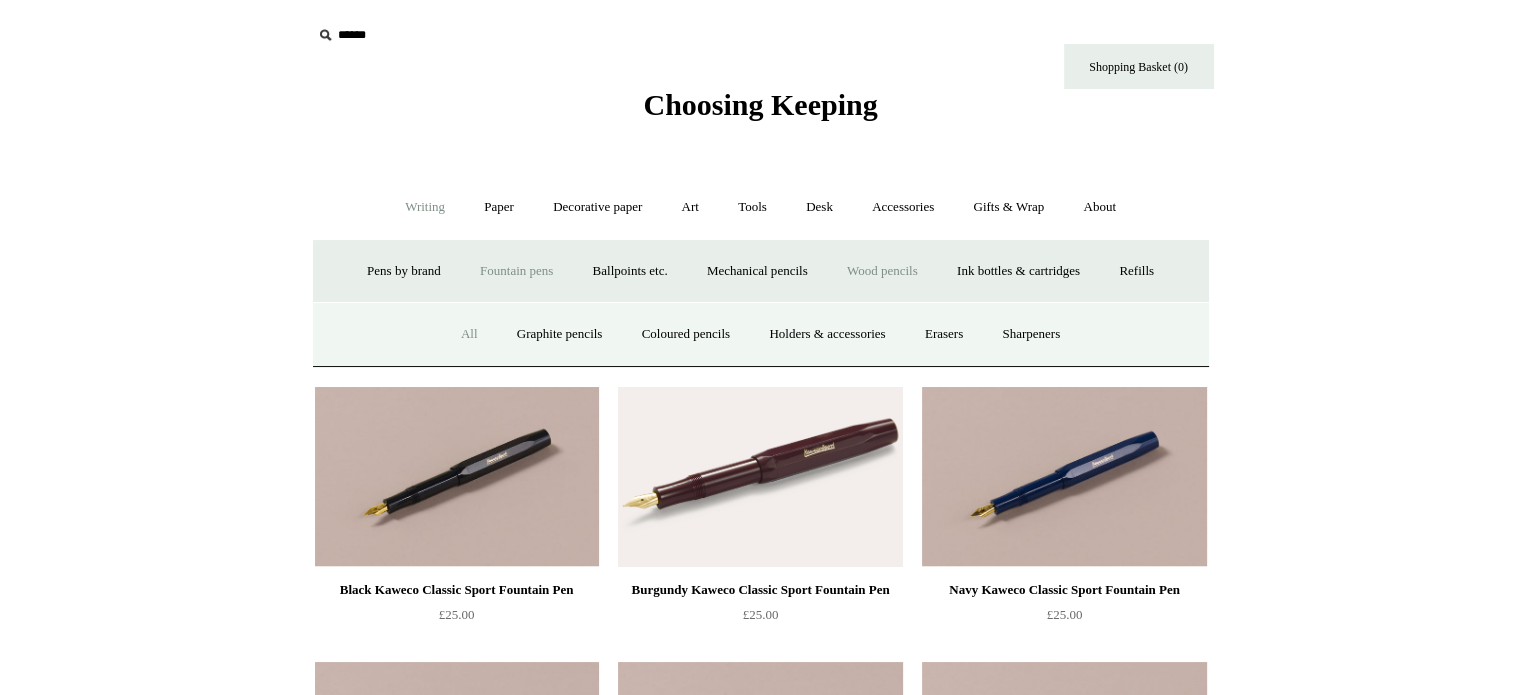 click on "All" at bounding box center [469, 334] 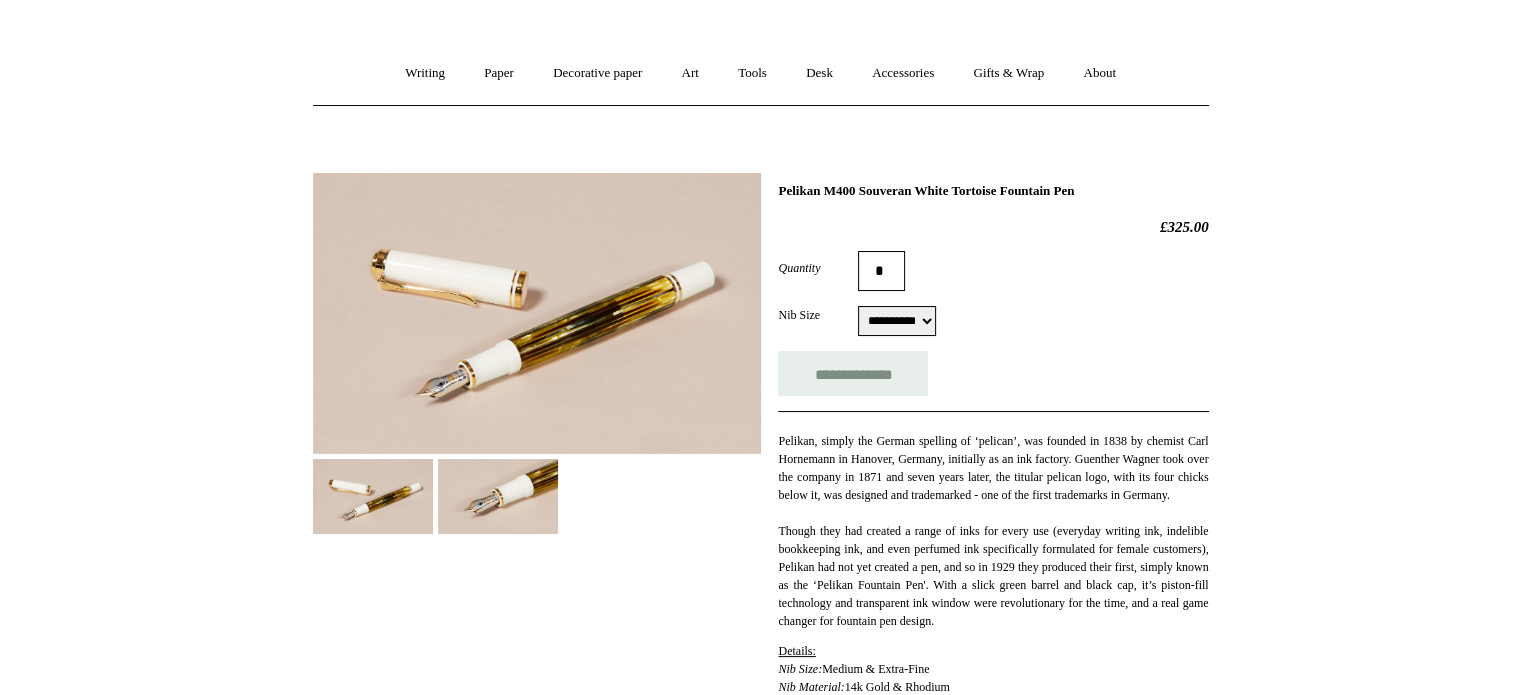 scroll, scrollTop: 136, scrollLeft: 0, axis: vertical 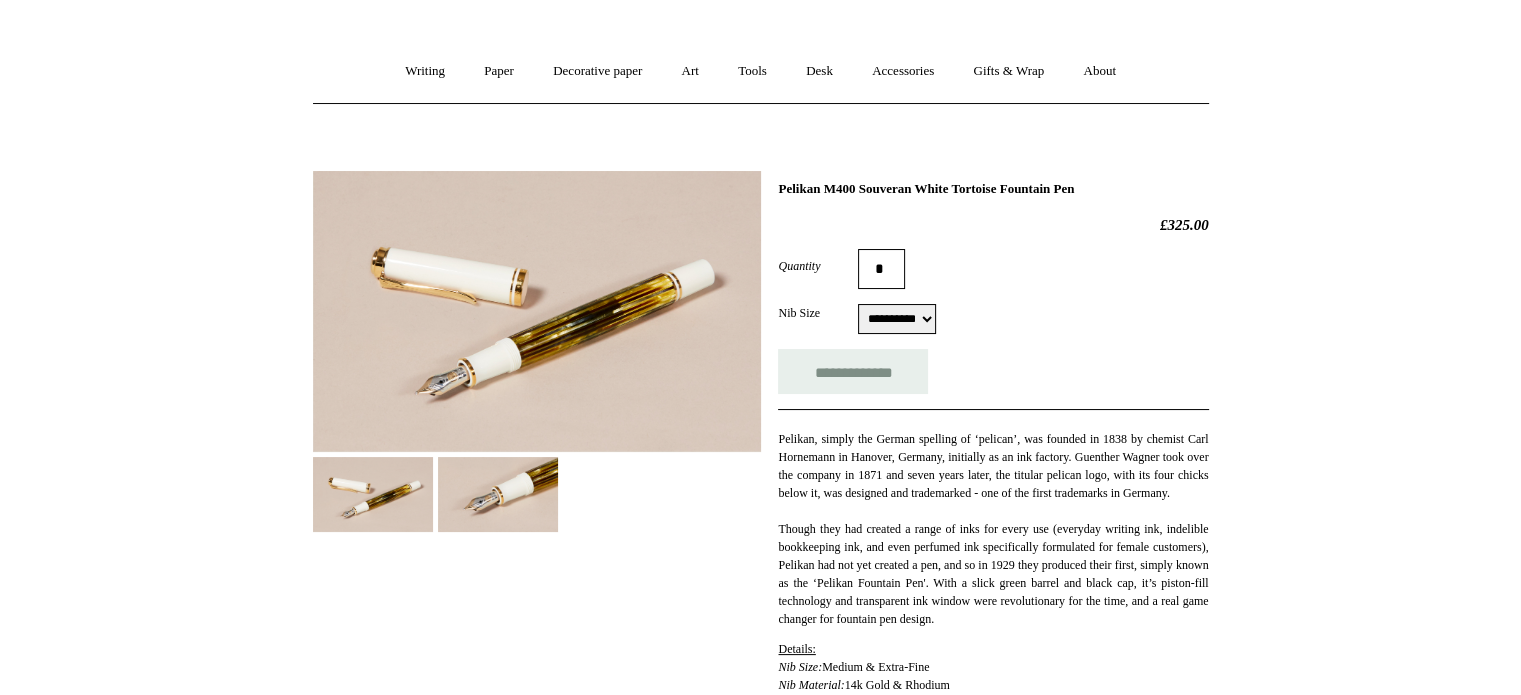 click at bounding box center (498, 494) 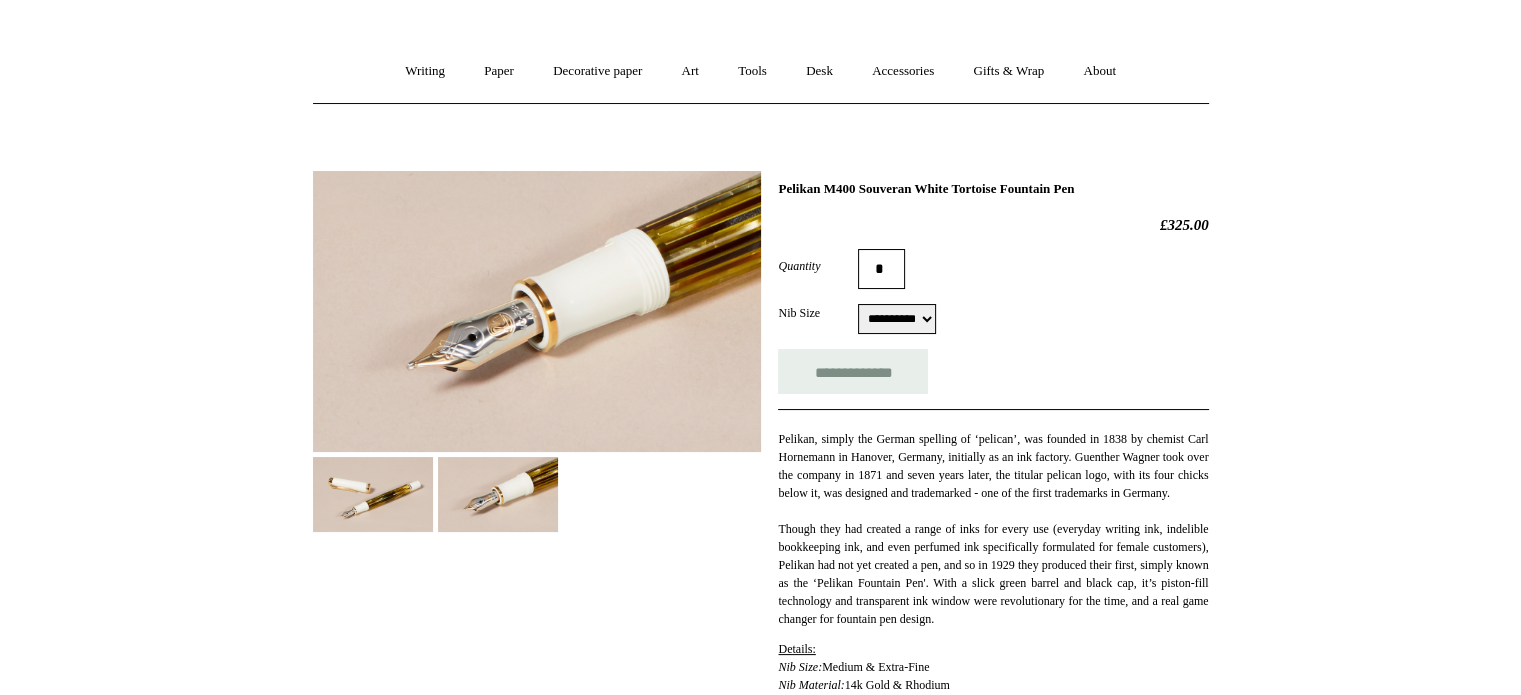 click at bounding box center [373, 494] 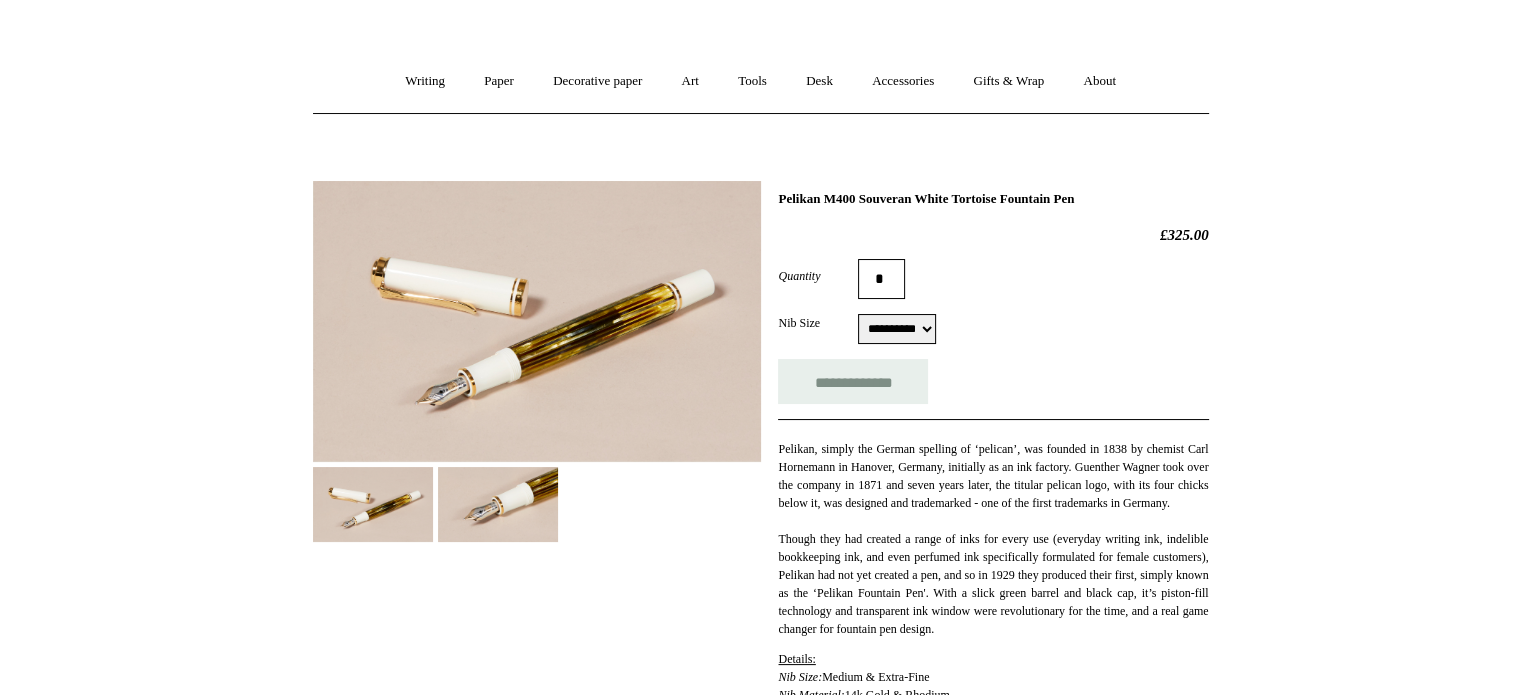 scroll, scrollTop: 127, scrollLeft: 0, axis: vertical 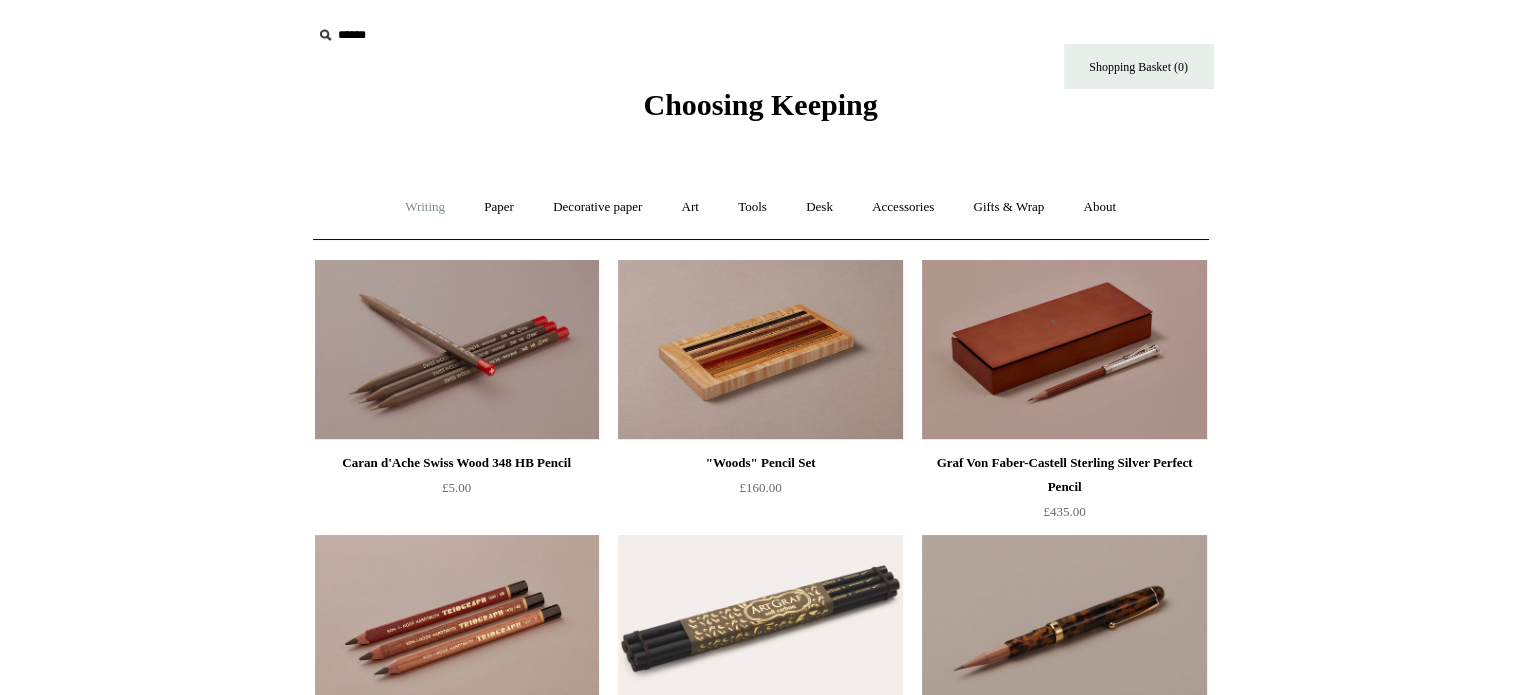 click on "Writing +" at bounding box center (425, 207) 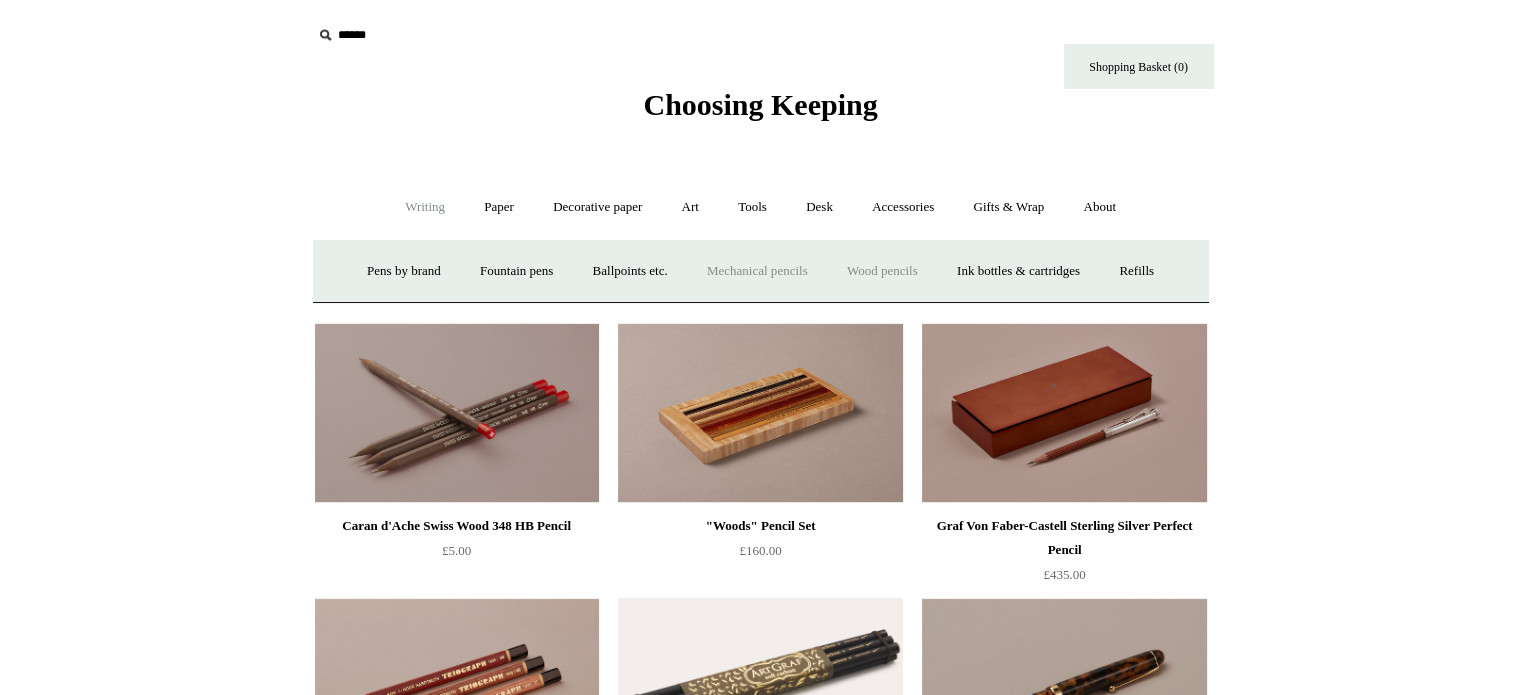 click on "Mechanical pencils +" at bounding box center (757, 271) 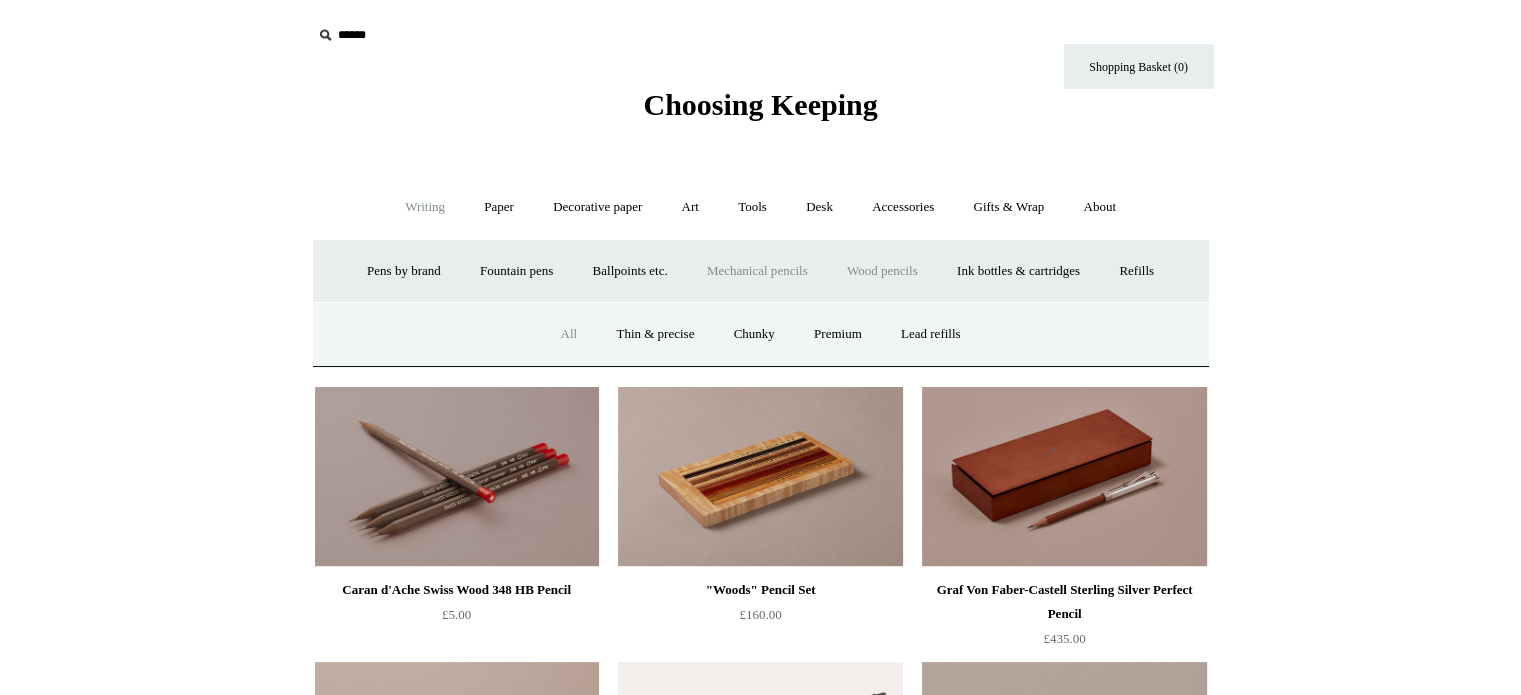 click on "All" at bounding box center (568, 334) 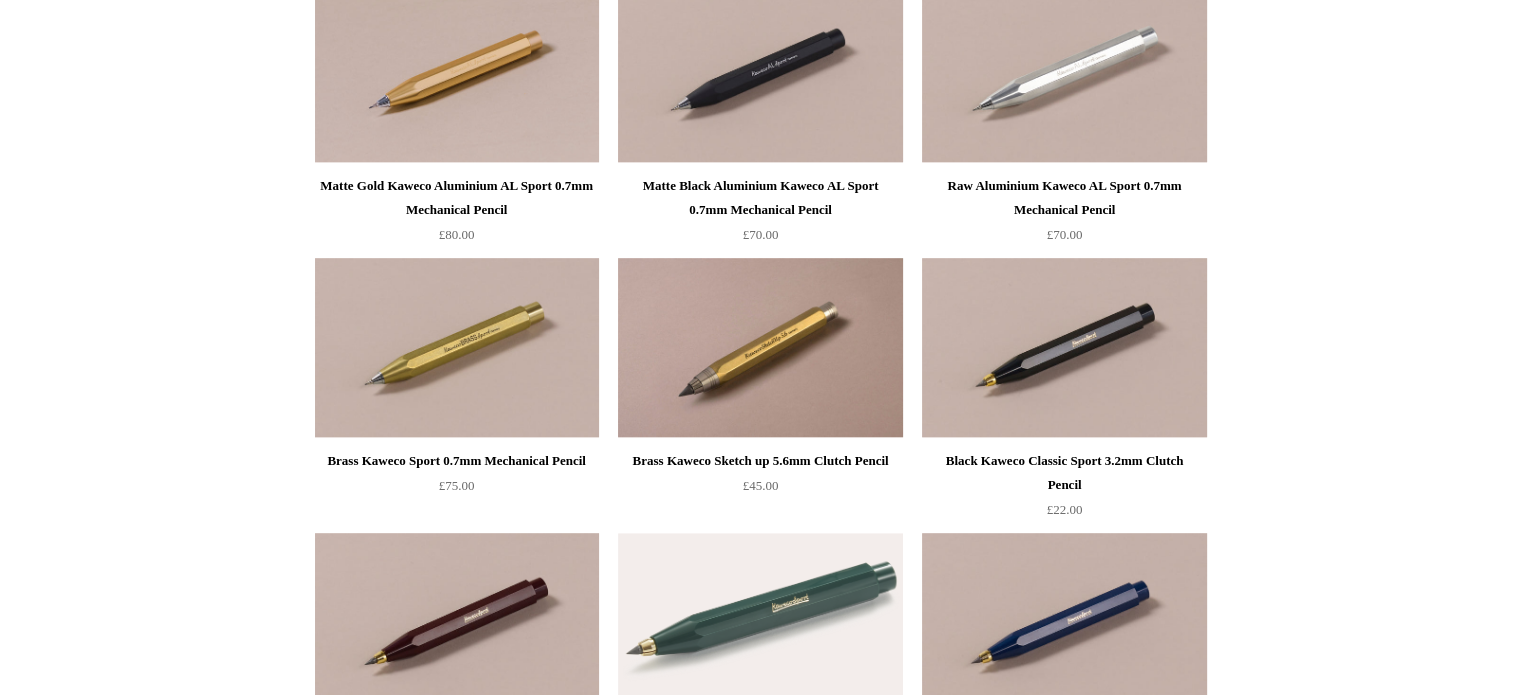 scroll, scrollTop: 0, scrollLeft: 0, axis: both 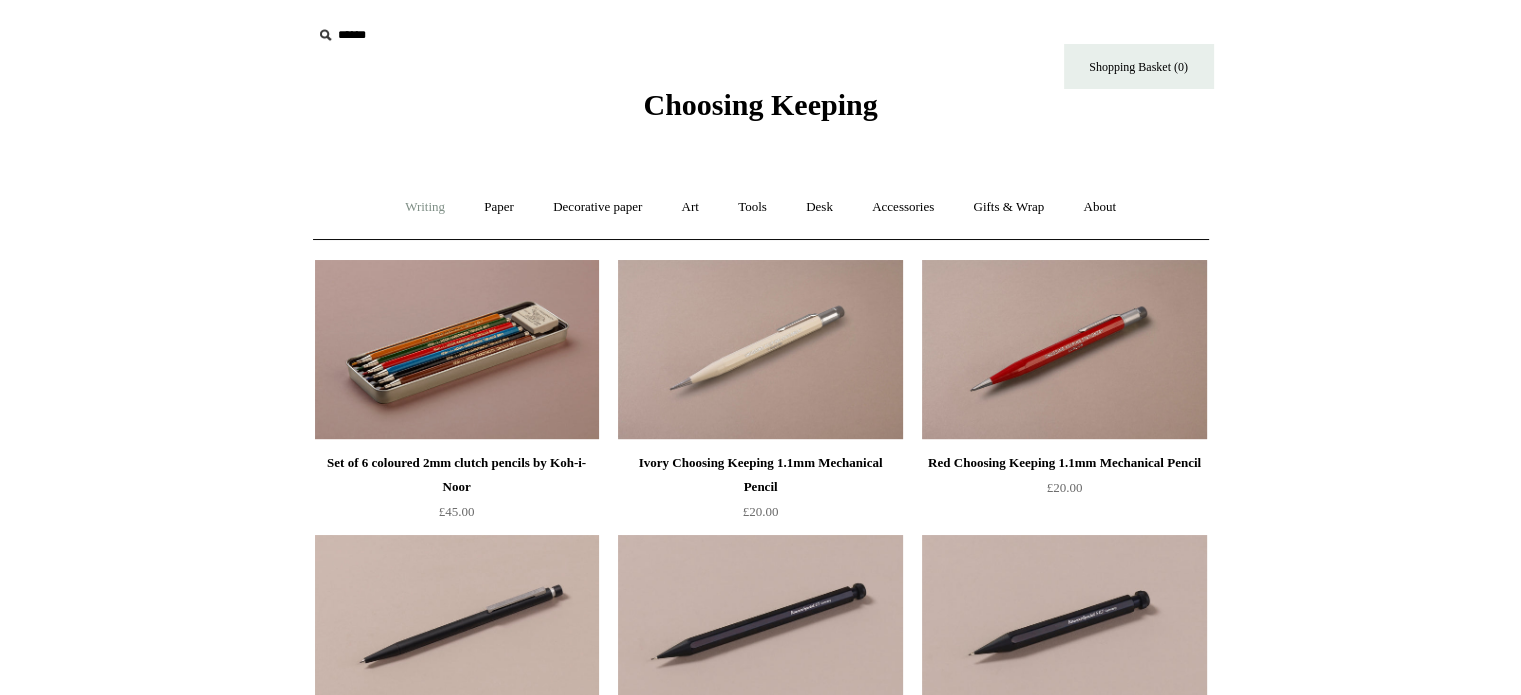 click on "Writing +" at bounding box center (425, 207) 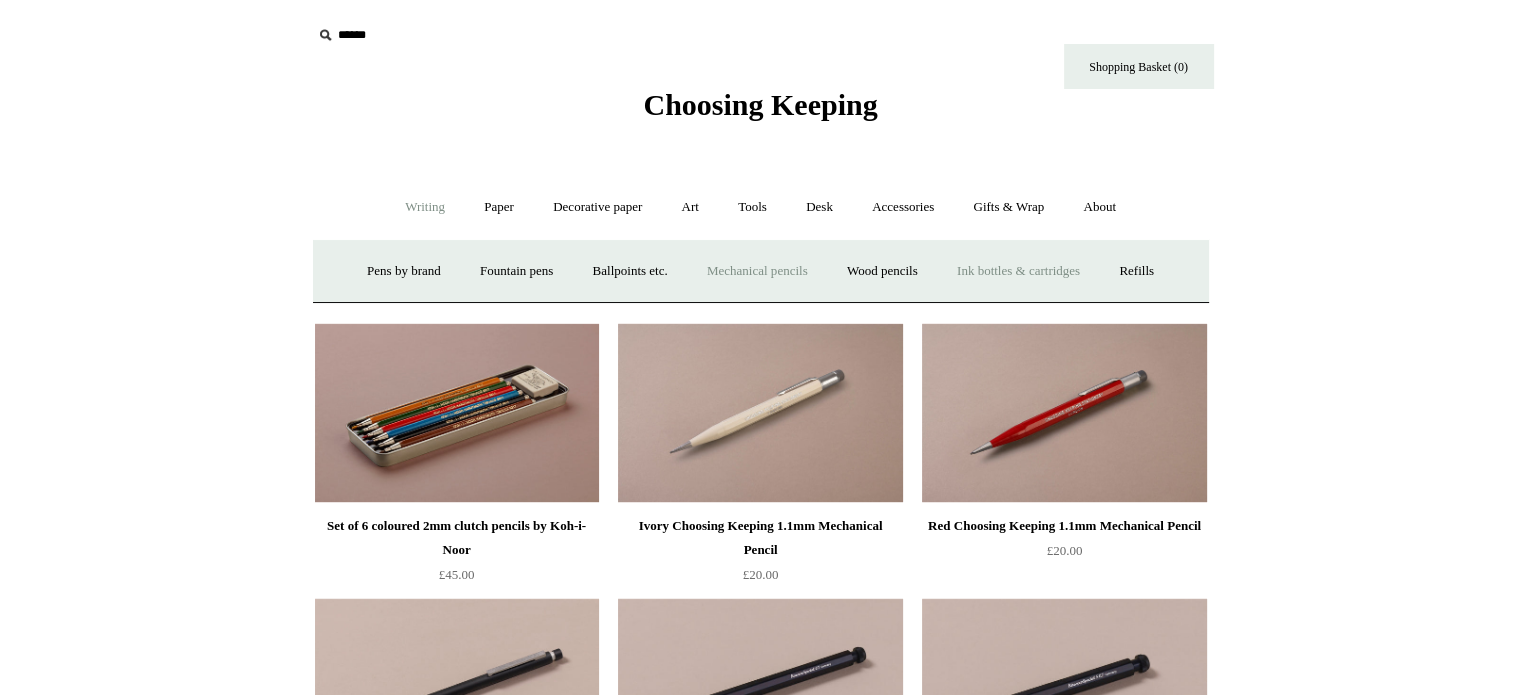 click on "Ink bottles & cartridges +" at bounding box center [1018, 271] 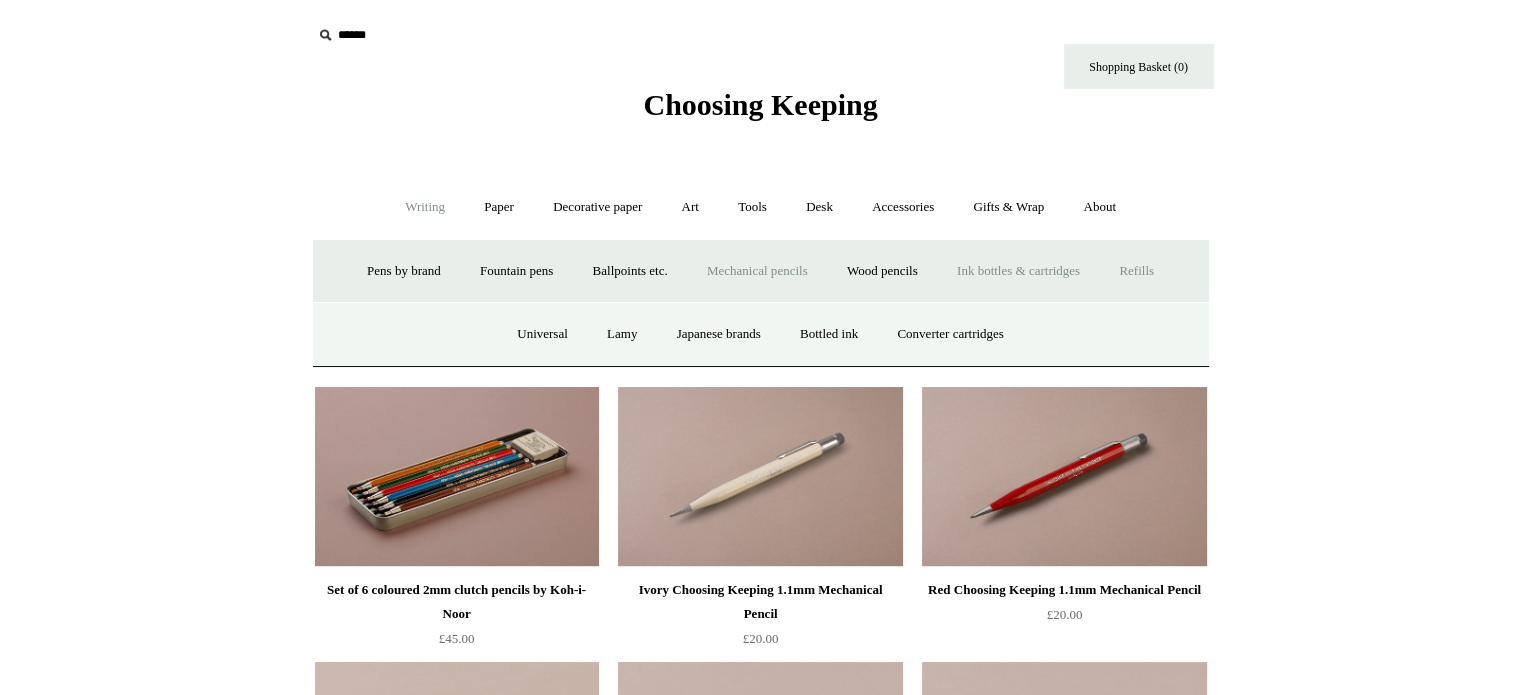 click on "Refills +" at bounding box center (1136, 271) 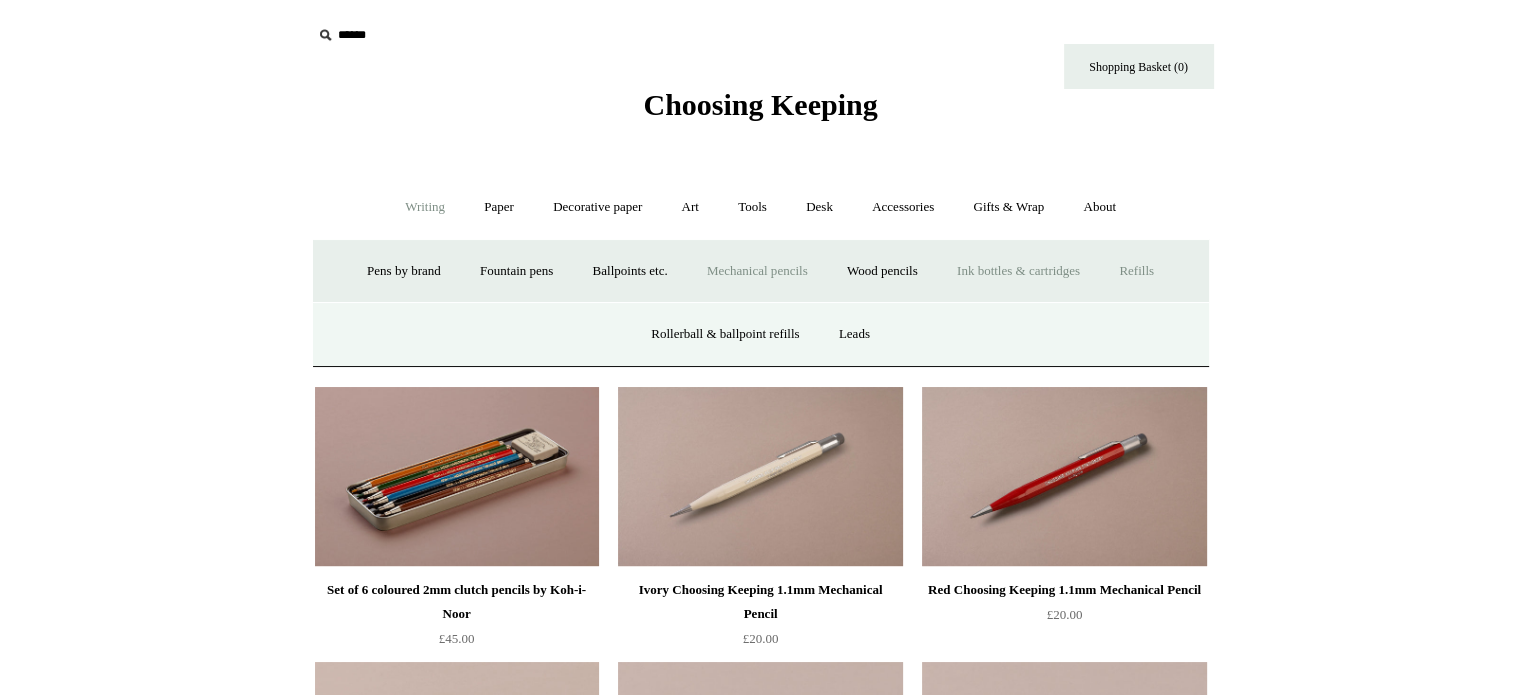 click on "Ink bottles & cartridges +" at bounding box center (1018, 271) 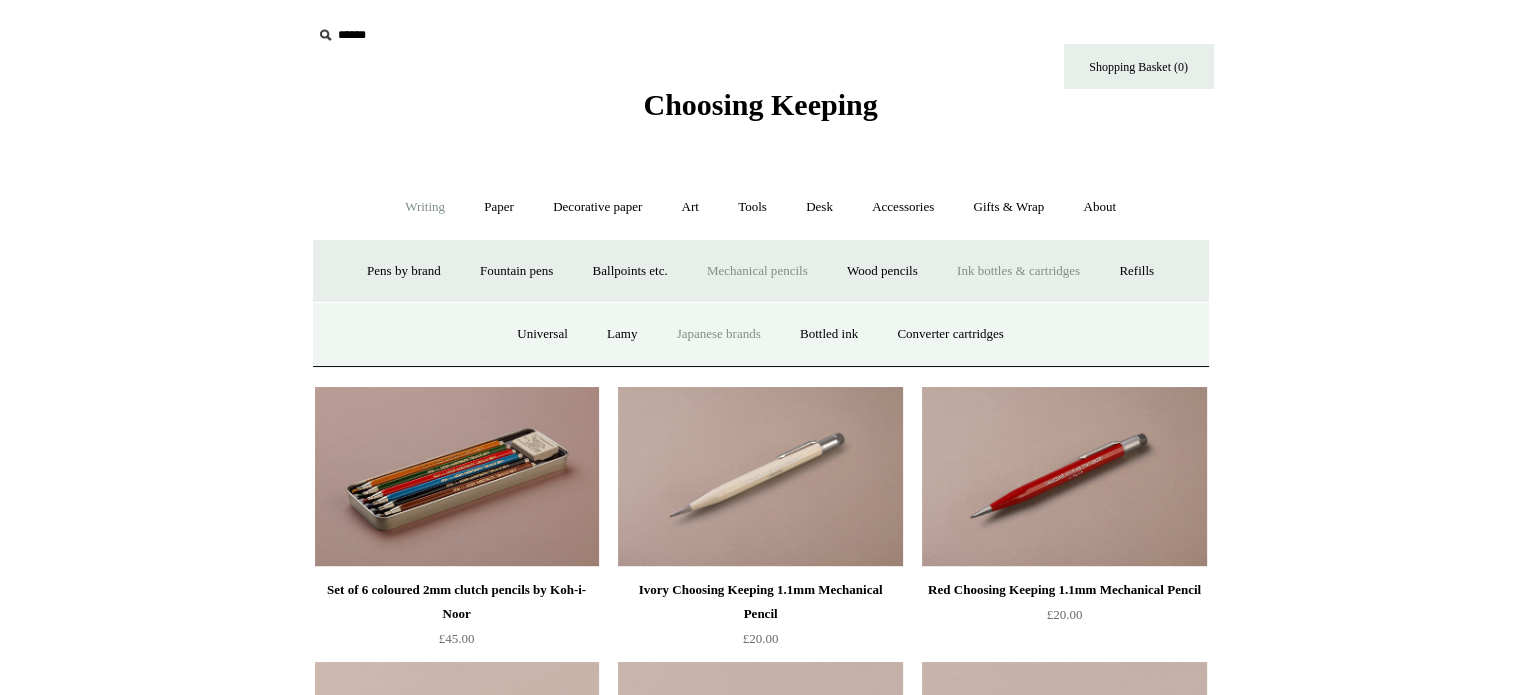 click on "Japanese brands" at bounding box center (719, 334) 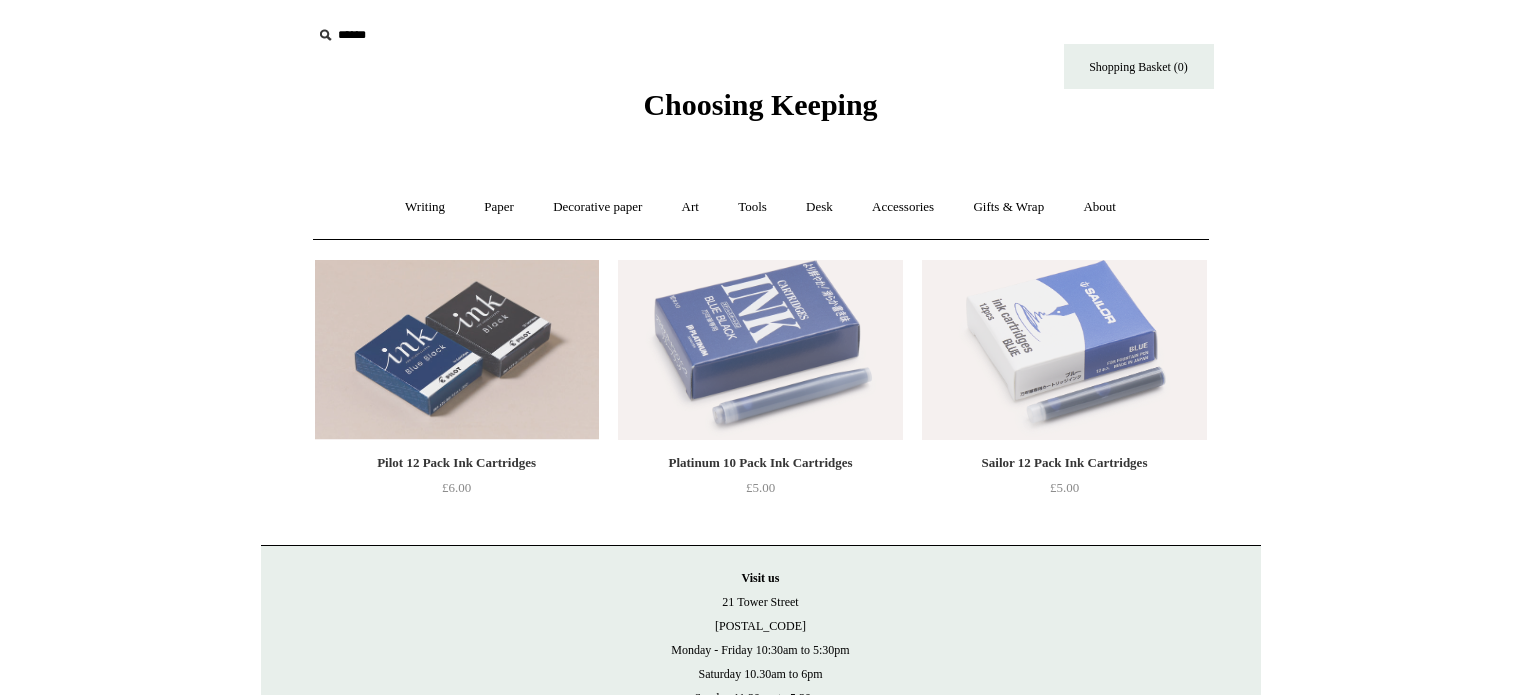 scroll, scrollTop: 0, scrollLeft: 0, axis: both 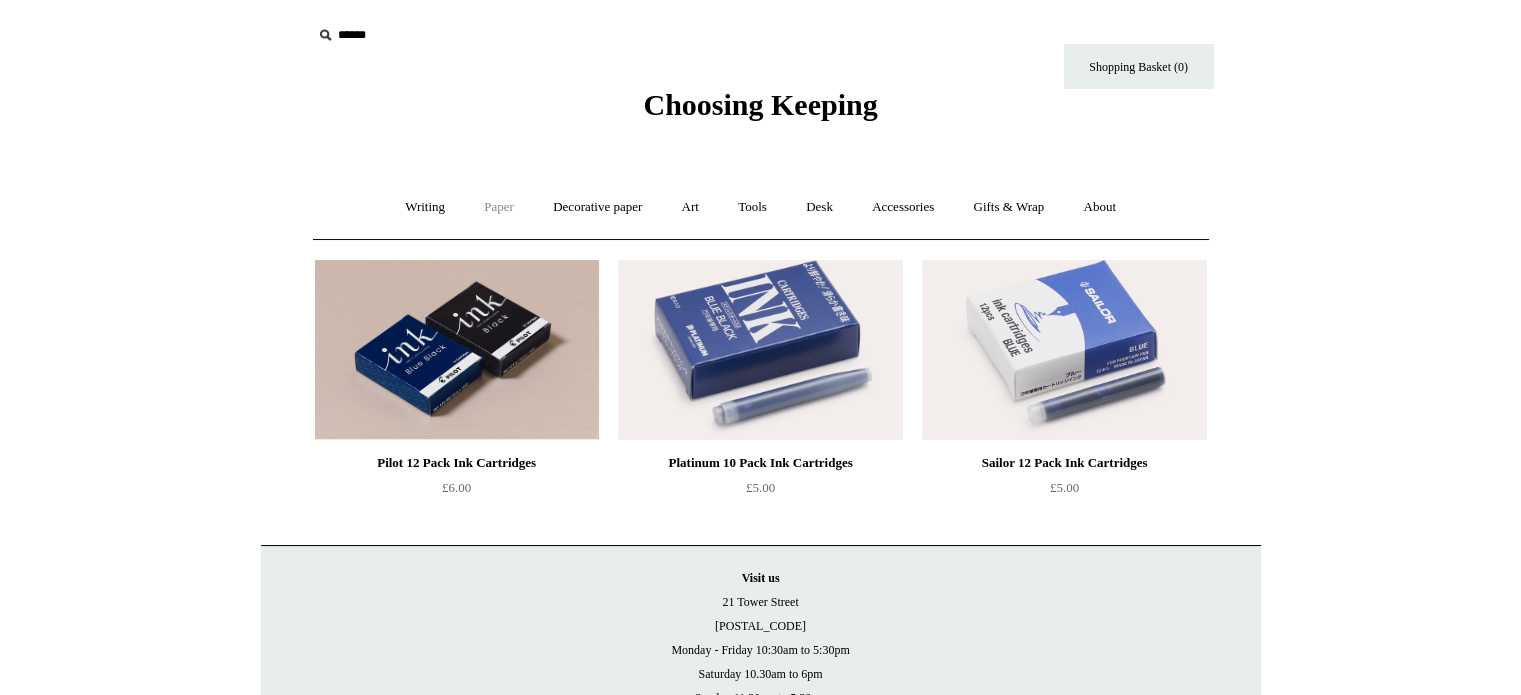 click on "Paper +" at bounding box center (499, 207) 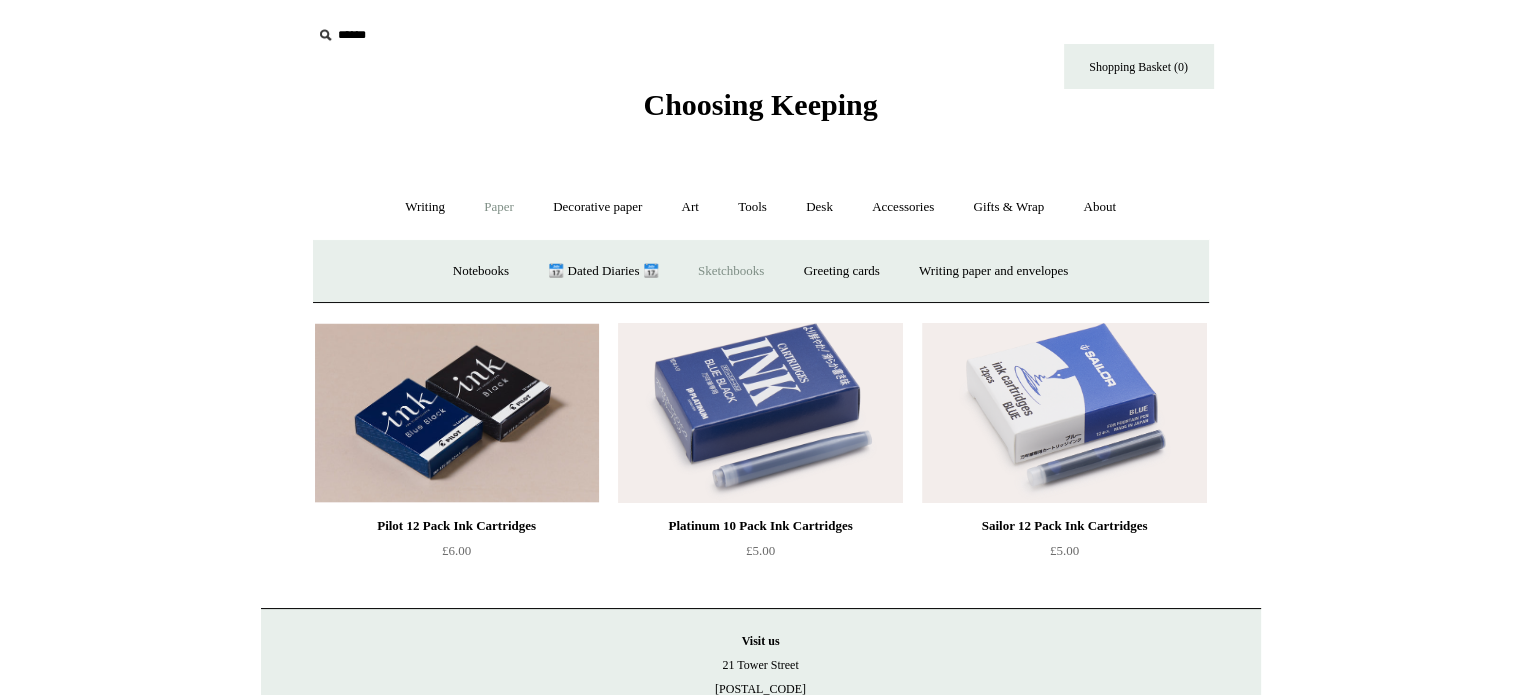 click on "Sketchbooks +" at bounding box center [731, 271] 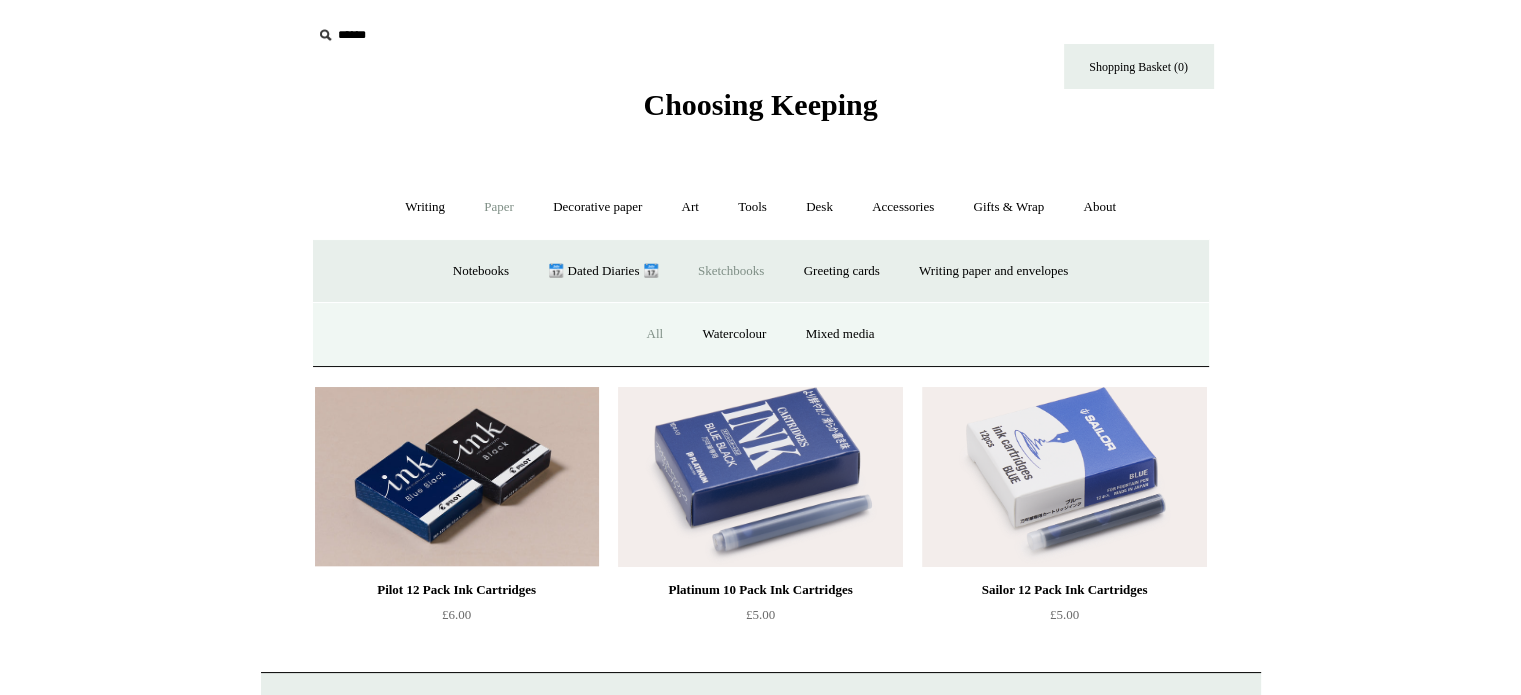 click on "All" at bounding box center (654, 334) 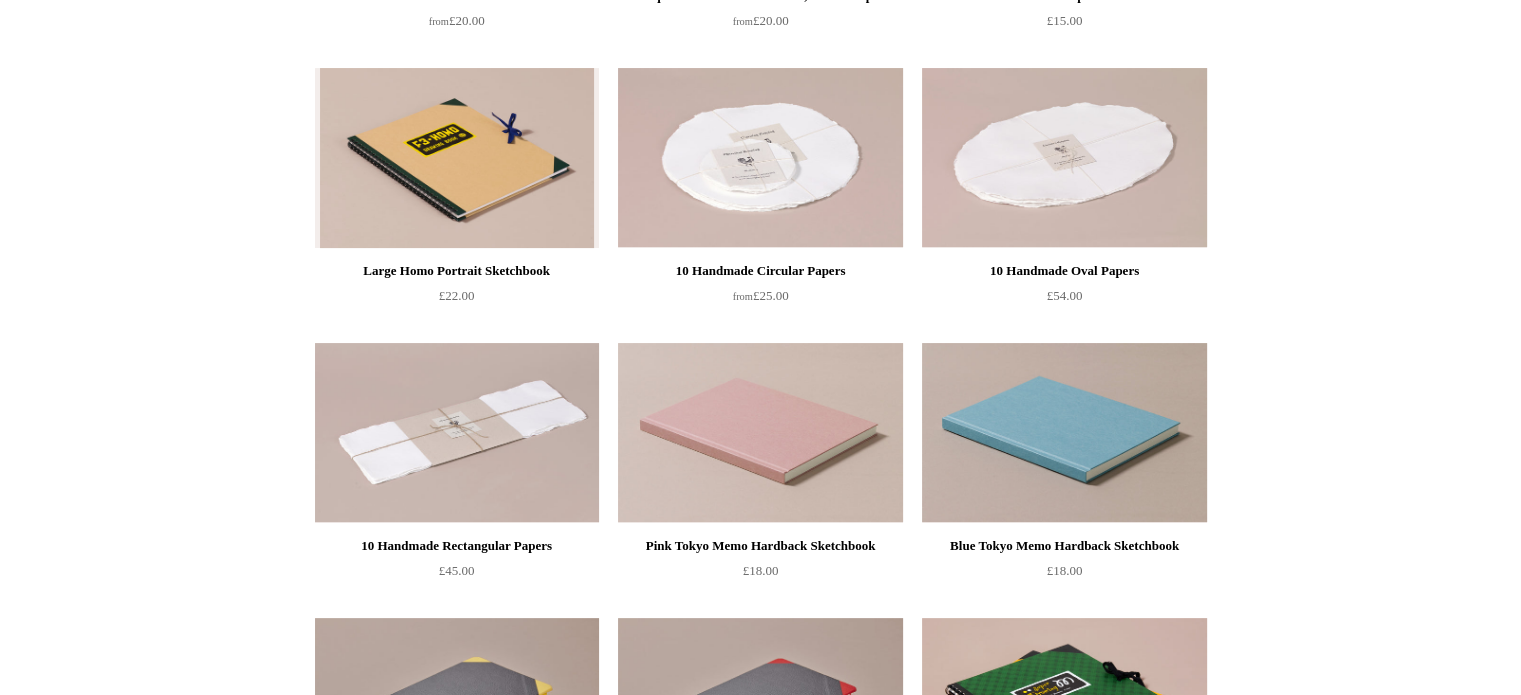 scroll, scrollTop: 466, scrollLeft: 0, axis: vertical 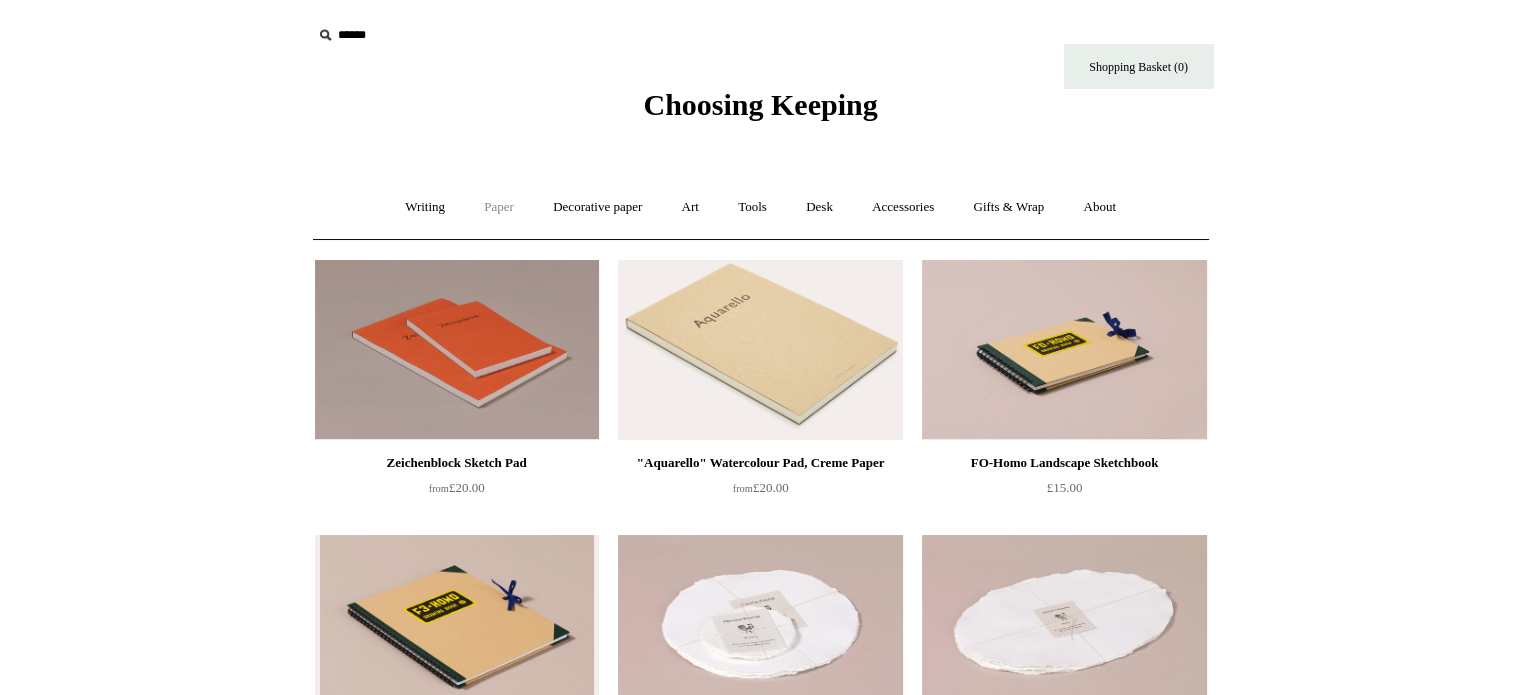 click on "Paper +" at bounding box center (499, 207) 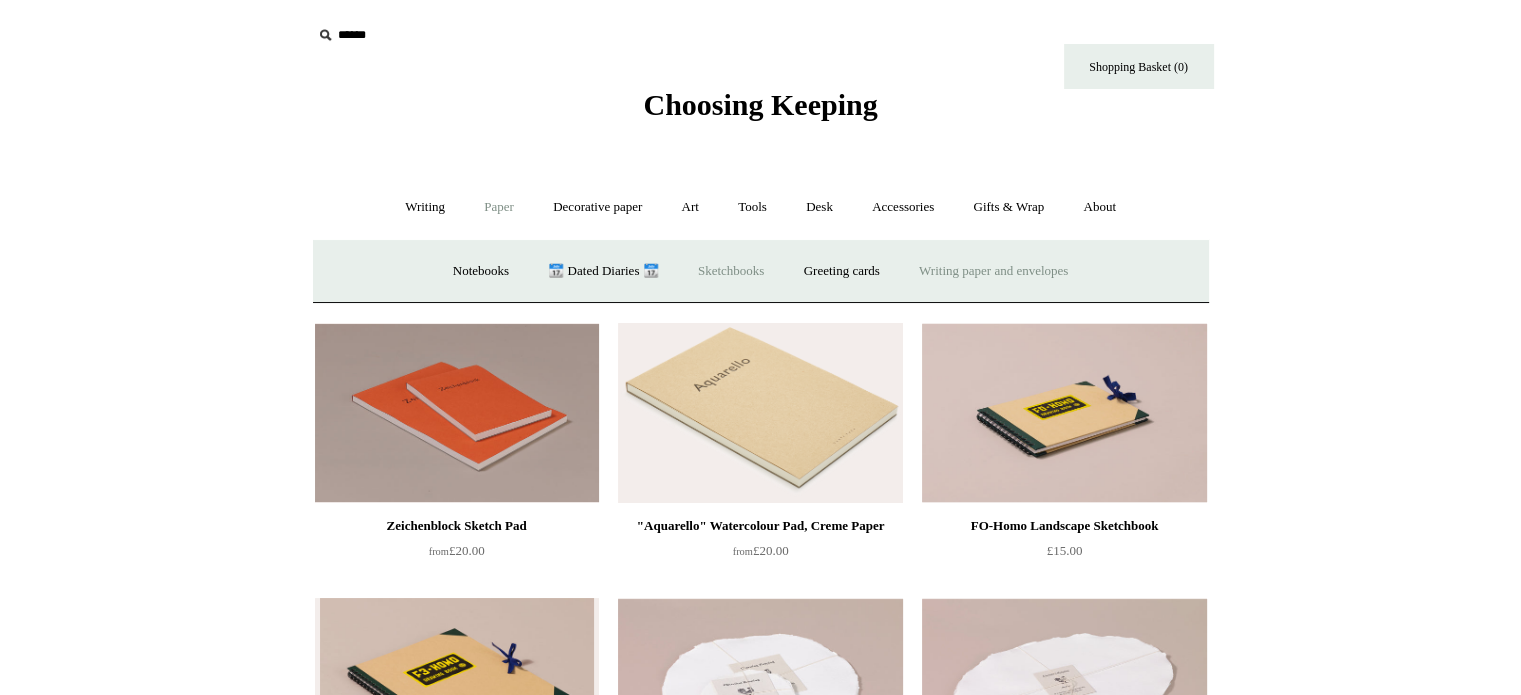 click on "Writing paper and envelopes +" at bounding box center (993, 271) 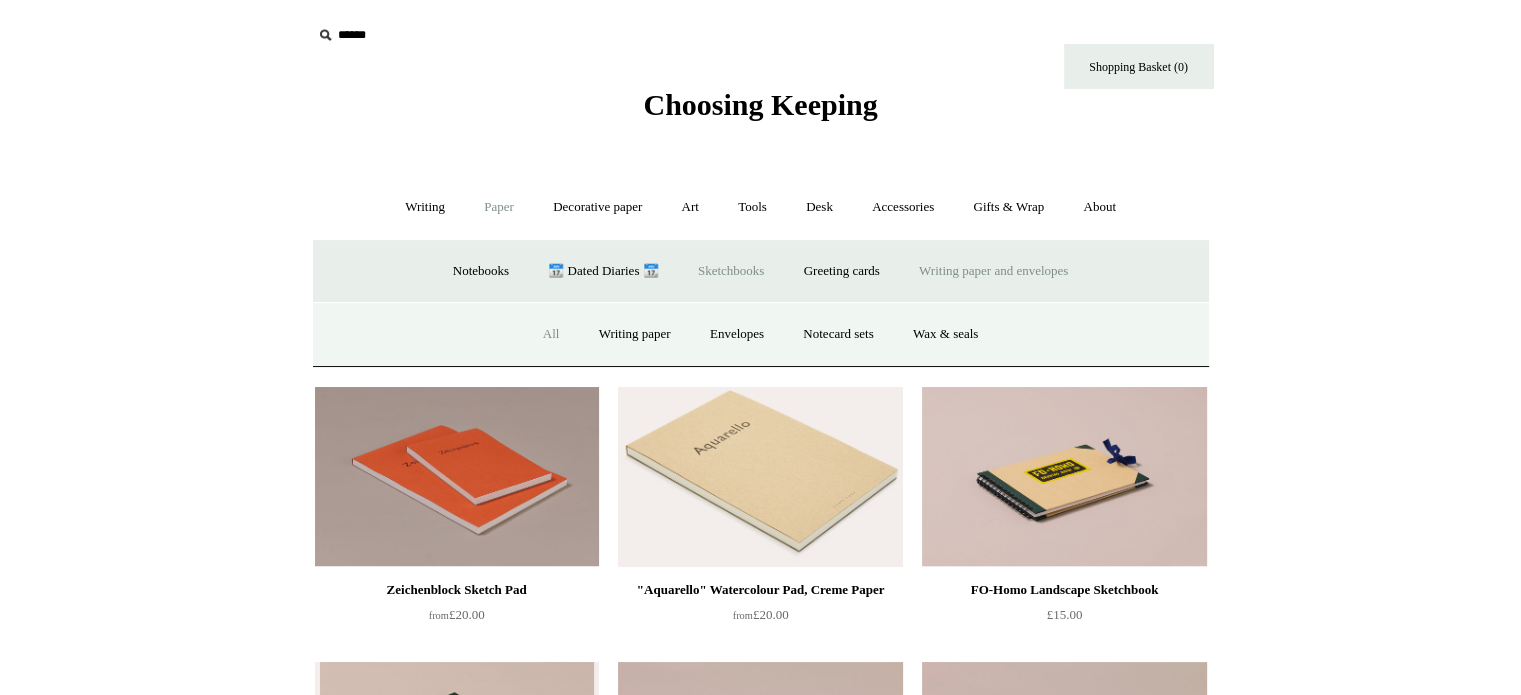 click on "All" at bounding box center (551, 334) 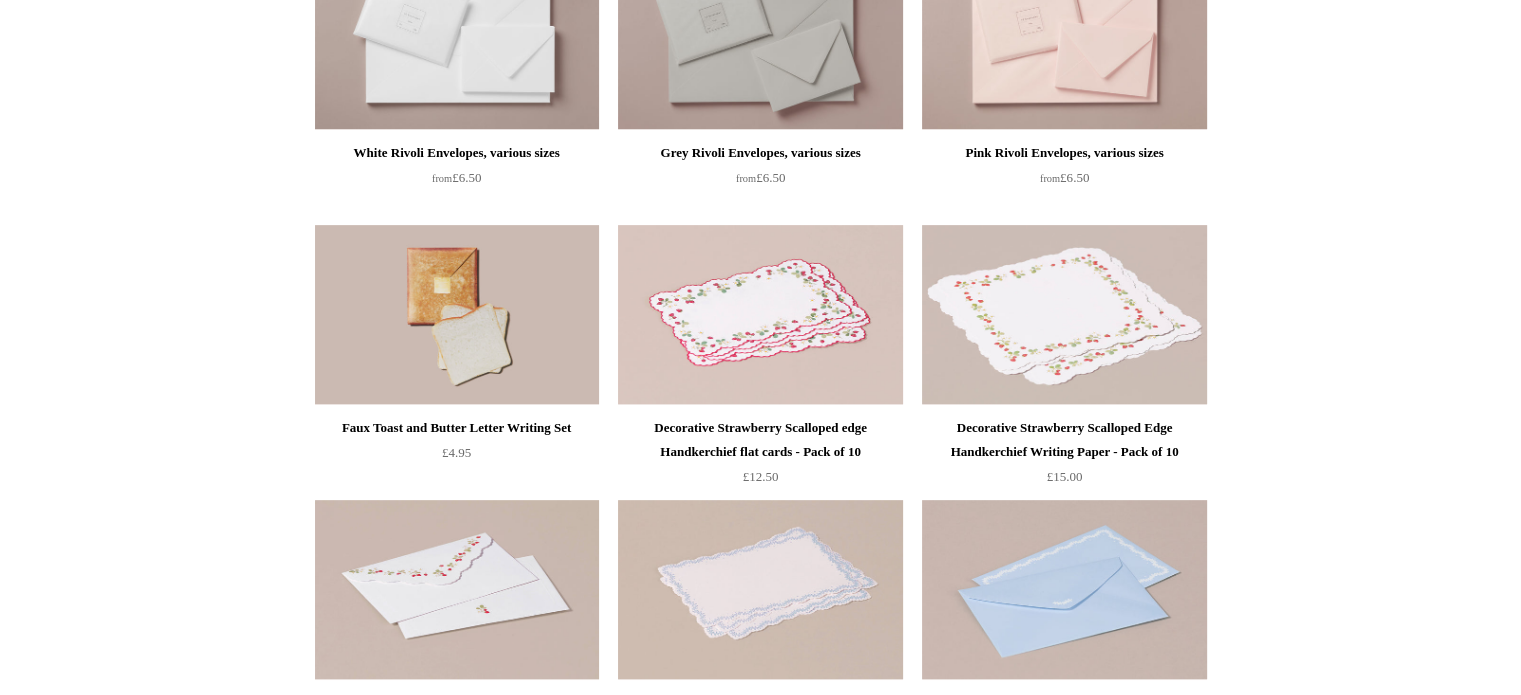 scroll, scrollTop: 876, scrollLeft: 0, axis: vertical 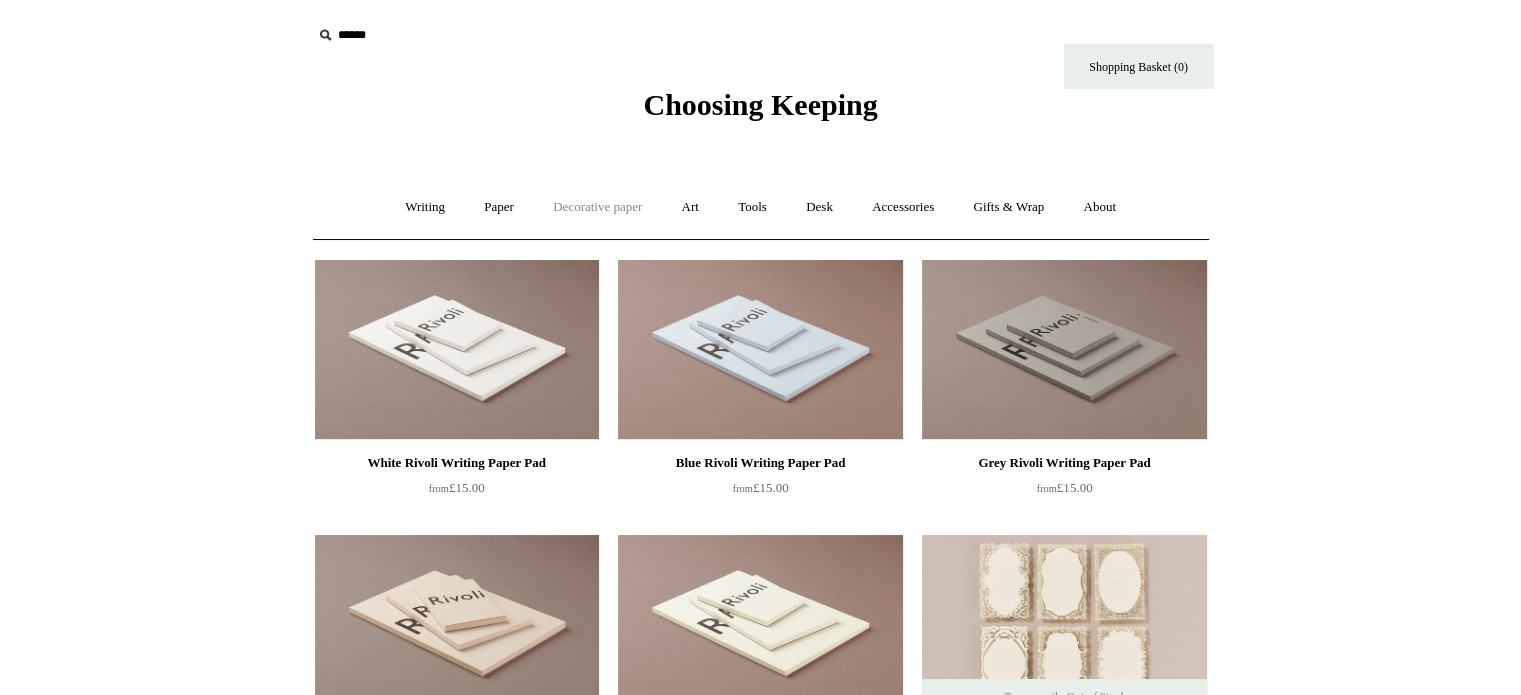 click on "Decorative paper +" at bounding box center [597, 207] 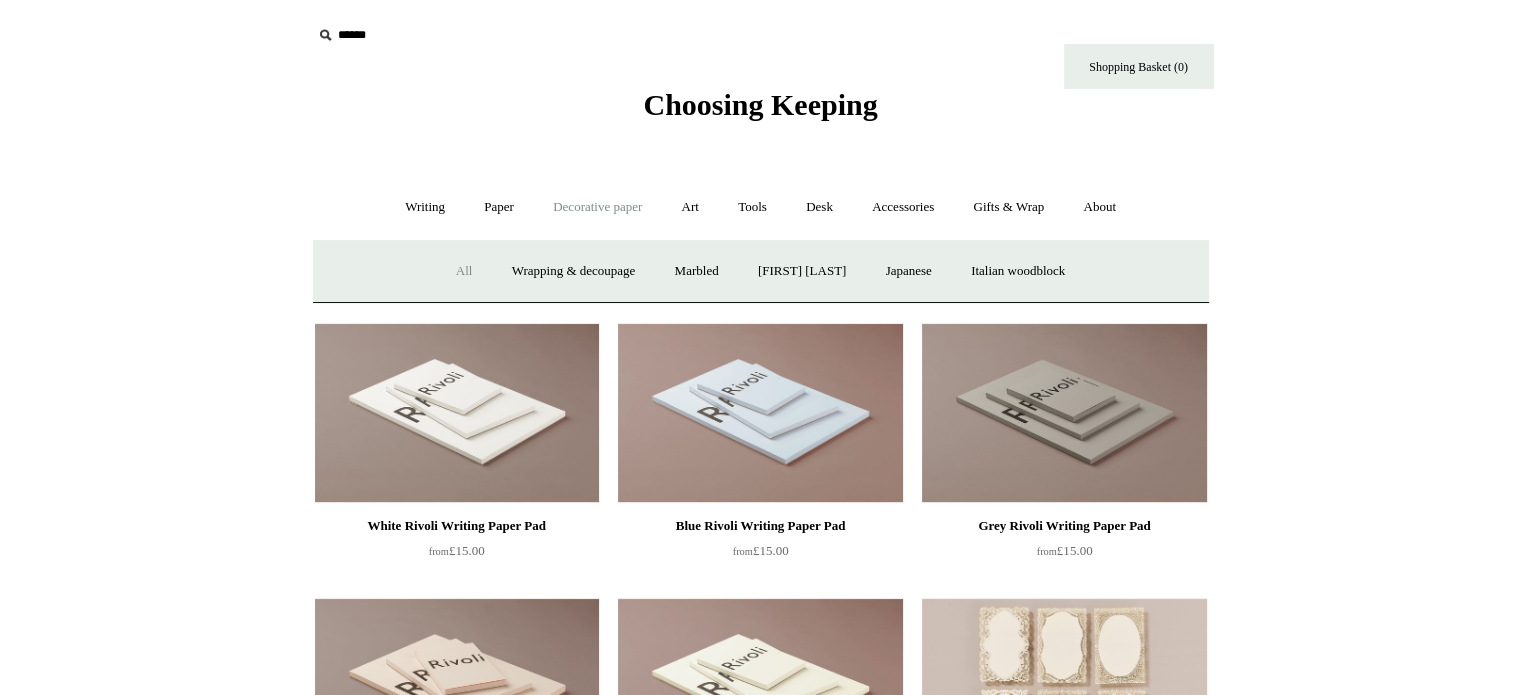 click on "All" at bounding box center (464, 271) 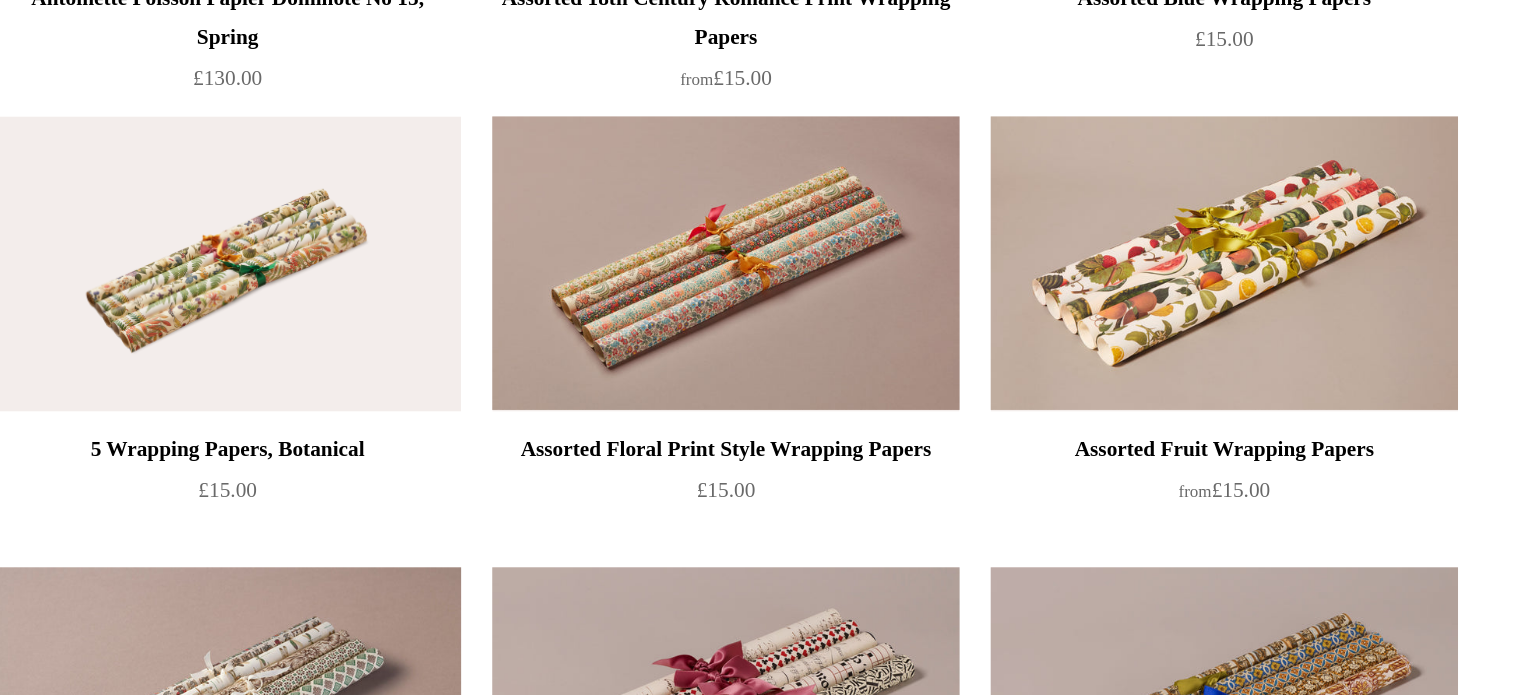 scroll, scrollTop: 2116, scrollLeft: 0, axis: vertical 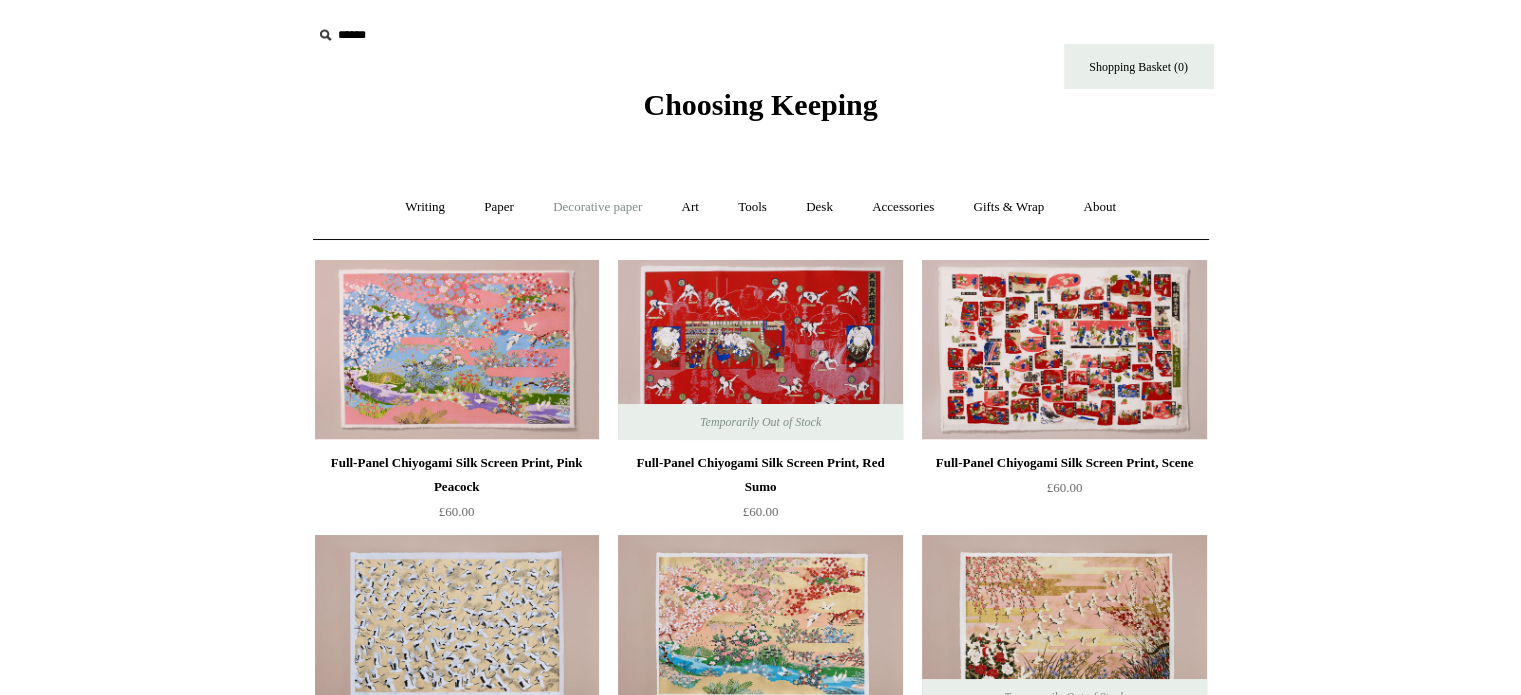 click on "Decorative paper +" at bounding box center (597, 207) 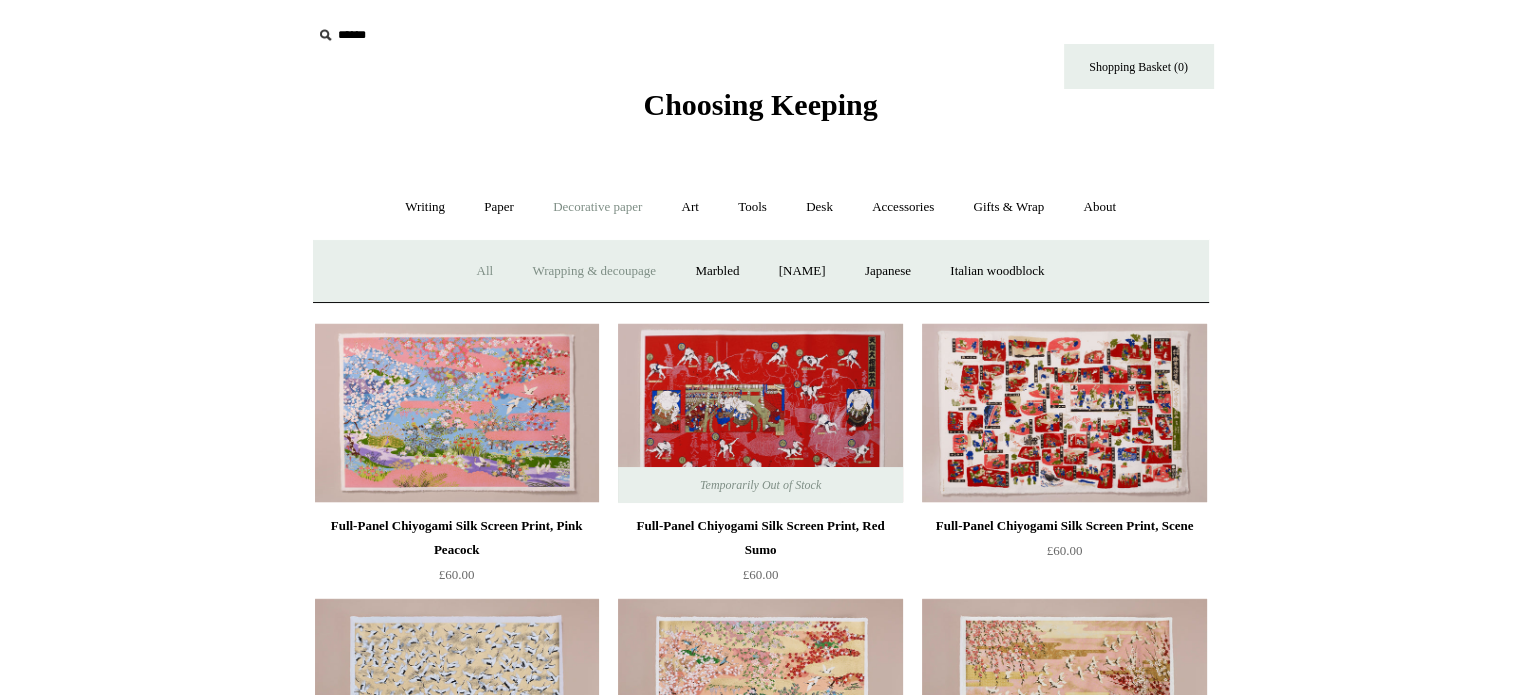 click on "Wrapping & decoupage" at bounding box center [594, 271] 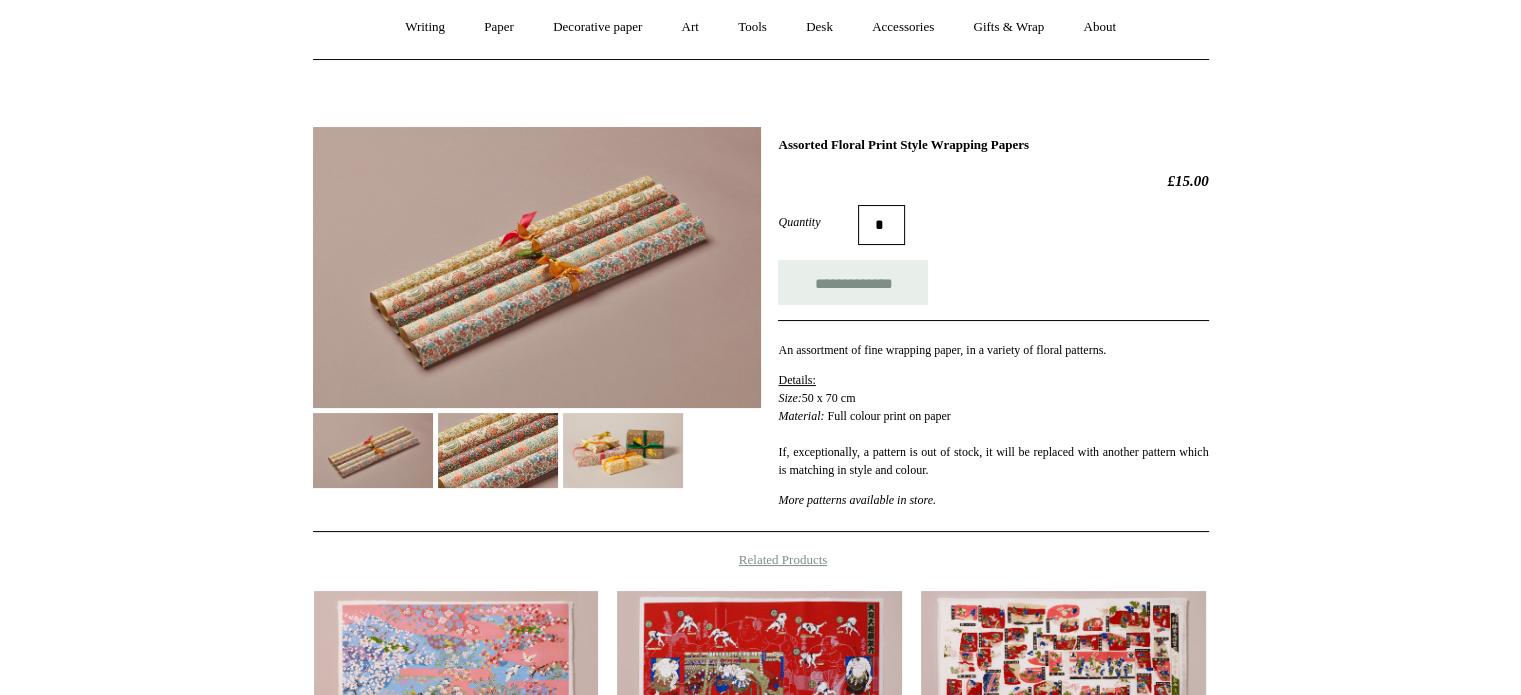 scroll, scrollTop: 182, scrollLeft: 0, axis: vertical 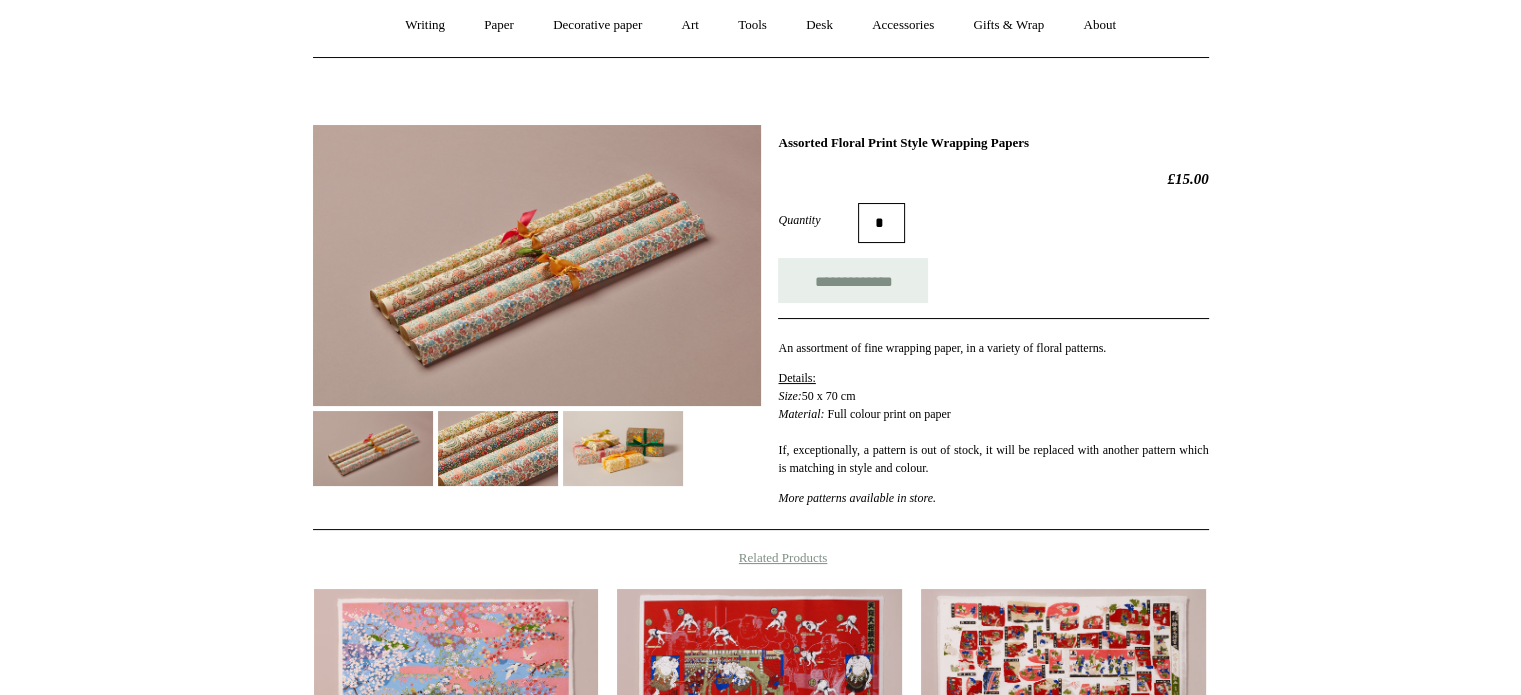 click at bounding box center (623, 448) 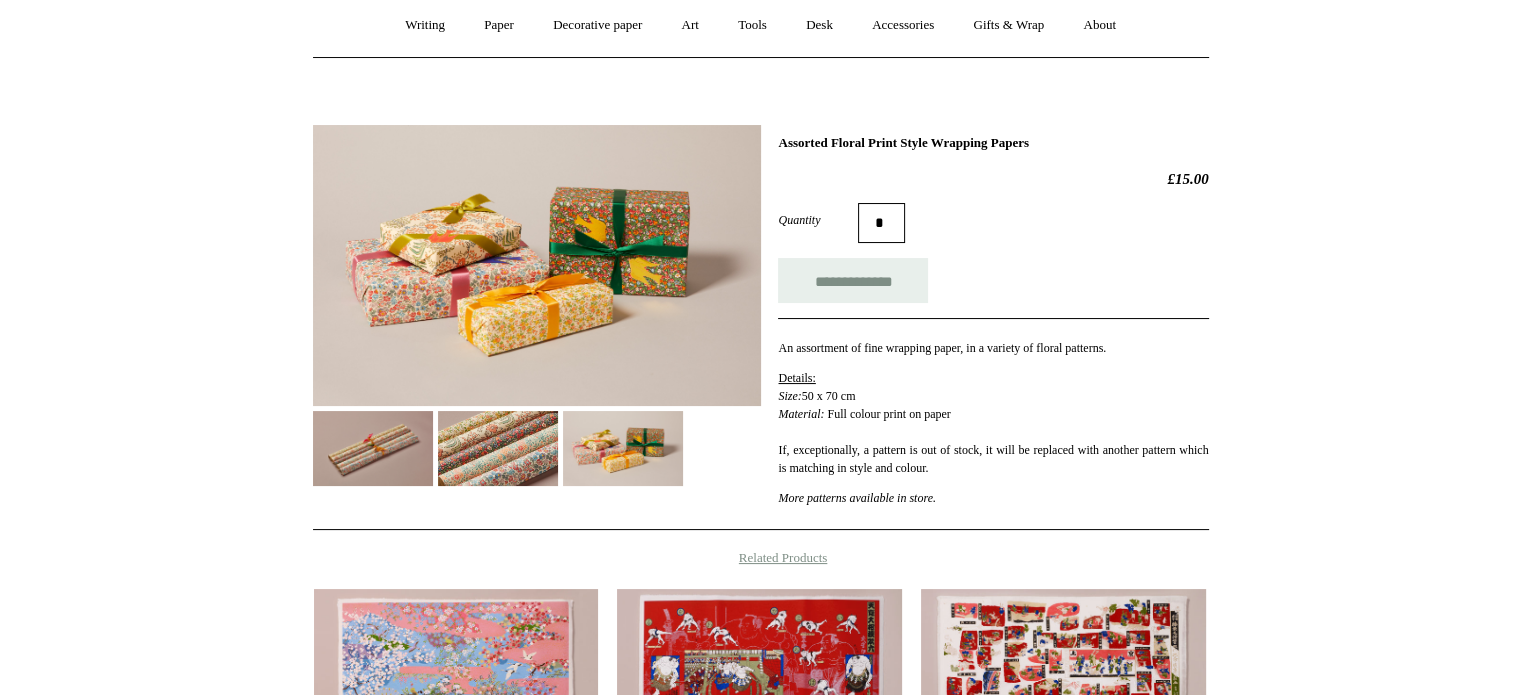 click at bounding box center [537, 265] 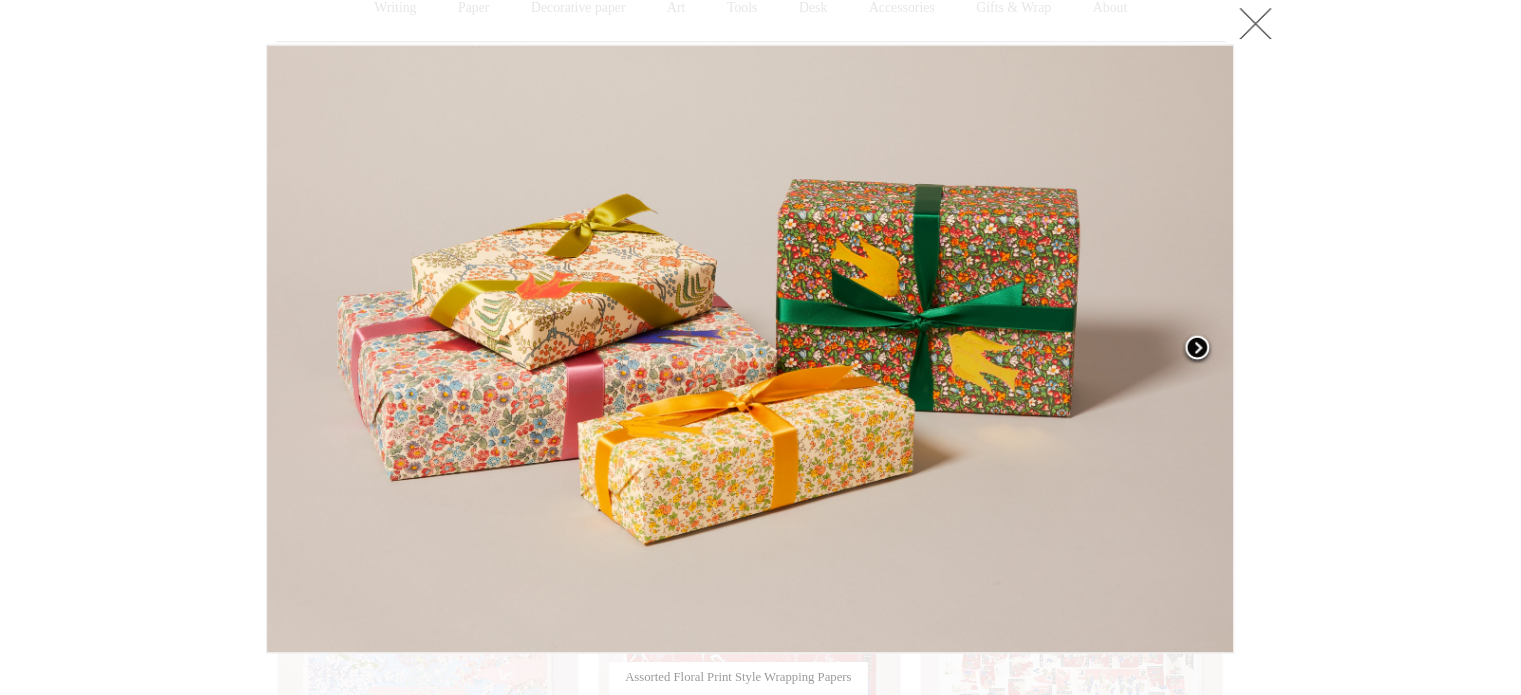 scroll, scrollTop: 182, scrollLeft: 0, axis: vertical 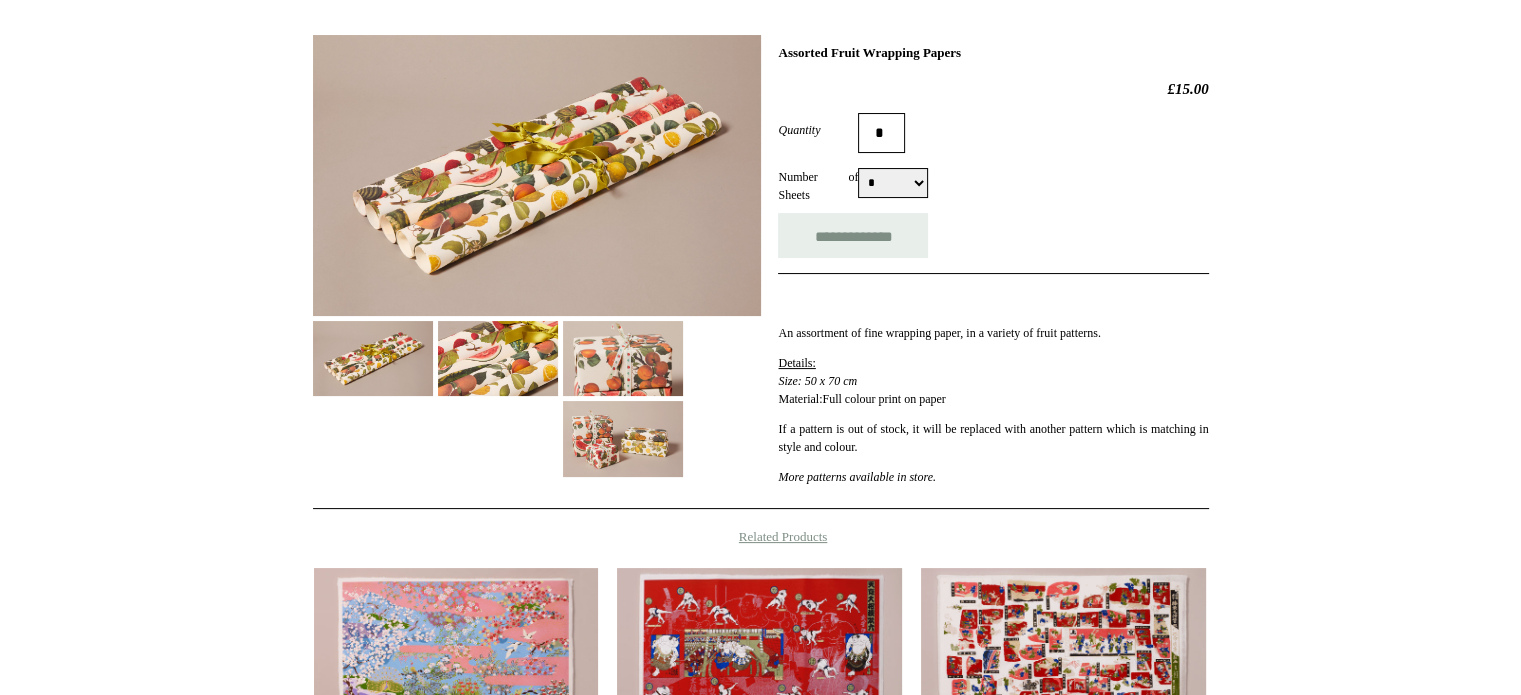 click at bounding box center [623, 438] 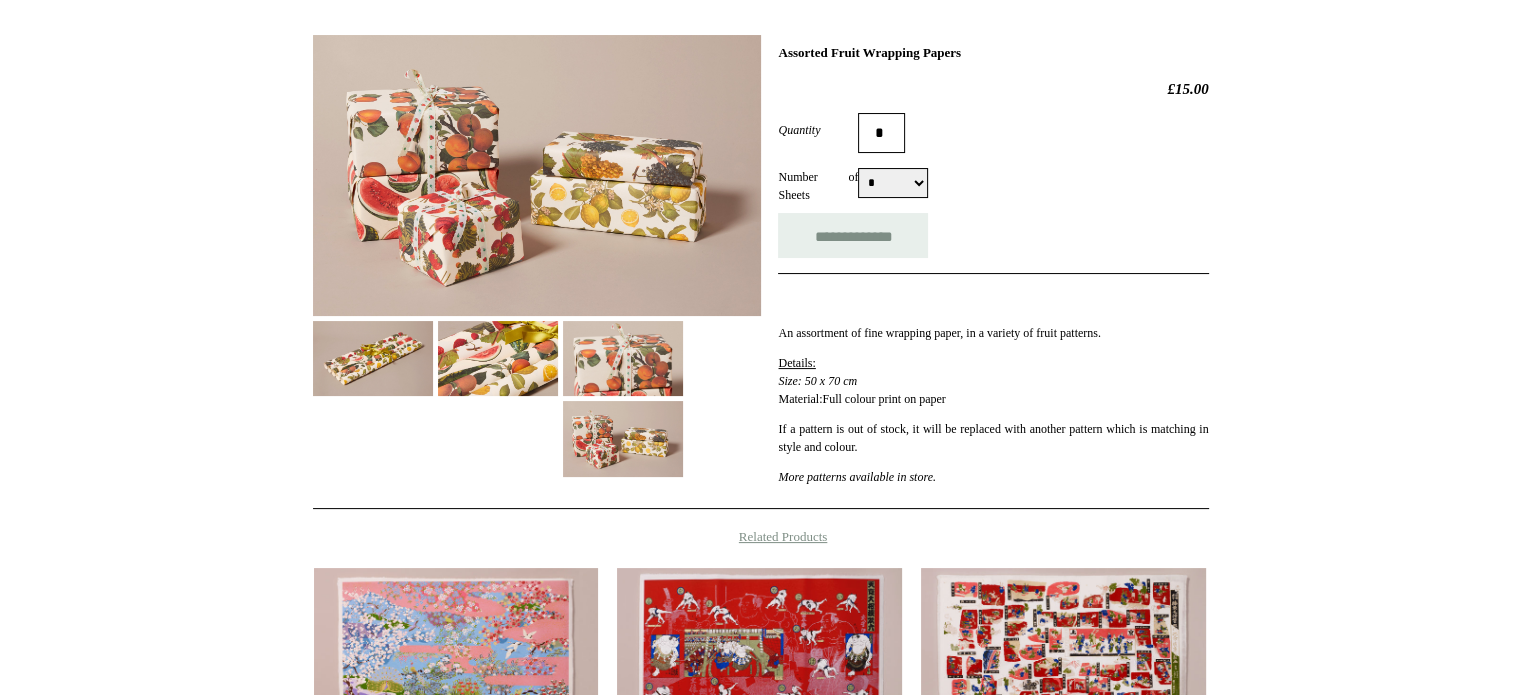 click at bounding box center [537, 175] 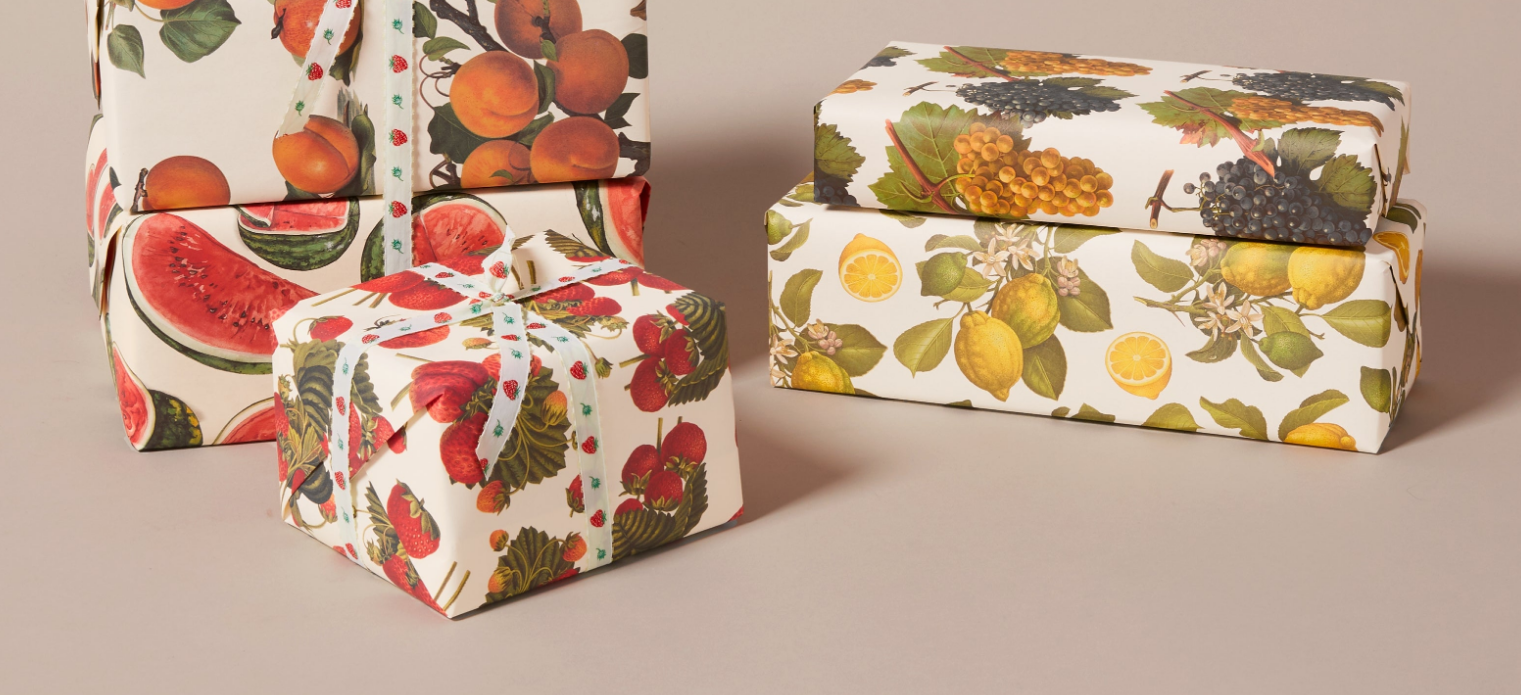 scroll, scrollTop: 272, scrollLeft: 0, axis: vertical 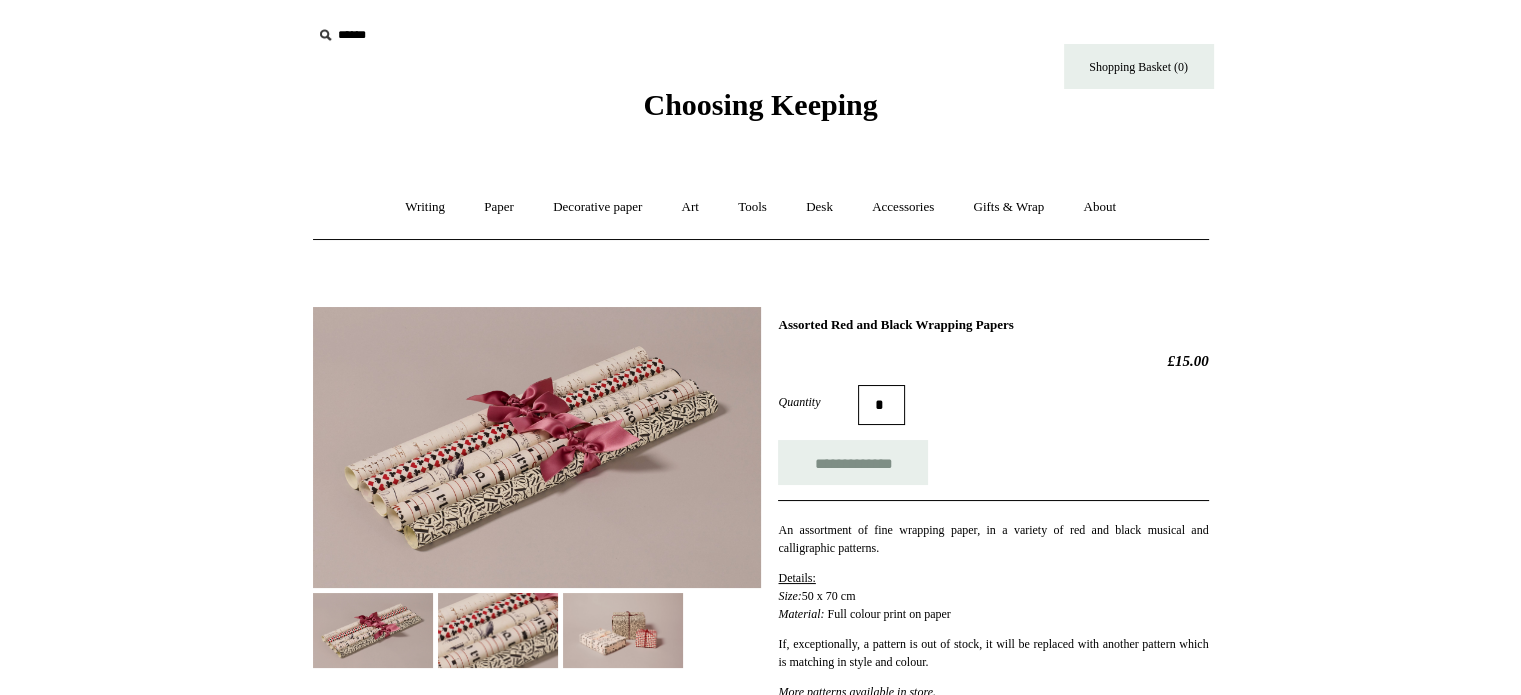 click at bounding box center (623, 630) 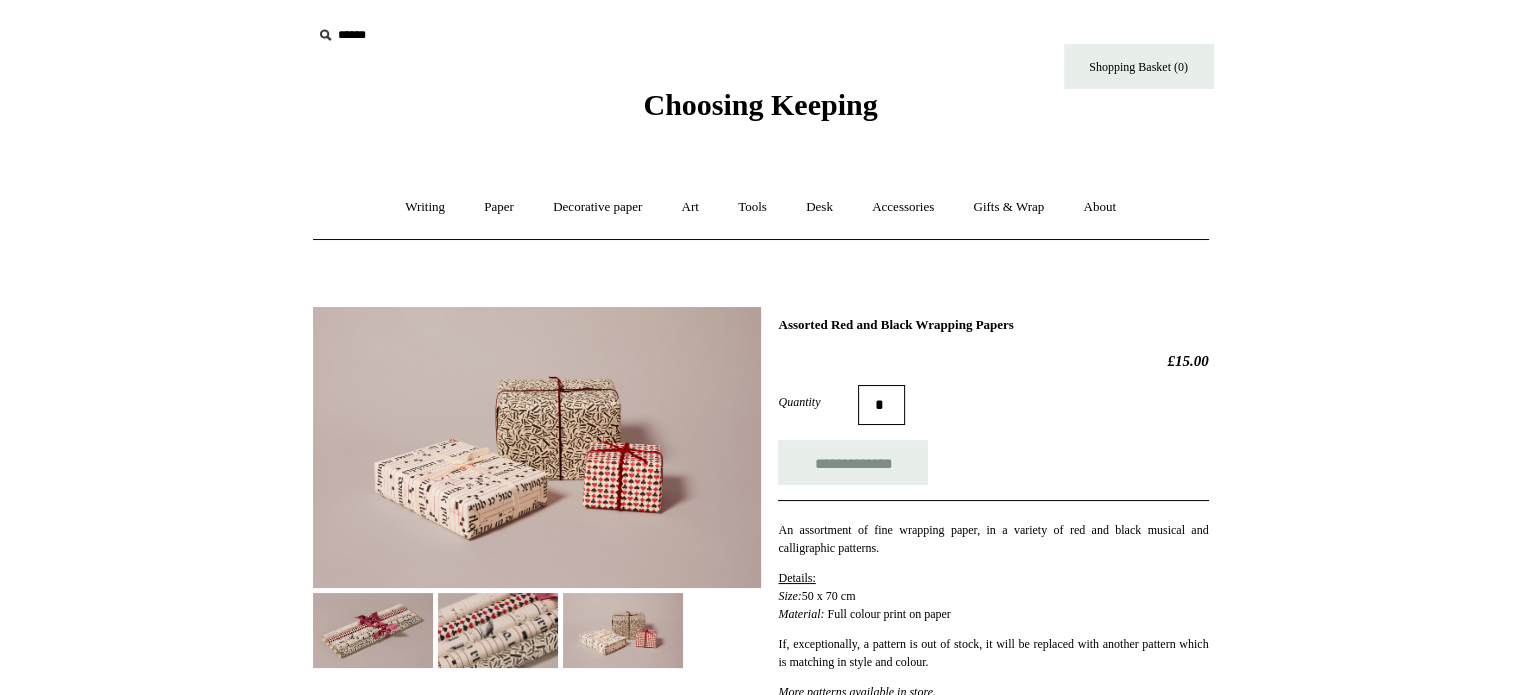click at bounding box center [537, 447] 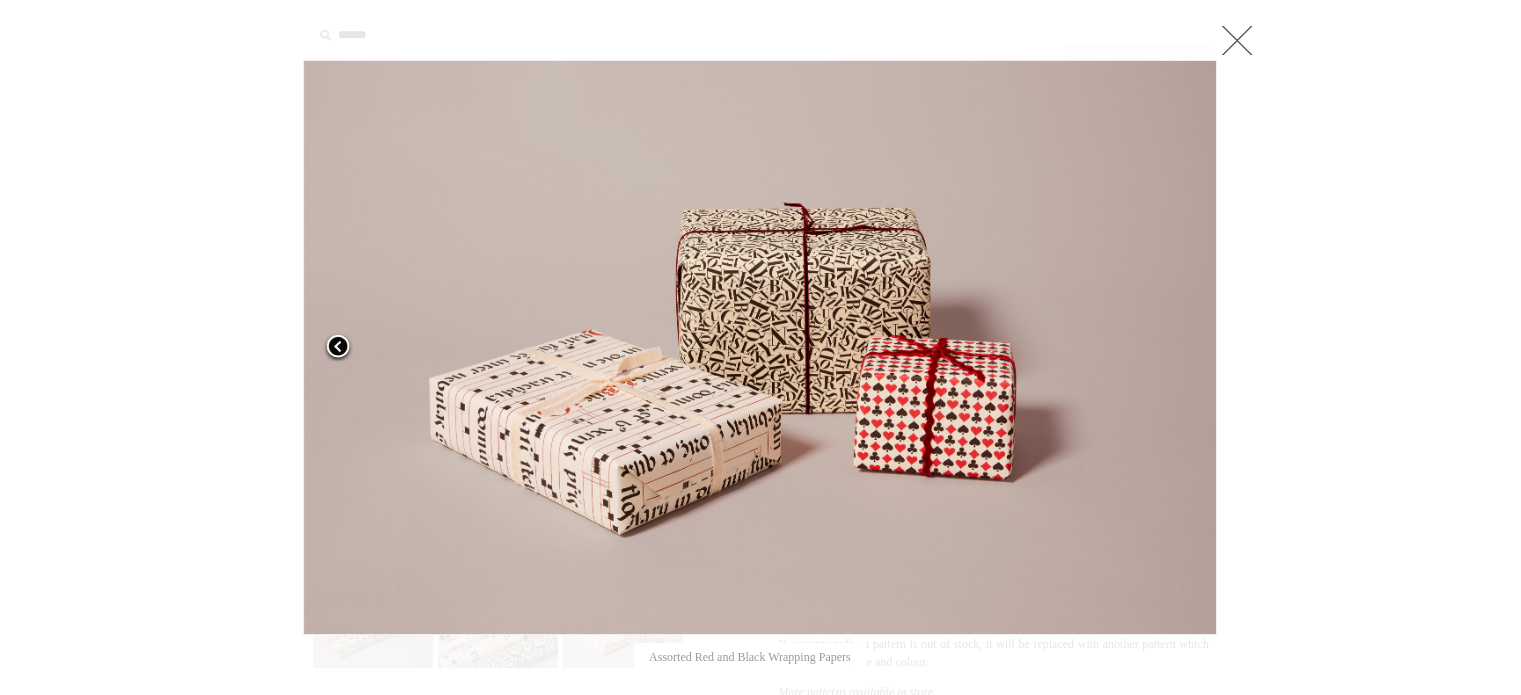 click at bounding box center (338, 348) 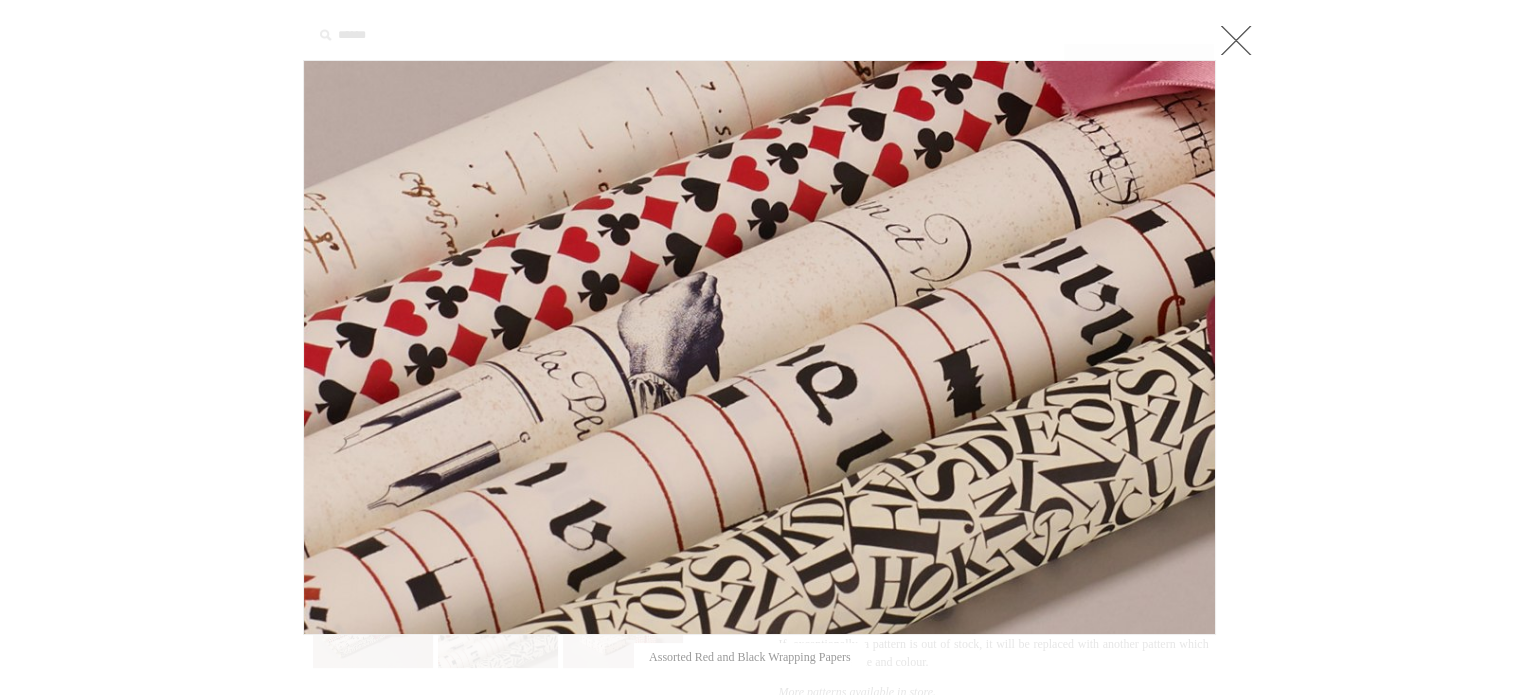 click at bounding box center [1236, 40] 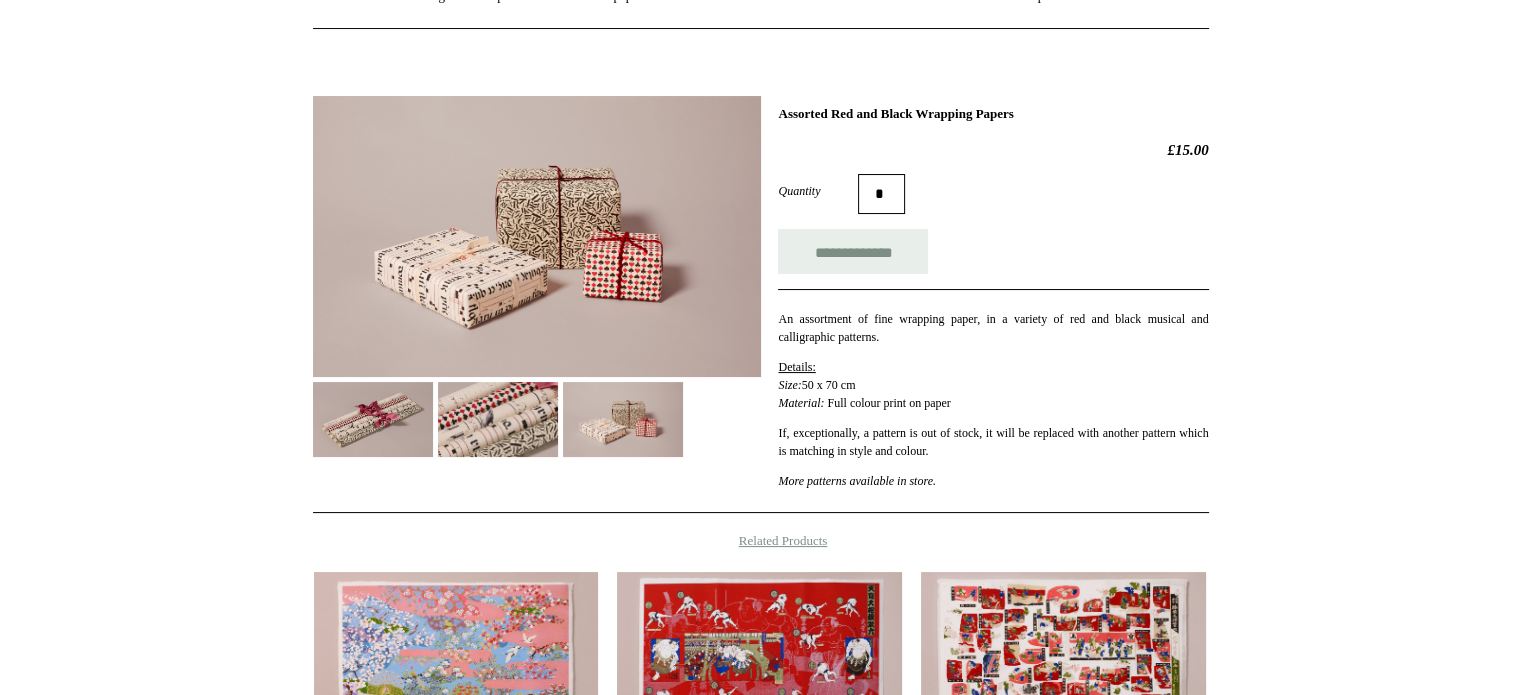 scroll, scrollTop: 226, scrollLeft: 0, axis: vertical 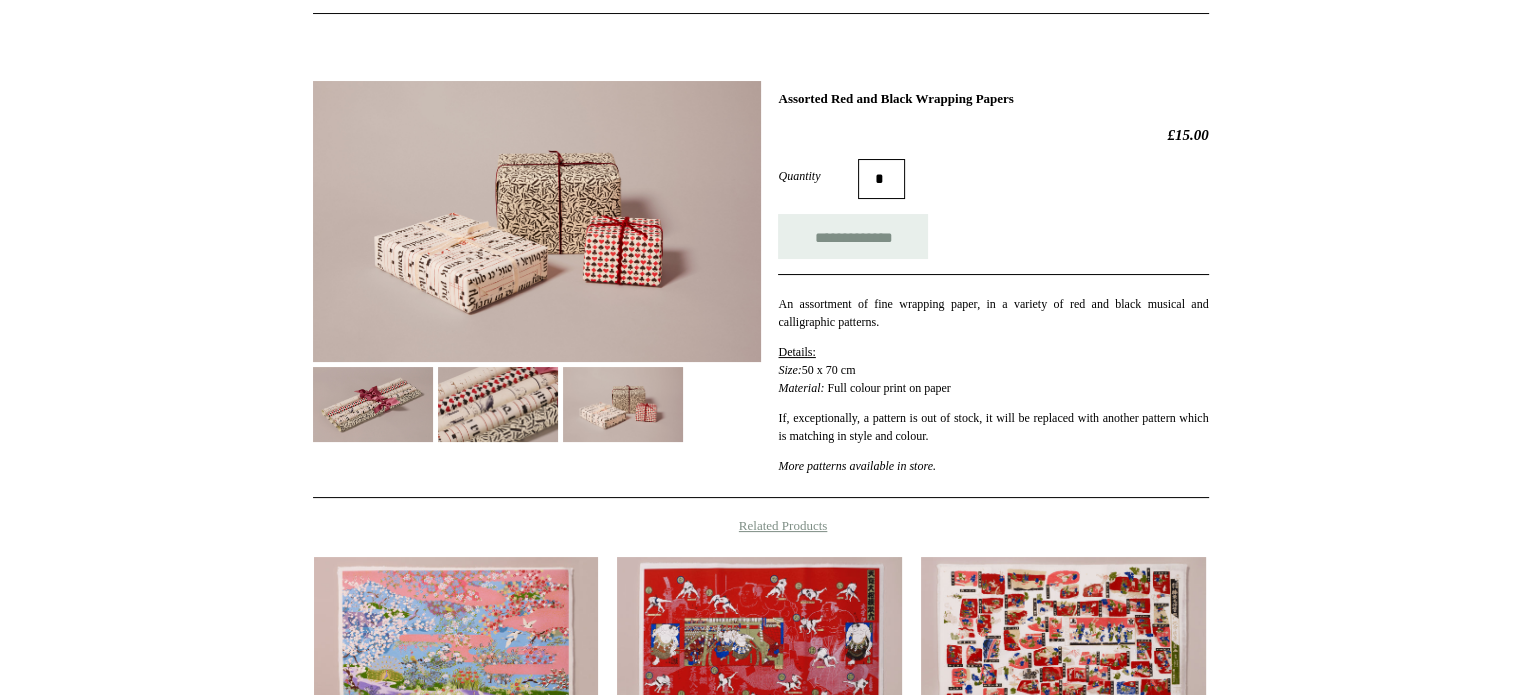 click at bounding box center (373, 404) 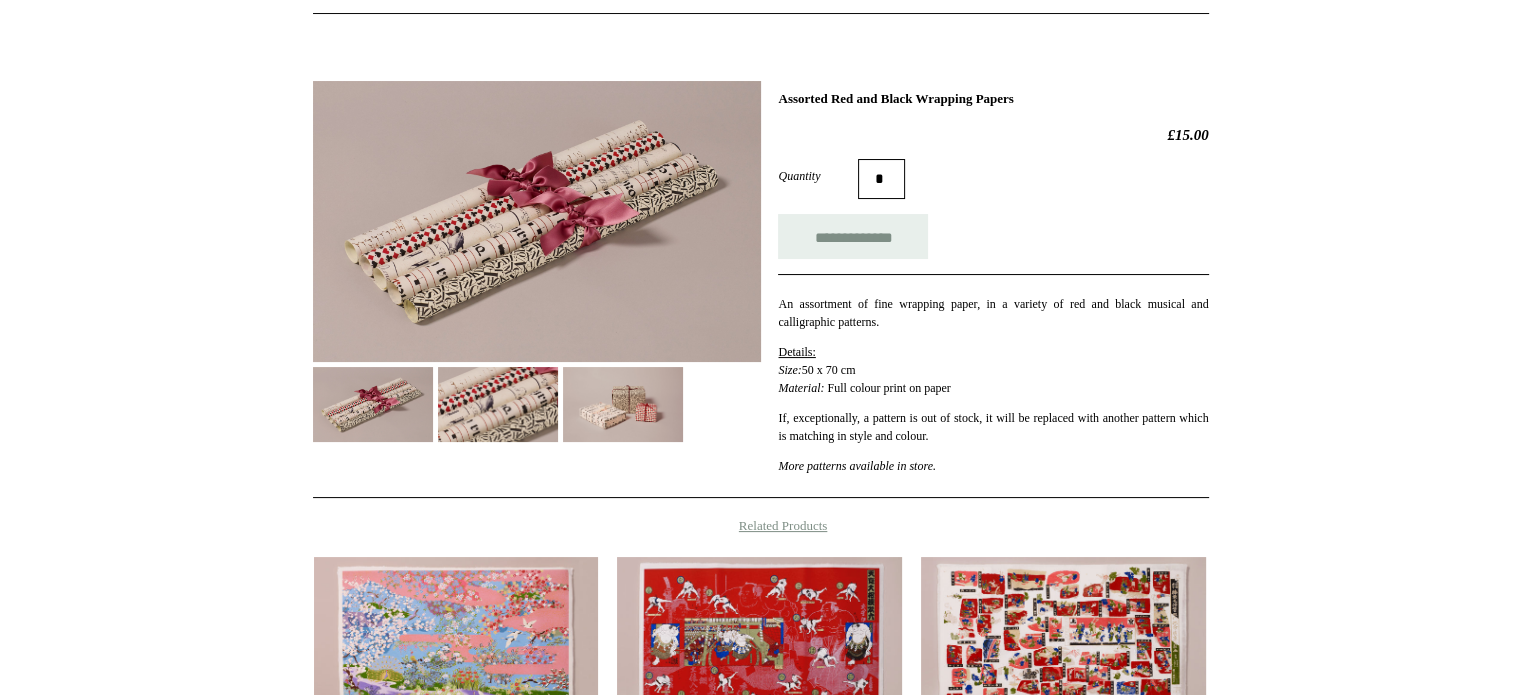 click at bounding box center [498, 404] 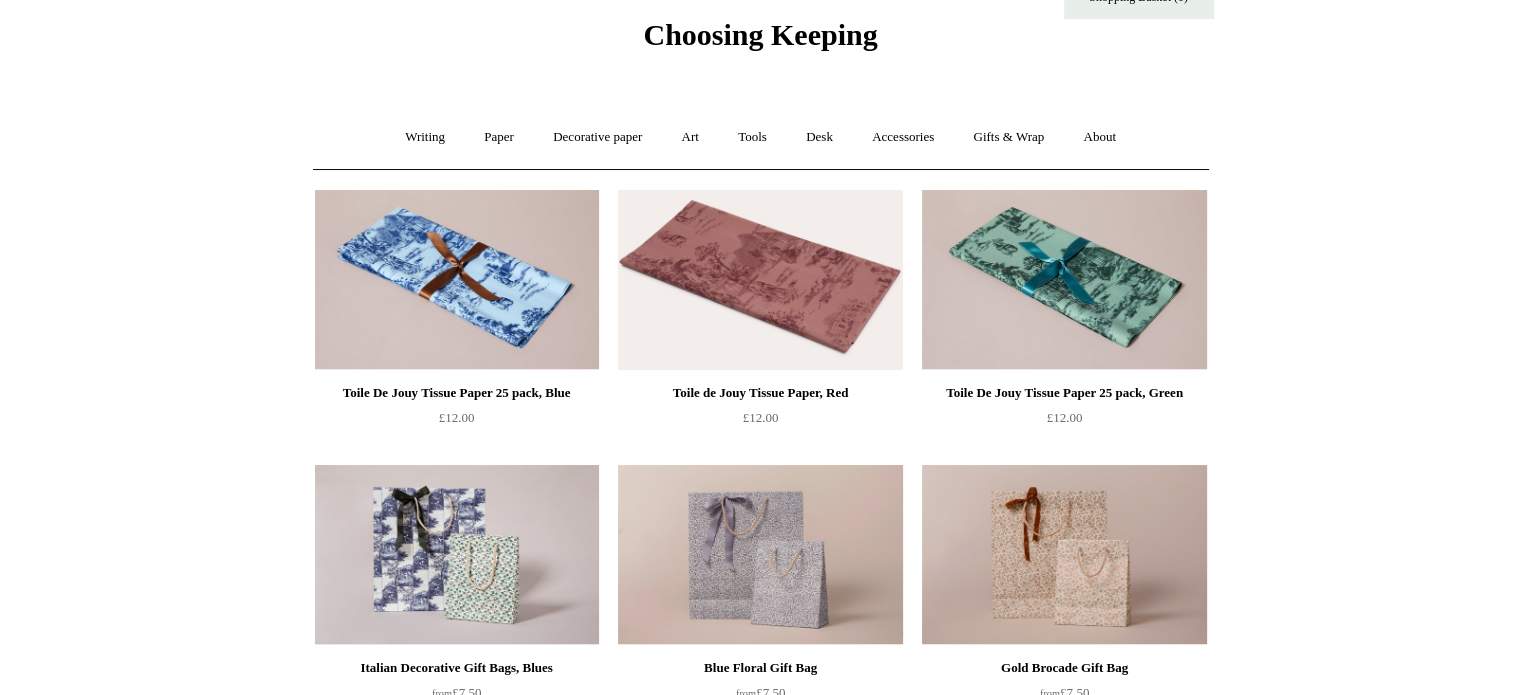 scroll, scrollTop: 71, scrollLeft: 0, axis: vertical 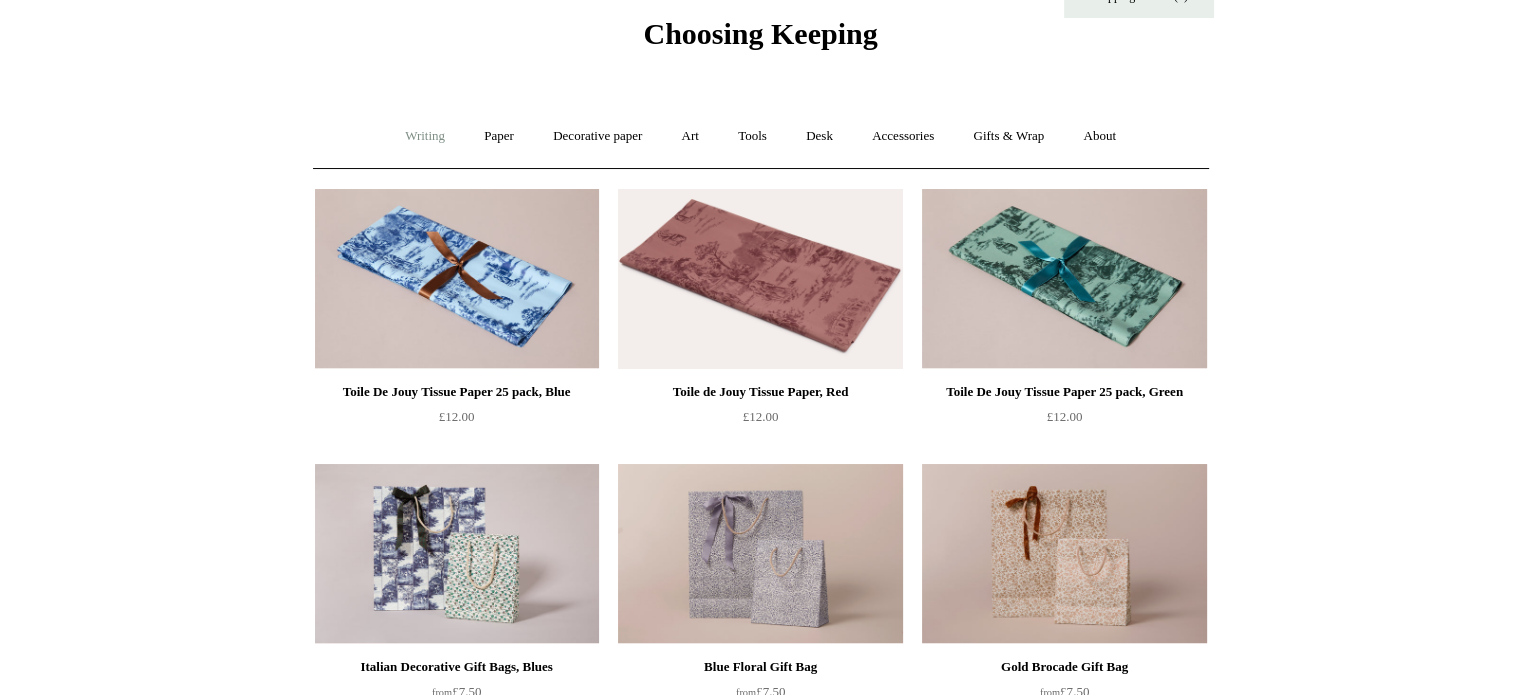 click on "Writing +" at bounding box center (425, 136) 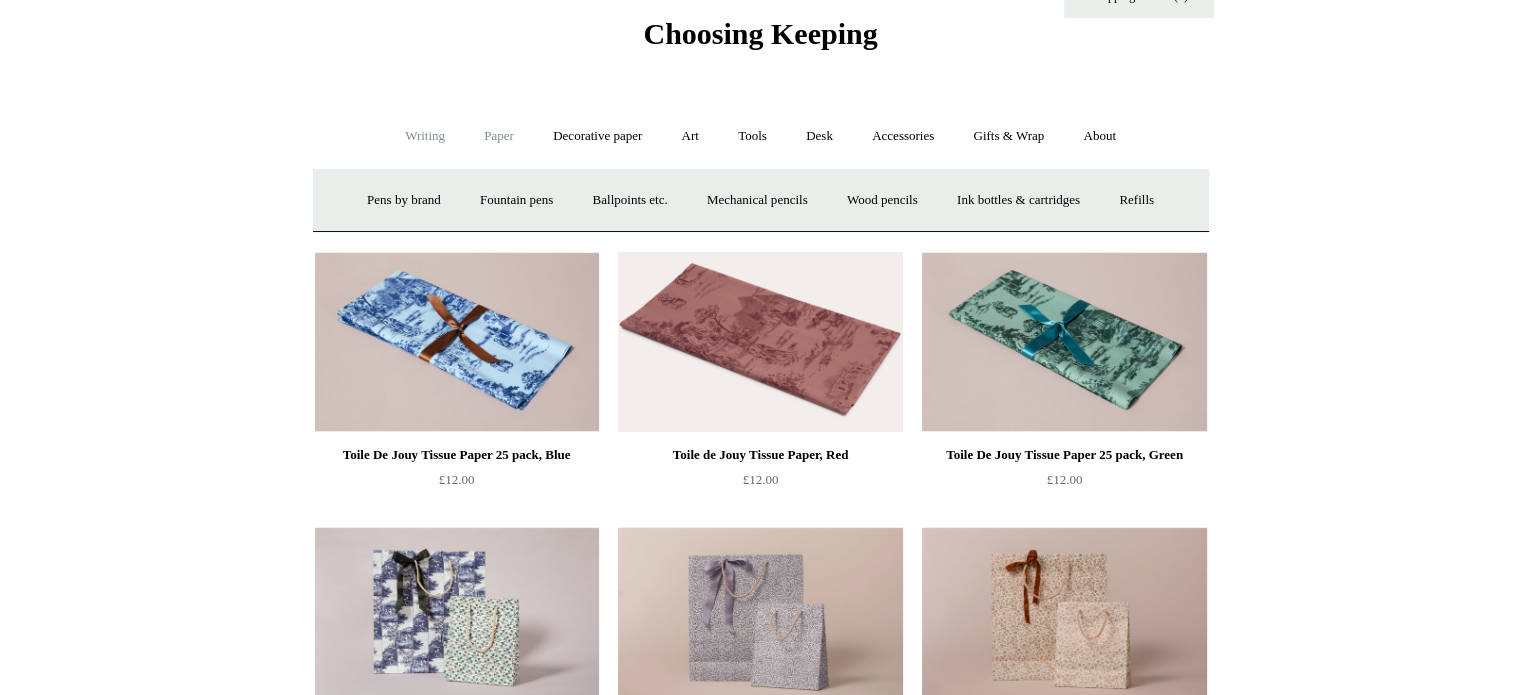 click on "Paper +" at bounding box center [499, 136] 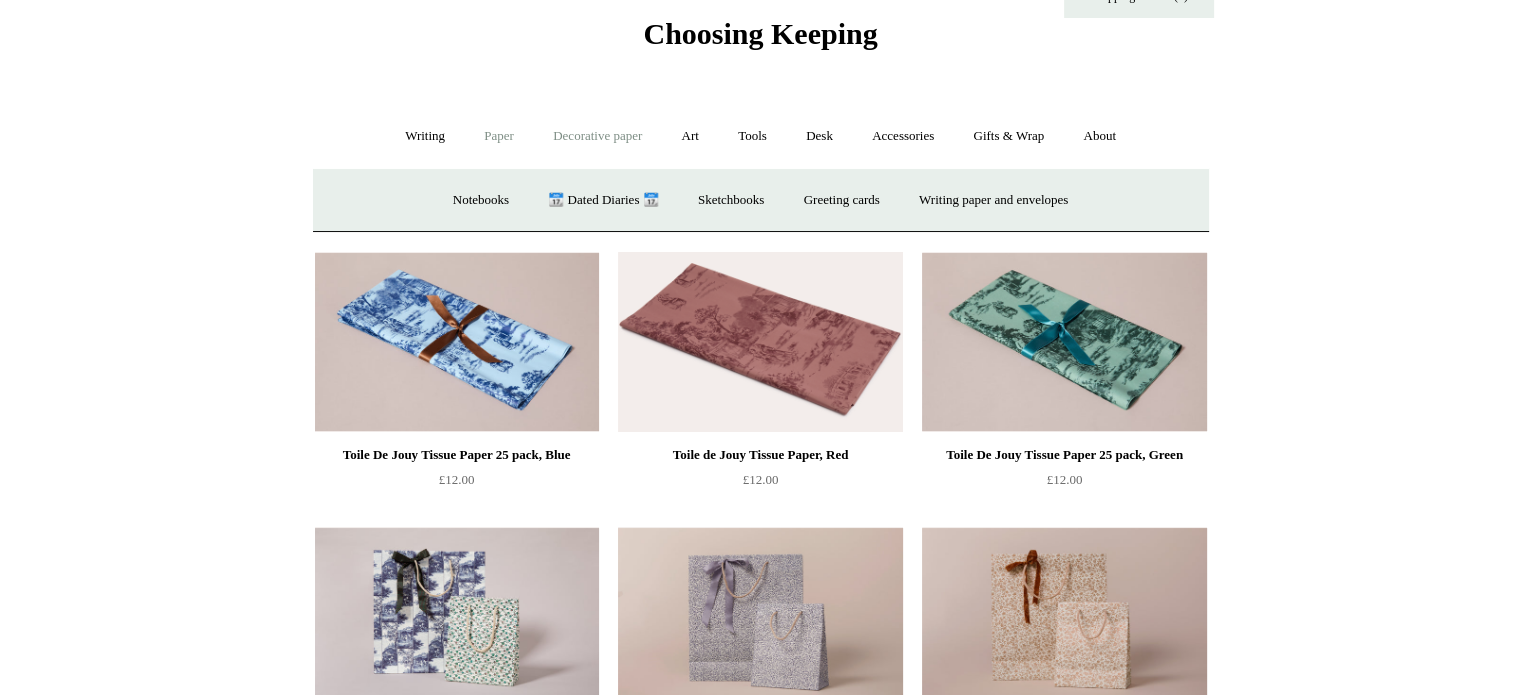 click on "Decorative paper +" at bounding box center [597, 136] 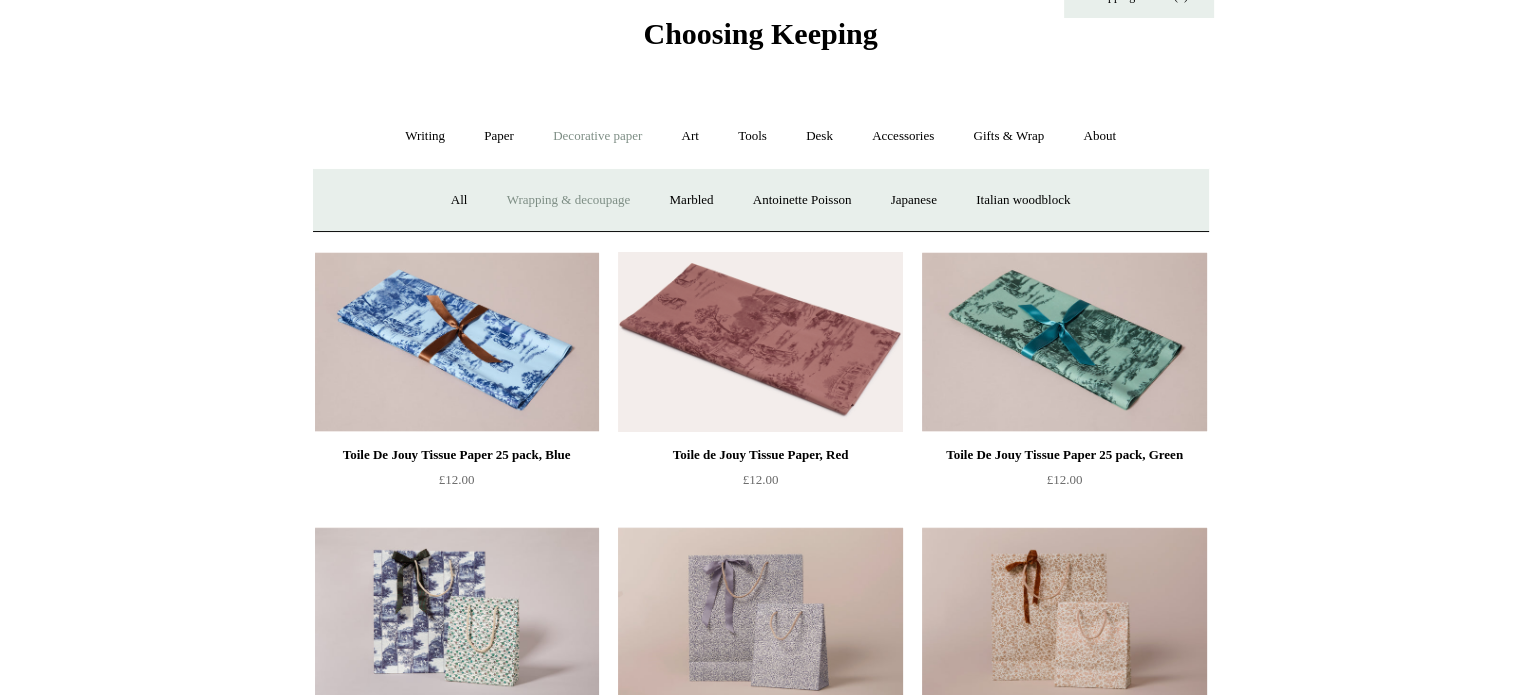 click on "Menu
Choosing Keeping
*
Shipping Information
Shopping Basket (0)
*
⤺
+ +" at bounding box center [760, 1489] 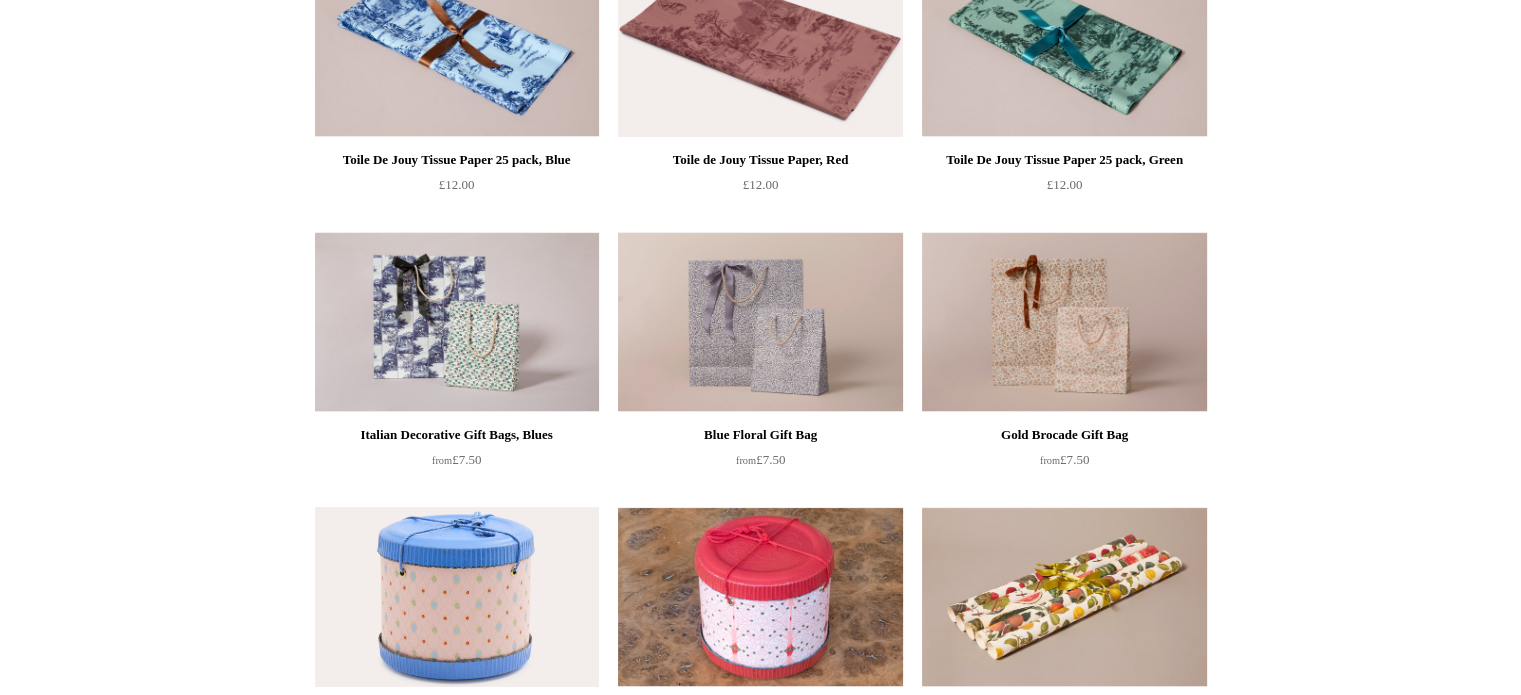 scroll, scrollTop: 0, scrollLeft: 0, axis: both 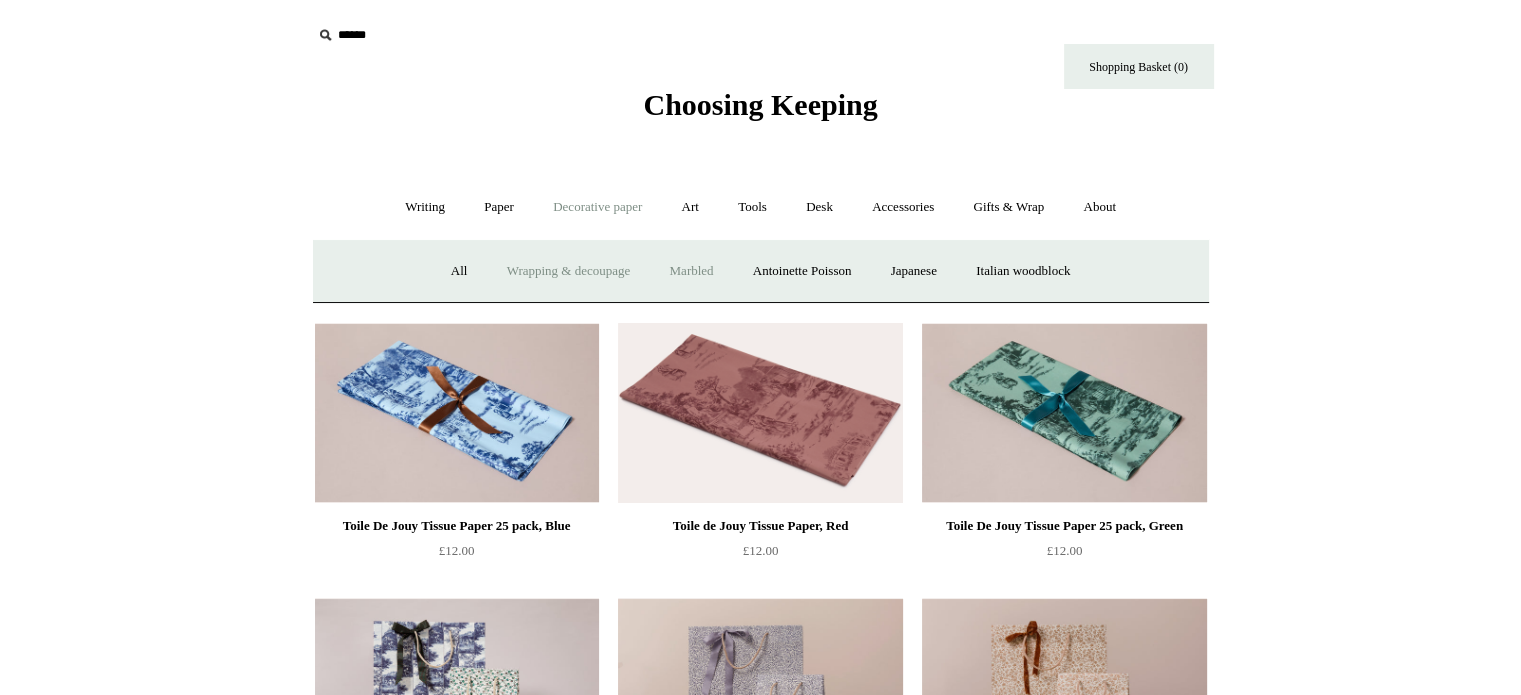 click on "Marbled" at bounding box center (691, 271) 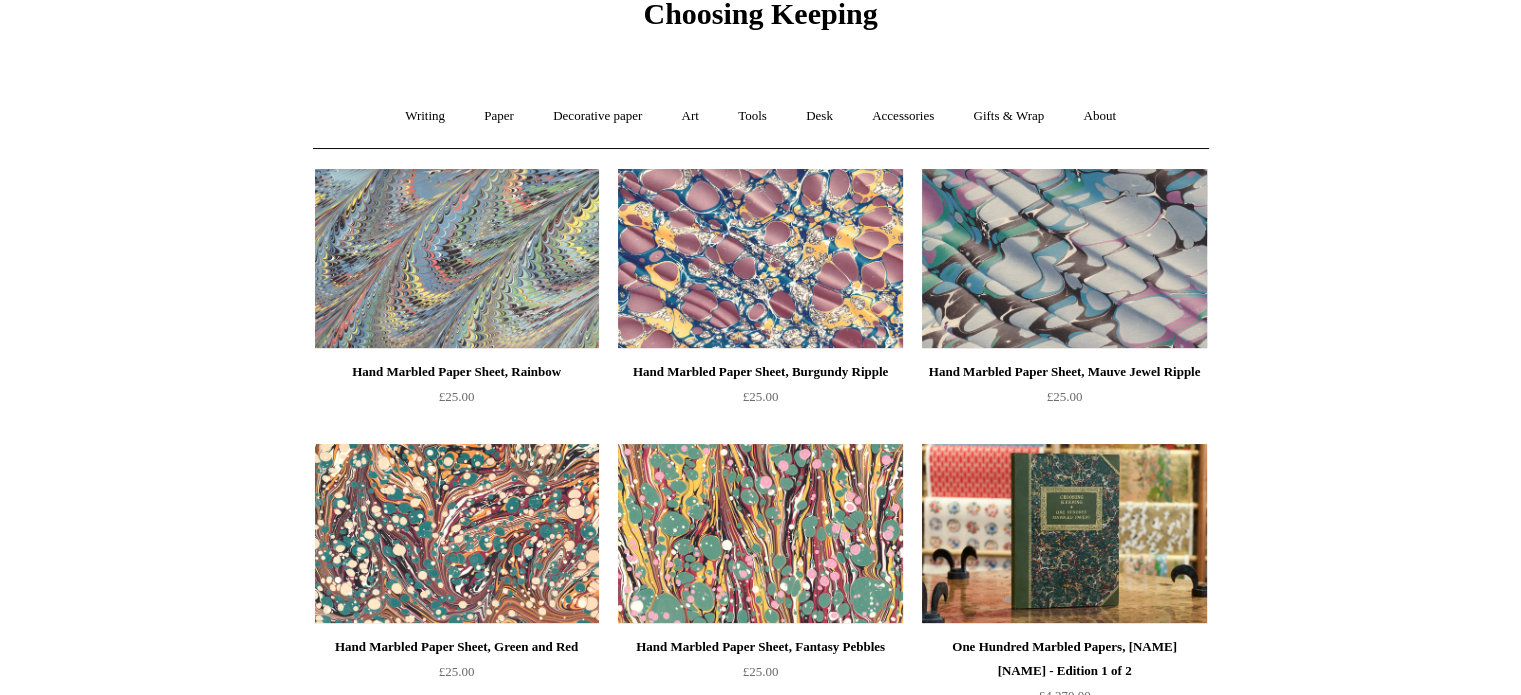 scroll, scrollTop: 0, scrollLeft: 0, axis: both 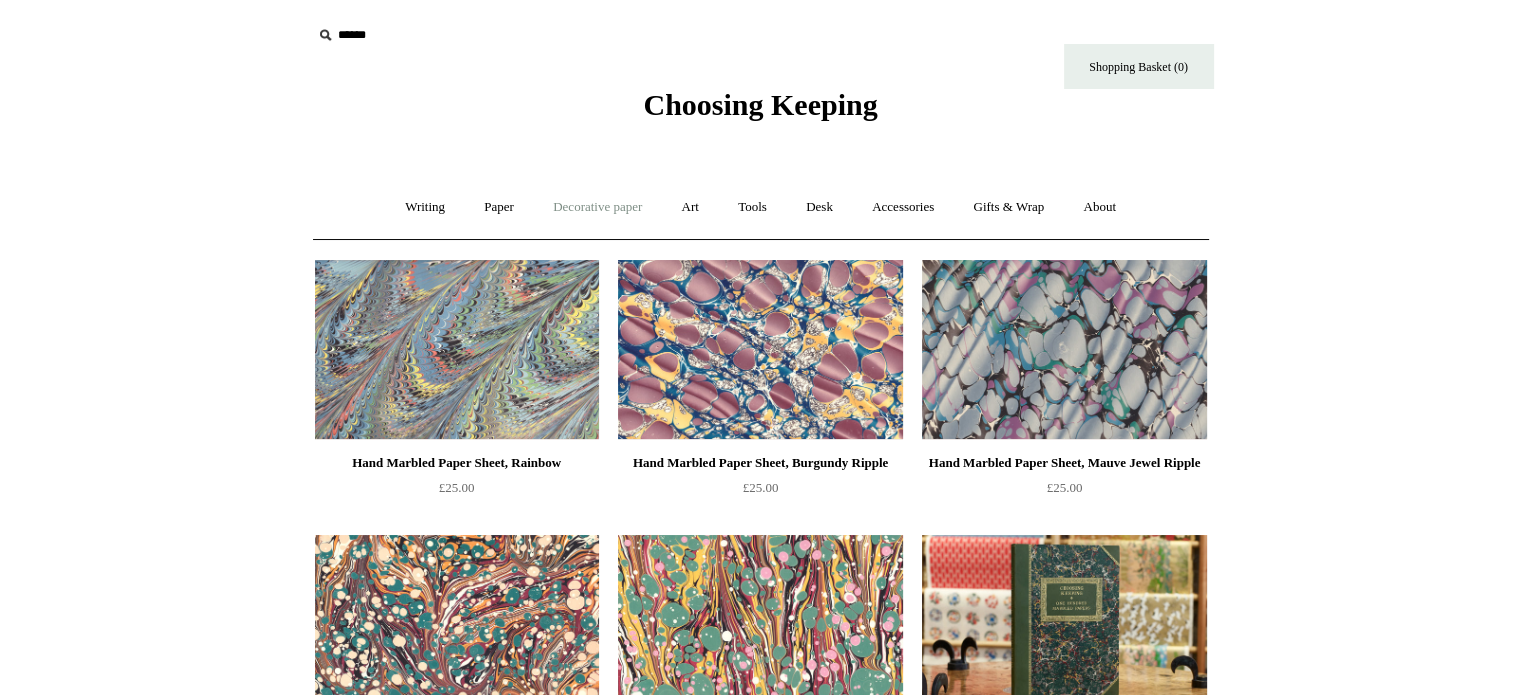 click on "Decorative paper +" at bounding box center (597, 207) 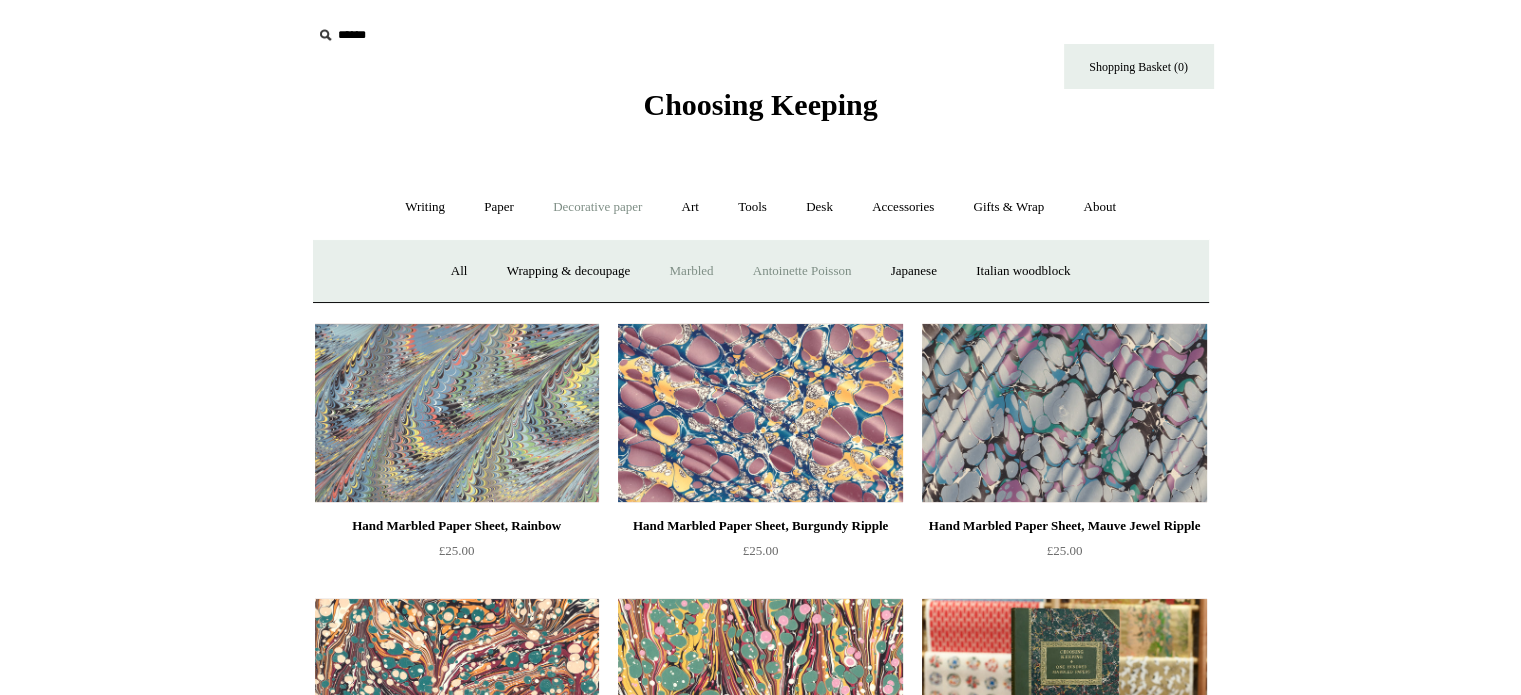 click on "Antoinette Poisson" at bounding box center [802, 271] 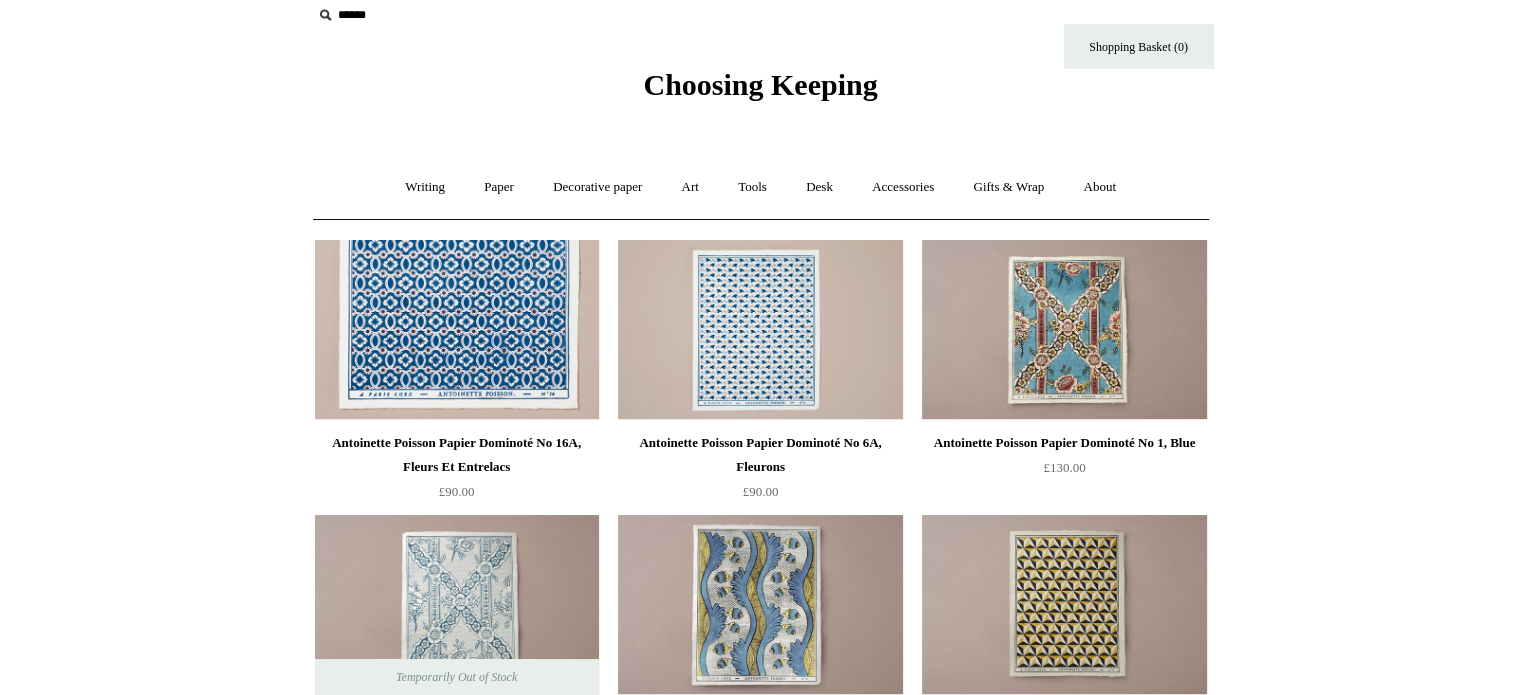 scroll, scrollTop: 0, scrollLeft: 0, axis: both 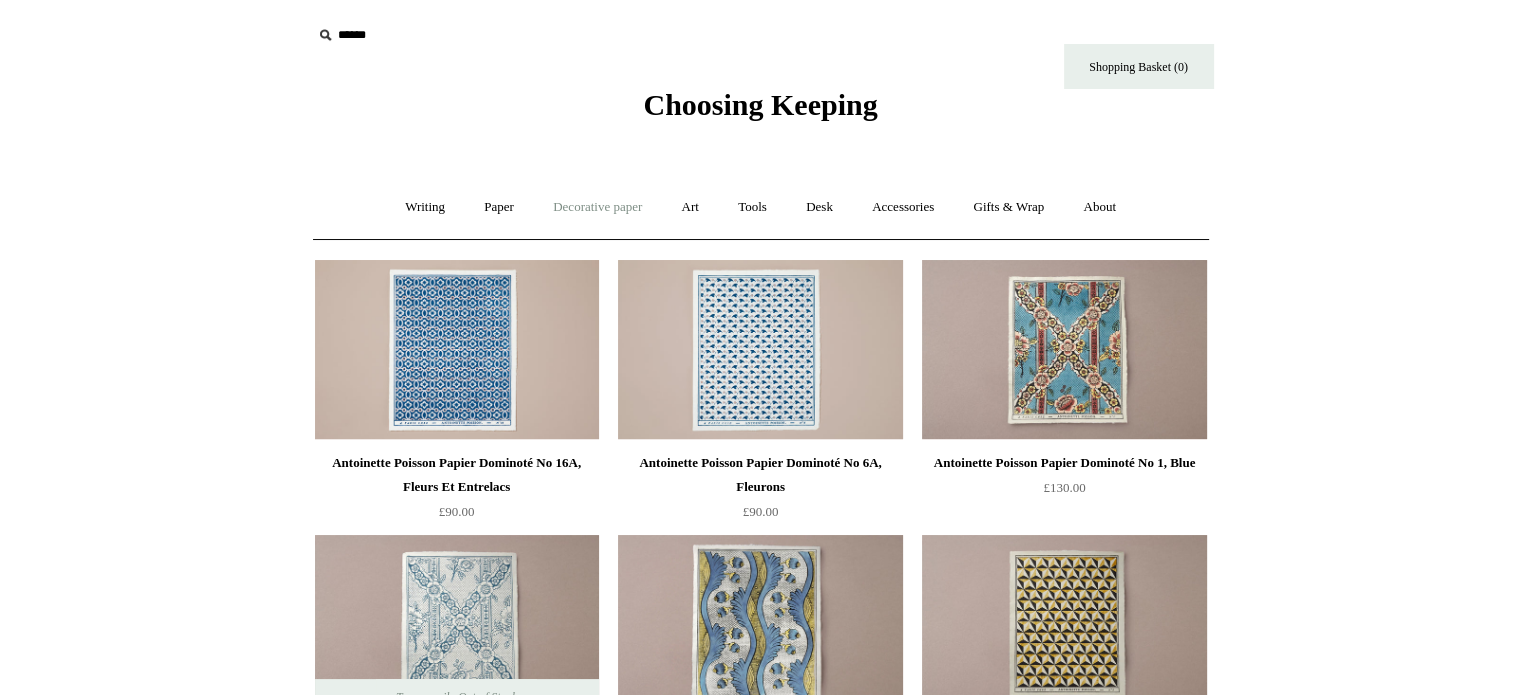 click on "Decorative paper +" at bounding box center [597, 207] 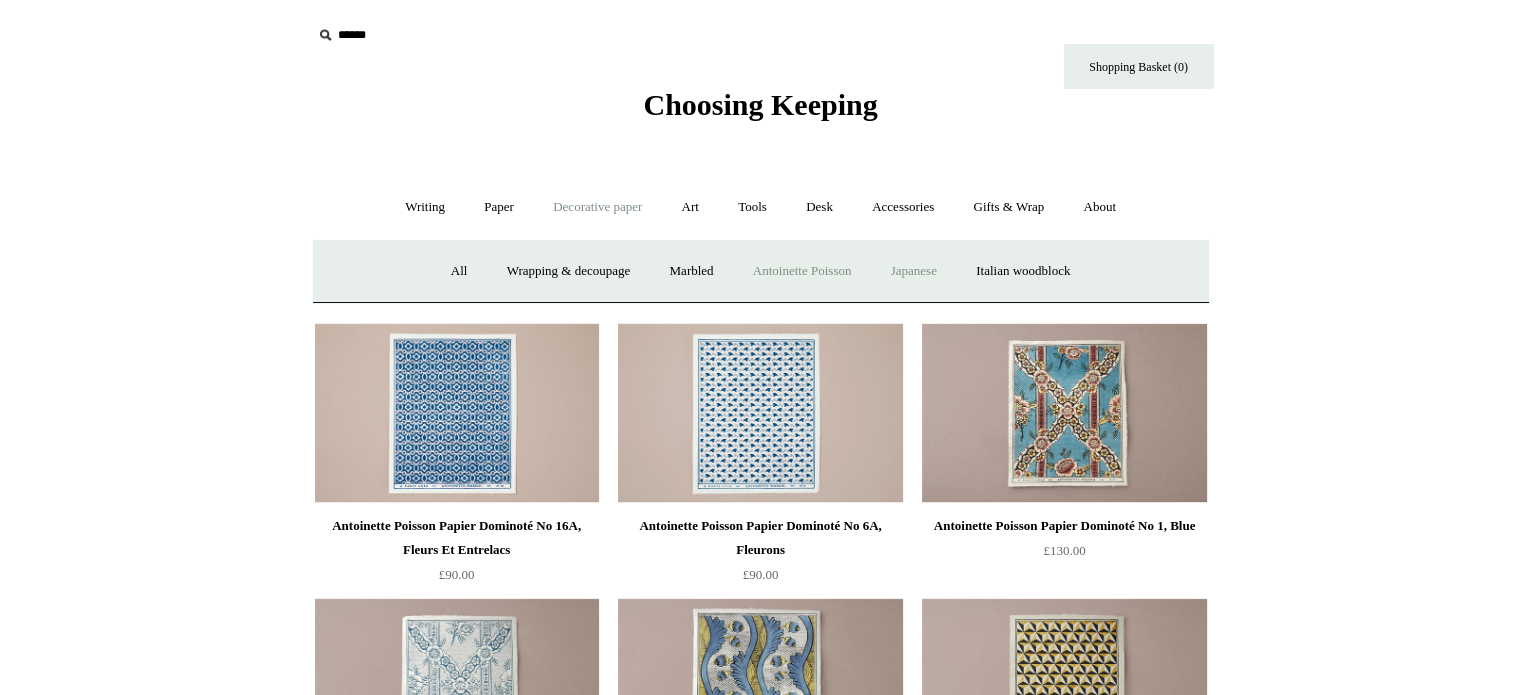 click on "Japanese" at bounding box center (914, 271) 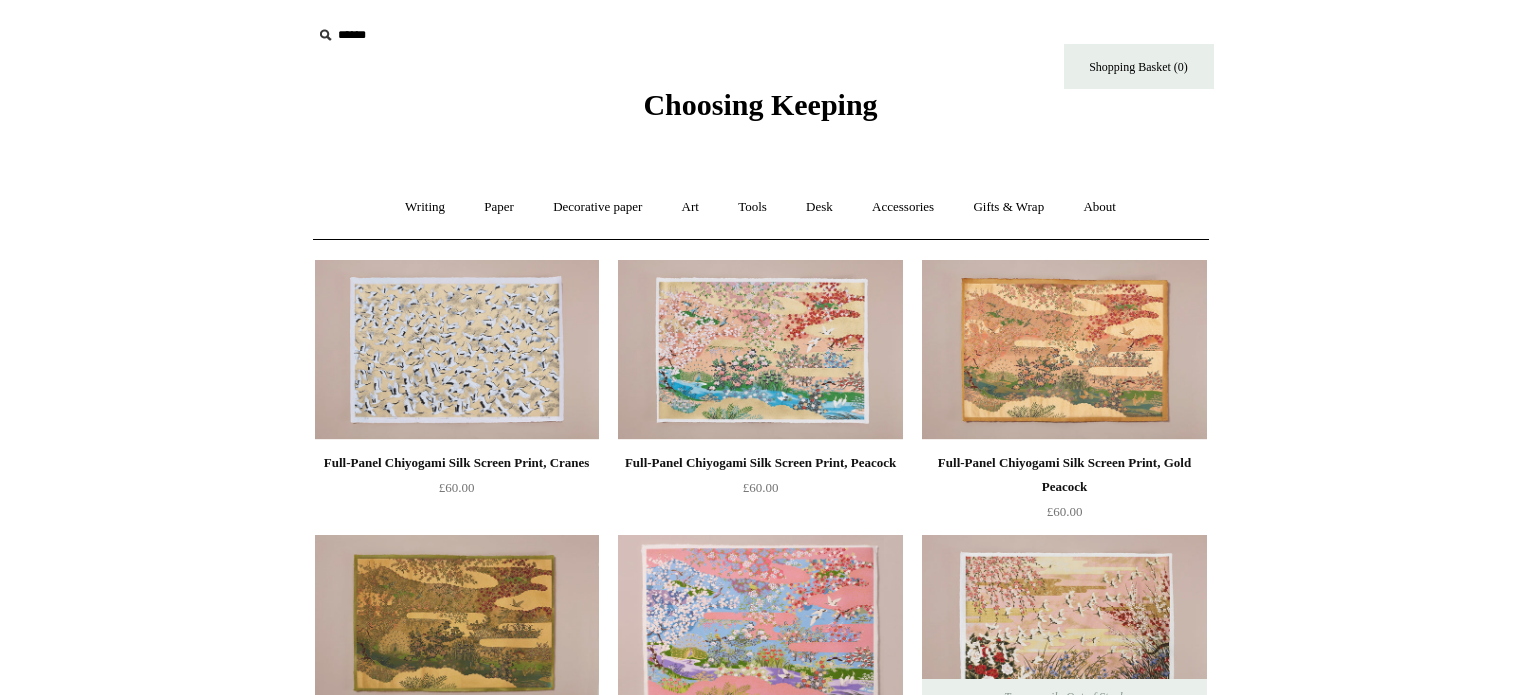 scroll, scrollTop: 0, scrollLeft: 0, axis: both 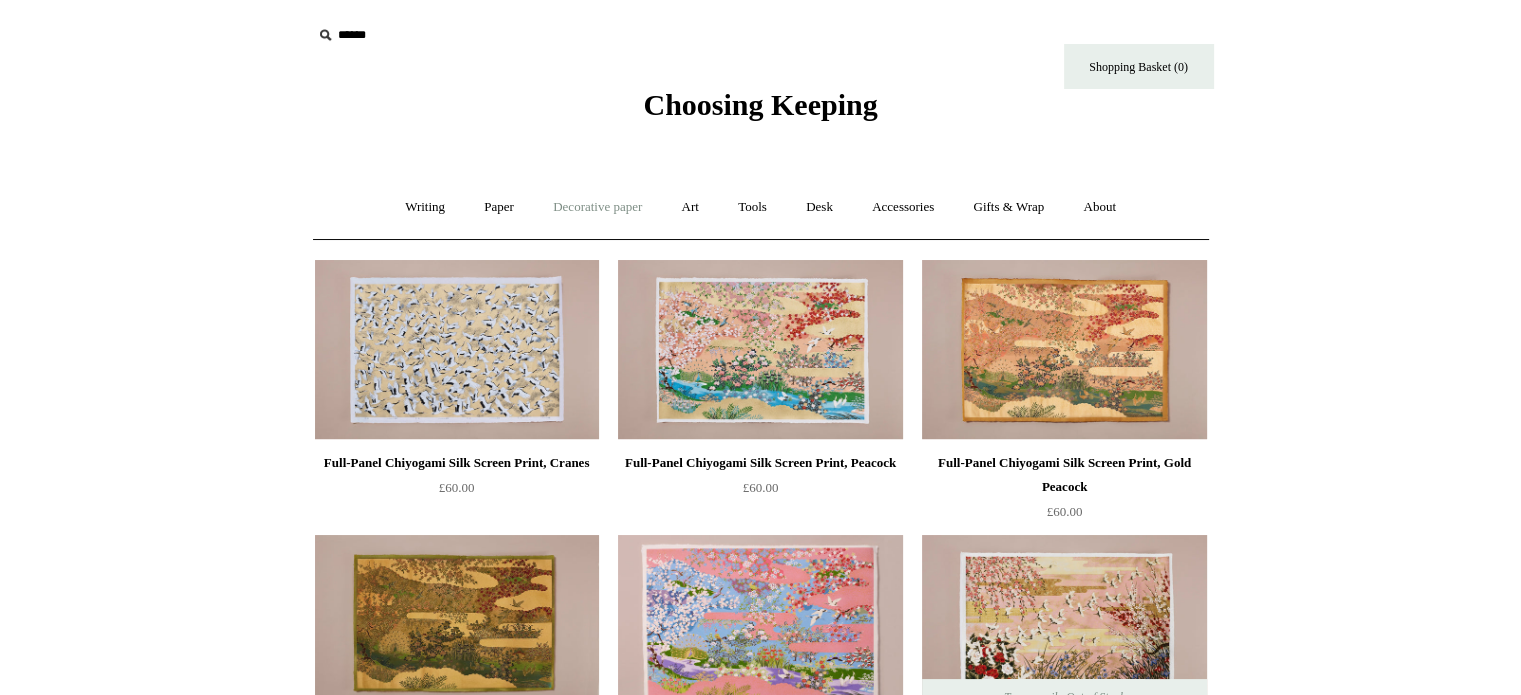 click on "Decorative paper +" at bounding box center (597, 207) 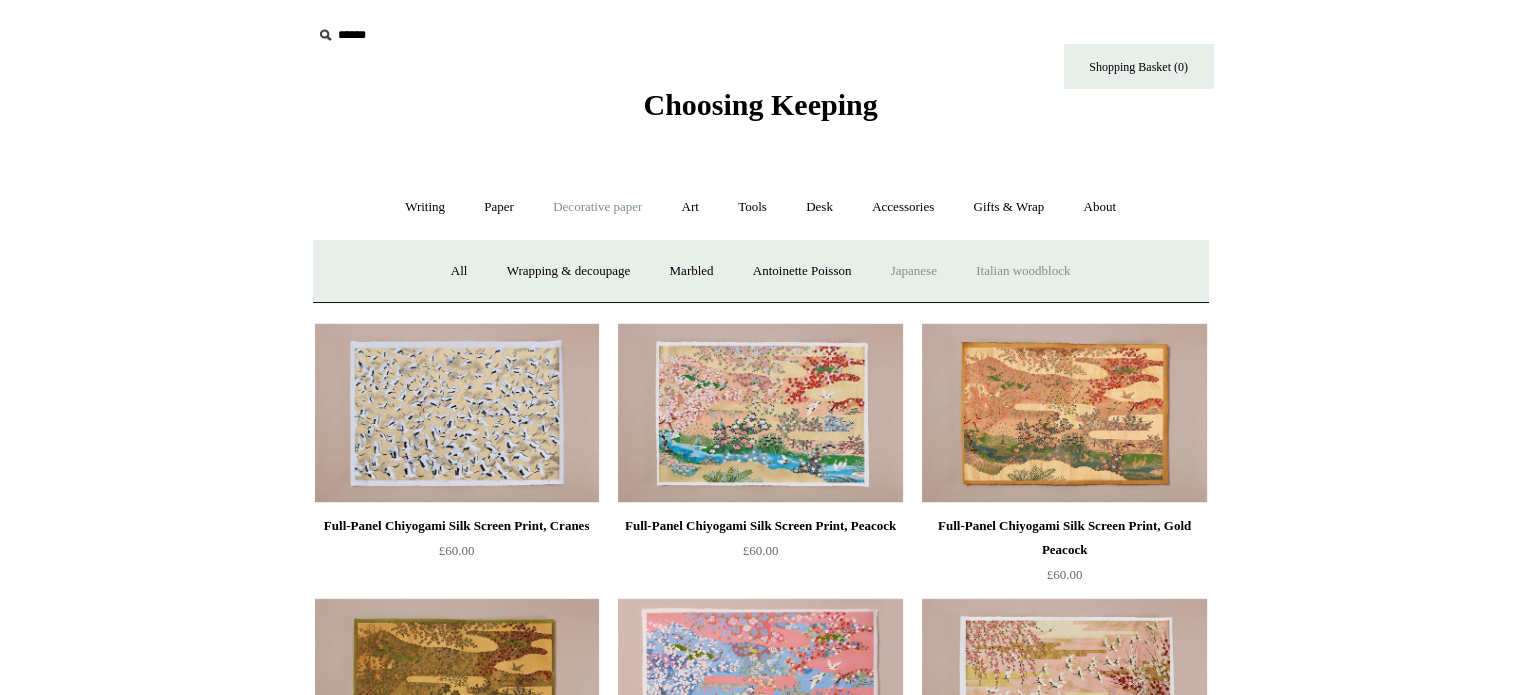 click on "Italian woodblock" at bounding box center (1023, 271) 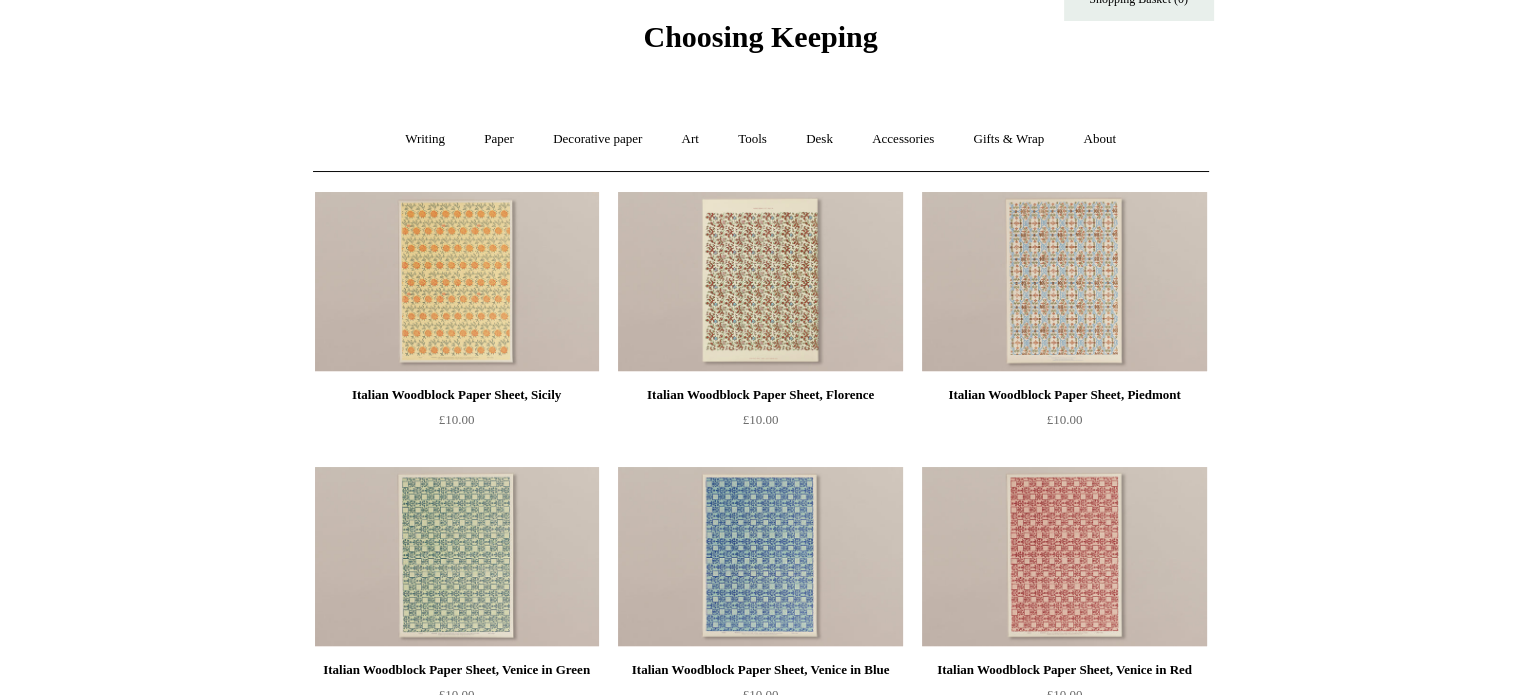 scroll, scrollTop: 0, scrollLeft: 0, axis: both 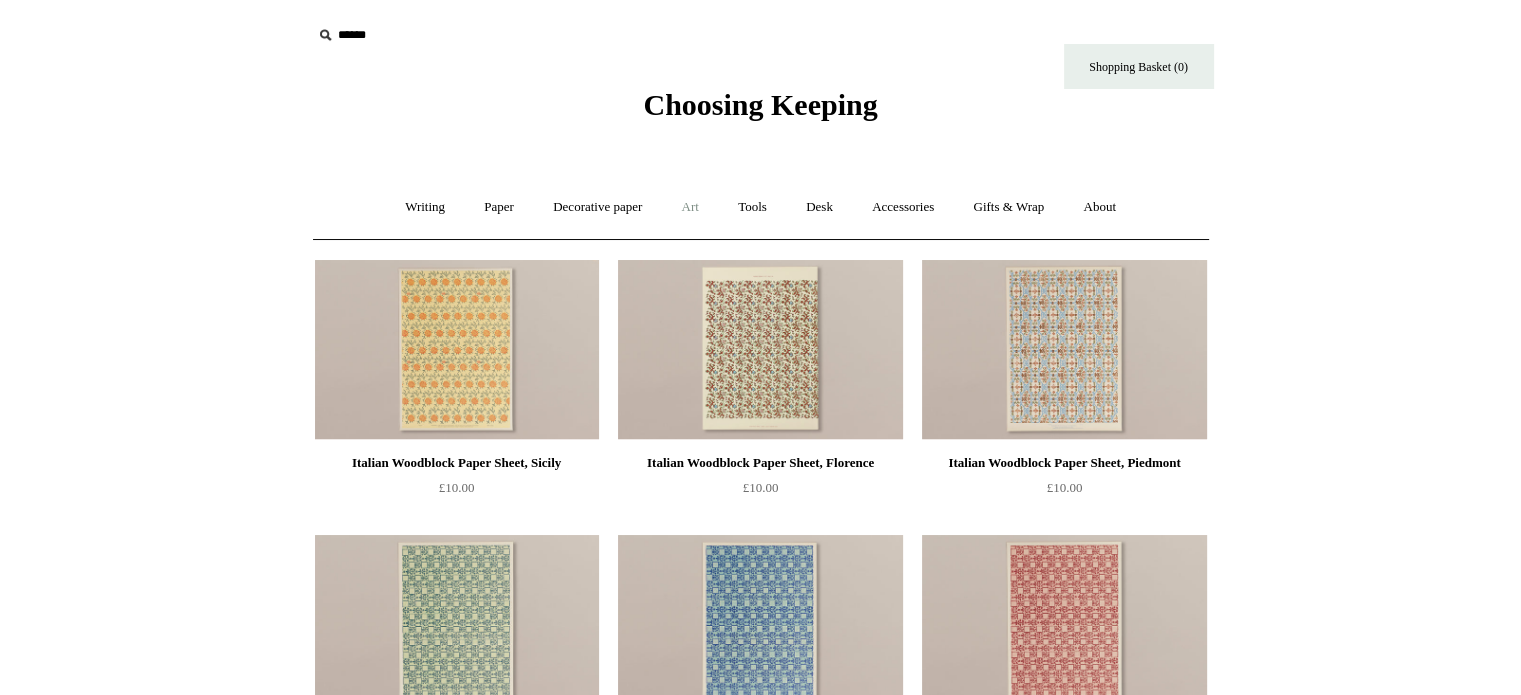 click on "Art +" at bounding box center [690, 207] 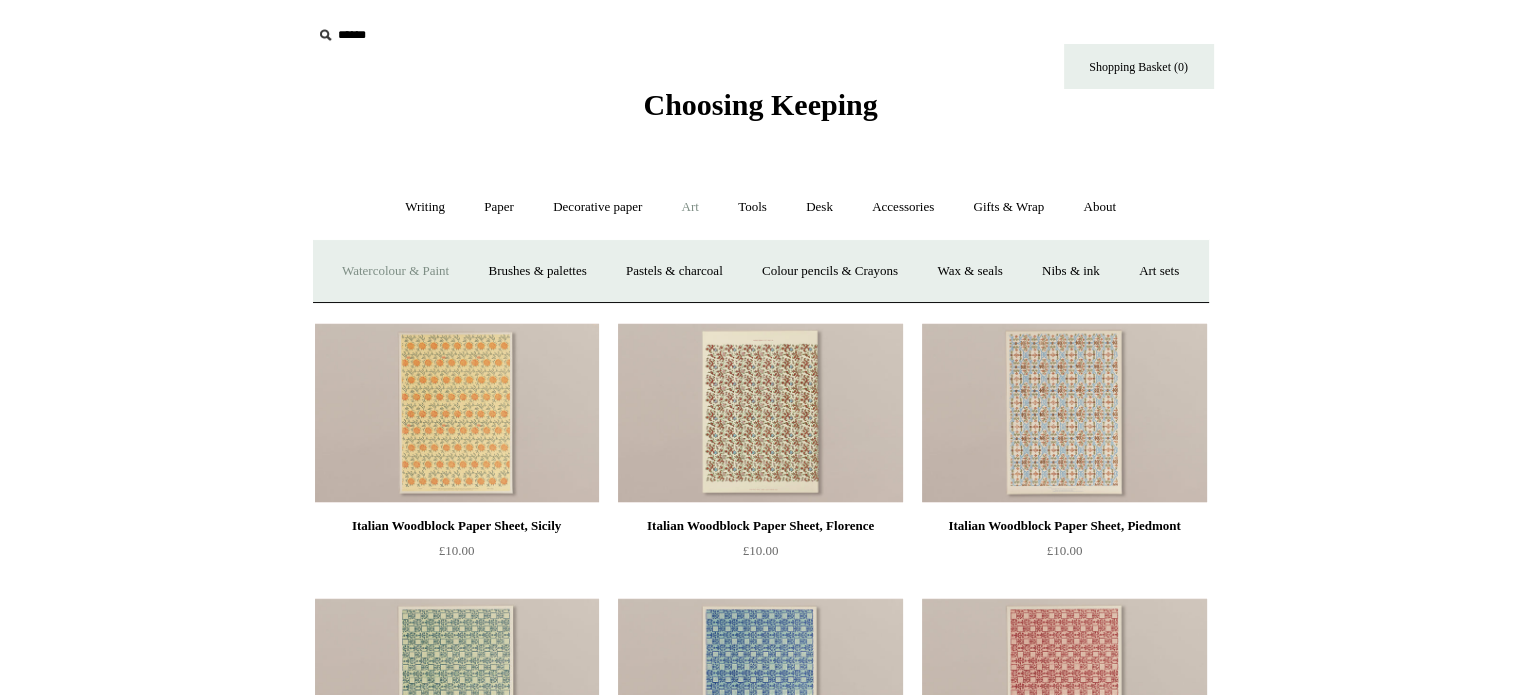 click on "Watercolour & Paint" at bounding box center (395, 271) 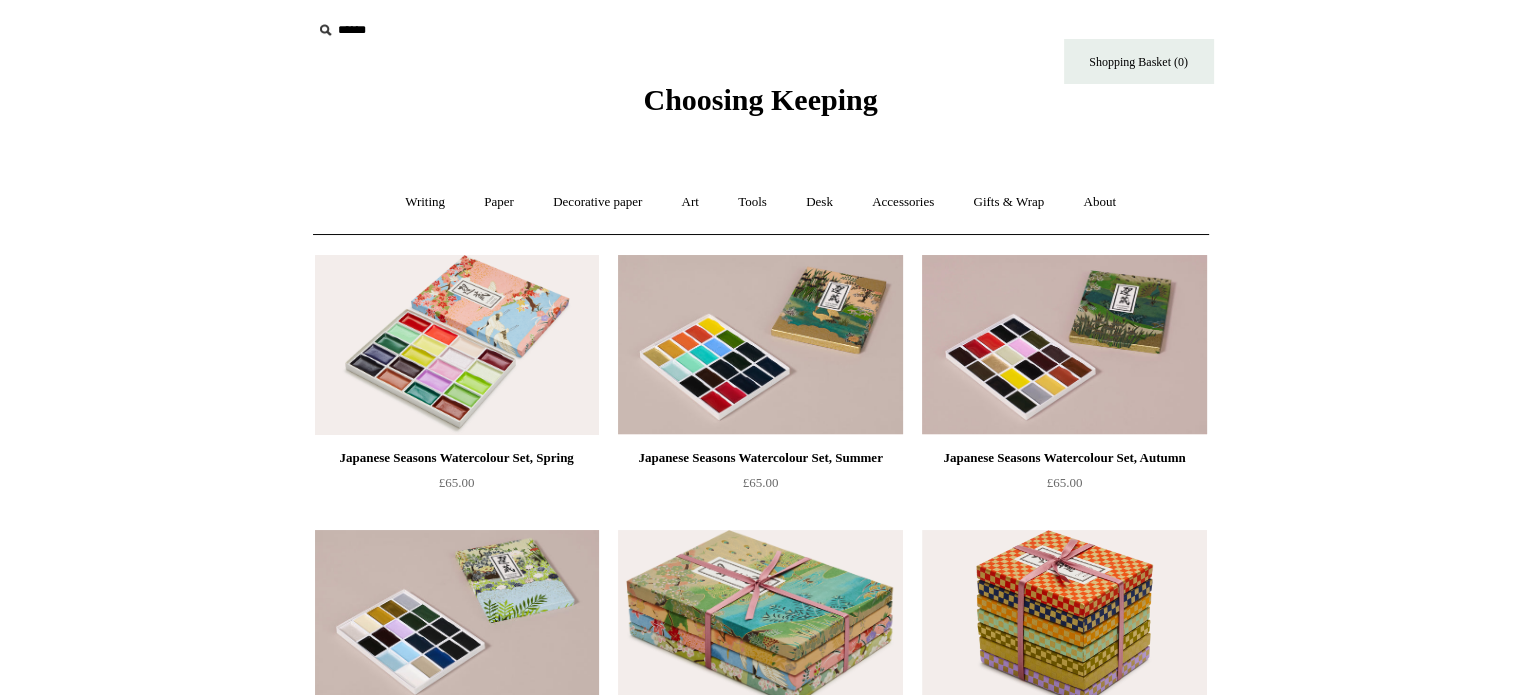 scroll, scrollTop: 0, scrollLeft: 0, axis: both 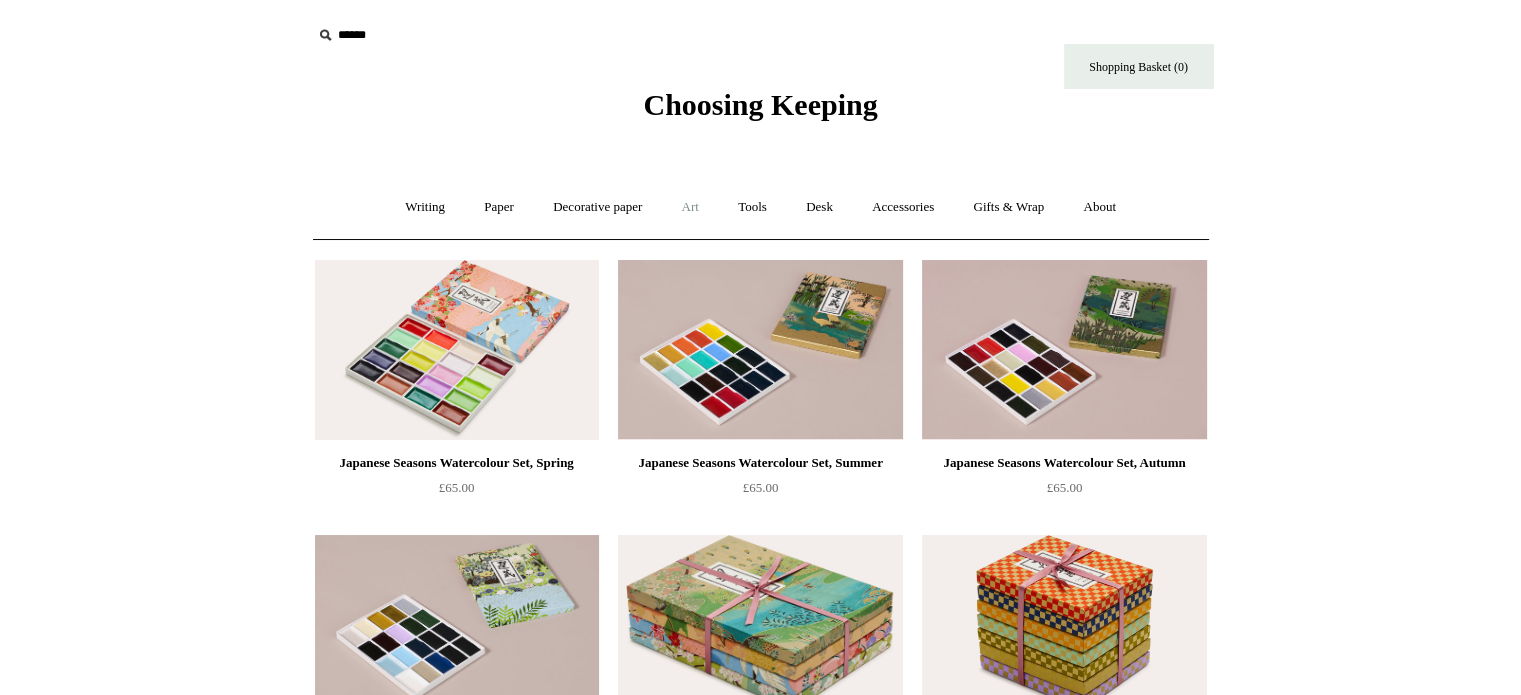 click on "Art +" at bounding box center [690, 207] 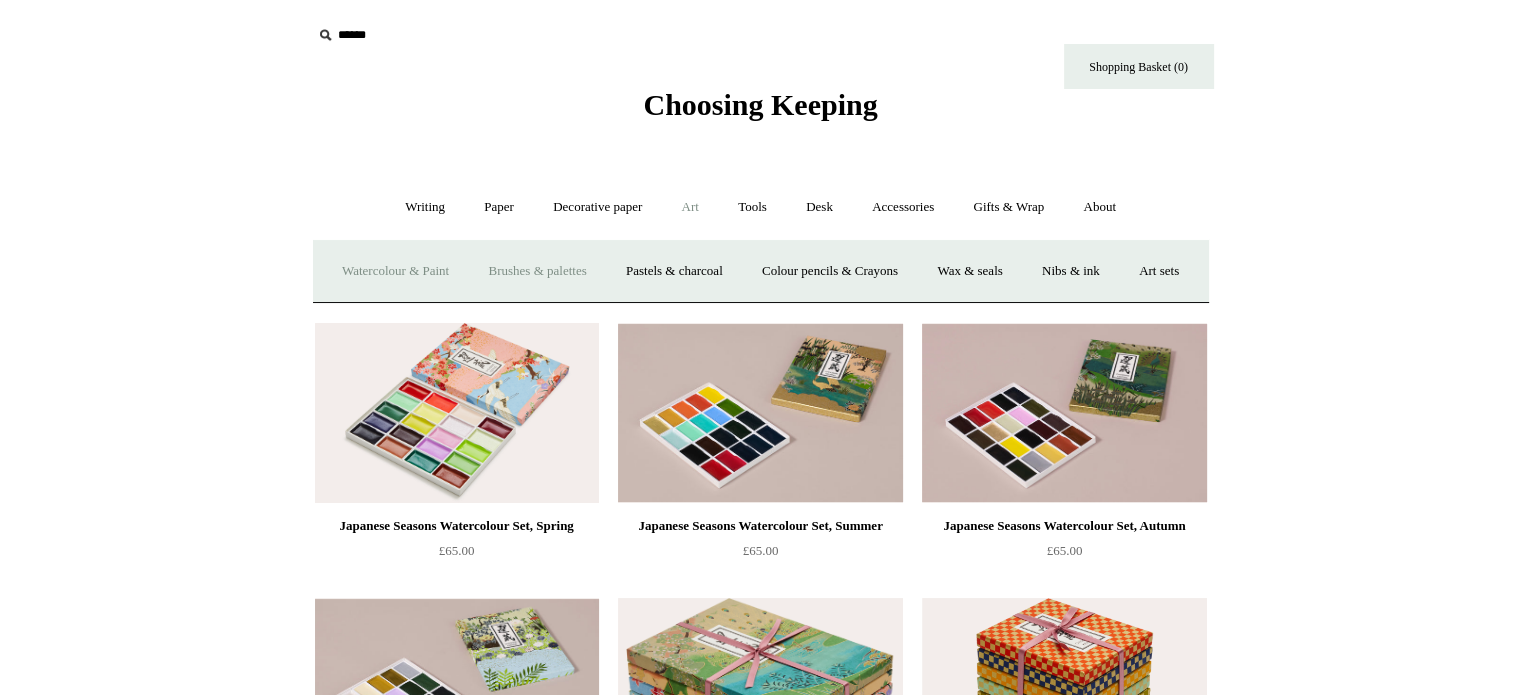 click on "Brushes & palettes" at bounding box center [537, 271] 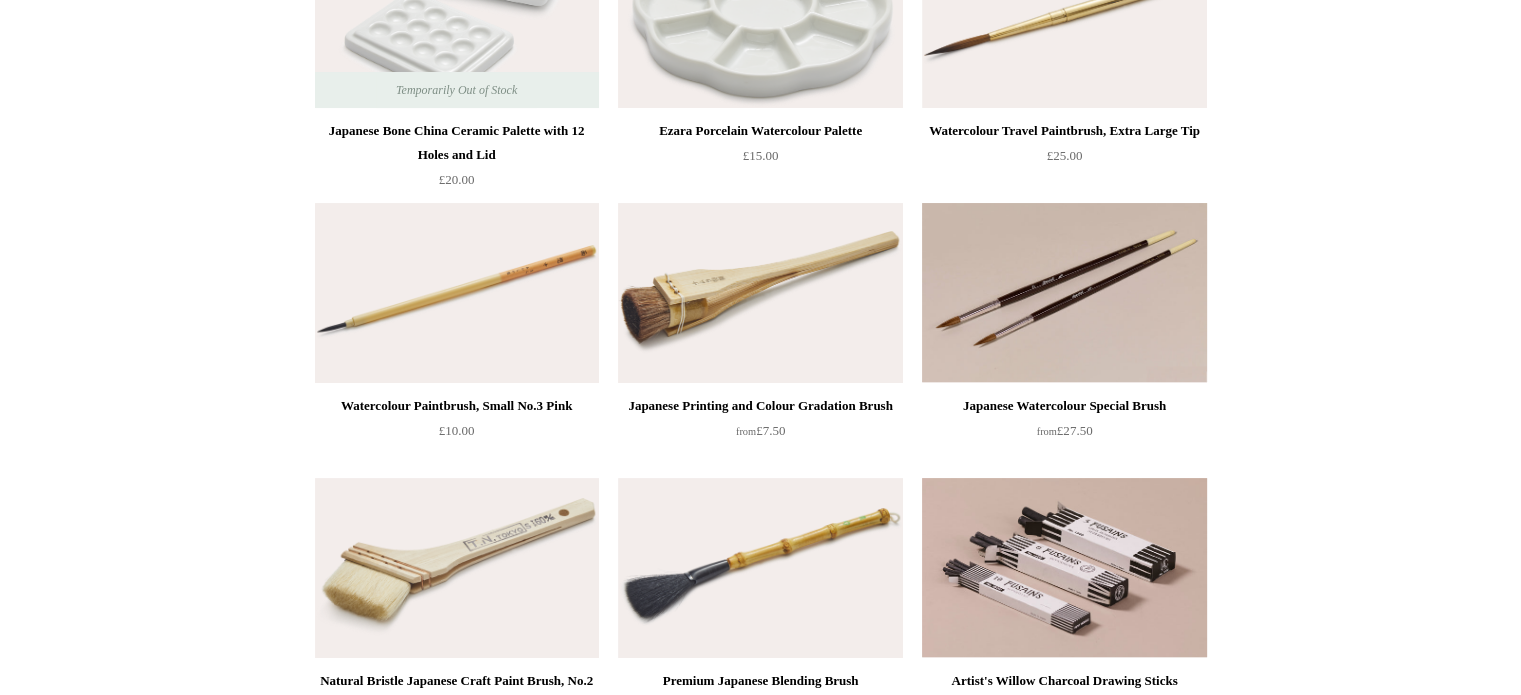 scroll, scrollTop: 0, scrollLeft: 0, axis: both 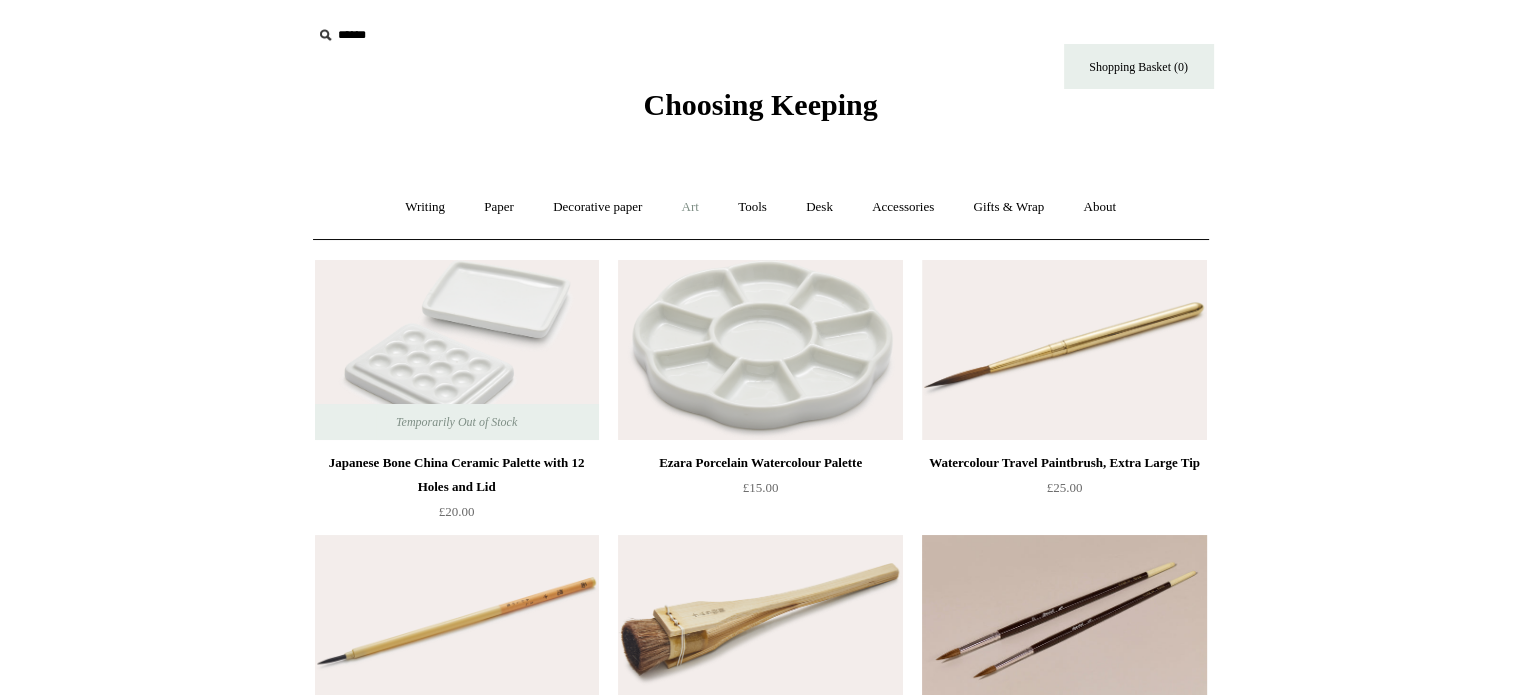 click on "Art +" at bounding box center [690, 207] 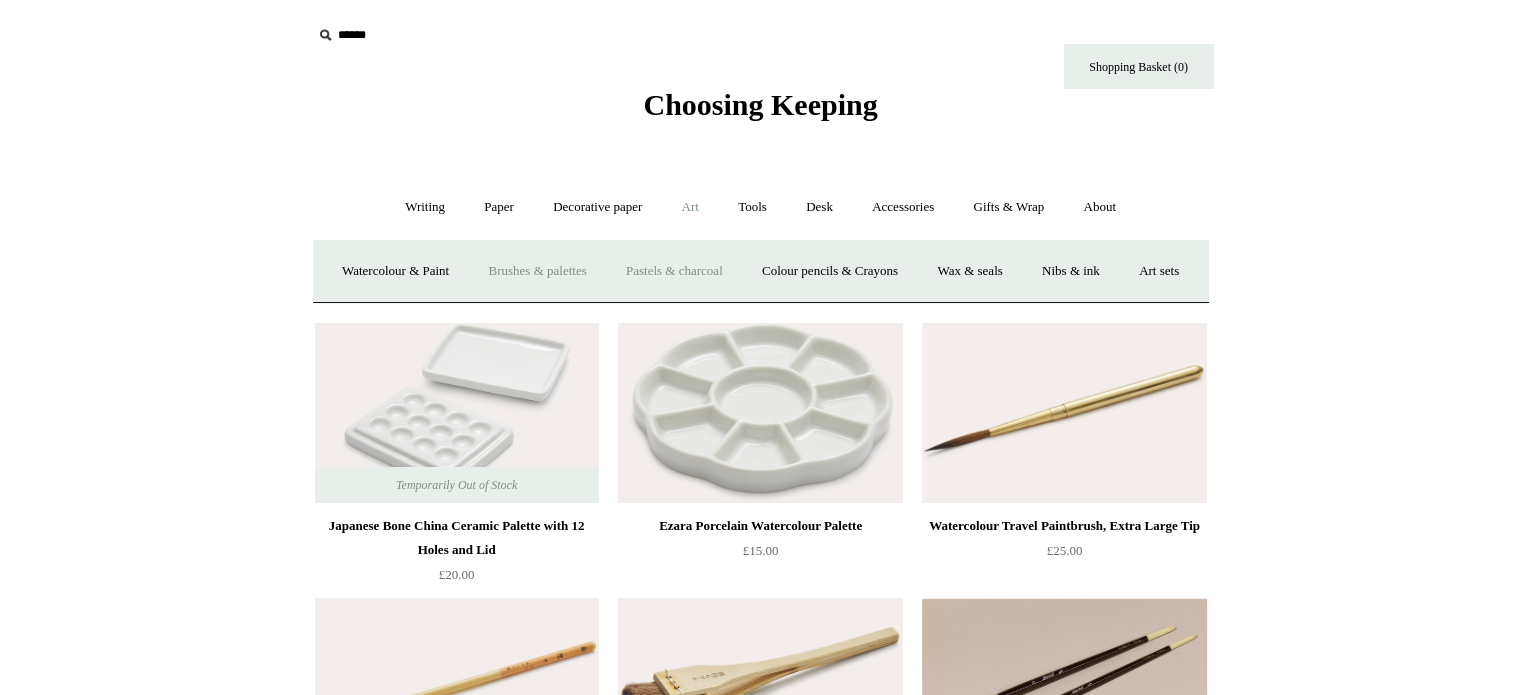 click on "Pastels & charcoal" at bounding box center [674, 271] 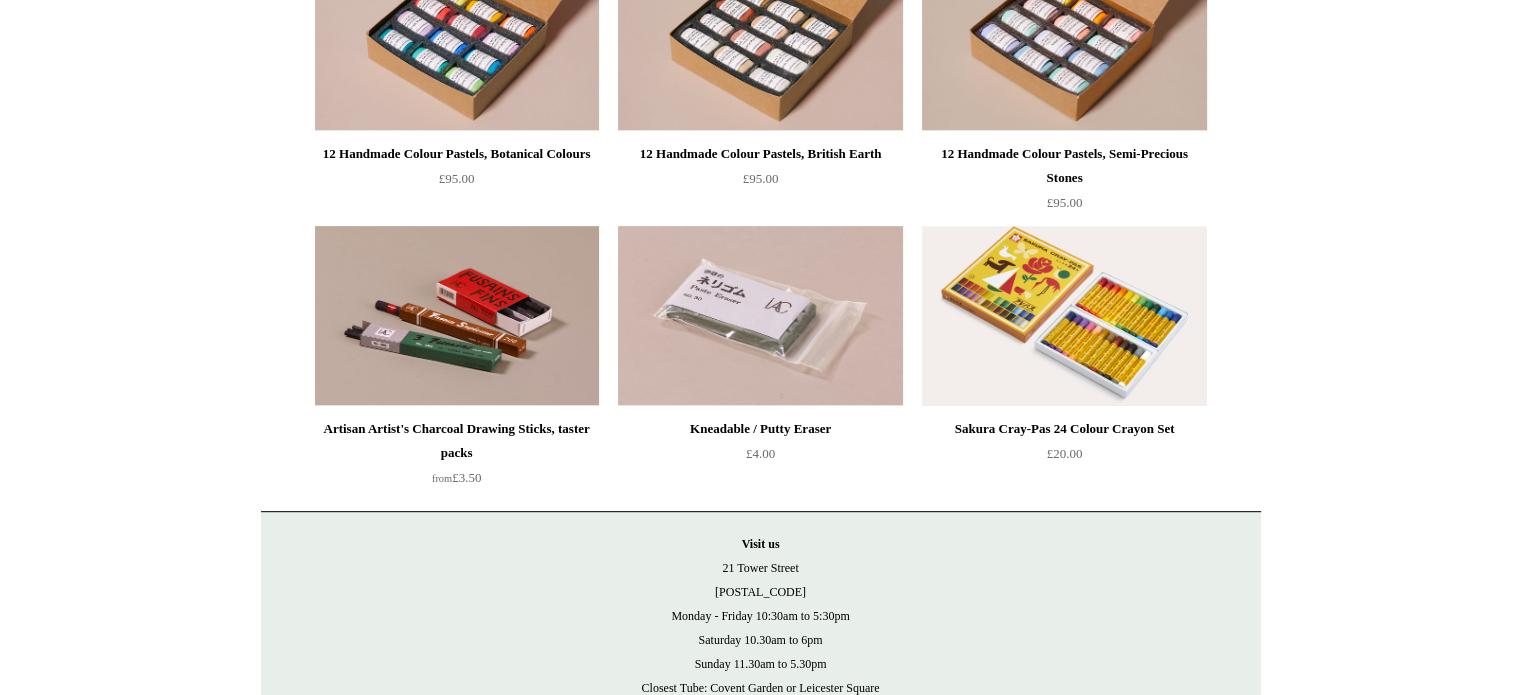 scroll, scrollTop: 0, scrollLeft: 0, axis: both 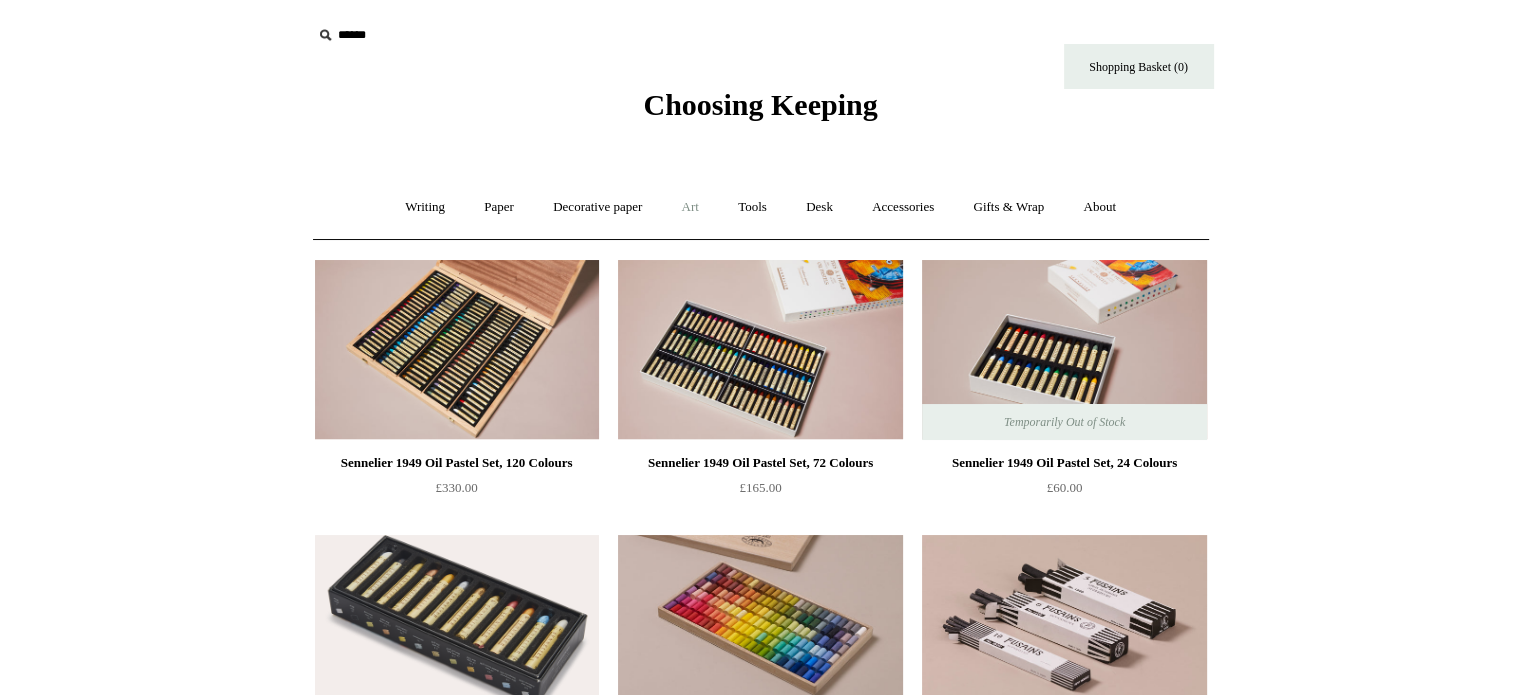 click on "Art +" at bounding box center [690, 207] 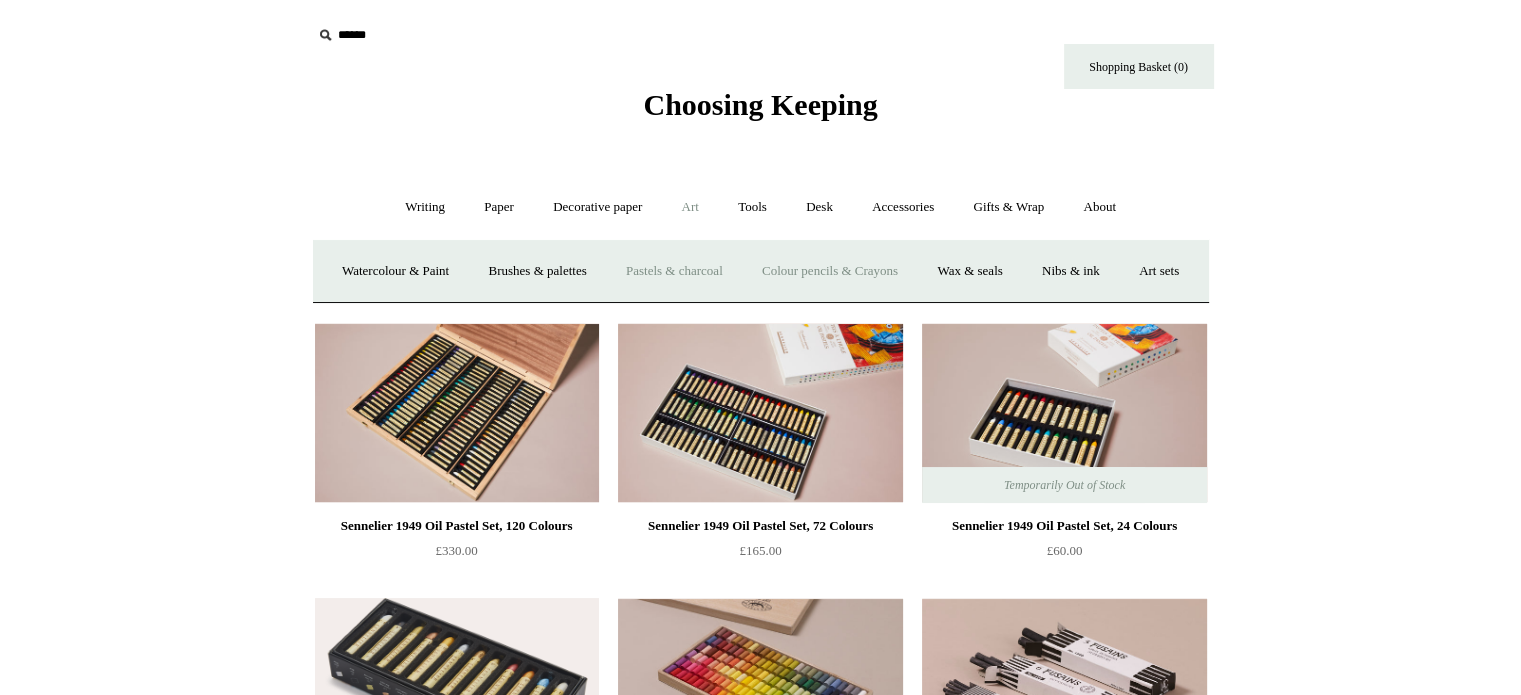 click on "Colour pencils & Crayons" at bounding box center (830, 271) 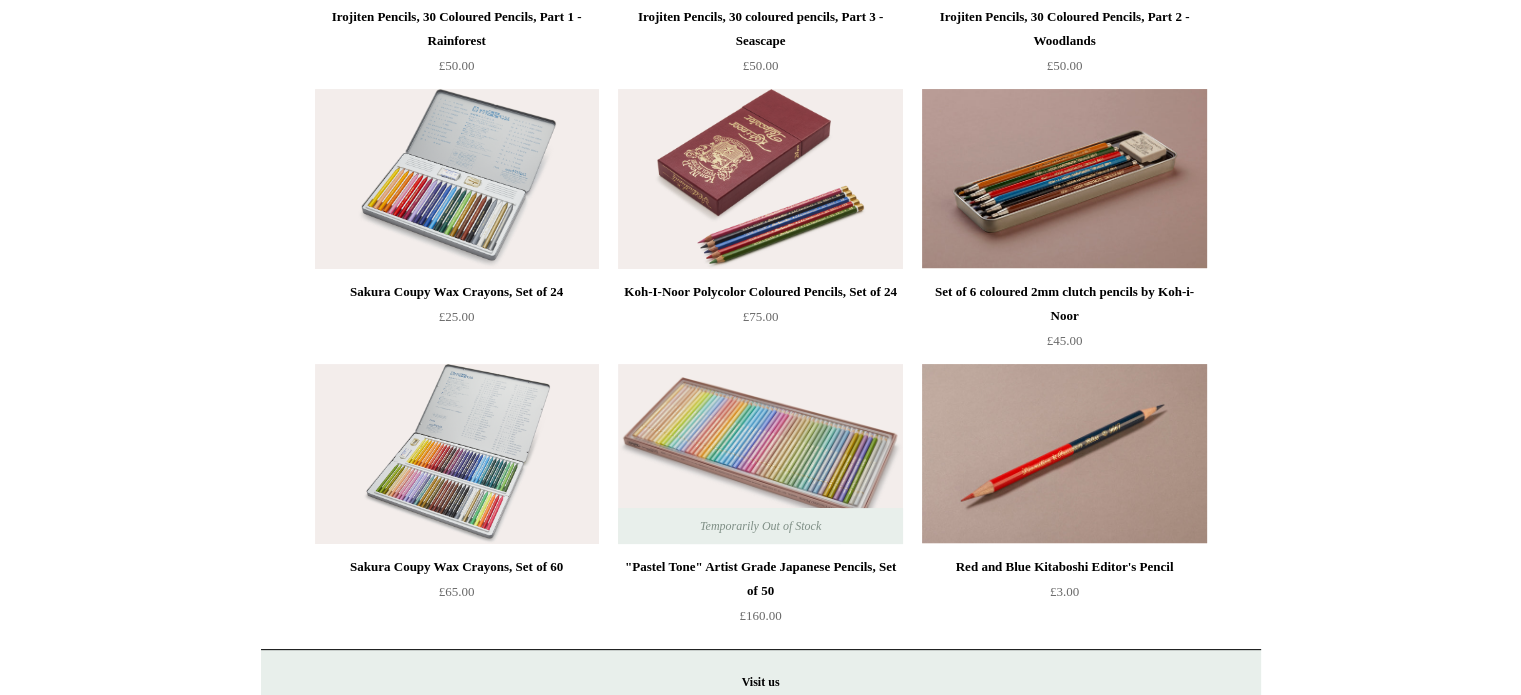 scroll, scrollTop: 0, scrollLeft: 0, axis: both 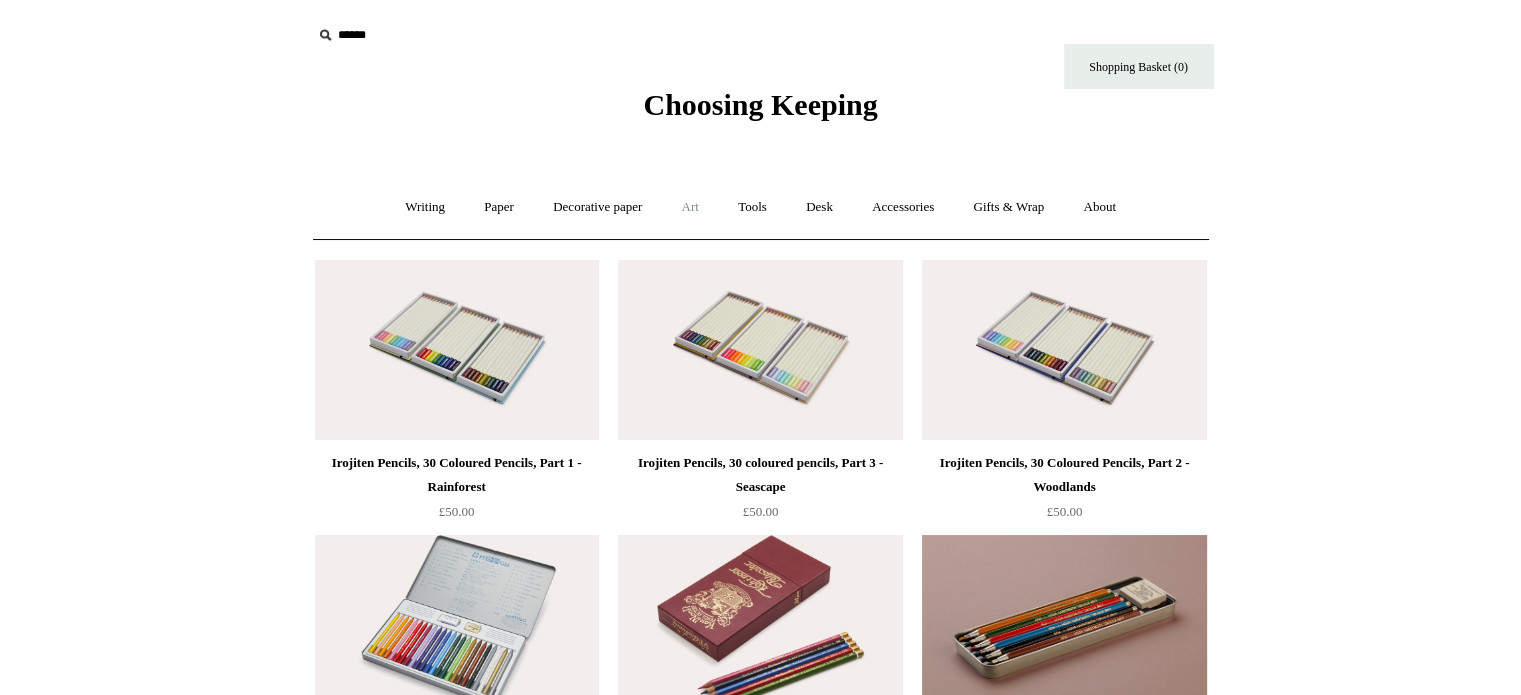 click on "Art +" at bounding box center [690, 207] 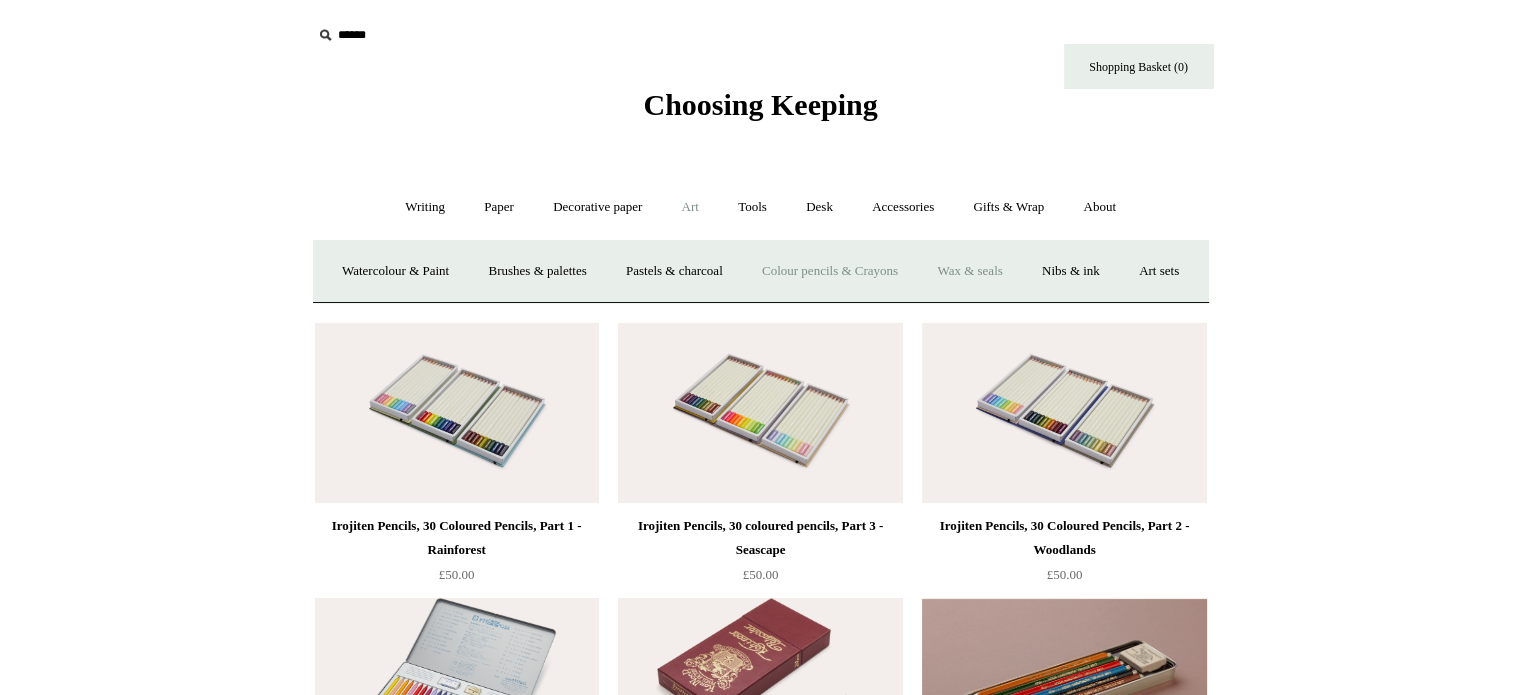 click on "Wax & seals" at bounding box center [969, 271] 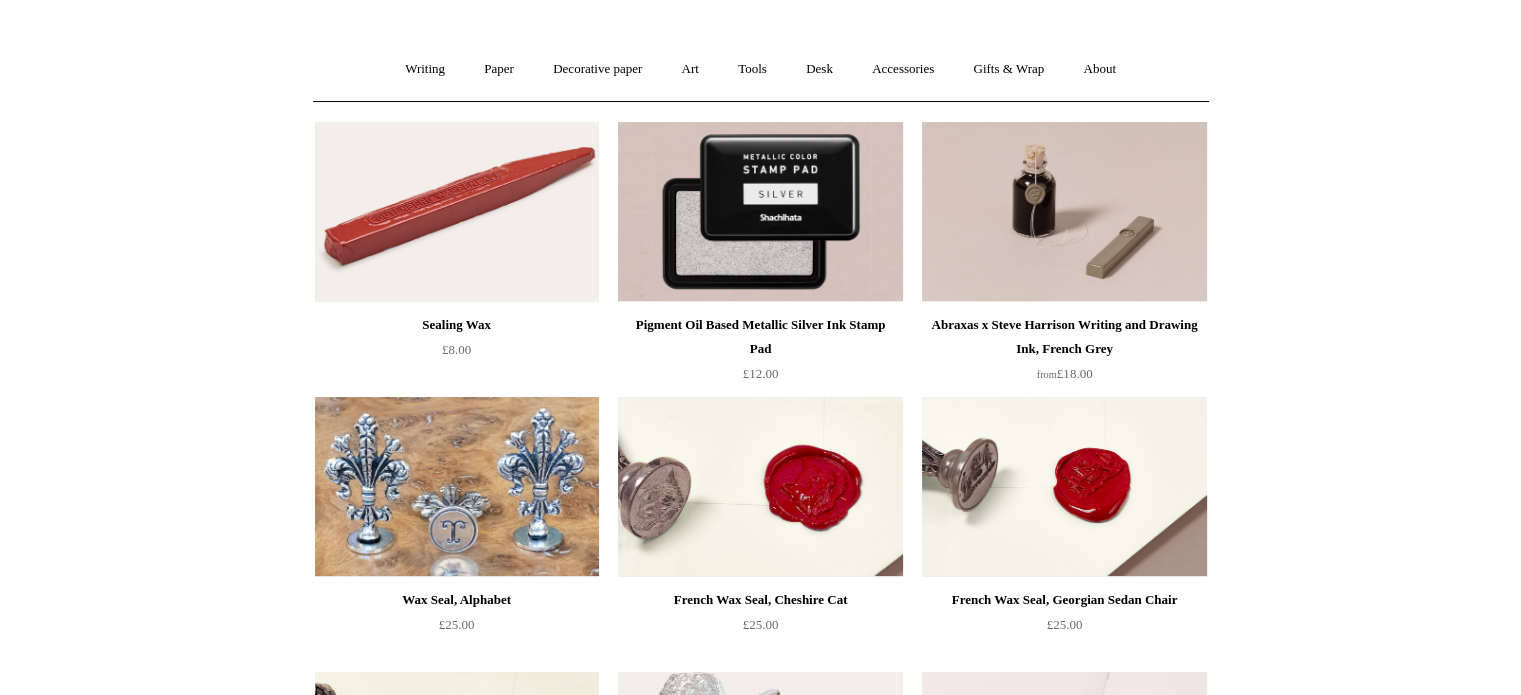 scroll, scrollTop: 0, scrollLeft: 0, axis: both 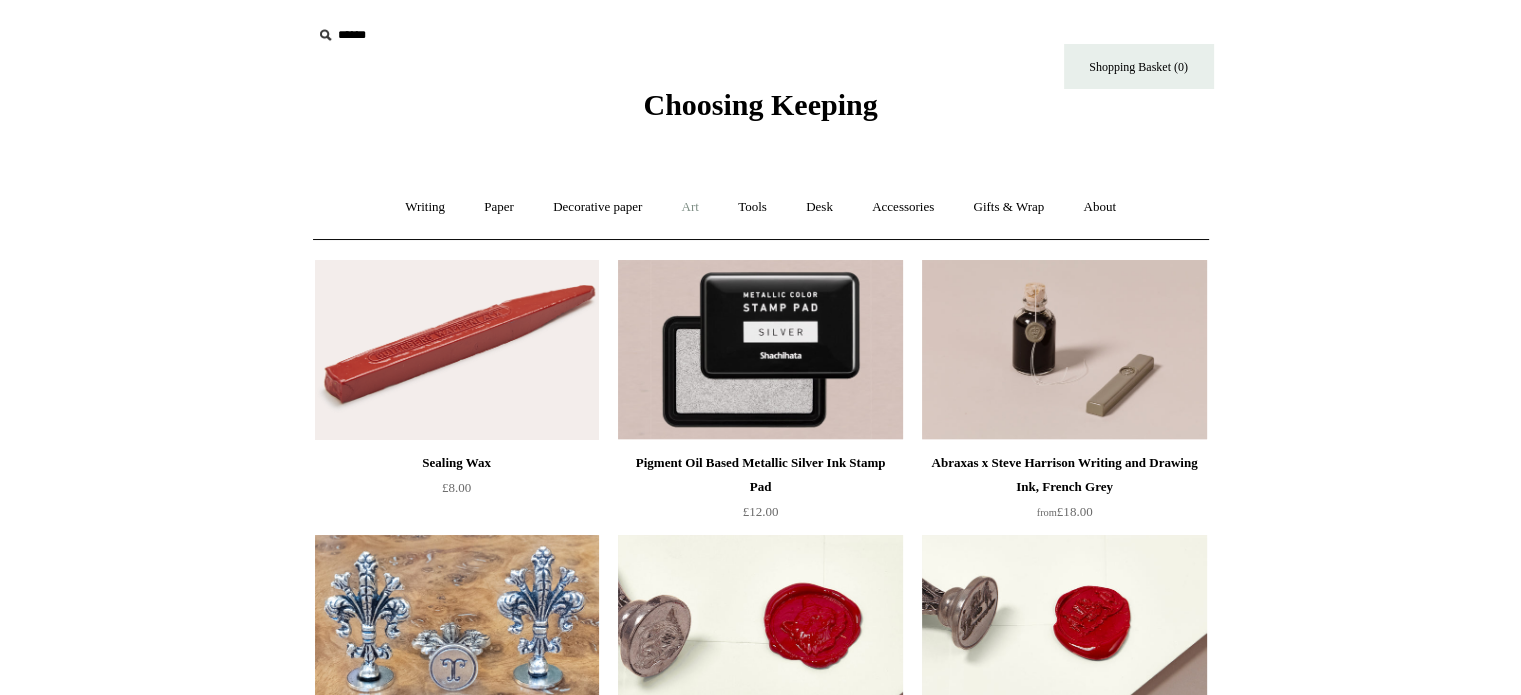 click on "Art +" at bounding box center [690, 207] 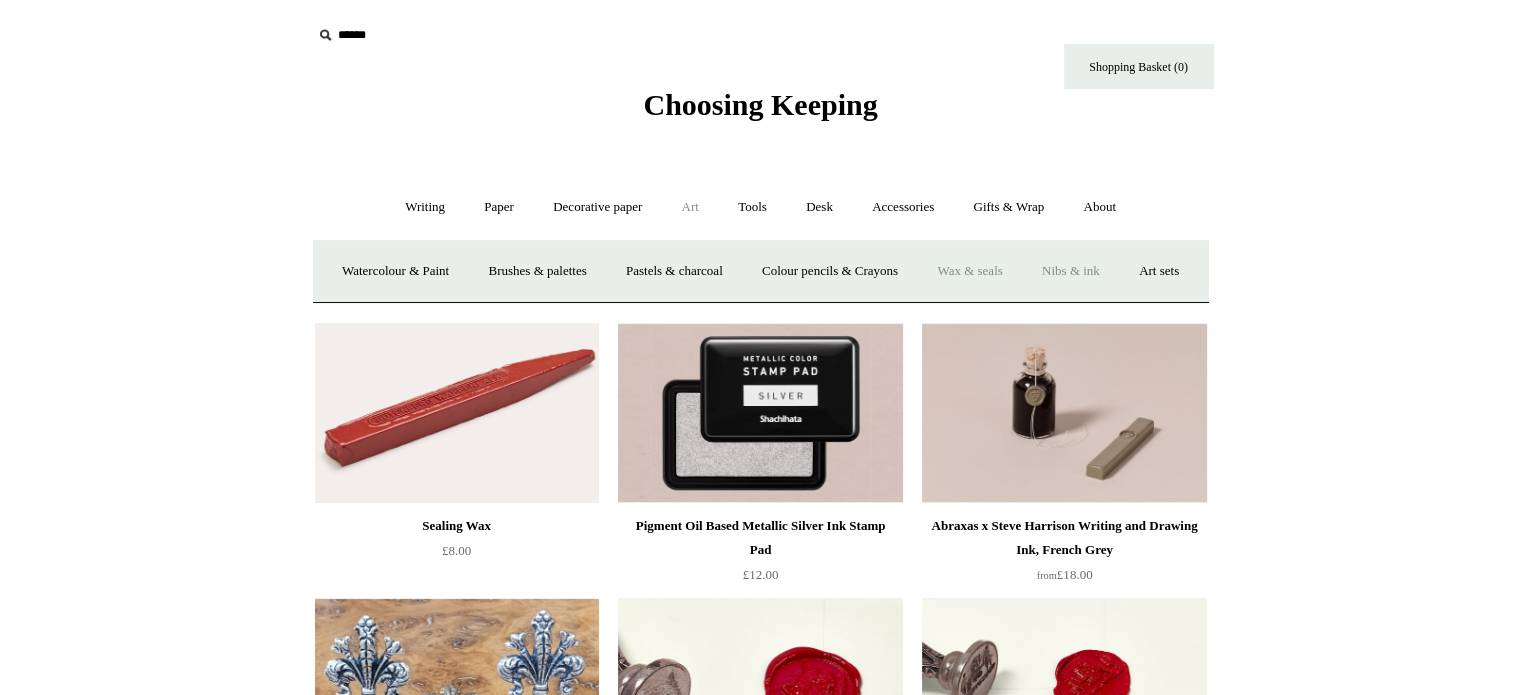 click on "Nibs & ink" at bounding box center [1071, 271] 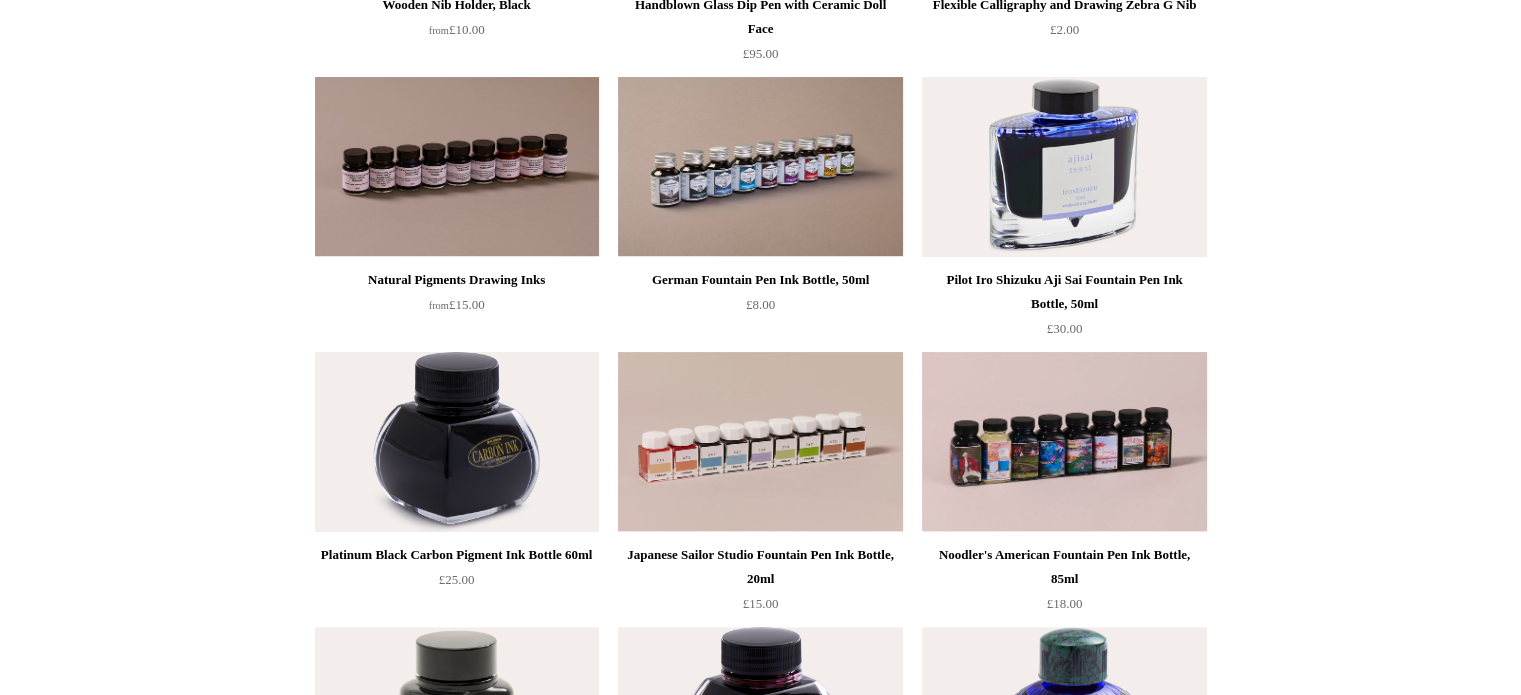 scroll, scrollTop: 0, scrollLeft: 0, axis: both 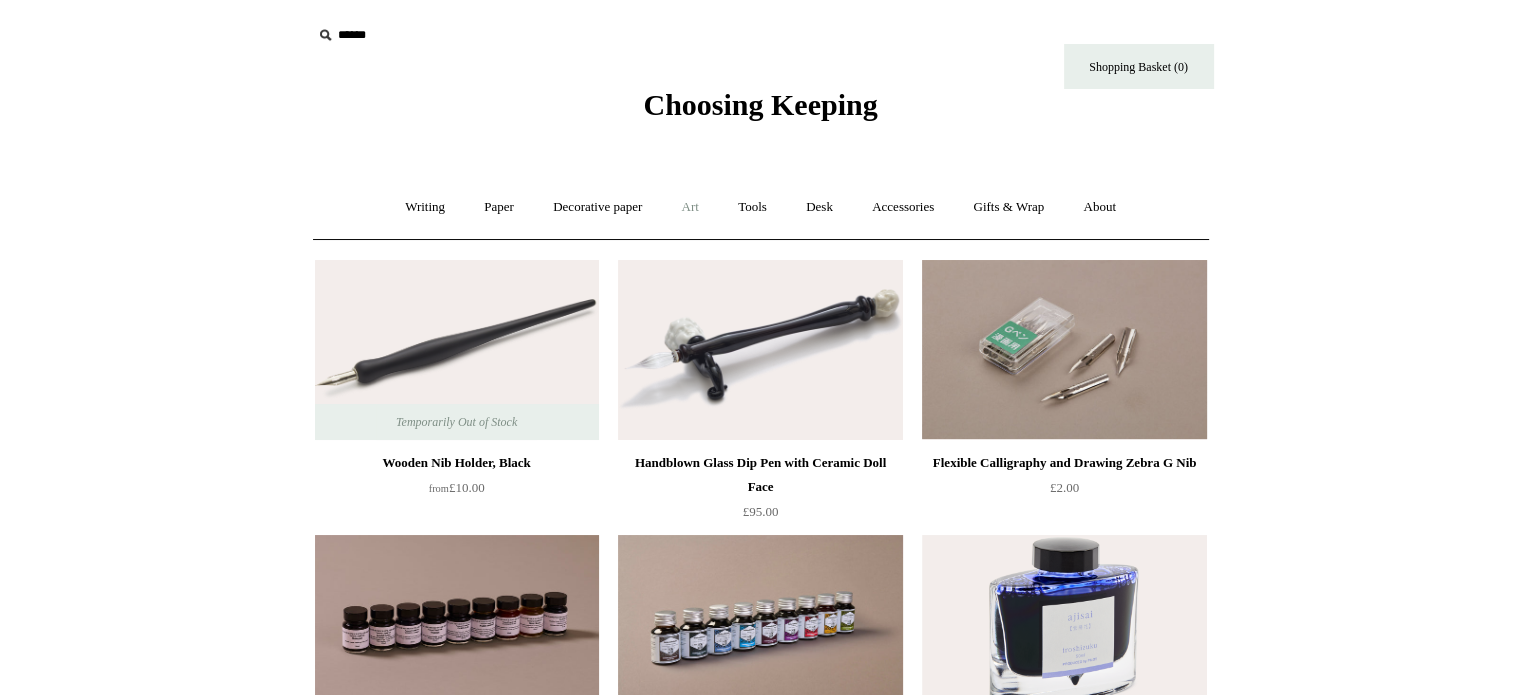 click on "Art +" at bounding box center (690, 207) 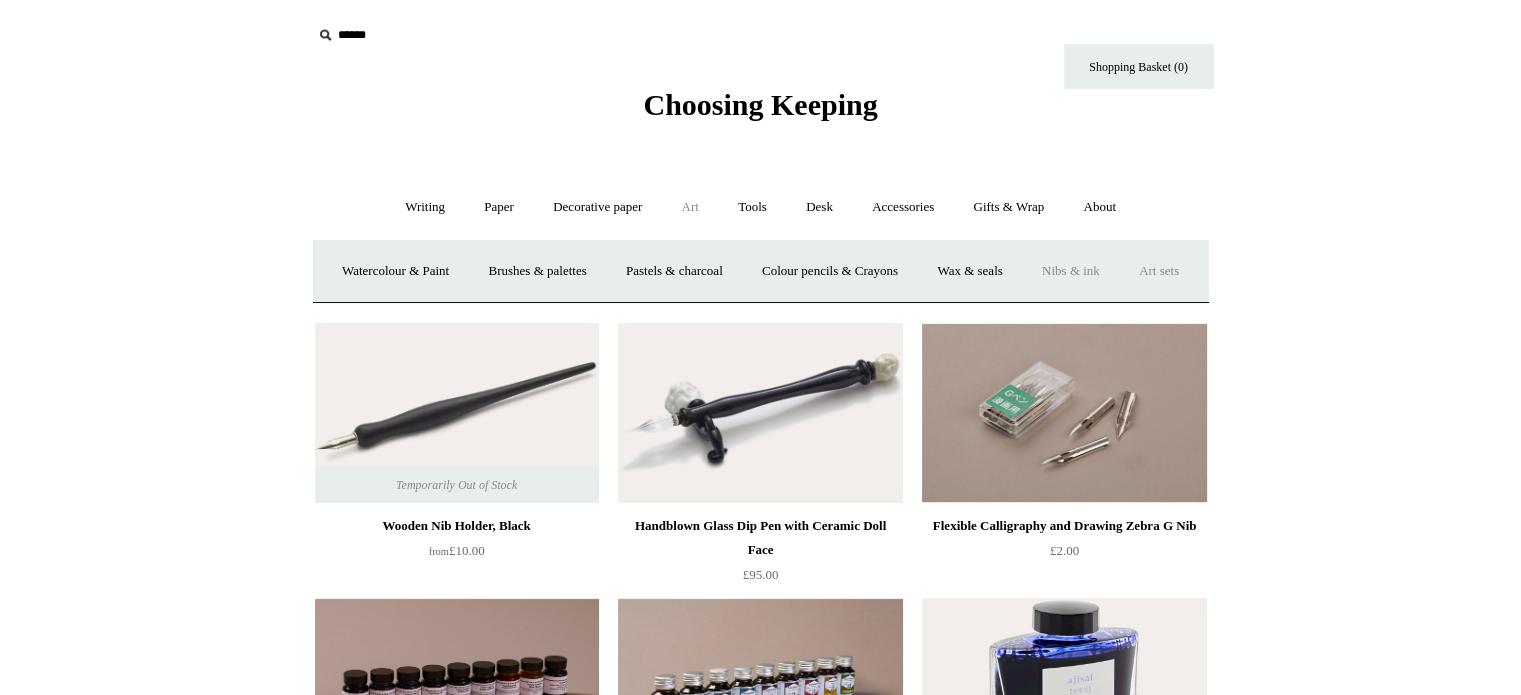 click on "Art sets" at bounding box center [1159, 271] 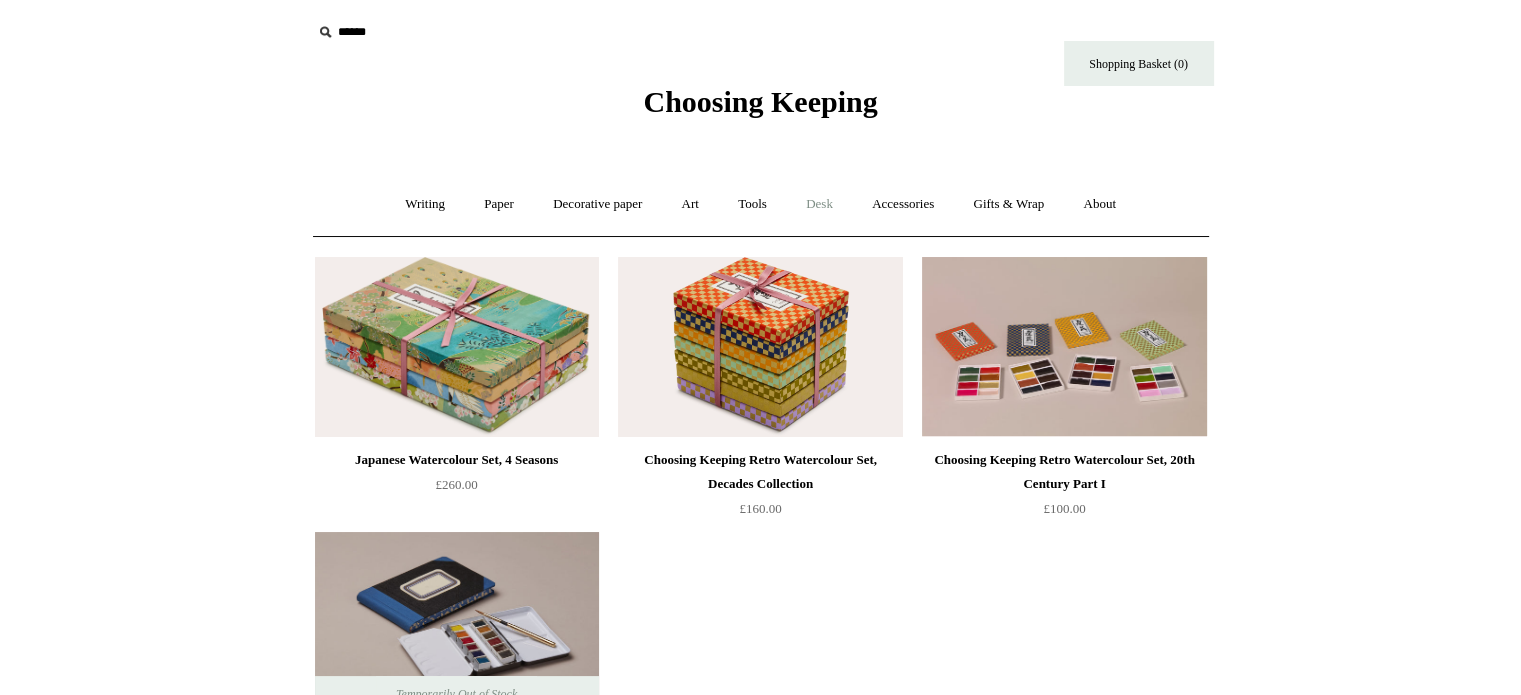 scroll, scrollTop: 0, scrollLeft: 0, axis: both 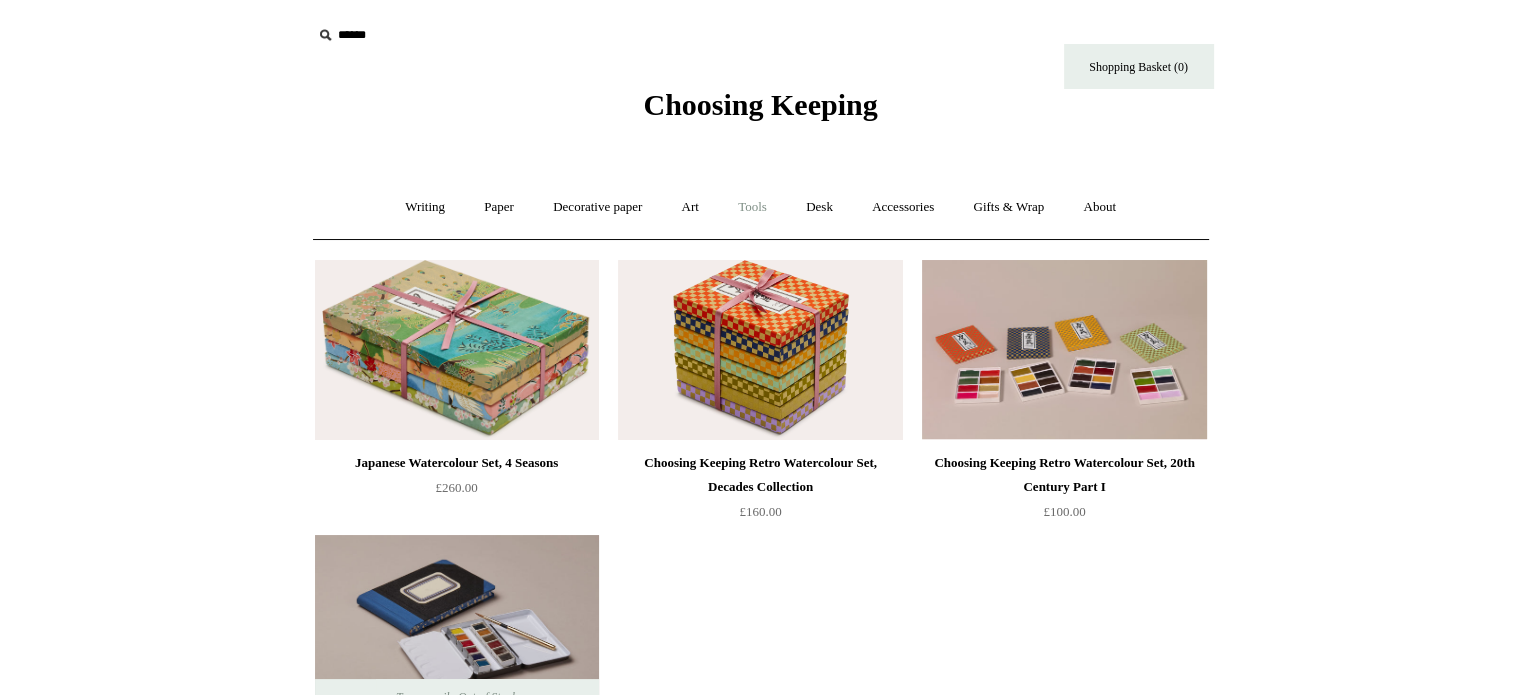click on "Tools +" at bounding box center (752, 207) 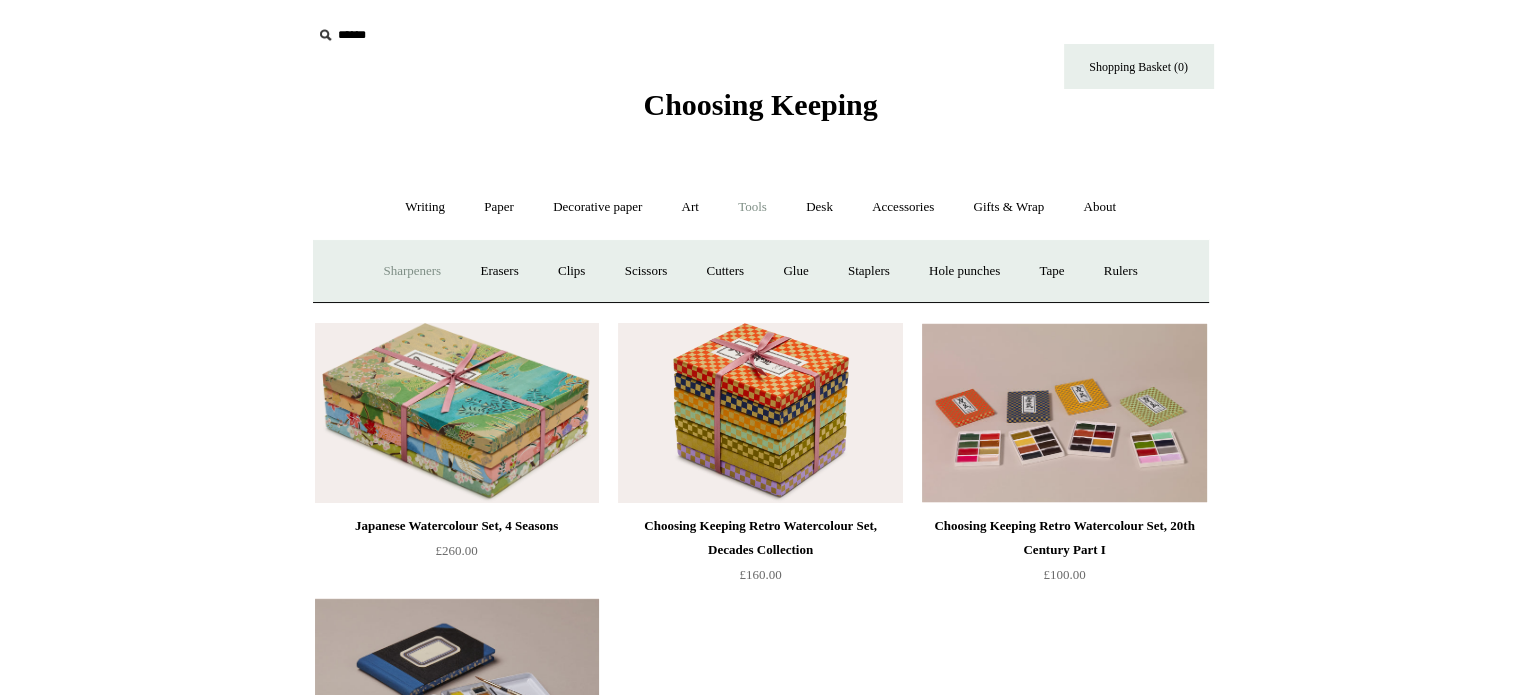click on "Sharpeners" at bounding box center (412, 271) 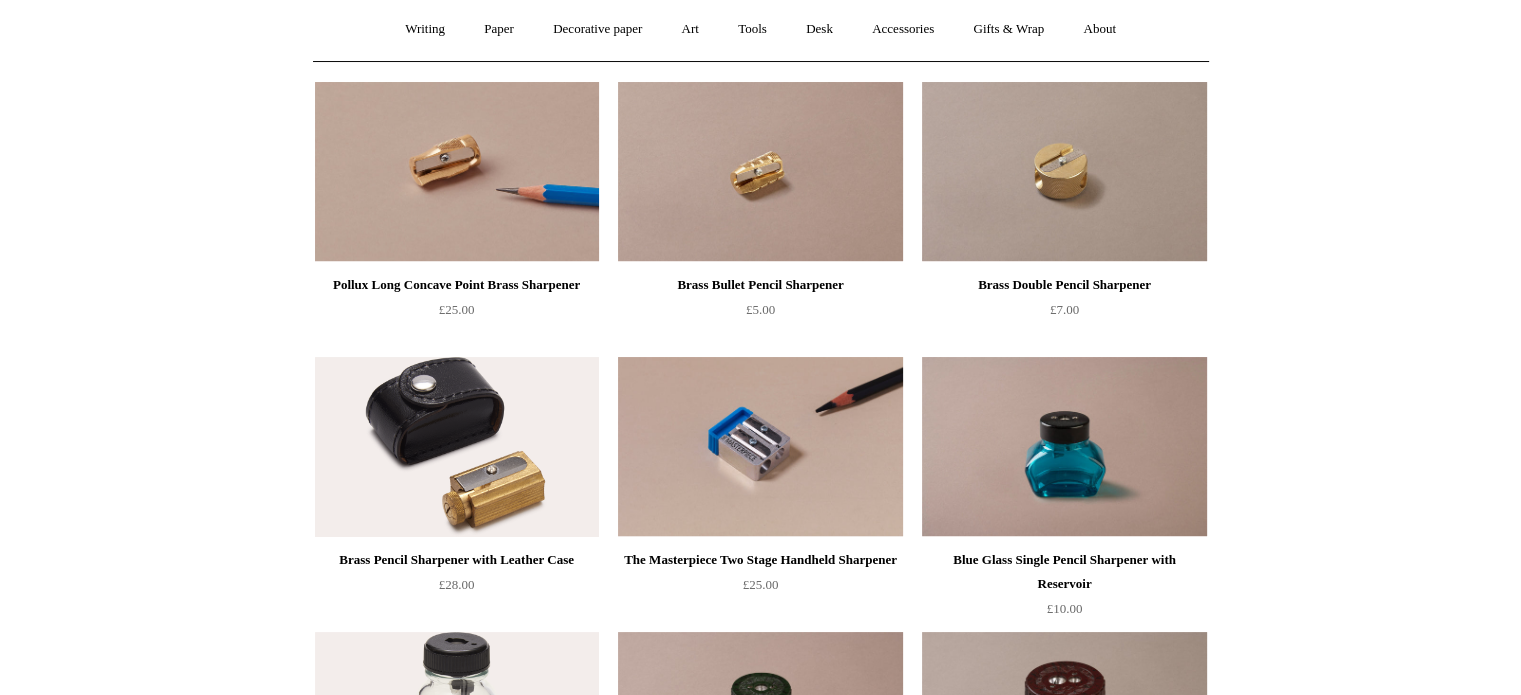 scroll, scrollTop: 0, scrollLeft: 0, axis: both 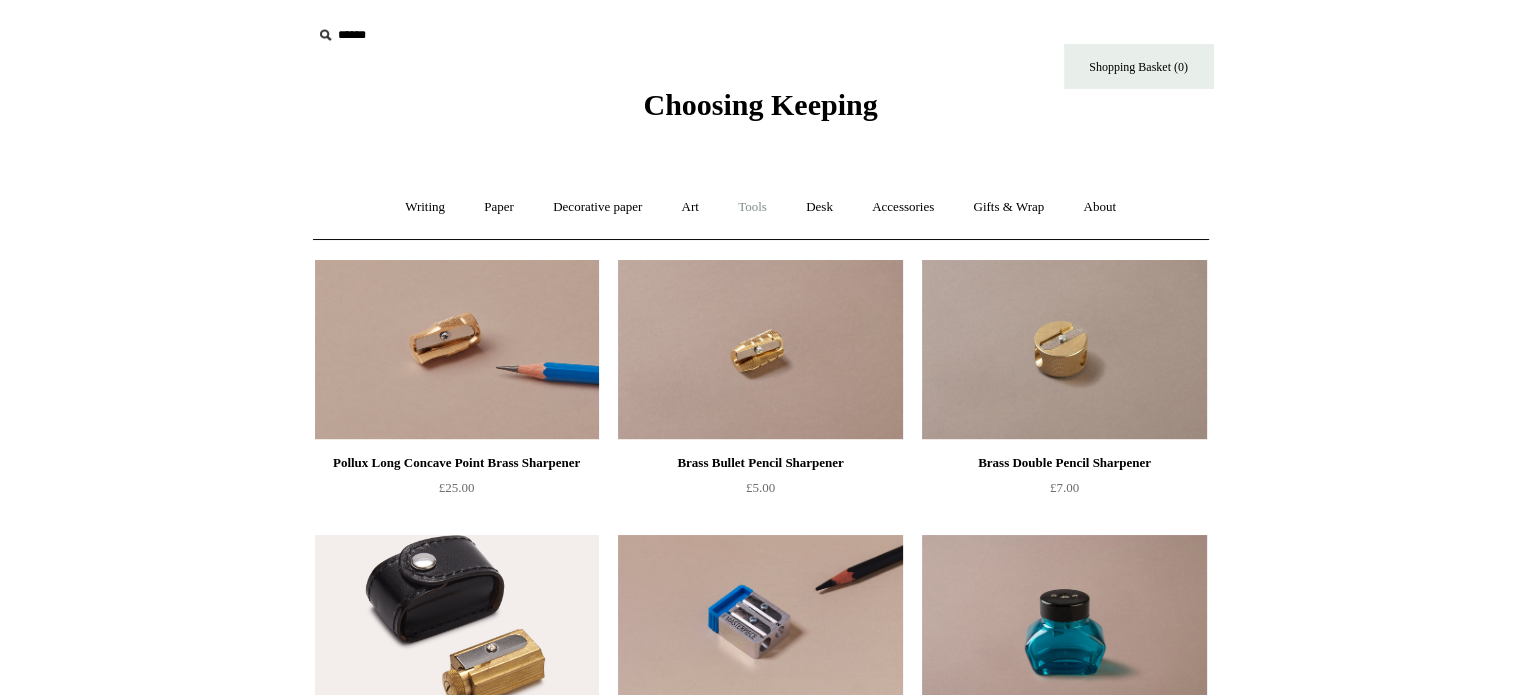 click on "Tools +" at bounding box center [752, 207] 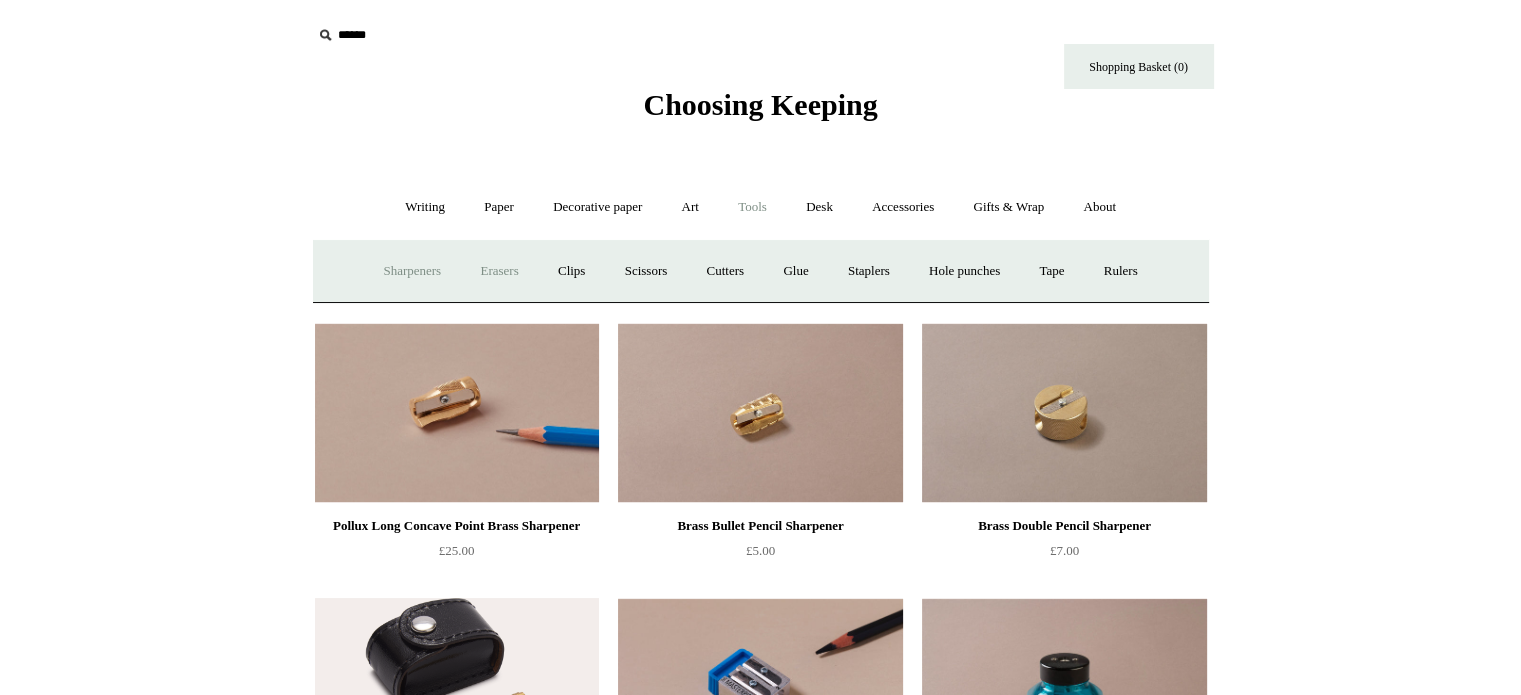 click on "Erasers" at bounding box center (499, 271) 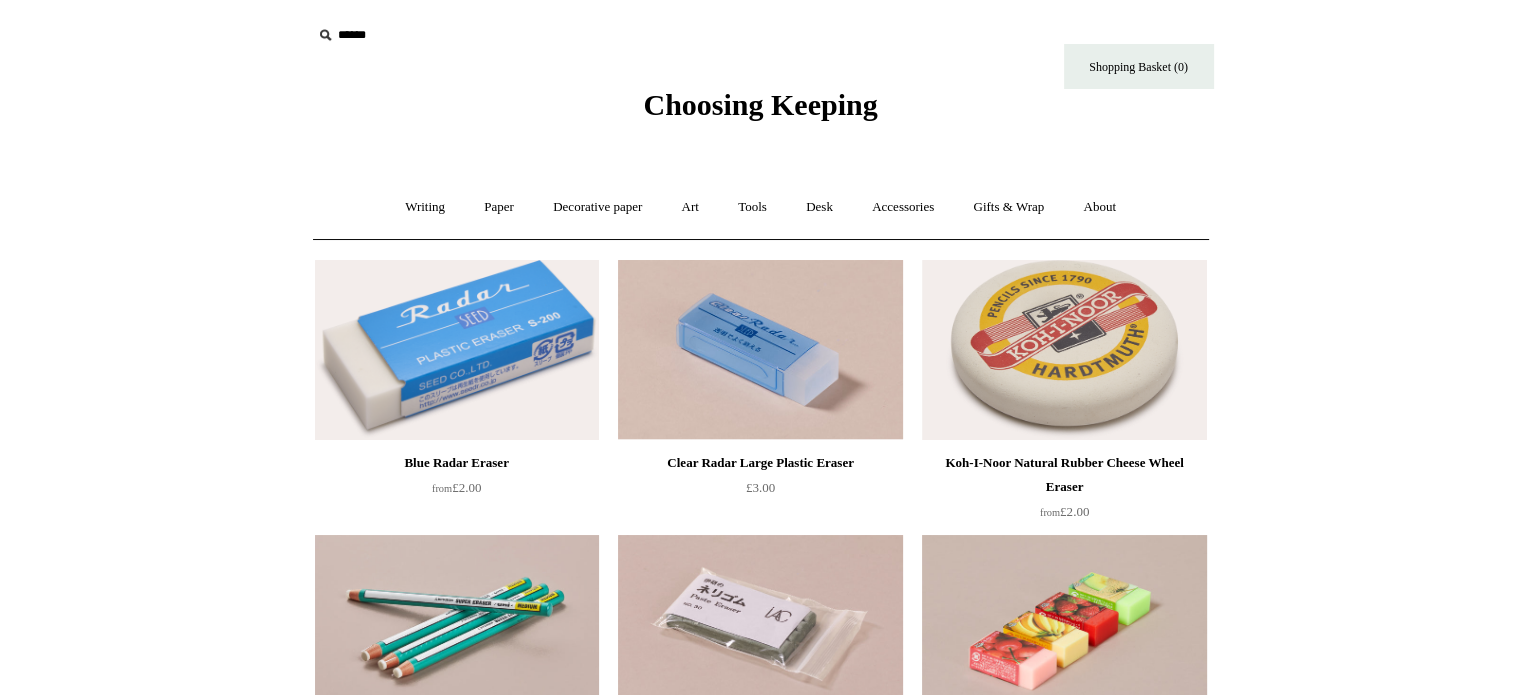 scroll, scrollTop: 203, scrollLeft: 0, axis: vertical 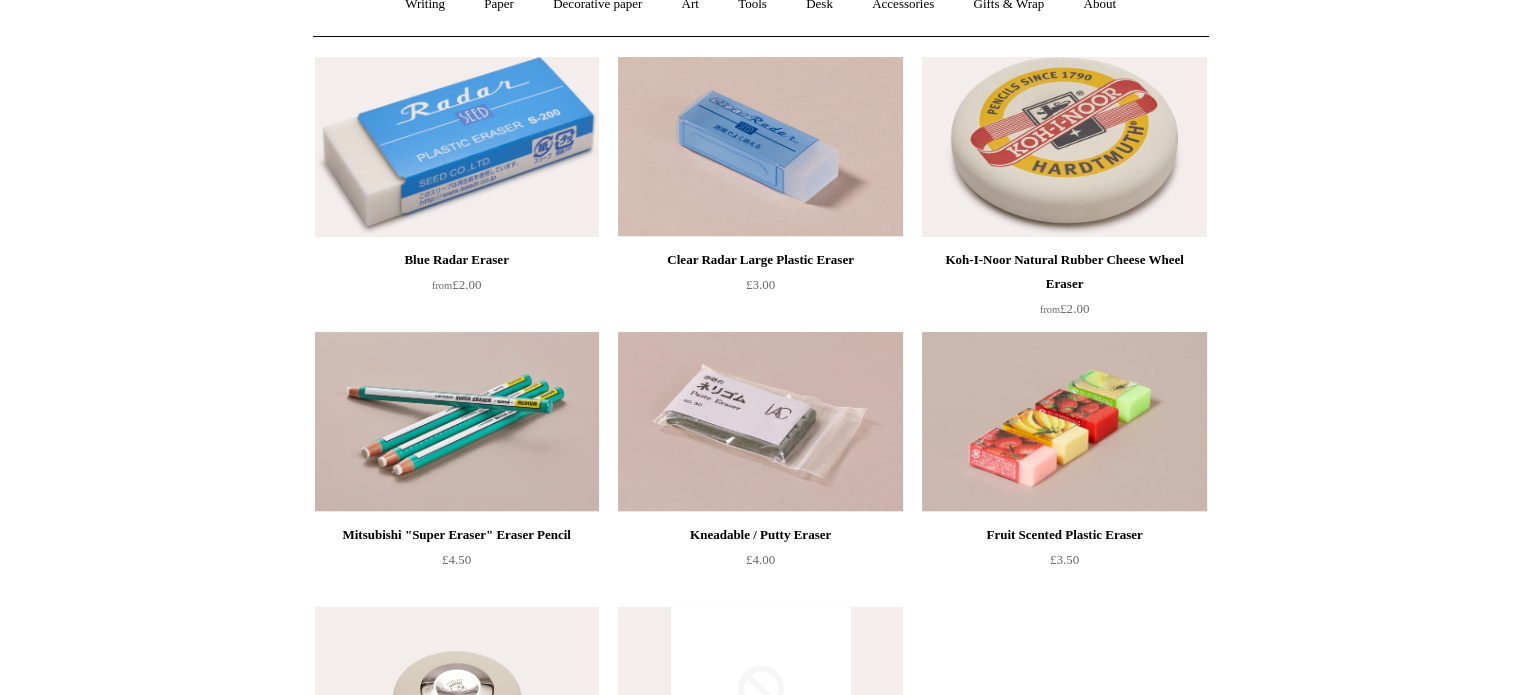 click on "Blue Radar Eraser
from
£2.00
Clear Radar Large Plastic Eraser
from" at bounding box center (784, 459) 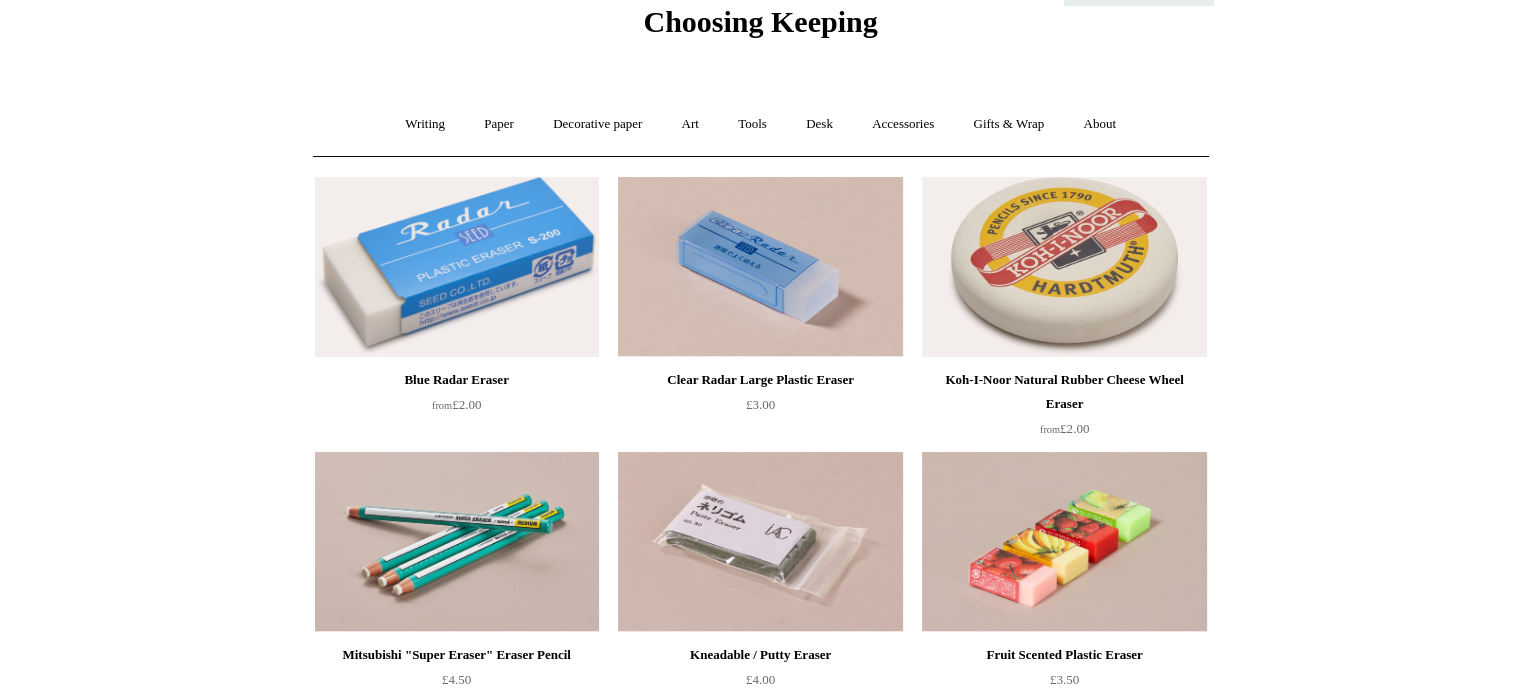 scroll, scrollTop: 32, scrollLeft: 0, axis: vertical 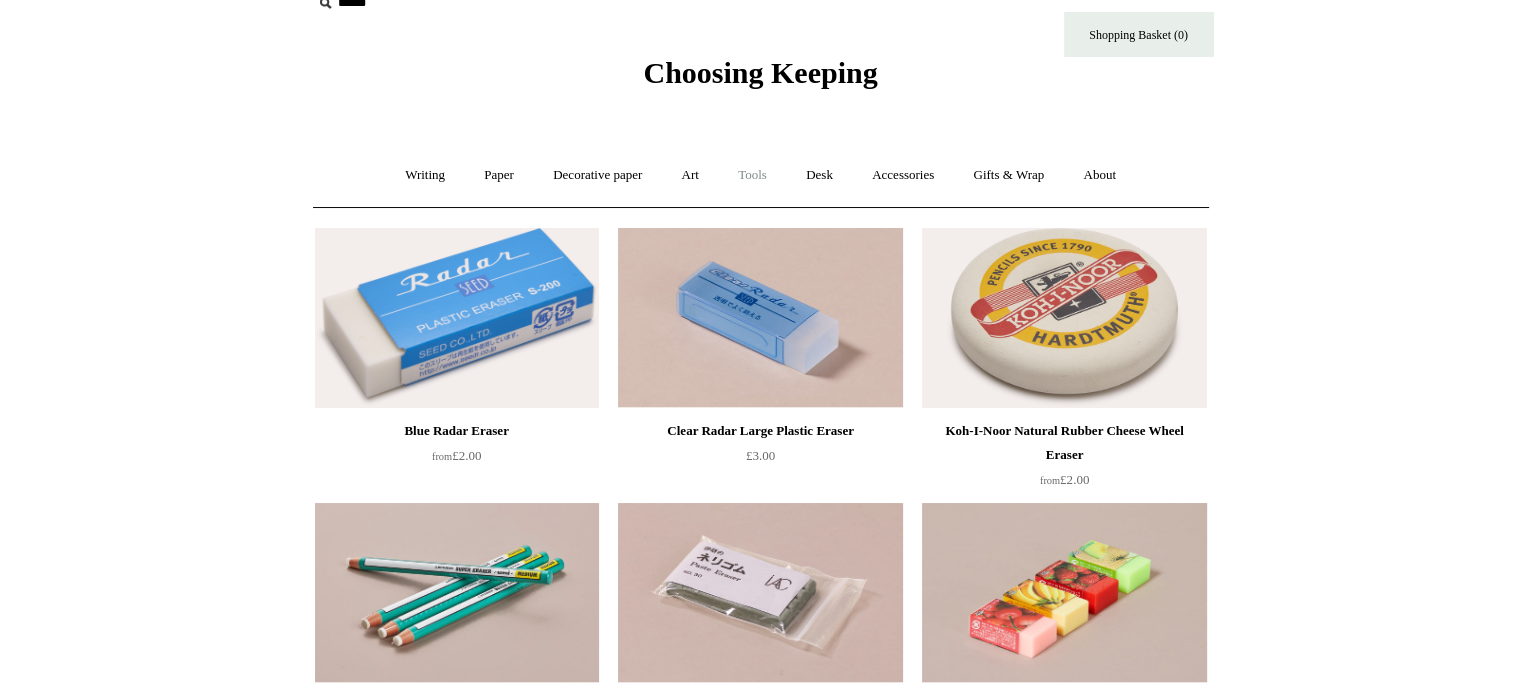 click on "Tools +" at bounding box center (752, 175) 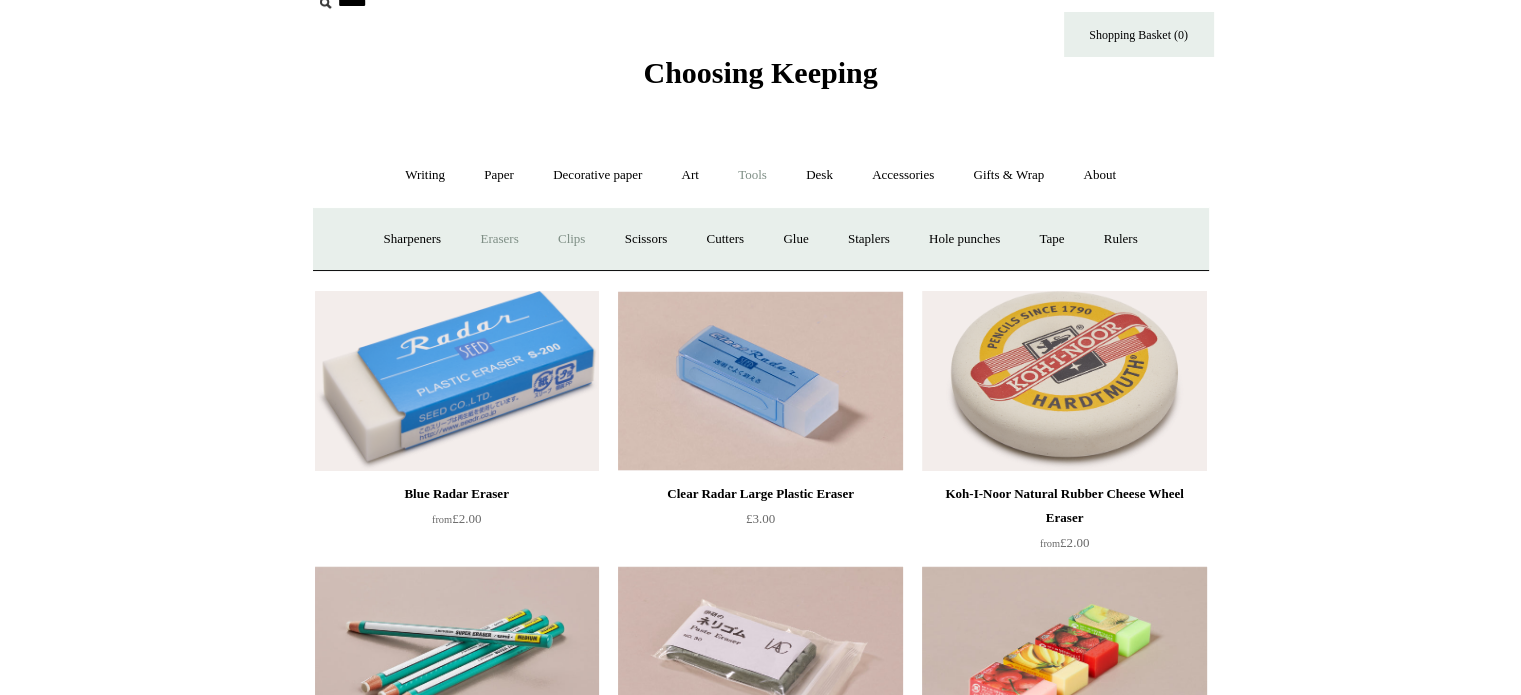 click on "Clips +" at bounding box center (571, 239) 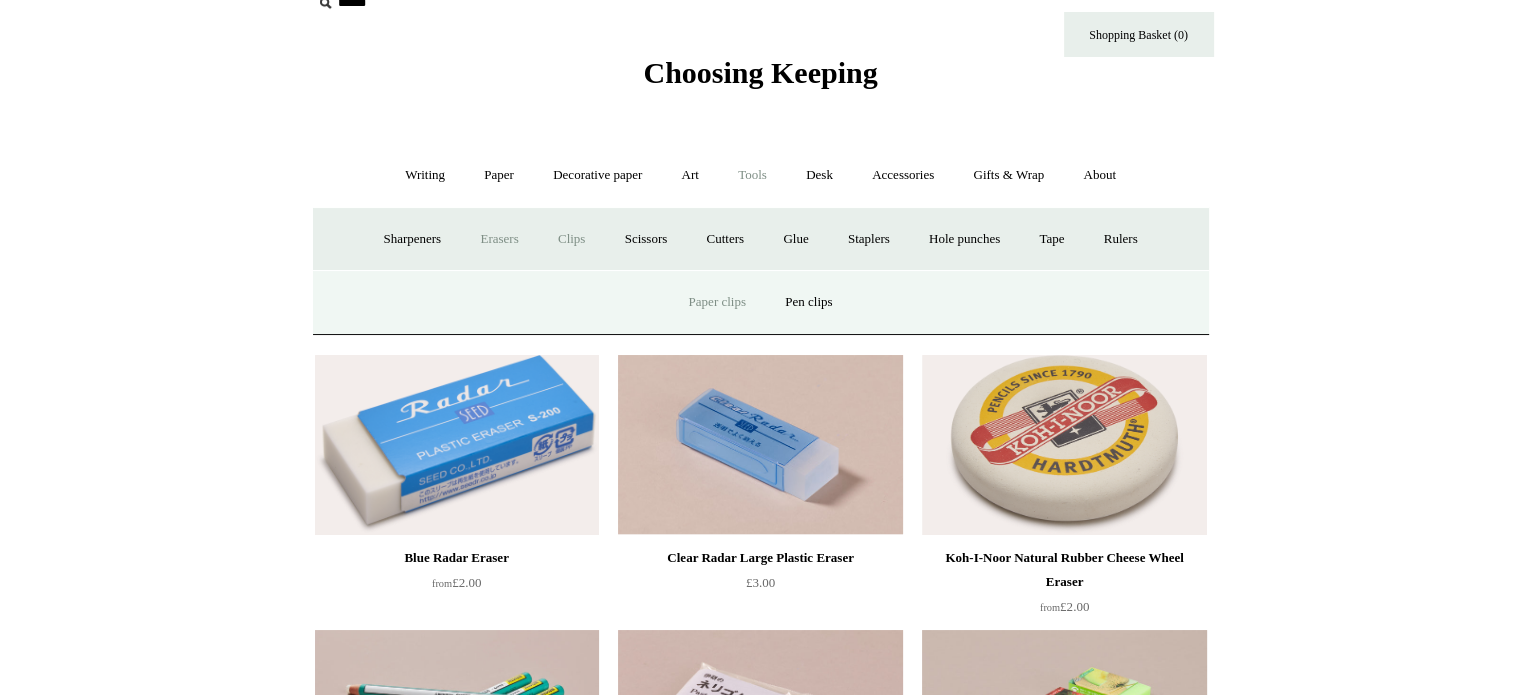 click on "Paper clips" at bounding box center (717, 302) 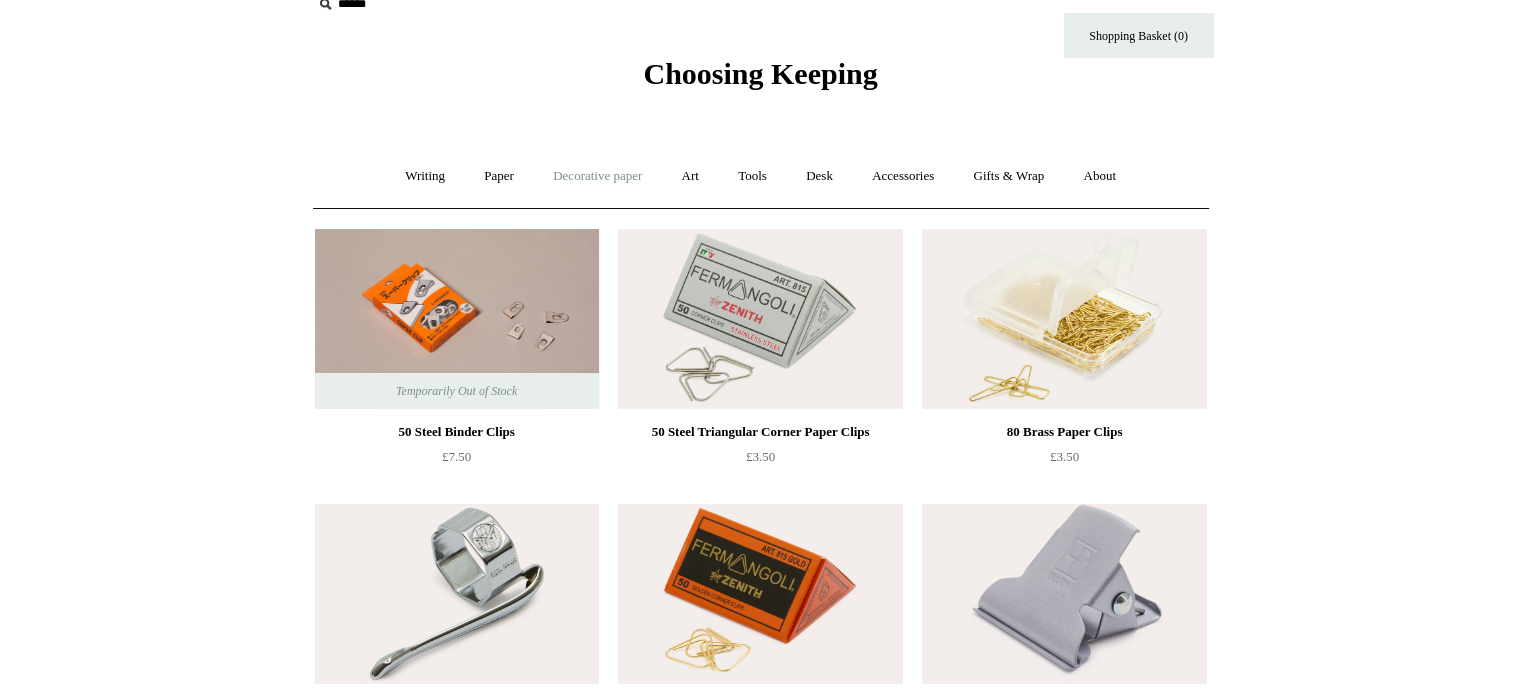 scroll, scrollTop: 28, scrollLeft: 0, axis: vertical 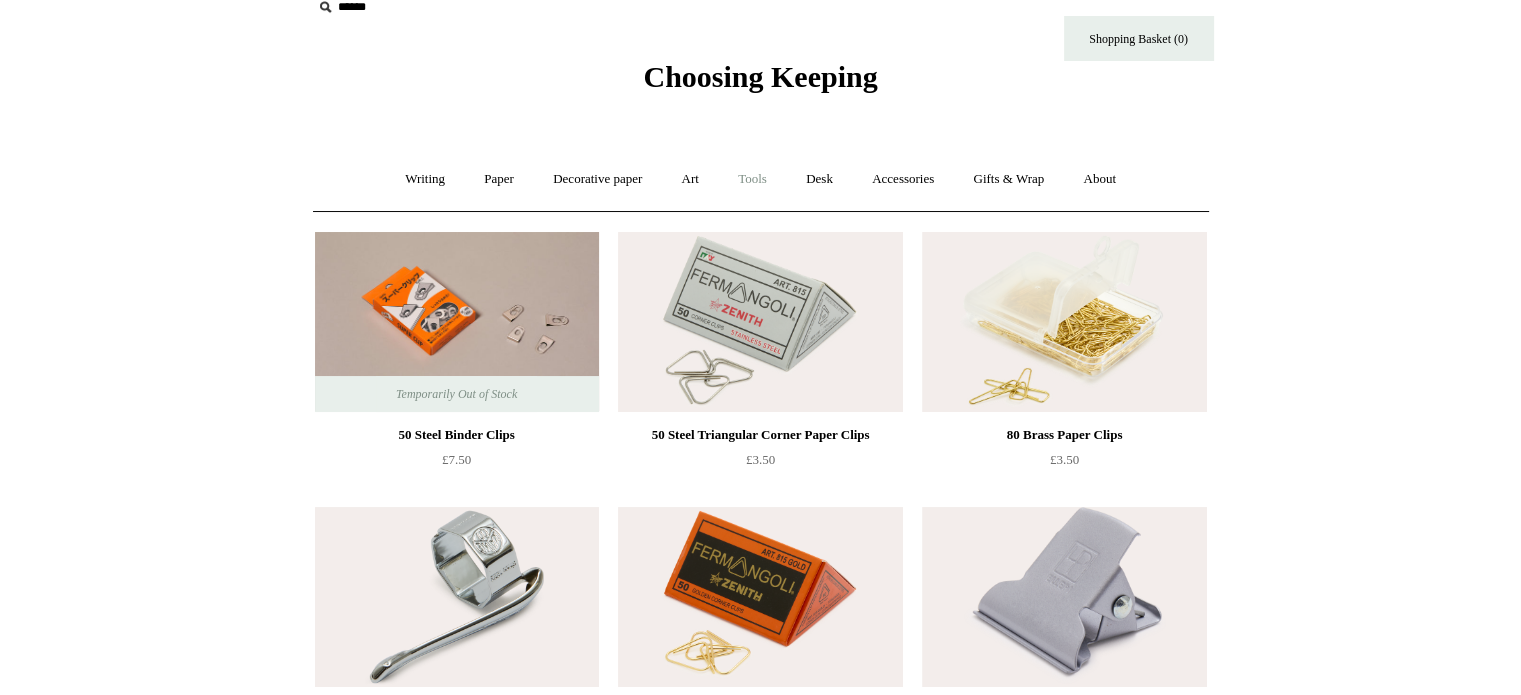 click on "Tools +" at bounding box center [752, 179] 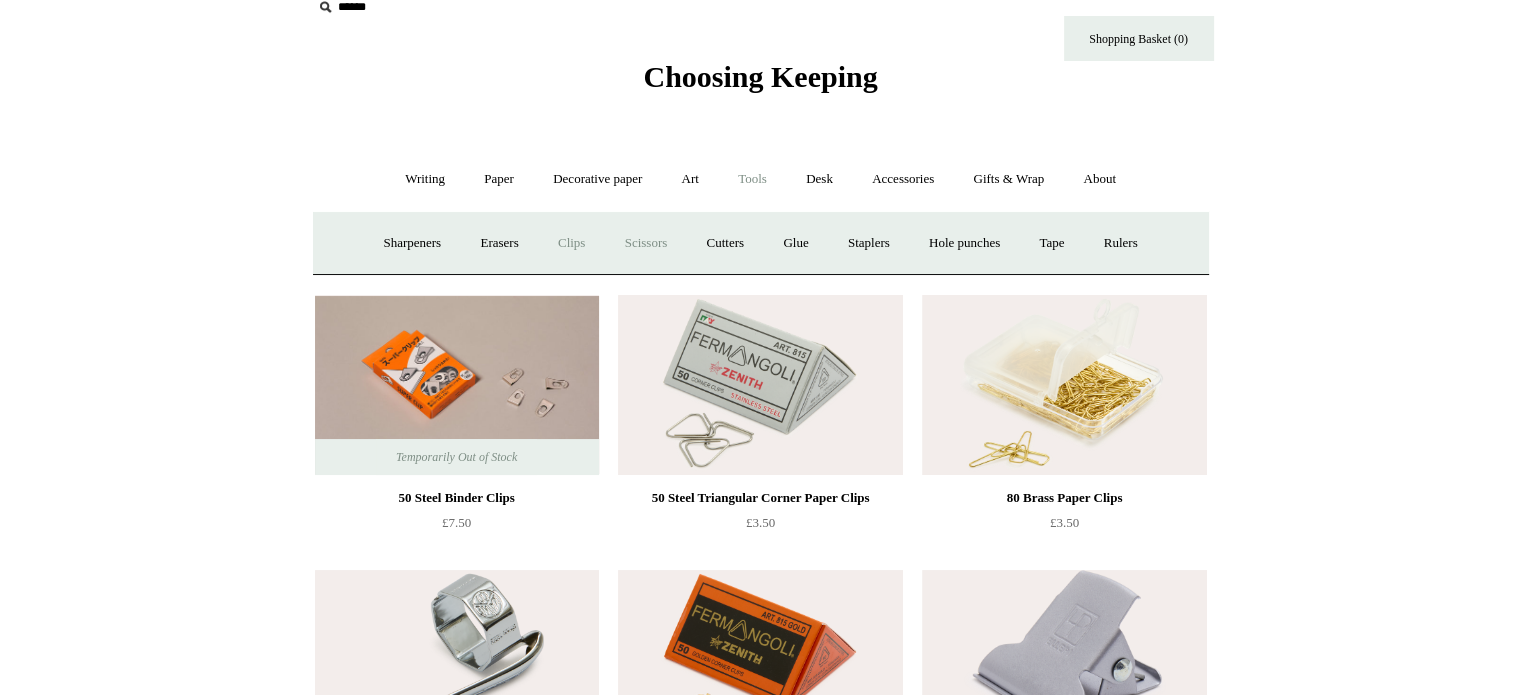 click on "Scissors" at bounding box center (646, 243) 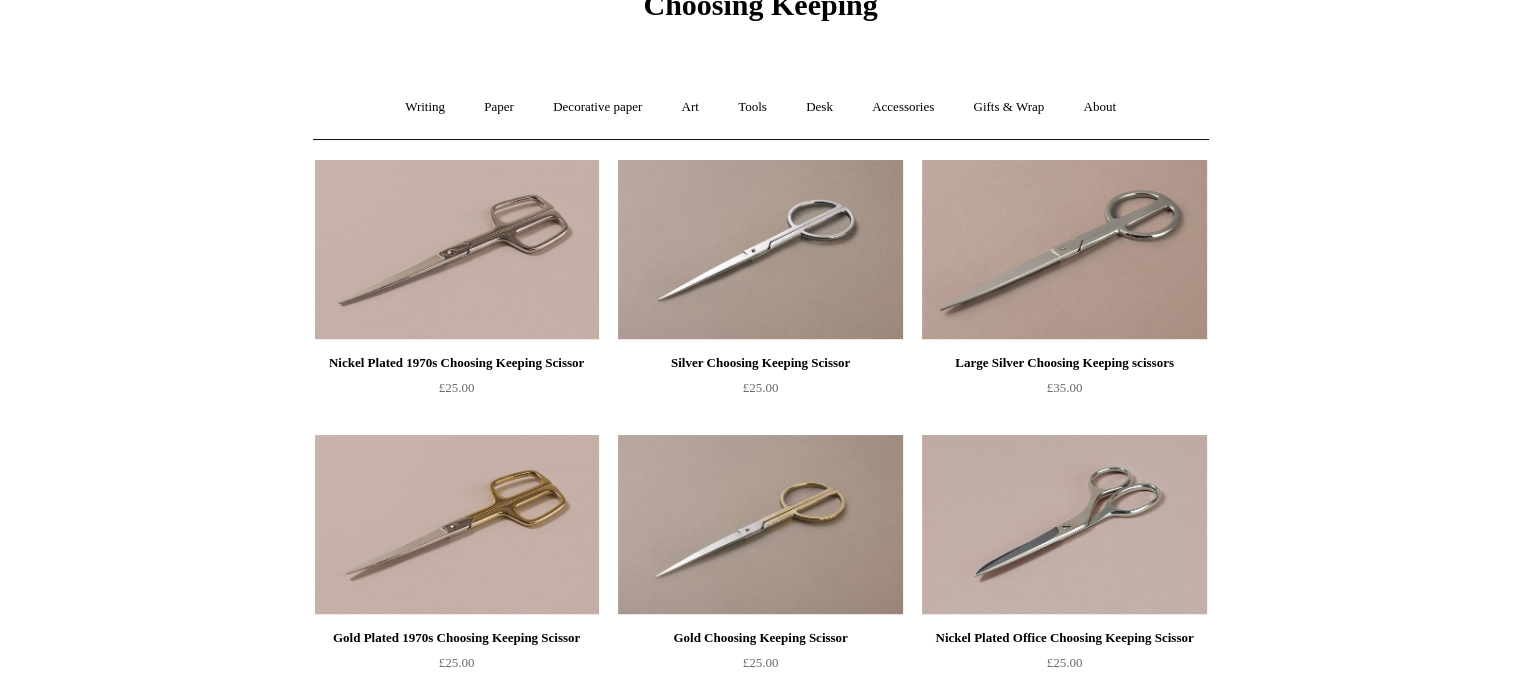 scroll, scrollTop: 59, scrollLeft: 0, axis: vertical 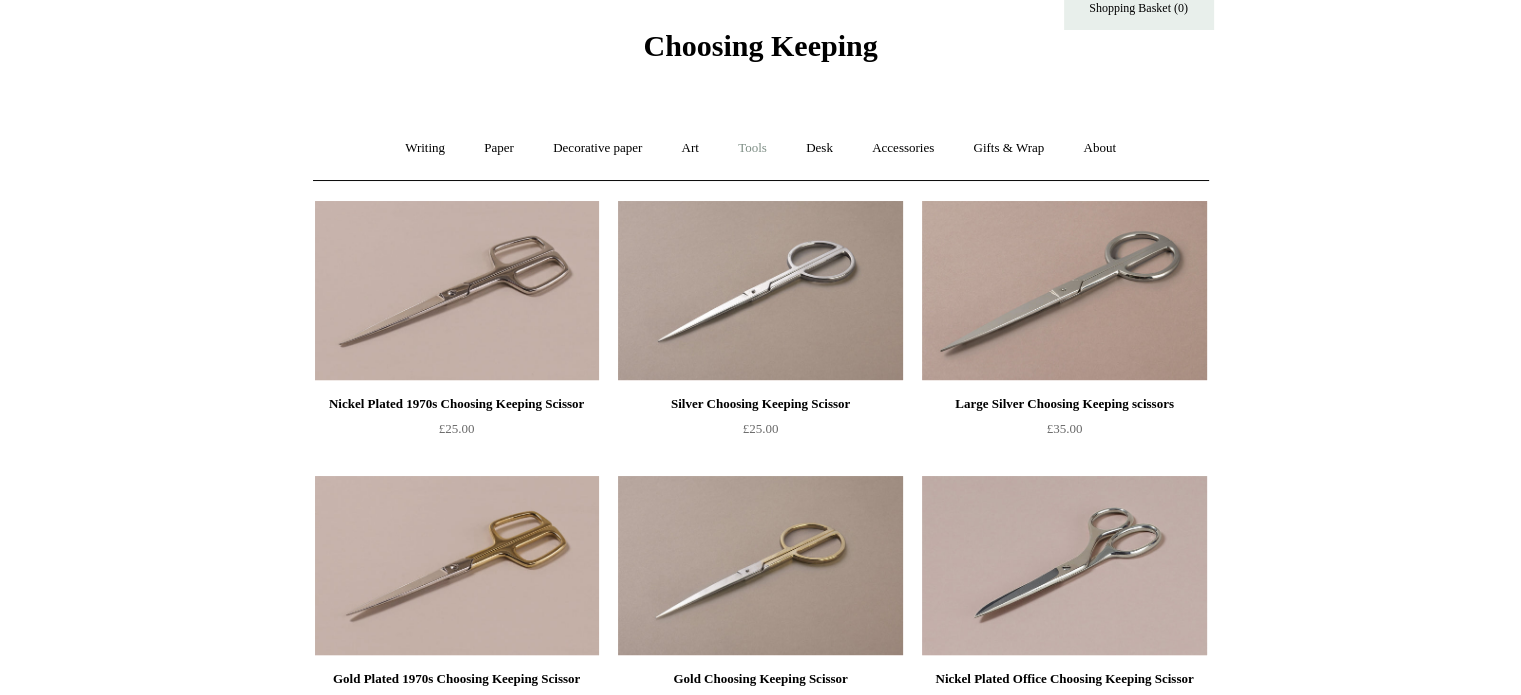 click on "Tools +" at bounding box center (752, 148) 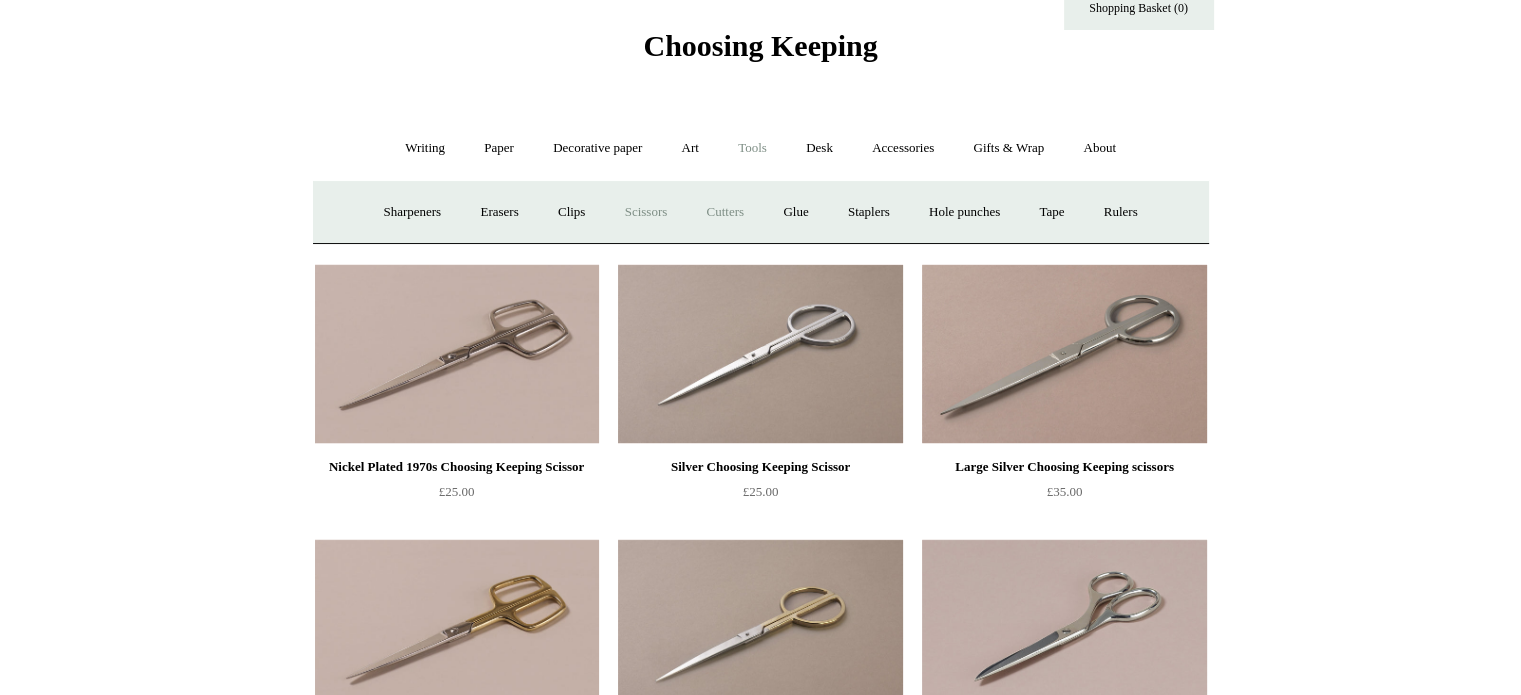 click on "Cutters" at bounding box center [725, 212] 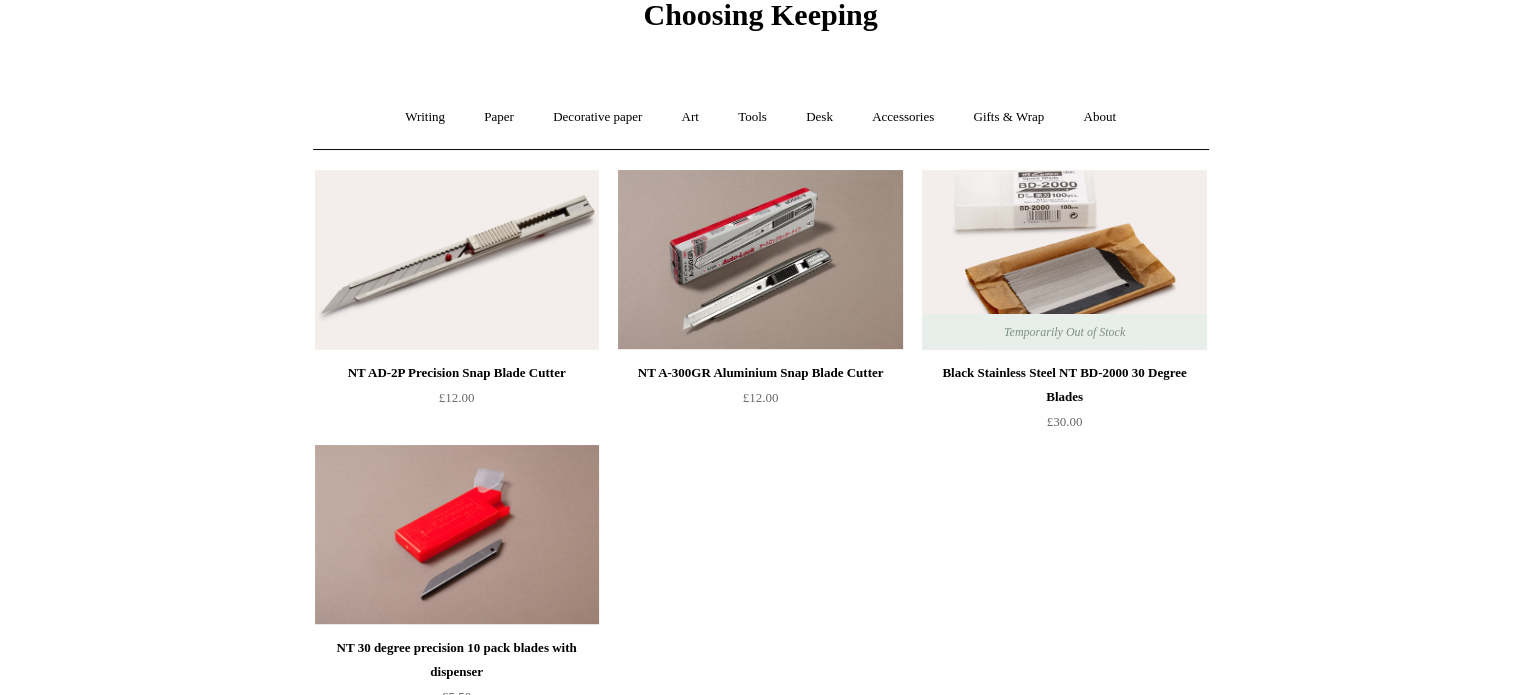 scroll, scrollTop: 84, scrollLeft: 0, axis: vertical 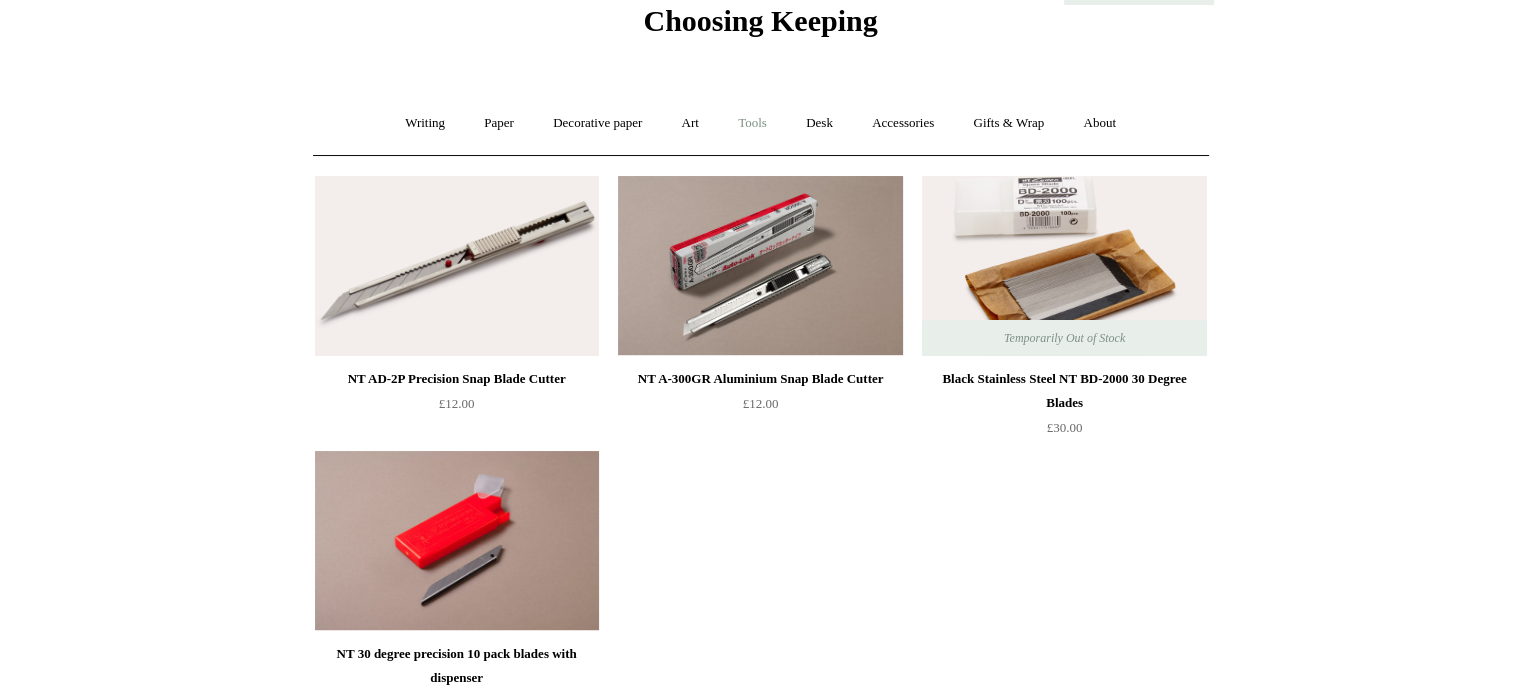 click on "Tools +" at bounding box center [752, 123] 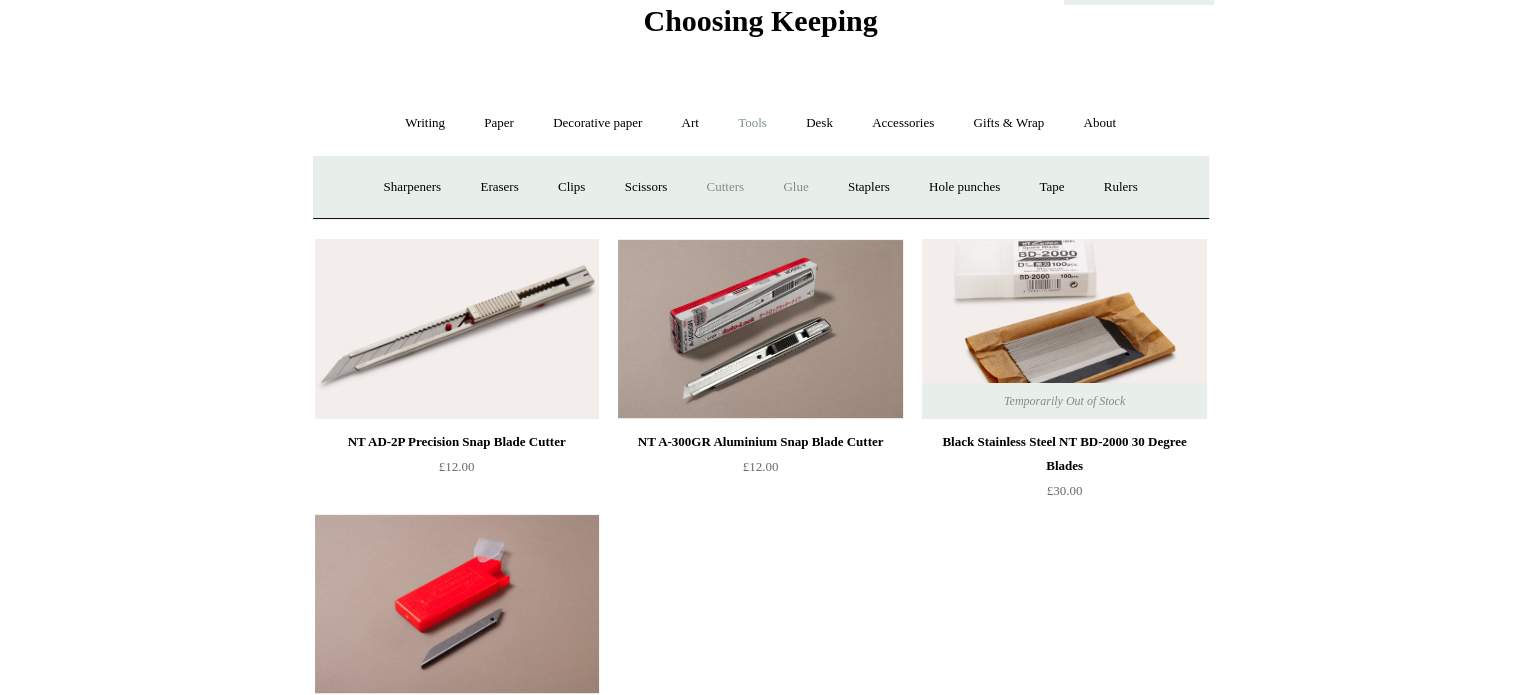 click on "Glue" at bounding box center (795, 187) 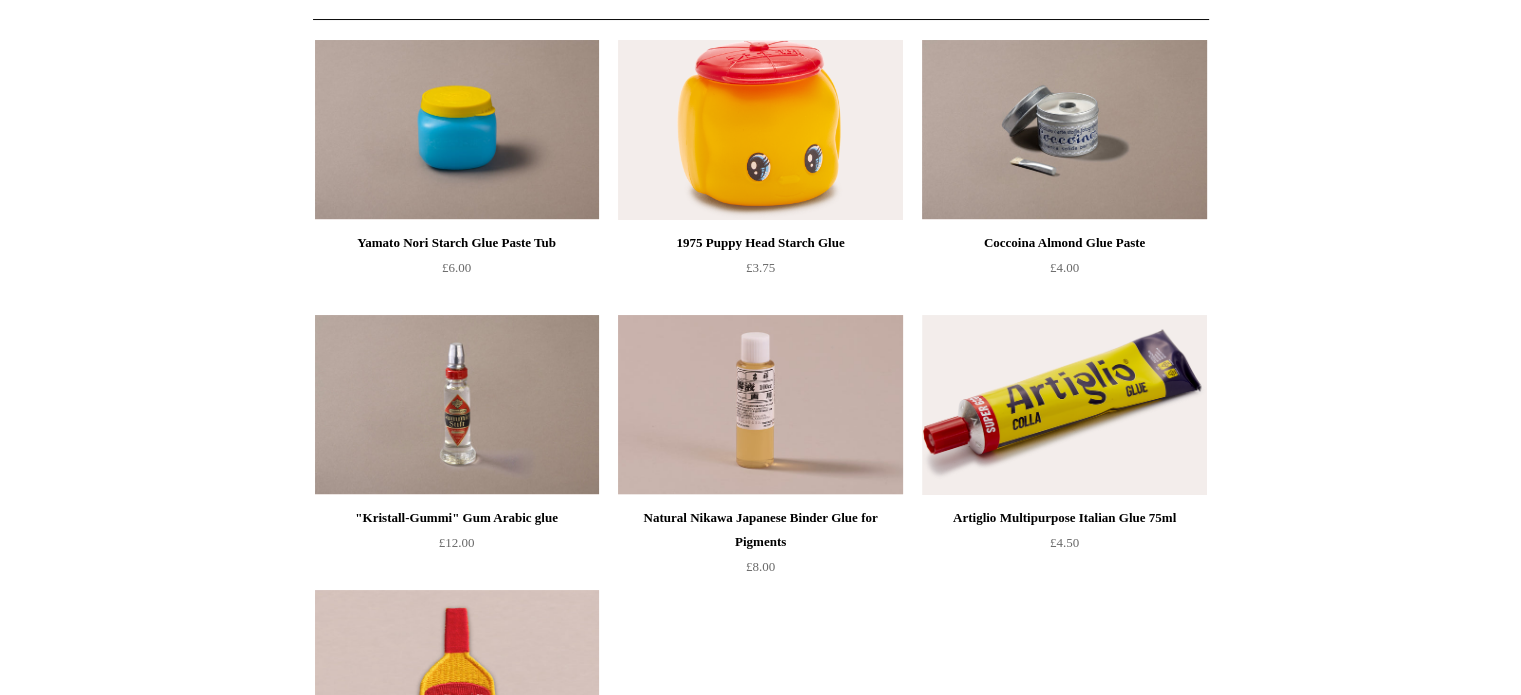scroll, scrollTop: 219, scrollLeft: 0, axis: vertical 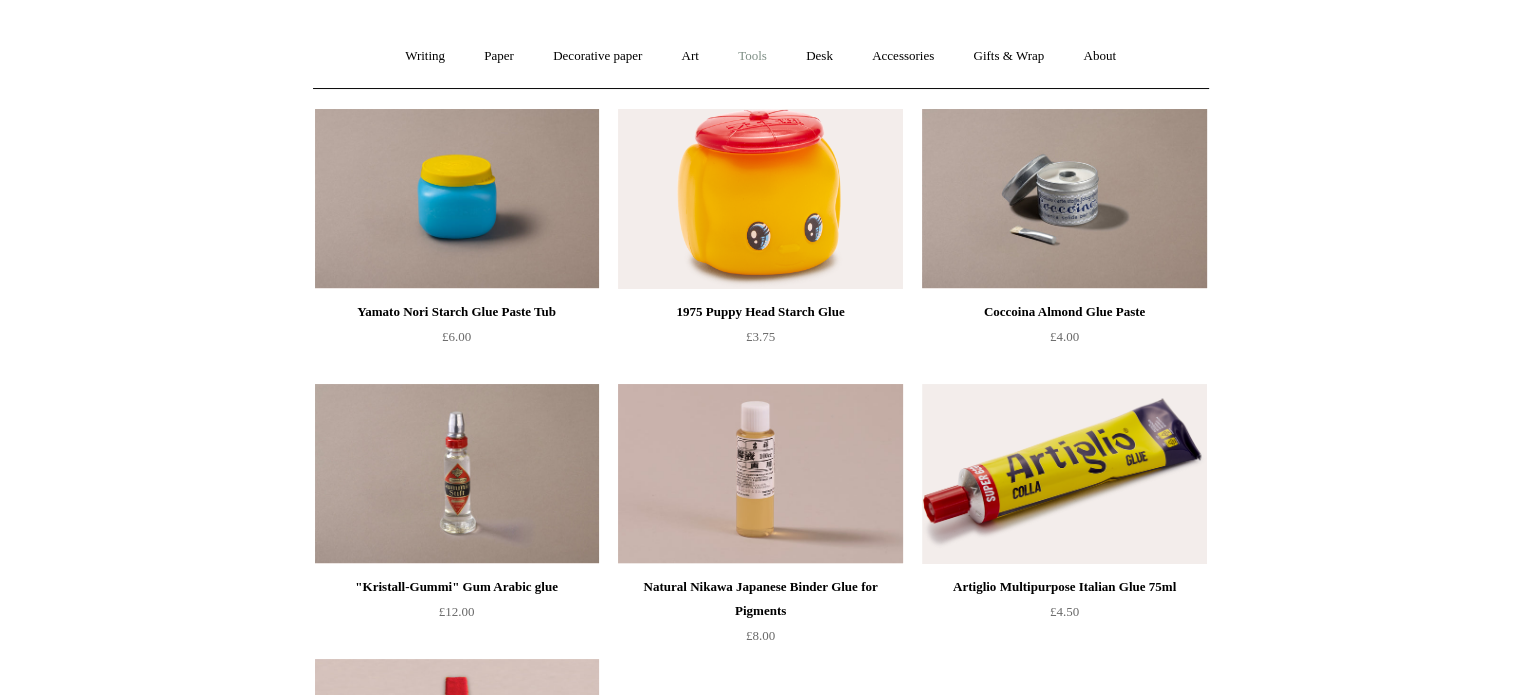click on "Tools +" at bounding box center (752, 56) 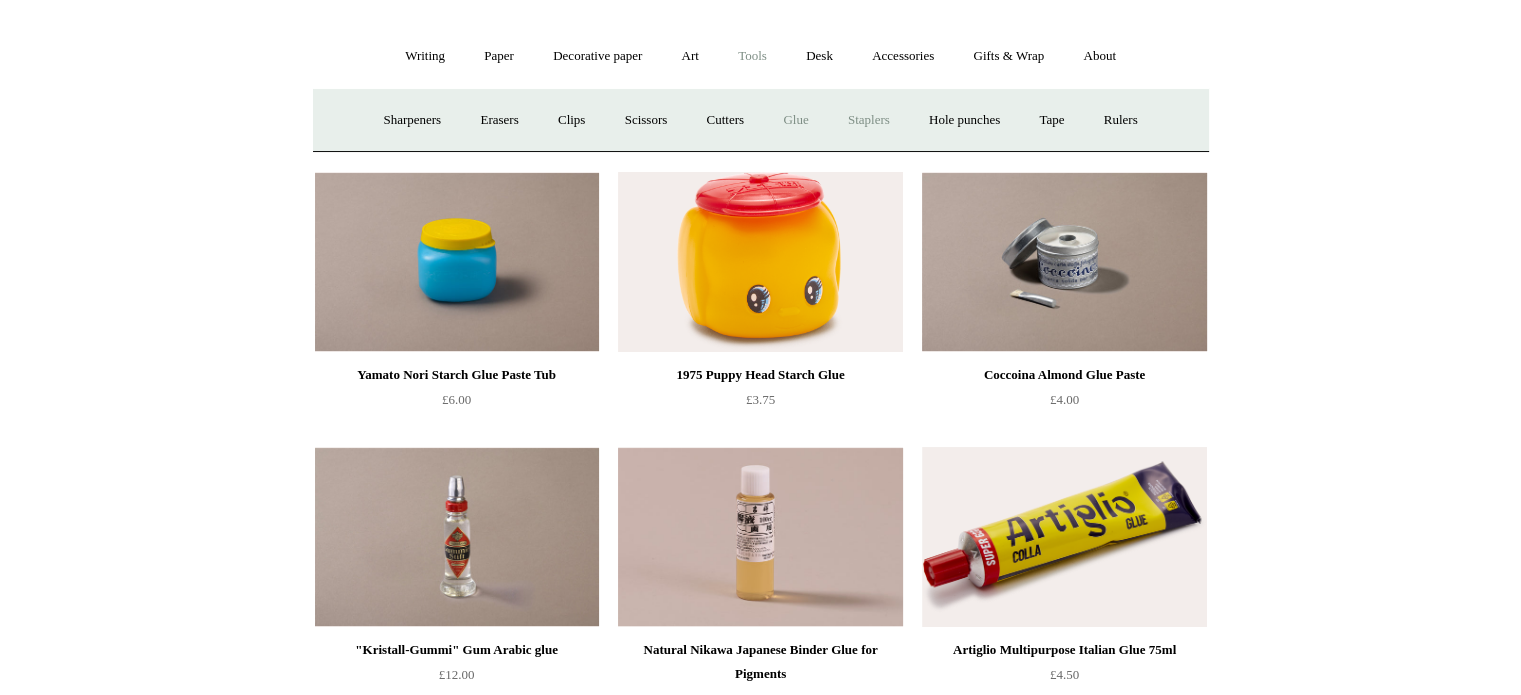 click on "Staplers +" at bounding box center [869, 120] 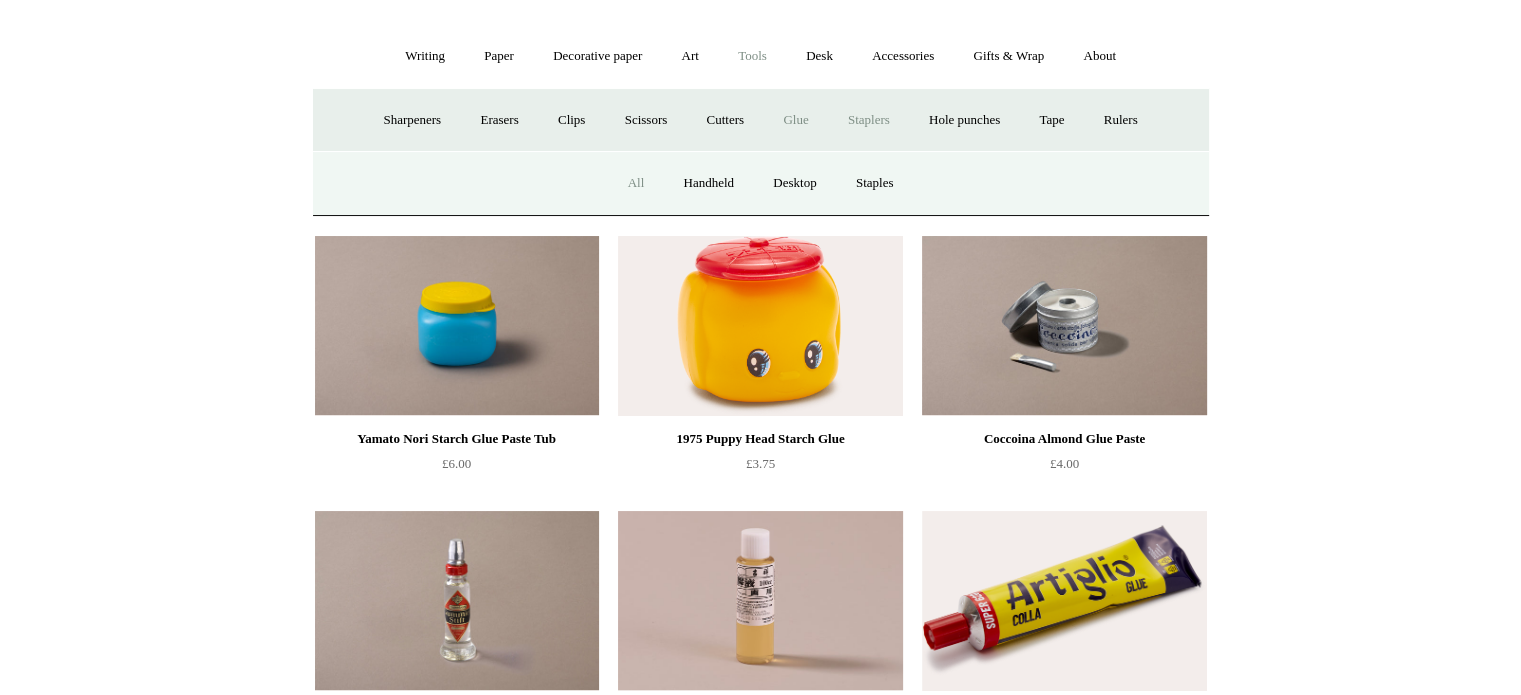 click on "All" at bounding box center [636, 183] 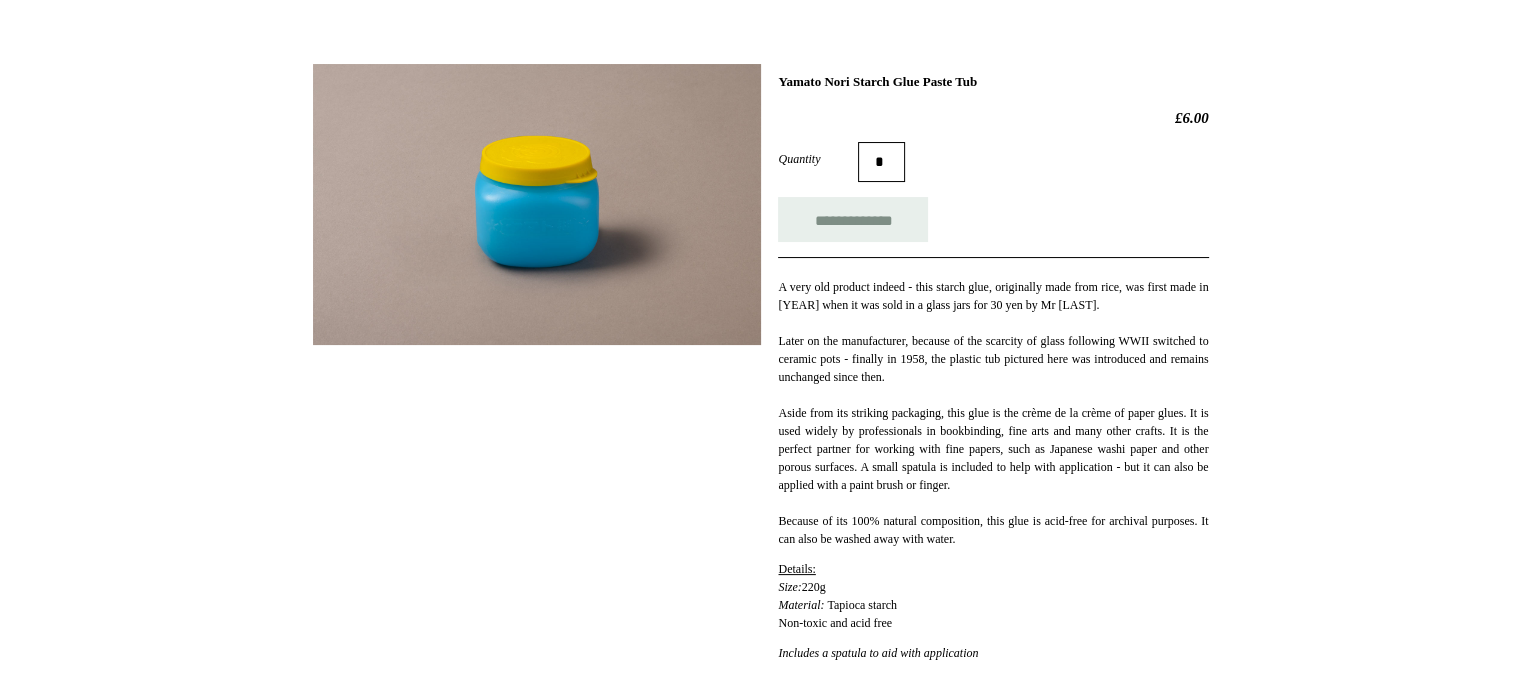 scroll, scrollTop: 320, scrollLeft: 0, axis: vertical 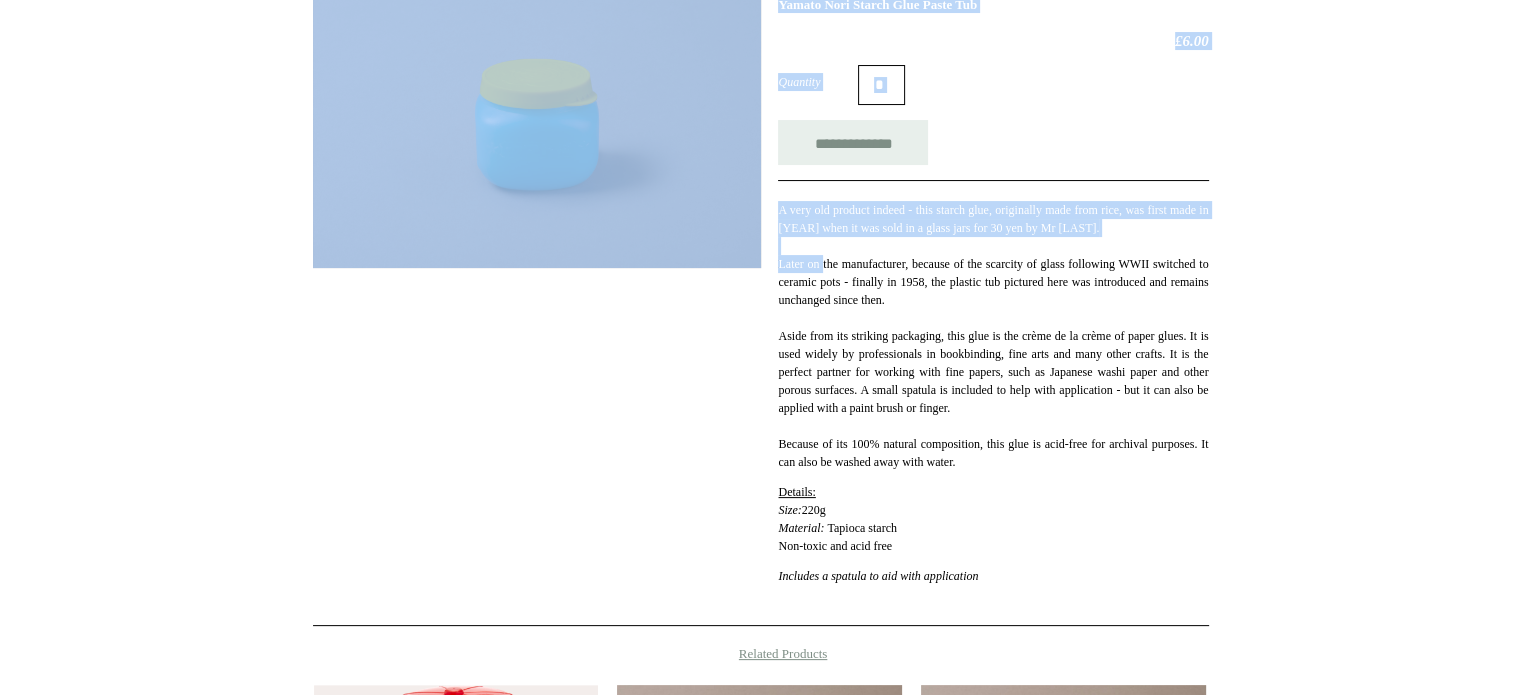 drag, startPoint x: 766, startPoint y: 205, endPoint x: 832, endPoint y: 256, distance: 83.40863 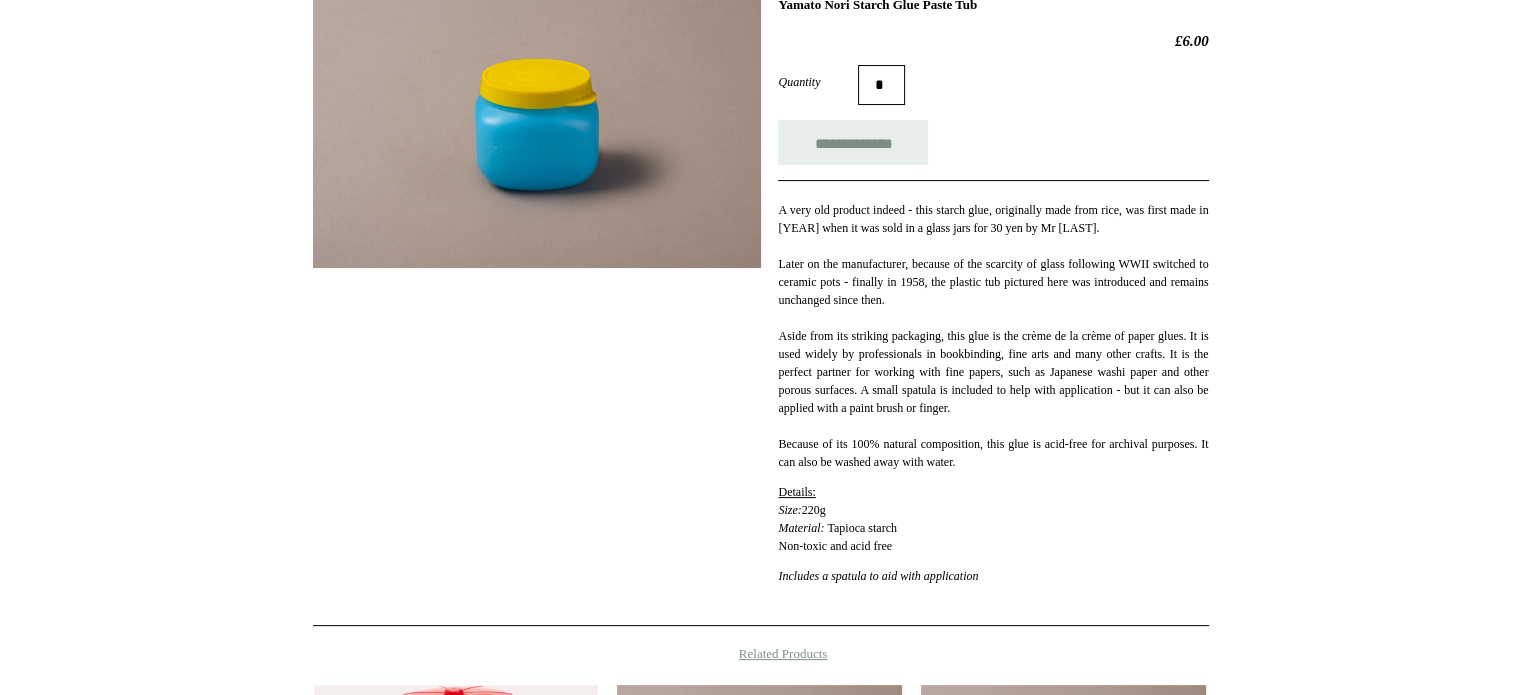 click on "A very old product indeed - this starch glue, originally made from rice, was first made in [YEAR] when it was sold in a glass jars for 30 yen by Mr [LAST]. Later on the manufacturer, because of the scarcity of glass following WWII switched to ceramic pots - finally in [YEAR], the plastic tub  pictured here was introduced and remains unchanged since then.  Aside from its striking packaging, this glue is the crème de la crème of paper glues. It is used widely by professionals in bookbinding, fine arts and many other crafts. It is the perfect partner for working with fine papers, such as Japanese washi paper and other porous surfaces. A small spatula is included to help with application - but it can also be applied with a paint brush or finger. Because of its 100% natural composition, this glue is acid-free for archival purposes. It can also be washed away with water." at bounding box center [993, 336] 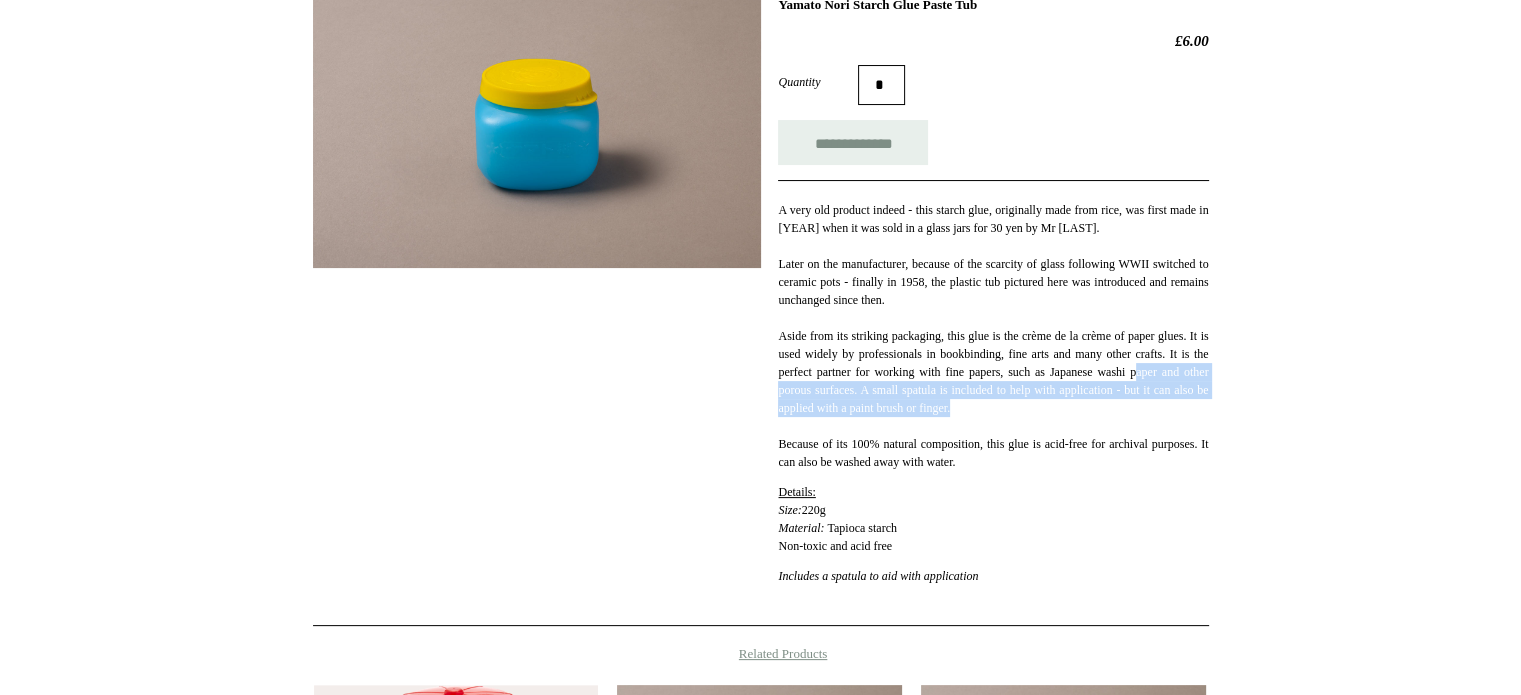 drag, startPoint x: 1133, startPoint y: 415, endPoint x: 822, endPoint y: 387, distance: 312.2579 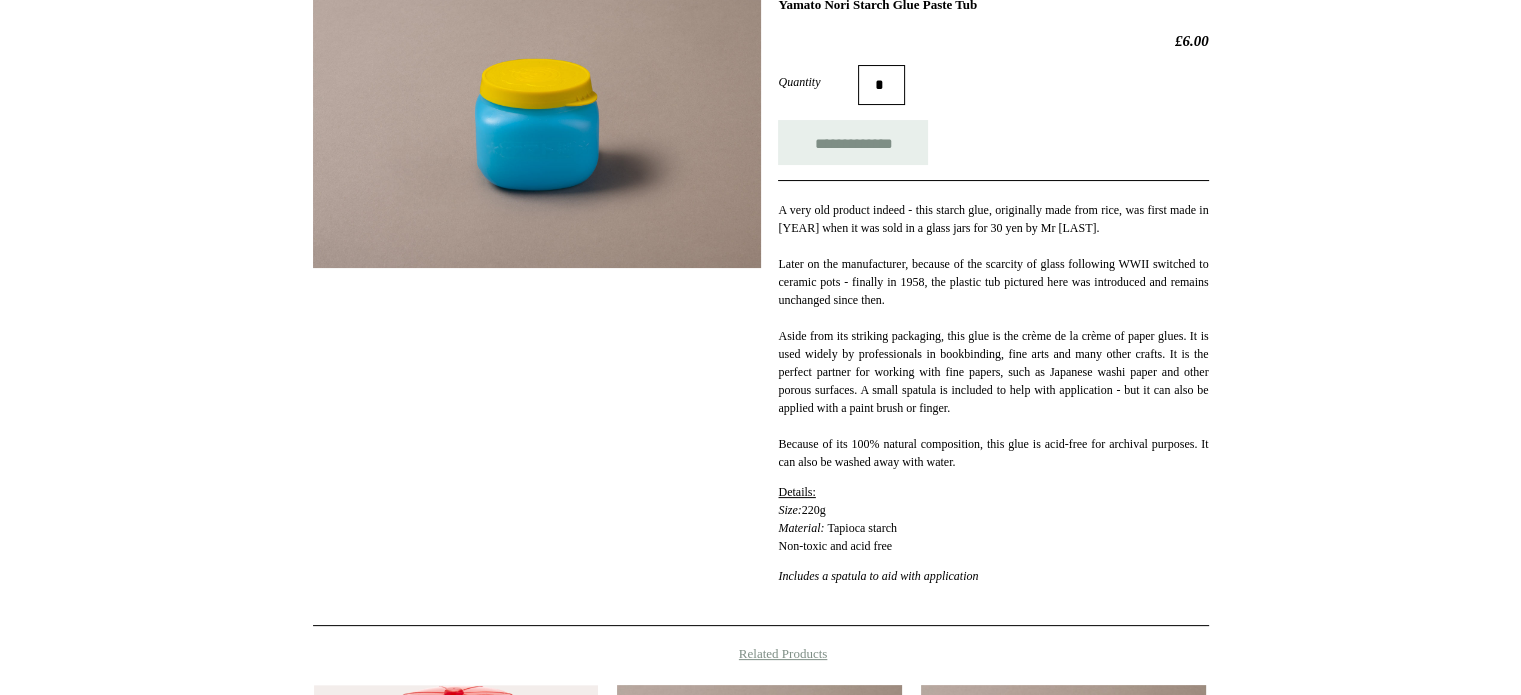 click on "A very old product indeed - this starch glue, originally made from rice, was first made in [YEAR] when it was sold in a glass jars for 30 yen by Mr [LAST]. Later on the manufacturer, because of the scarcity of glass following WWII switched to ceramic pots - finally in [YEAR], the plastic tub  pictured here was introduced and remains unchanged since then.  Aside from its striking packaging, this glue is the crème de la crème of paper glues. It is used widely by professionals in bookbinding, fine arts and many other crafts. It is the perfect partner for working with fine papers, such as Japanese washi paper and other porous surfaces. A small spatula is included to help with application - but it can also be applied with a paint brush or finger. Because of its 100% natural composition, this glue is acid-free for archival purposes. It can also be washed away with water." at bounding box center (993, 336) 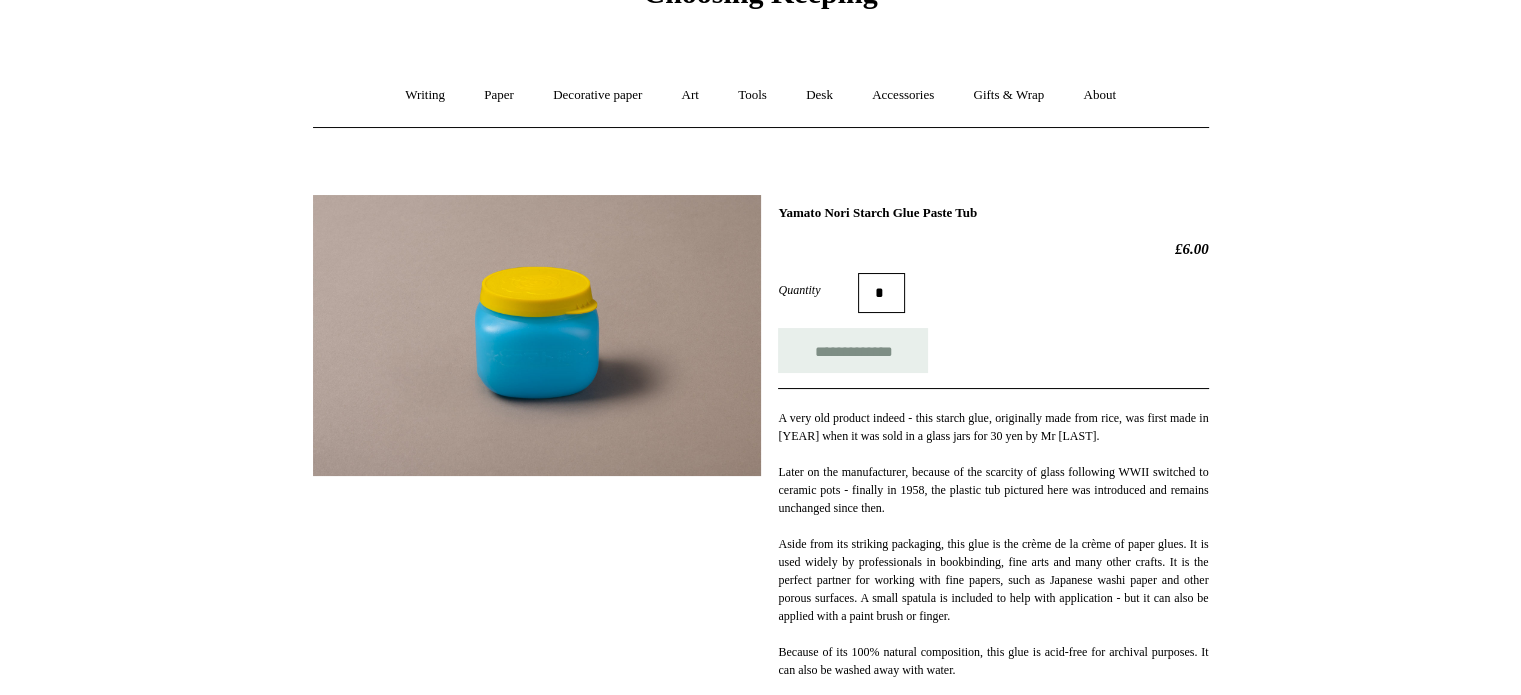 scroll, scrollTop: 108, scrollLeft: 0, axis: vertical 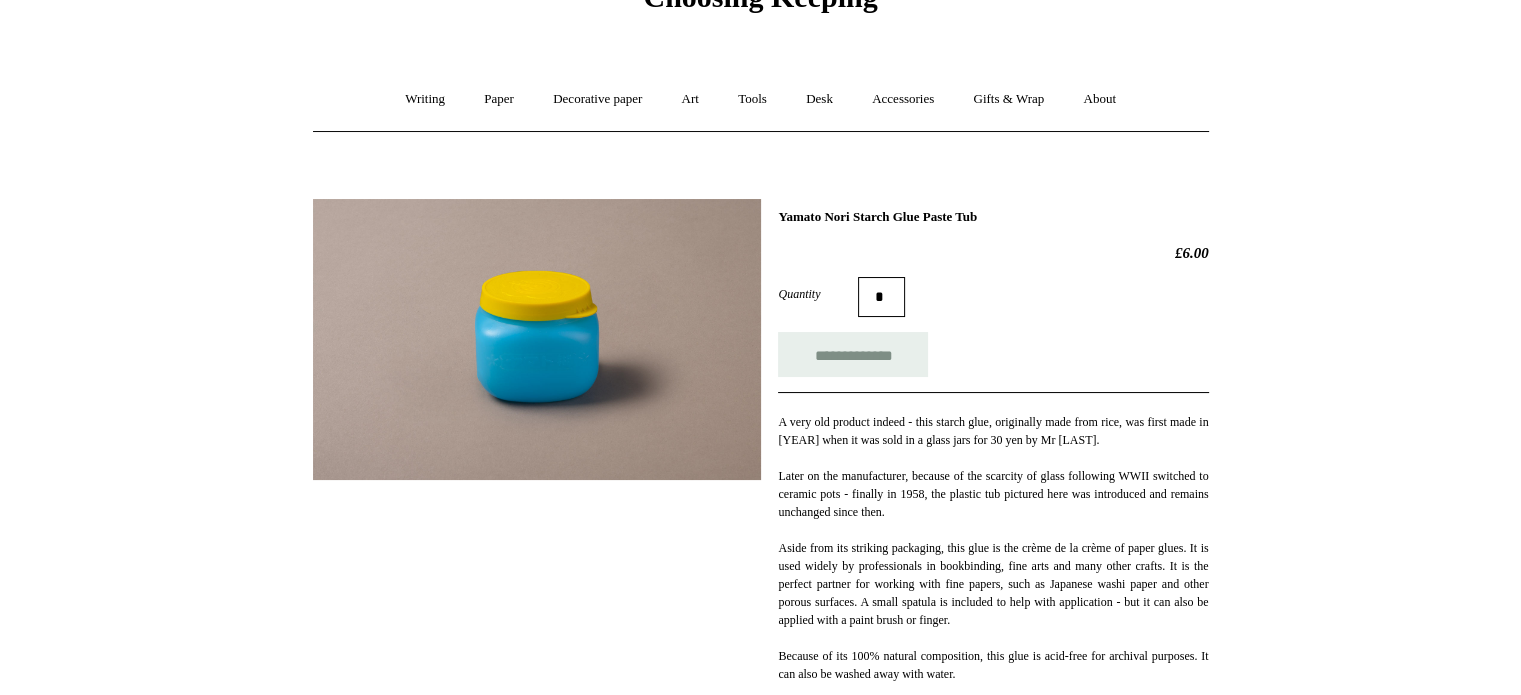 click on "**********" at bounding box center (761, 511) 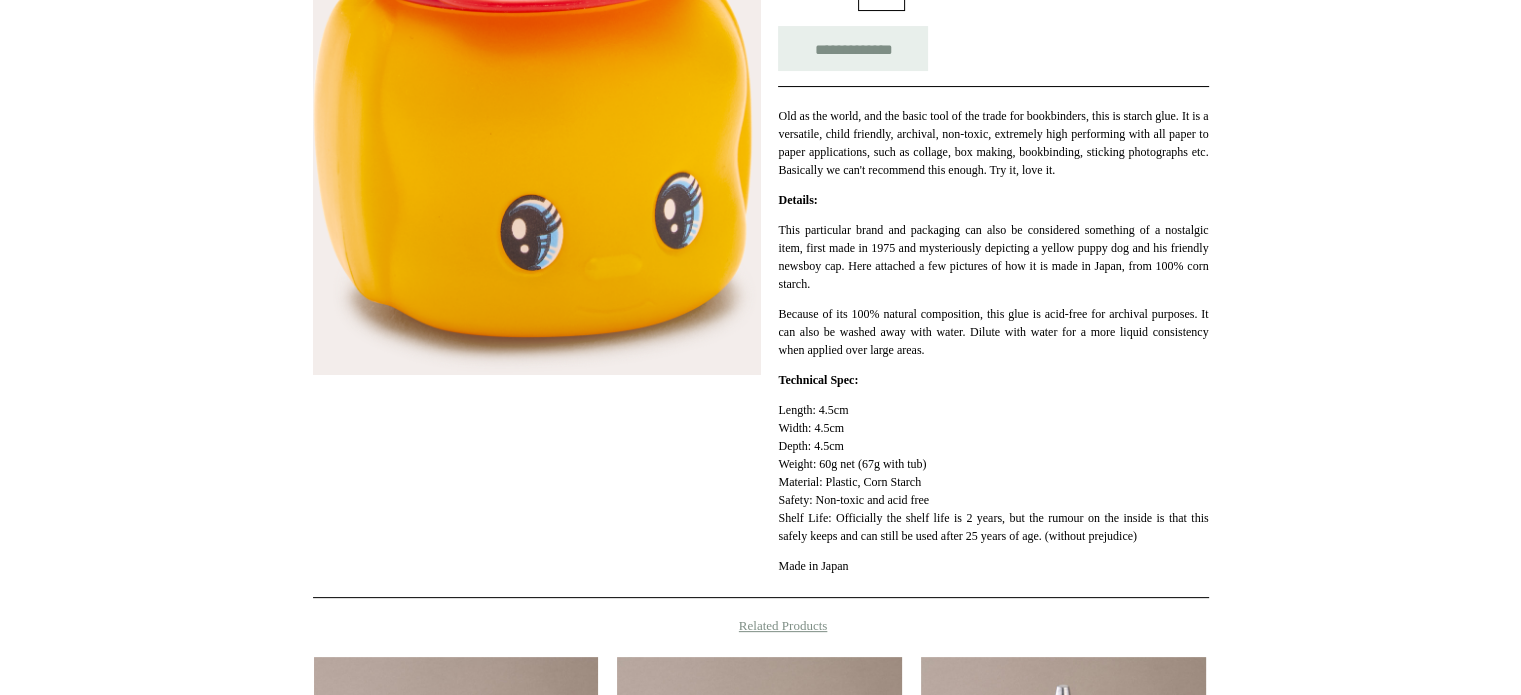 scroll, scrollTop: 412, scrollLeft: 0, axis: vertical 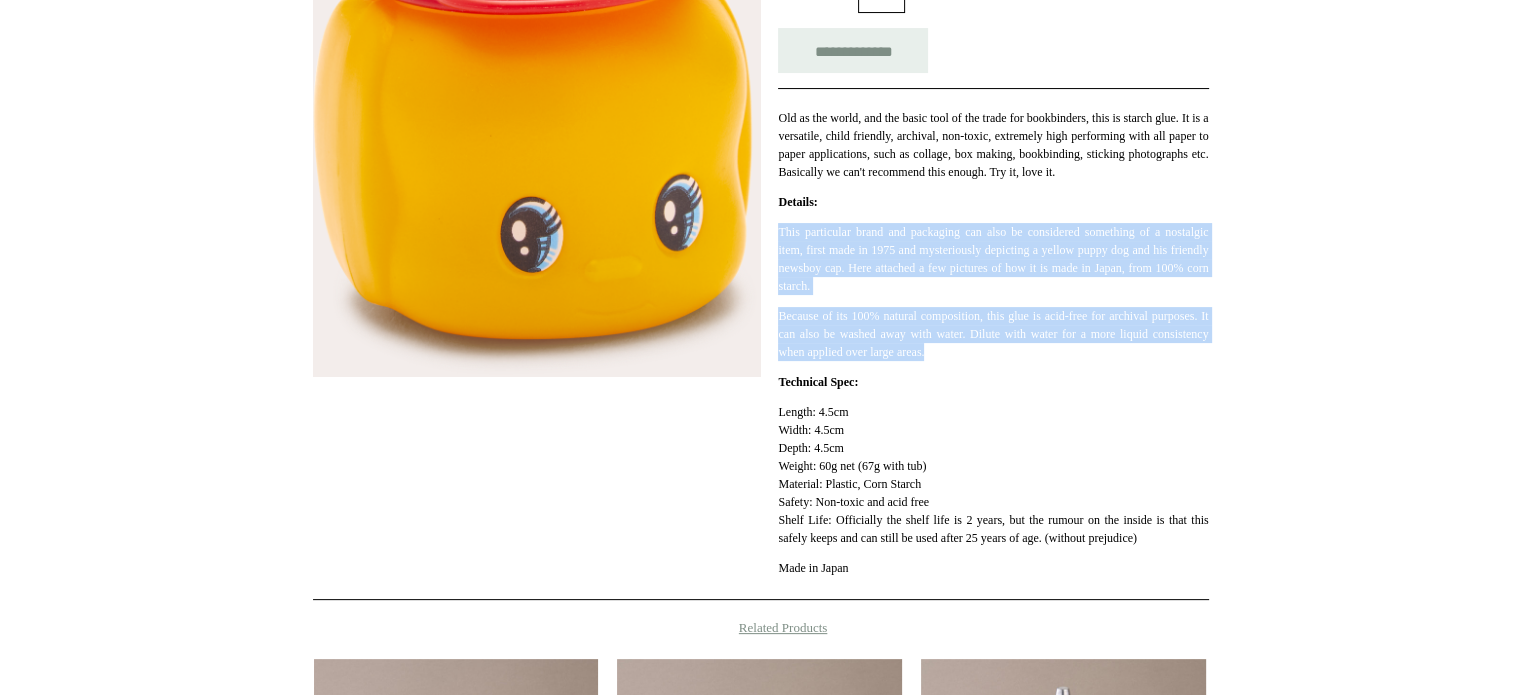 drag, startPoint x: 1044, startPoint y: 367, endPoint x: 770, endPoint y: 255, distance: 296.00674 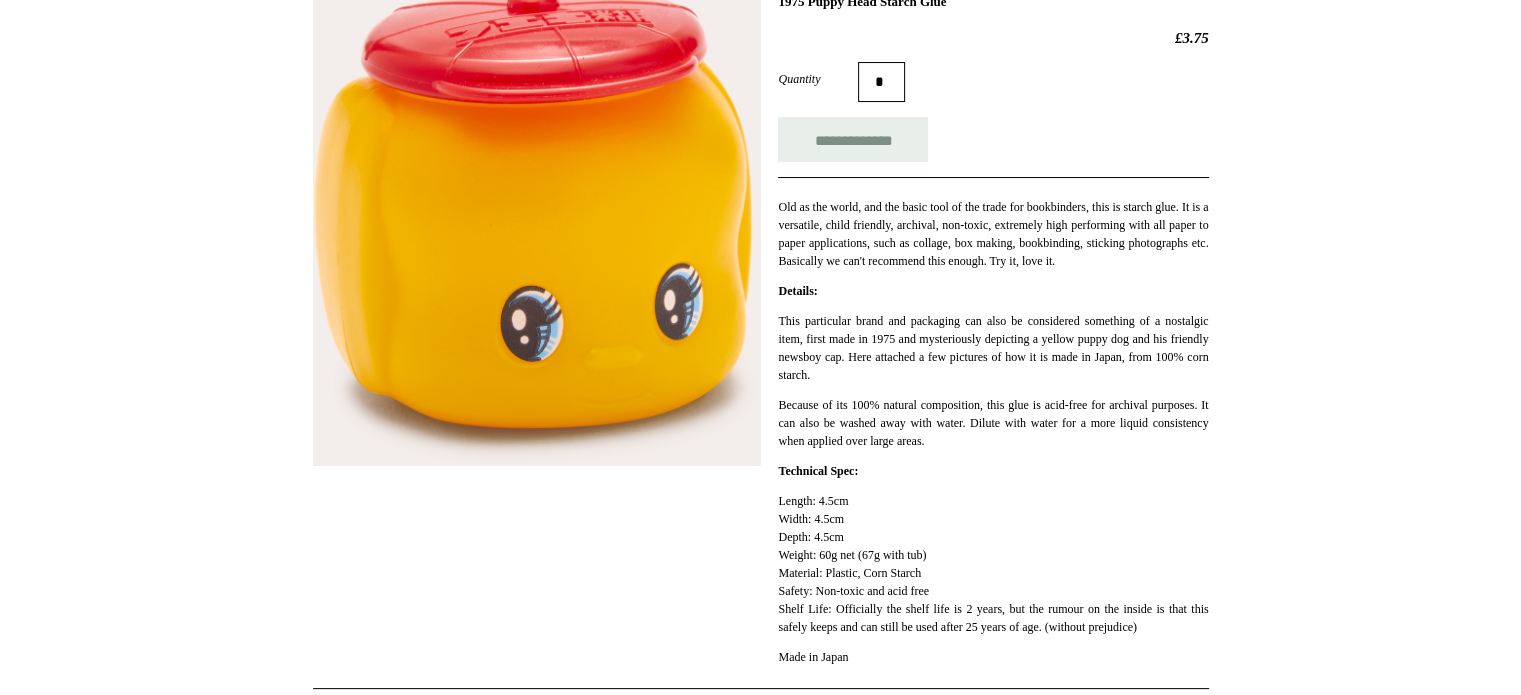 scroll, scrollTop: 322, scrollLeft: 0, axis: vertical 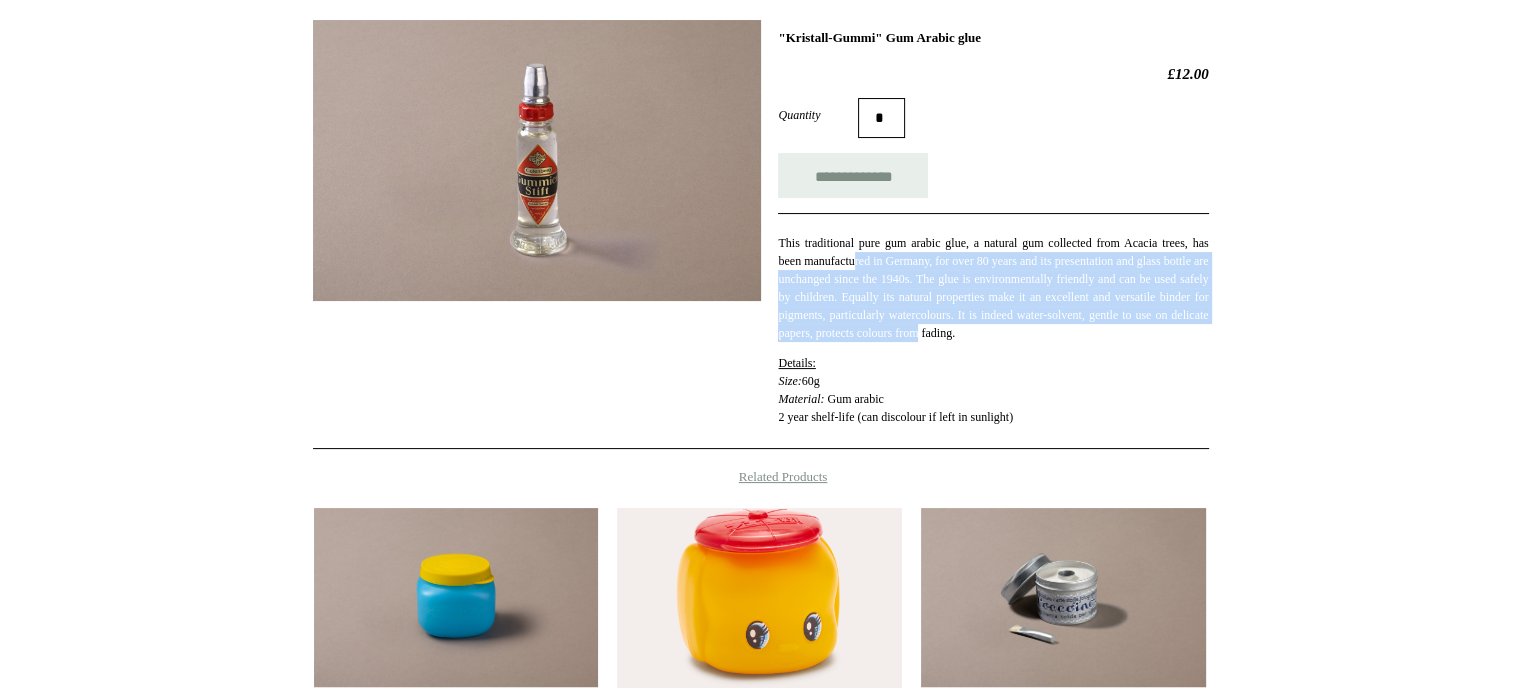 drag, startPoint x: 1220, startPoint y: 333, endPoint x: 888, endPoint y: 258, distance: 340.36597 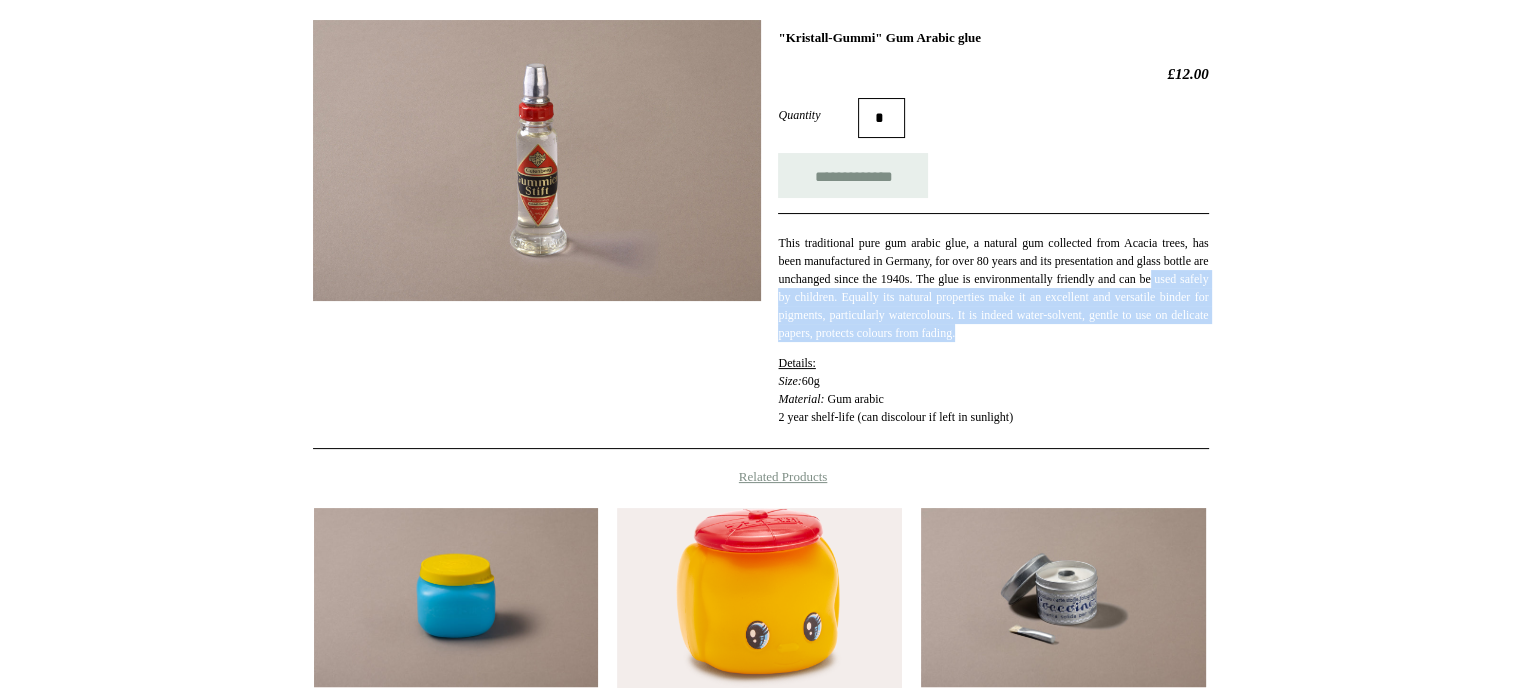 drag, startPoint x: 861, startPoint y: 345, endPoint x: 837, endPoint y: 295, distance: 55.461697 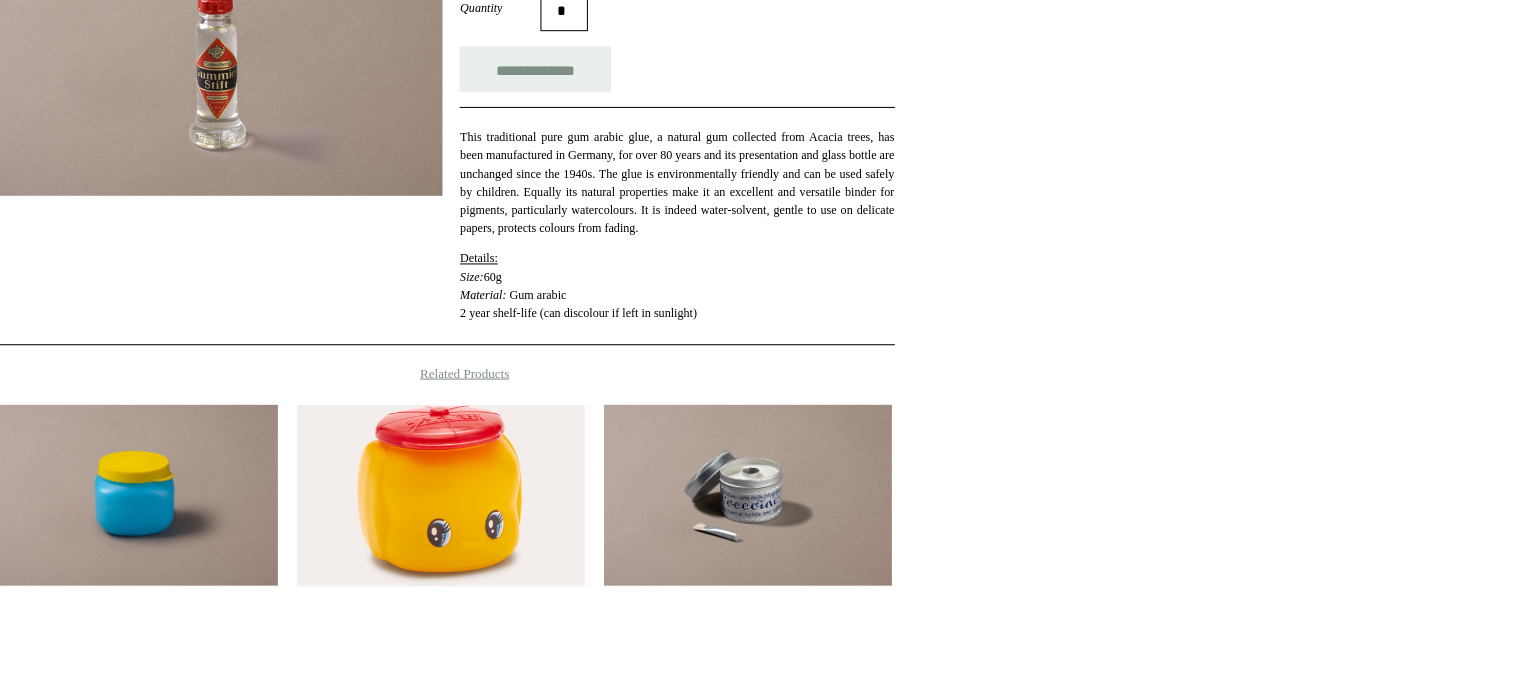 scroll, scrollTop: 287, scrollLeft: 0, axis: vertical 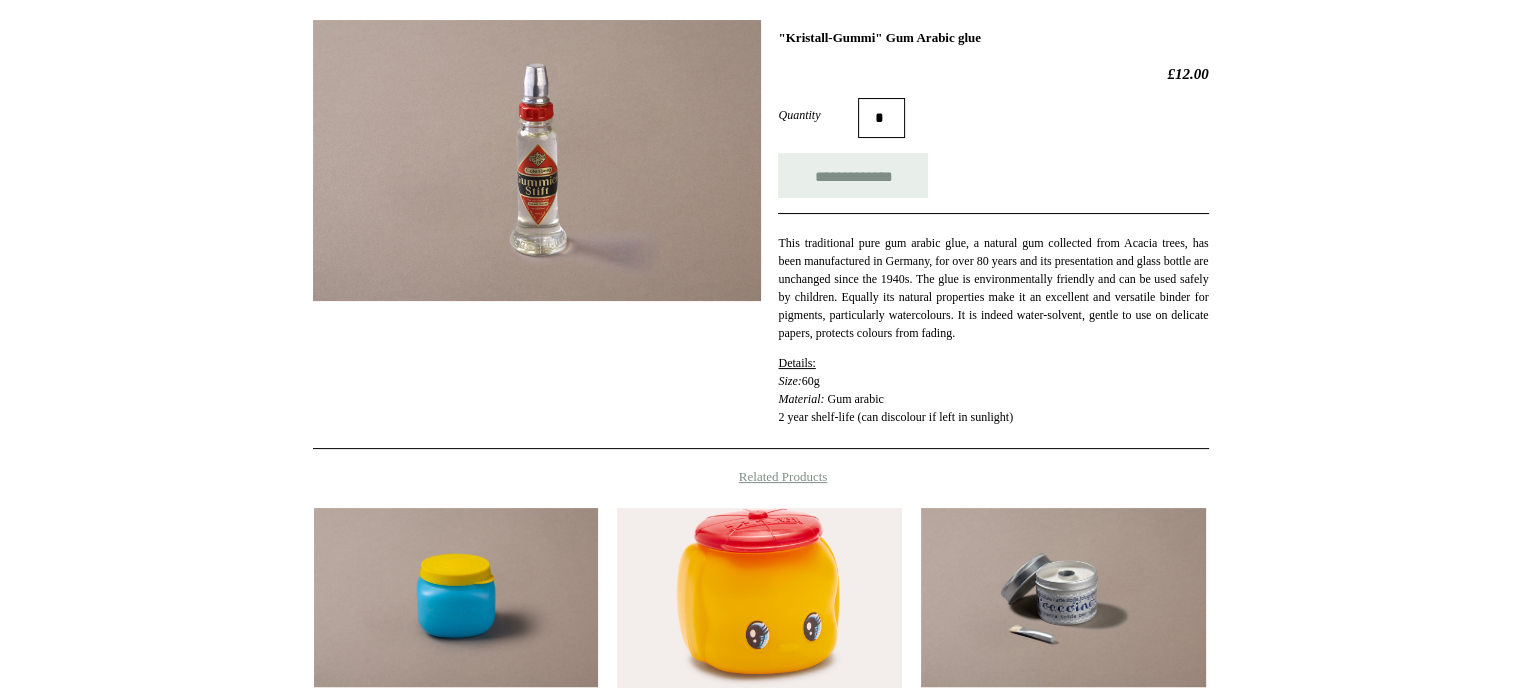 drag, startPoint x: 1088, startPoint y: 5, endPoint x: 204, endPoint y: 156, distance: 896.8038 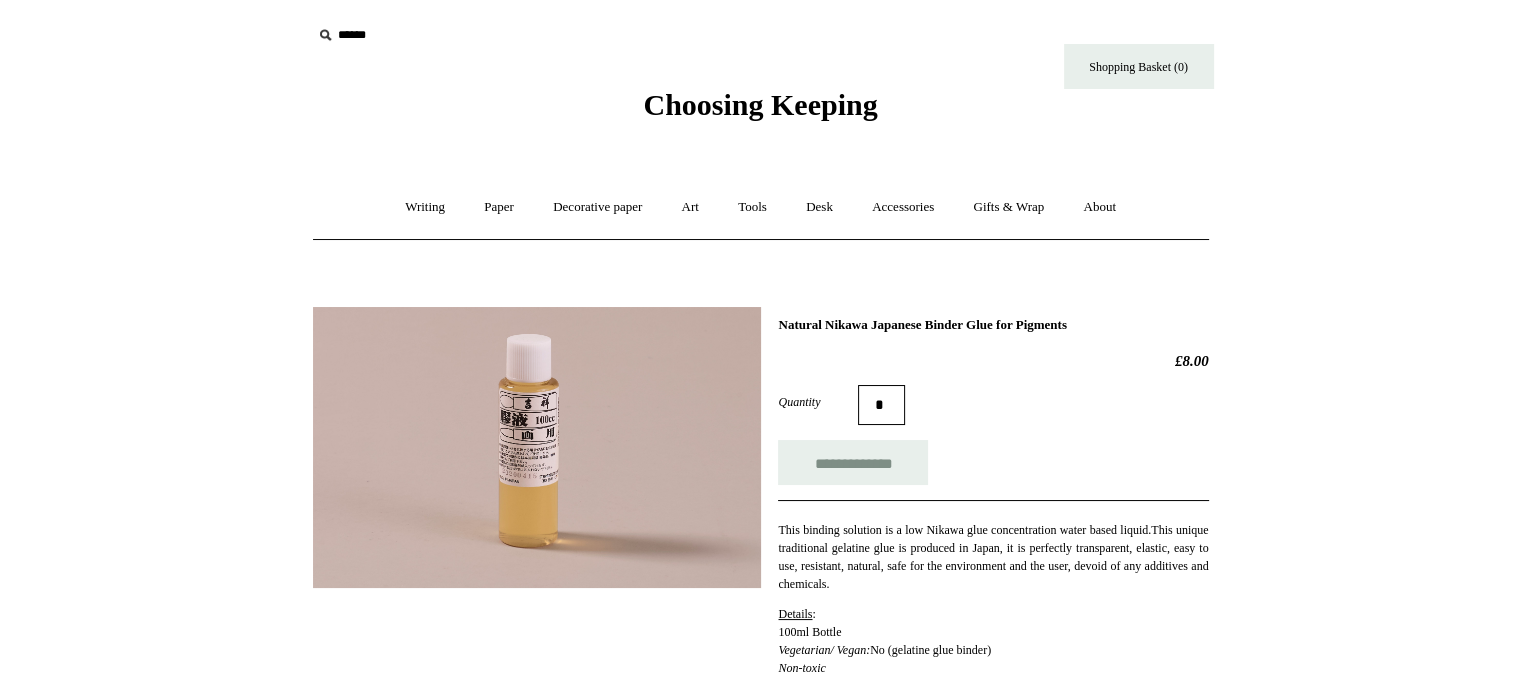 scroll, scrollTop: 172, scrollLeft: 0, axis: vertical 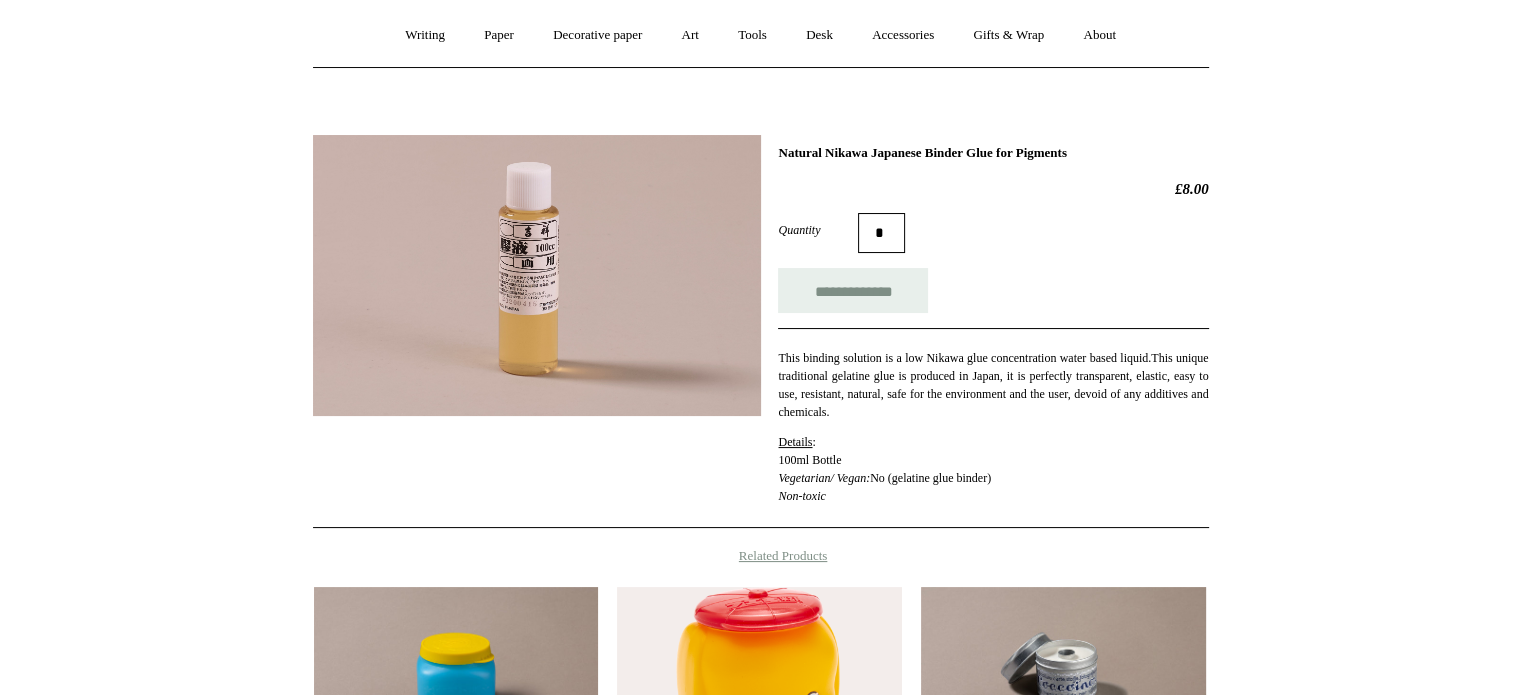 drag, startPoint x: 984, startPoint y: 405, endPoint x: 778, endPoint y: 351, distance: 212.96008 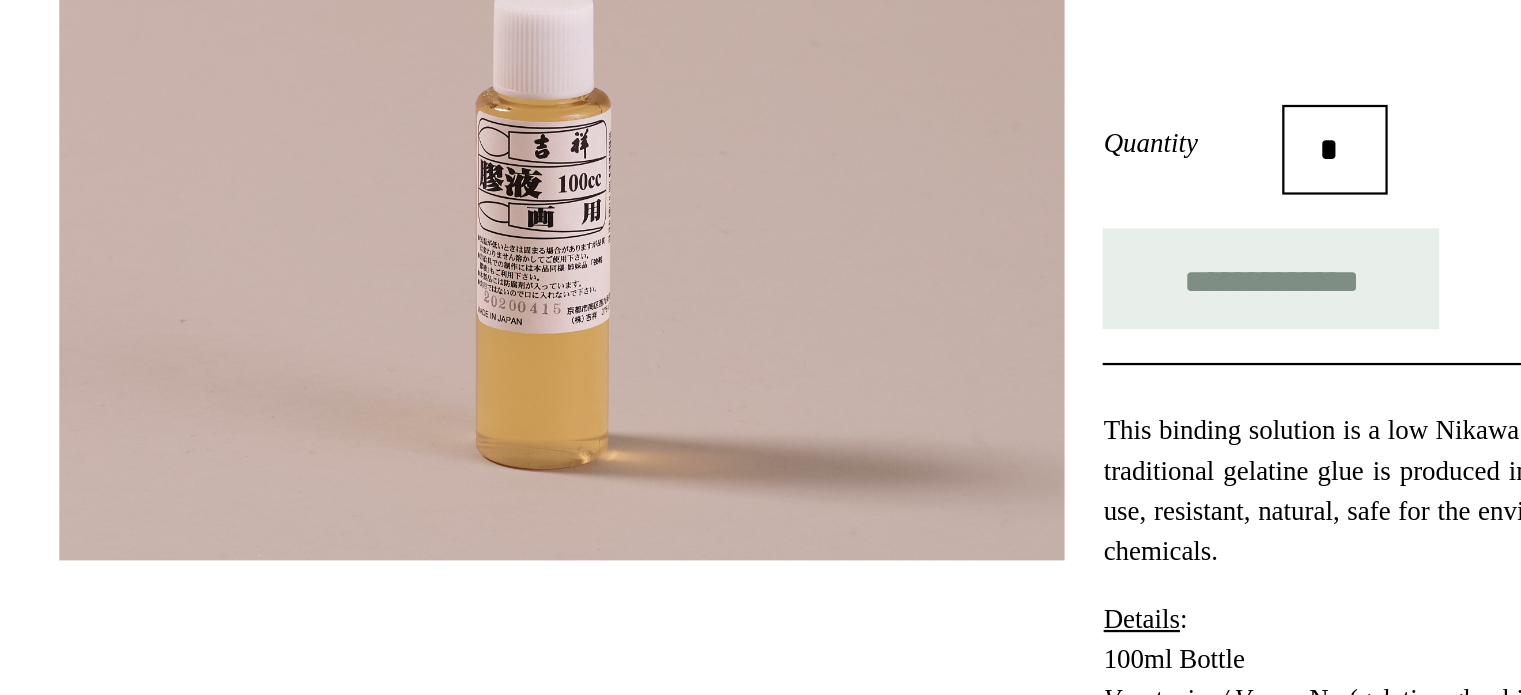 scroll, scrollTop: 172, scrollLeft: 0, axis: vertical 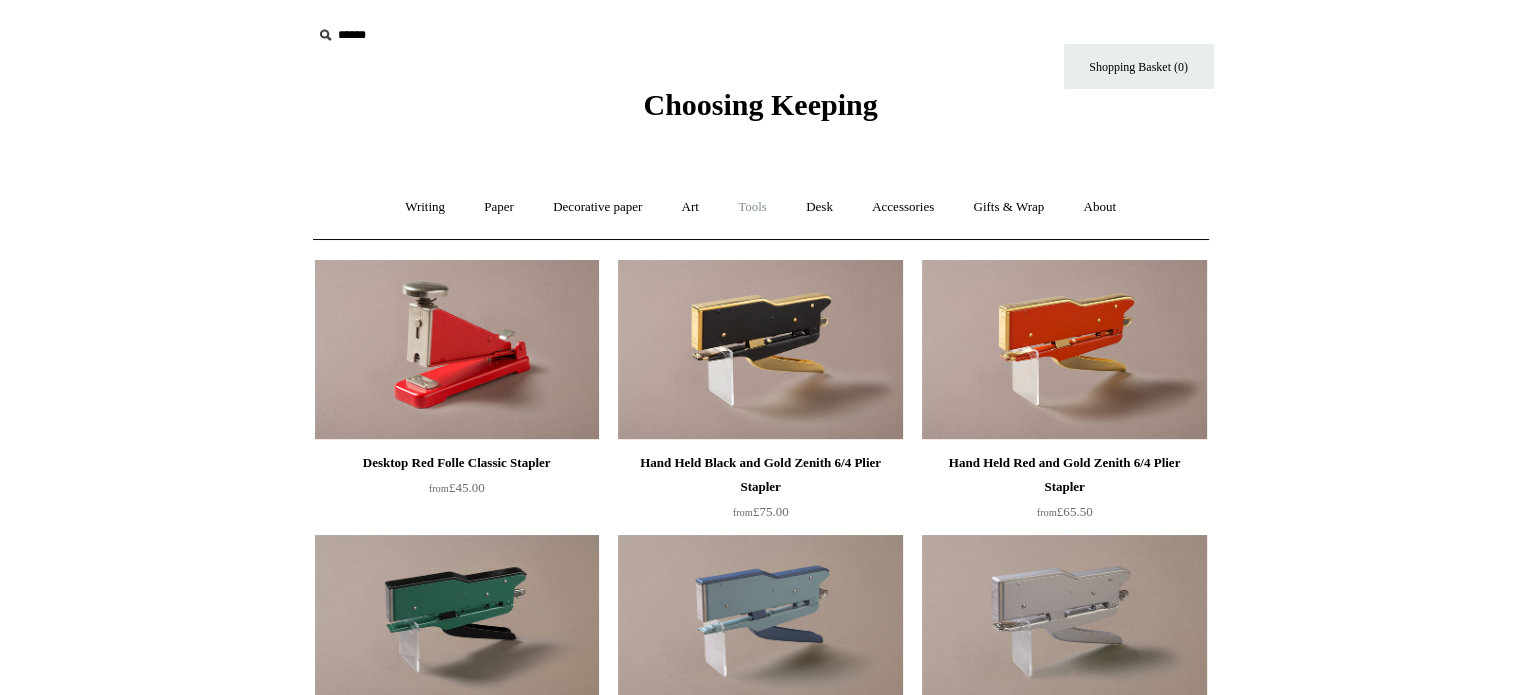 click on "Tools +" at bounding box center [752, 207] 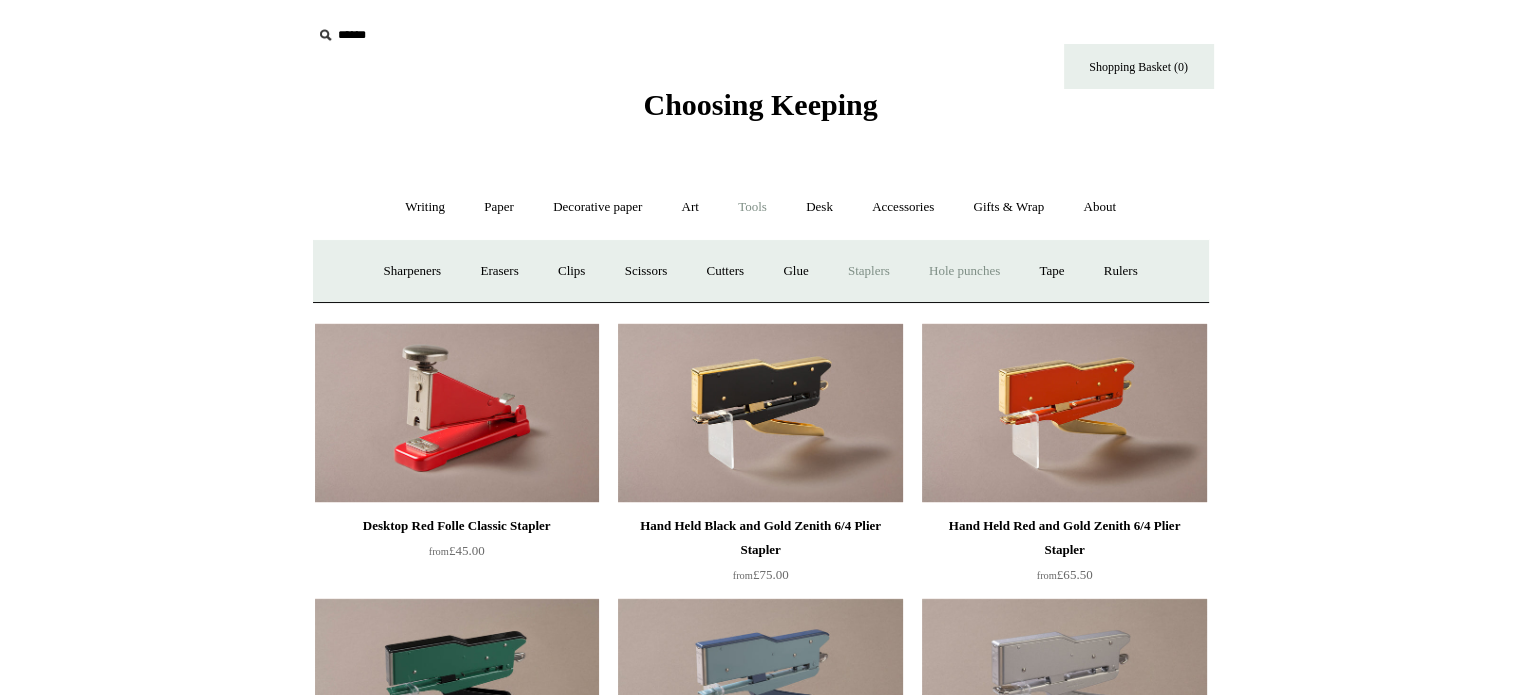 click on "Hole punches" at bounding box center (964, 271) 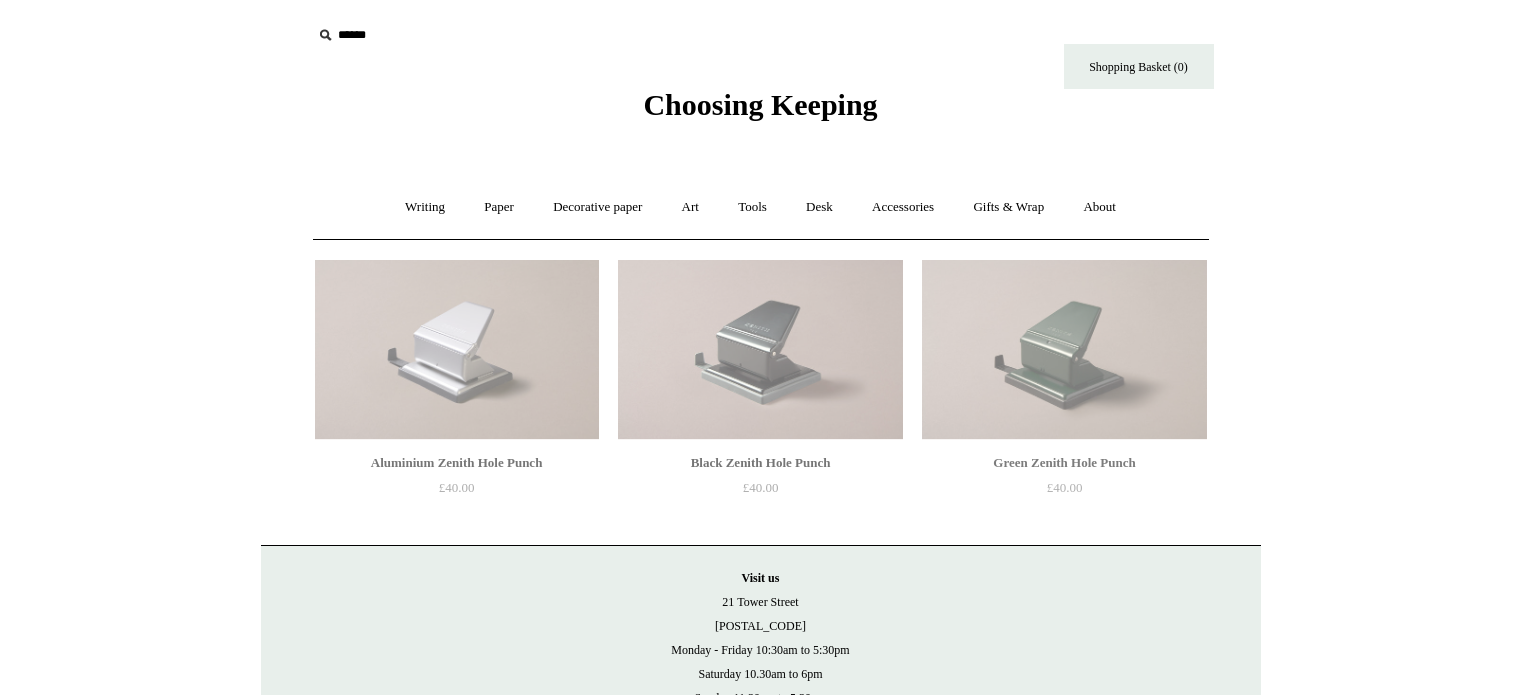 scroll, scrollTop: 0, scrollLeft: 0, axis: both 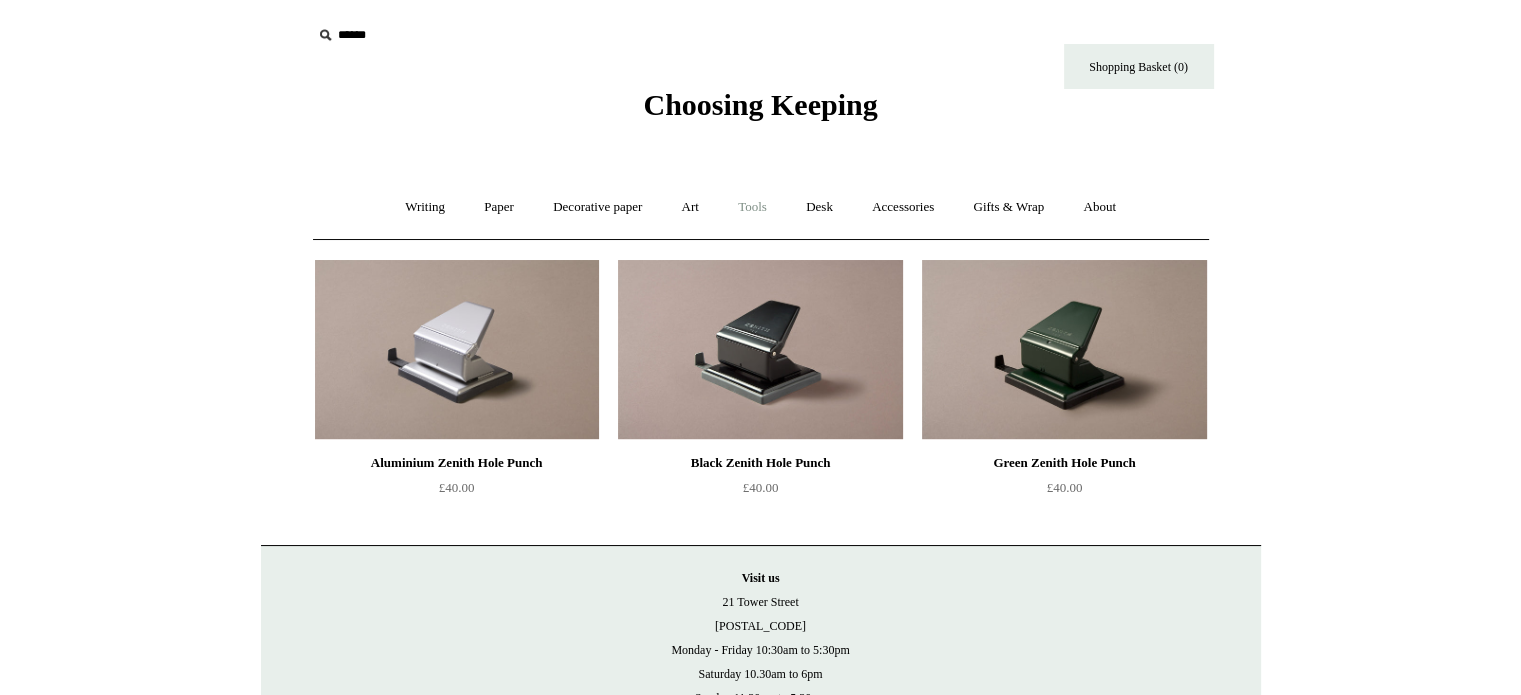 click on "Tools +" at bounding box center [752, 207] 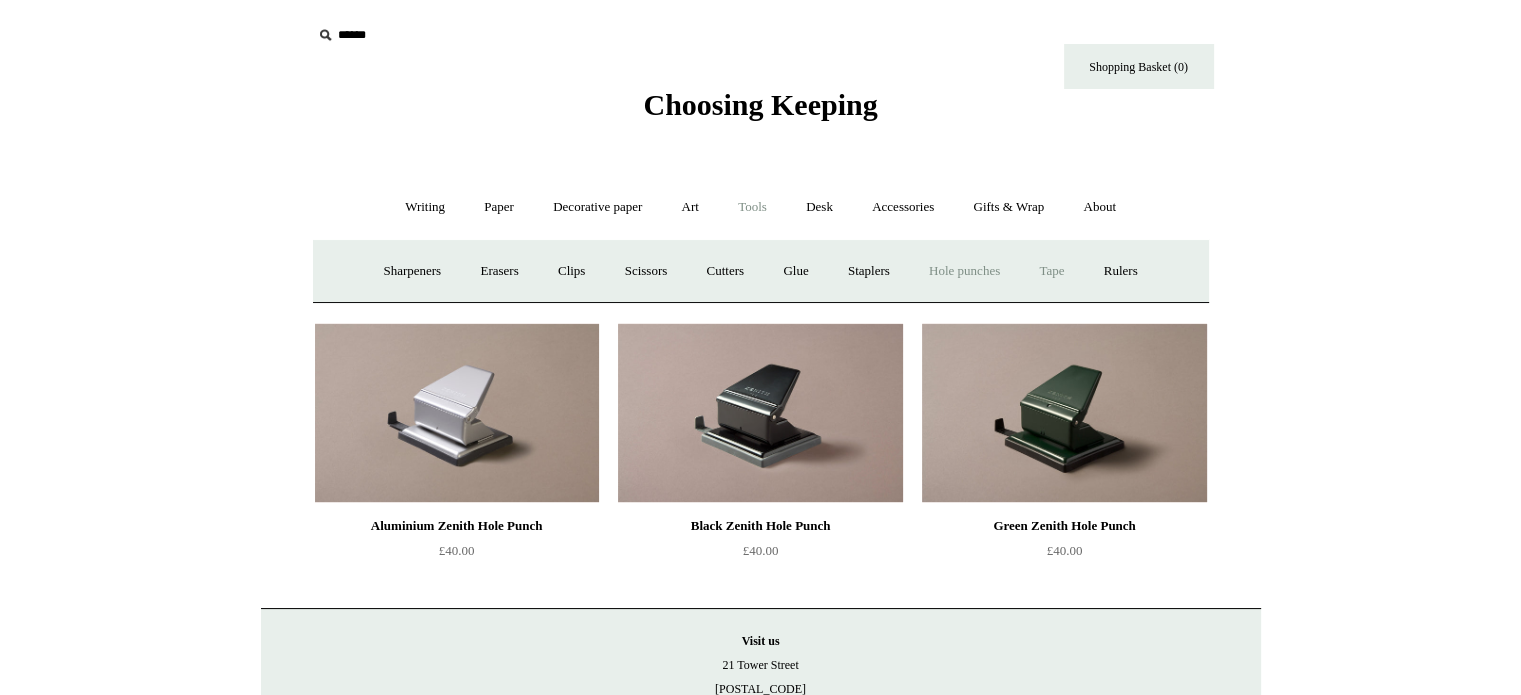 click on "Tape +" at bounding box center (1051, 271) 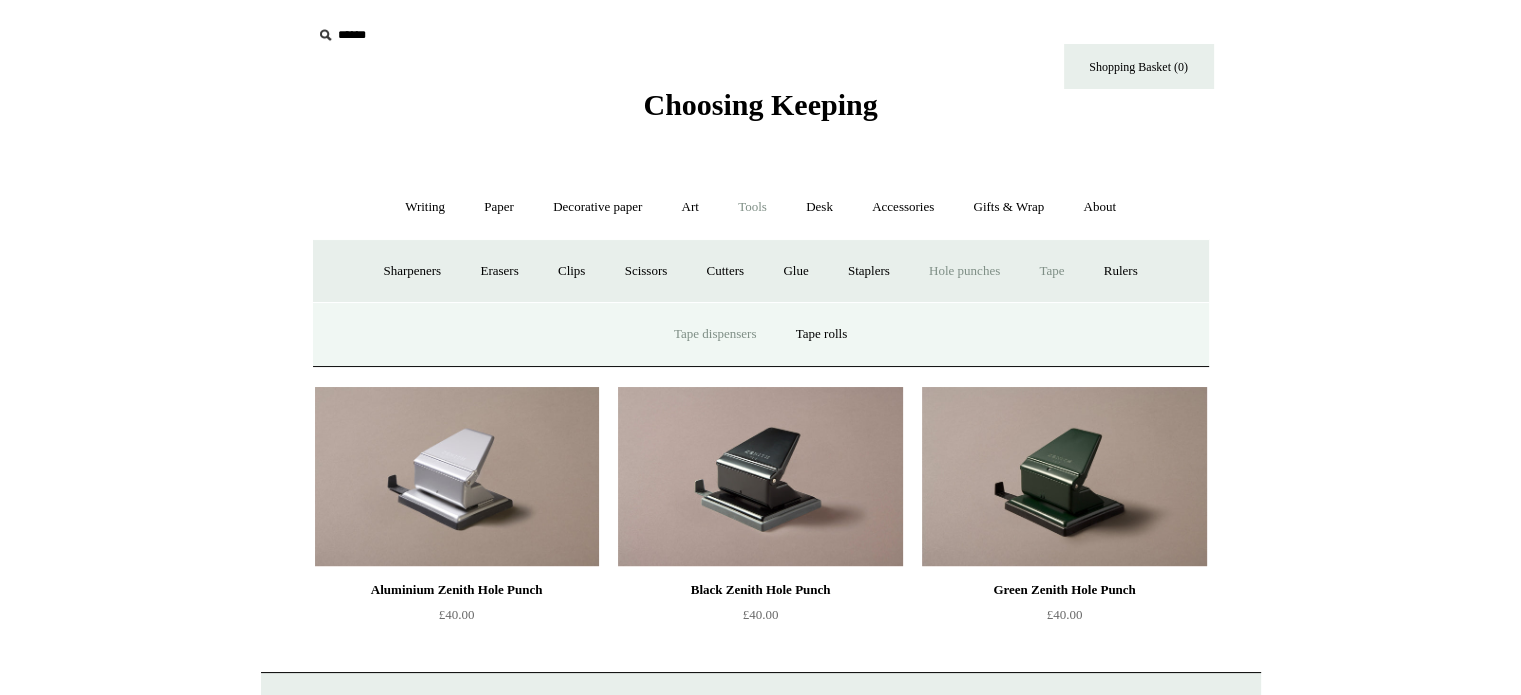 click on "Tape dispensers" at bounding box center [715, 334] 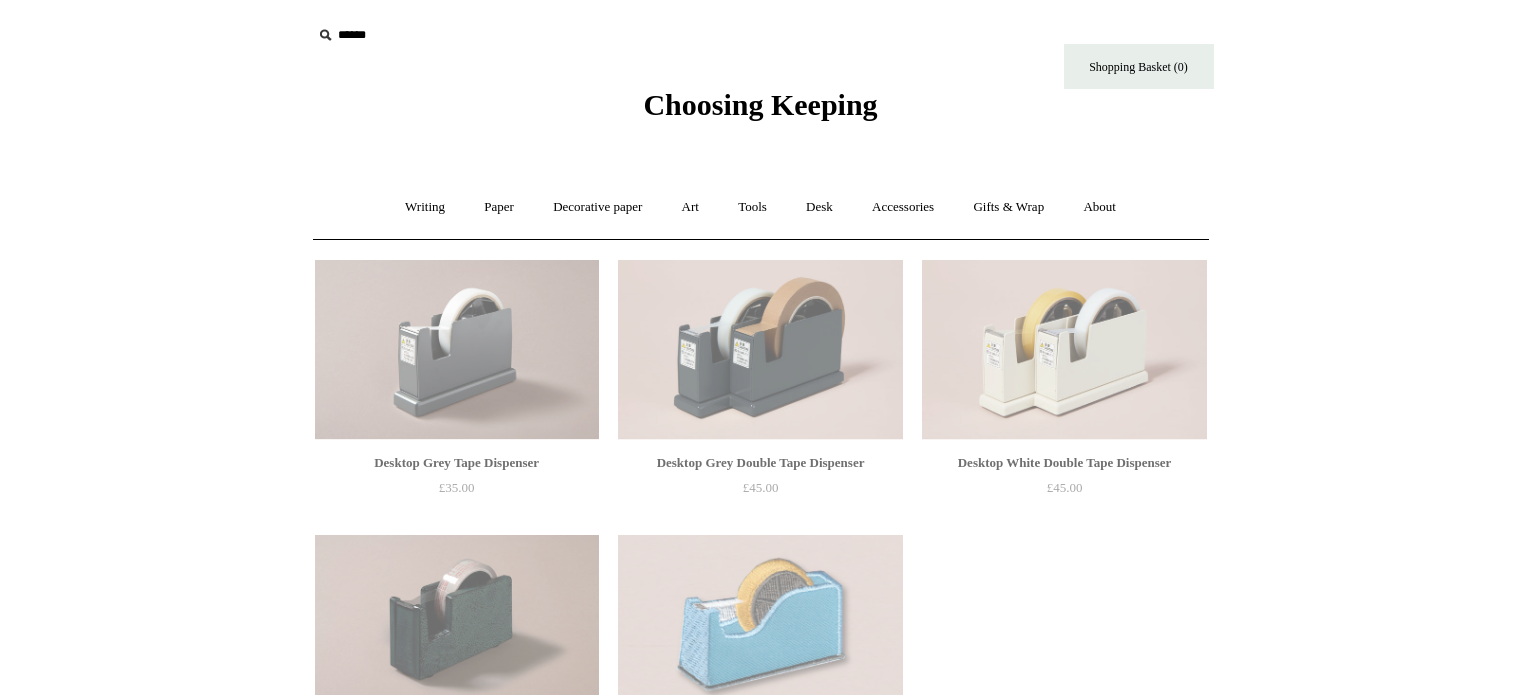 scroll, scrollTop: 0, scrollLeft: 0, axis: both 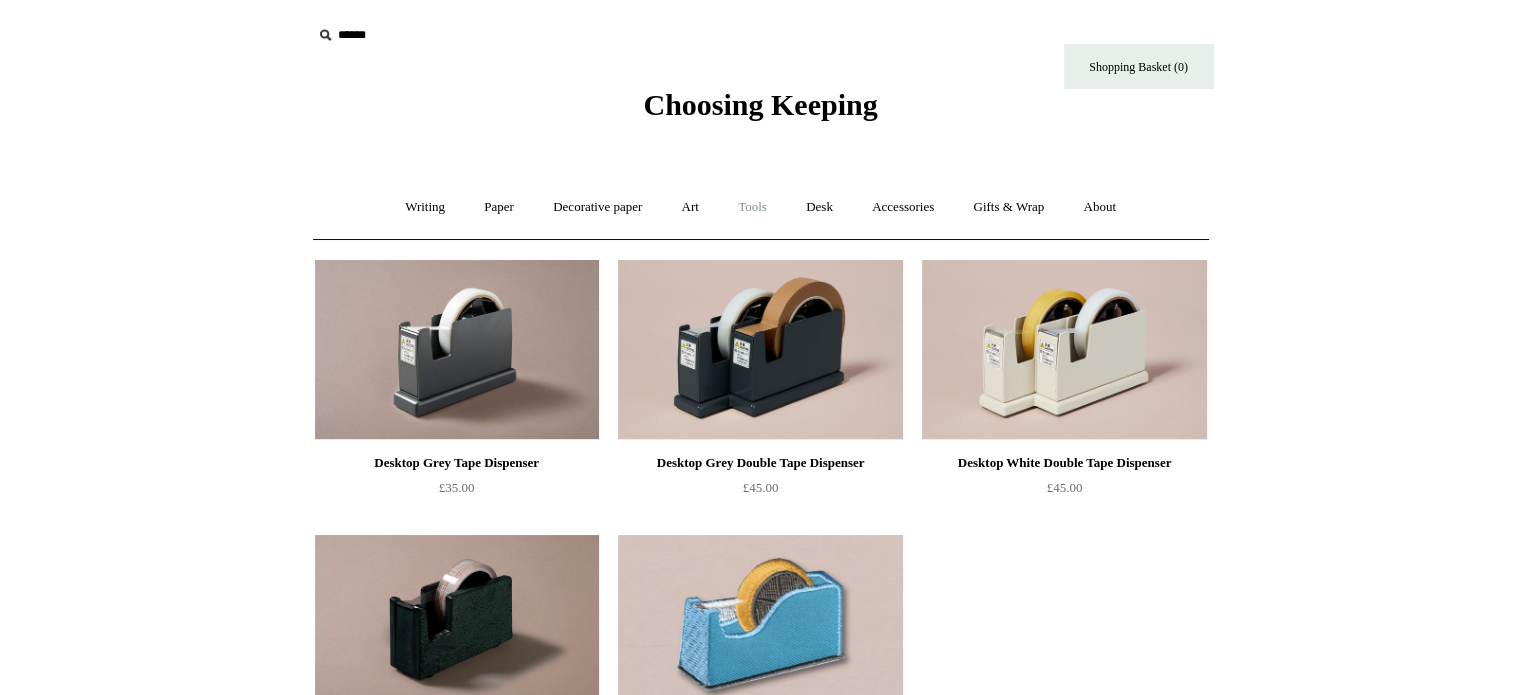 click on "Tools +" at bounding box center [752, 207] 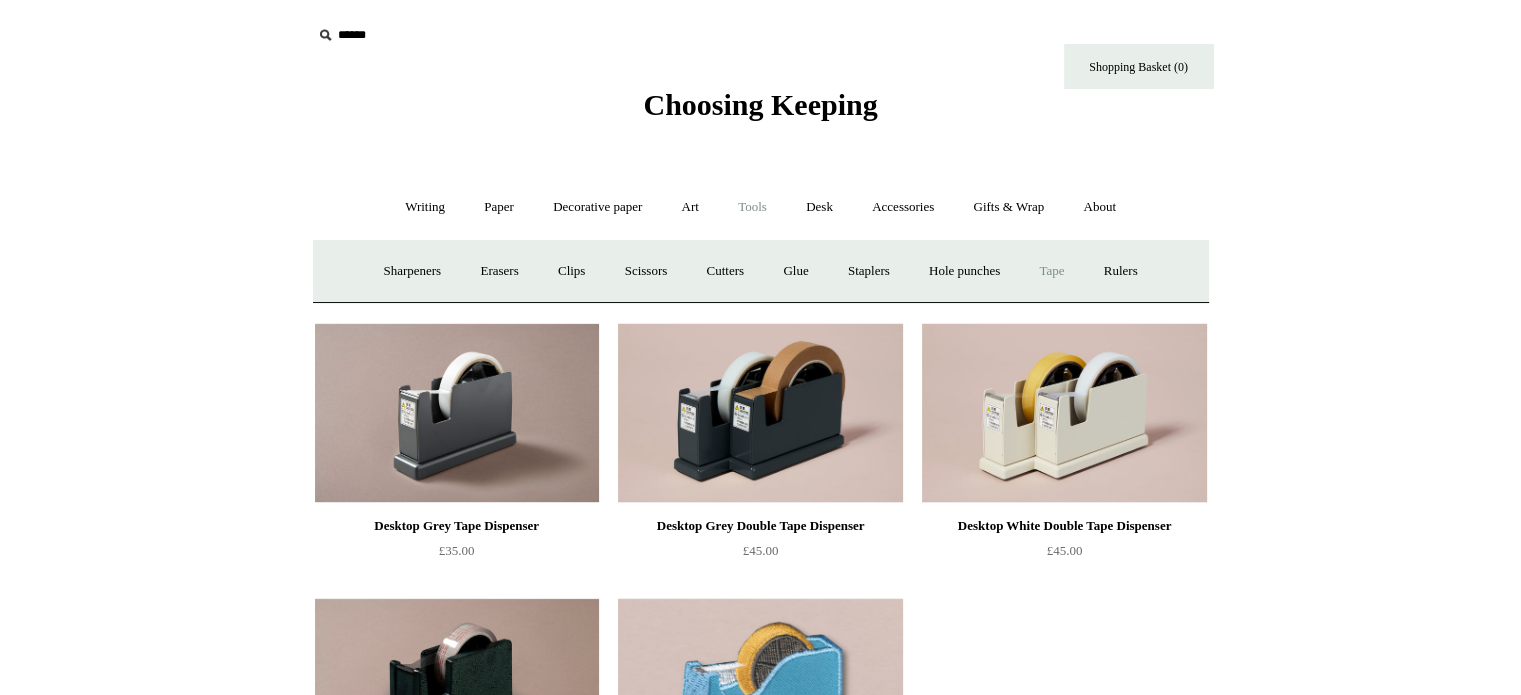 click on "Tape +" at bounding box center (1051, 271) 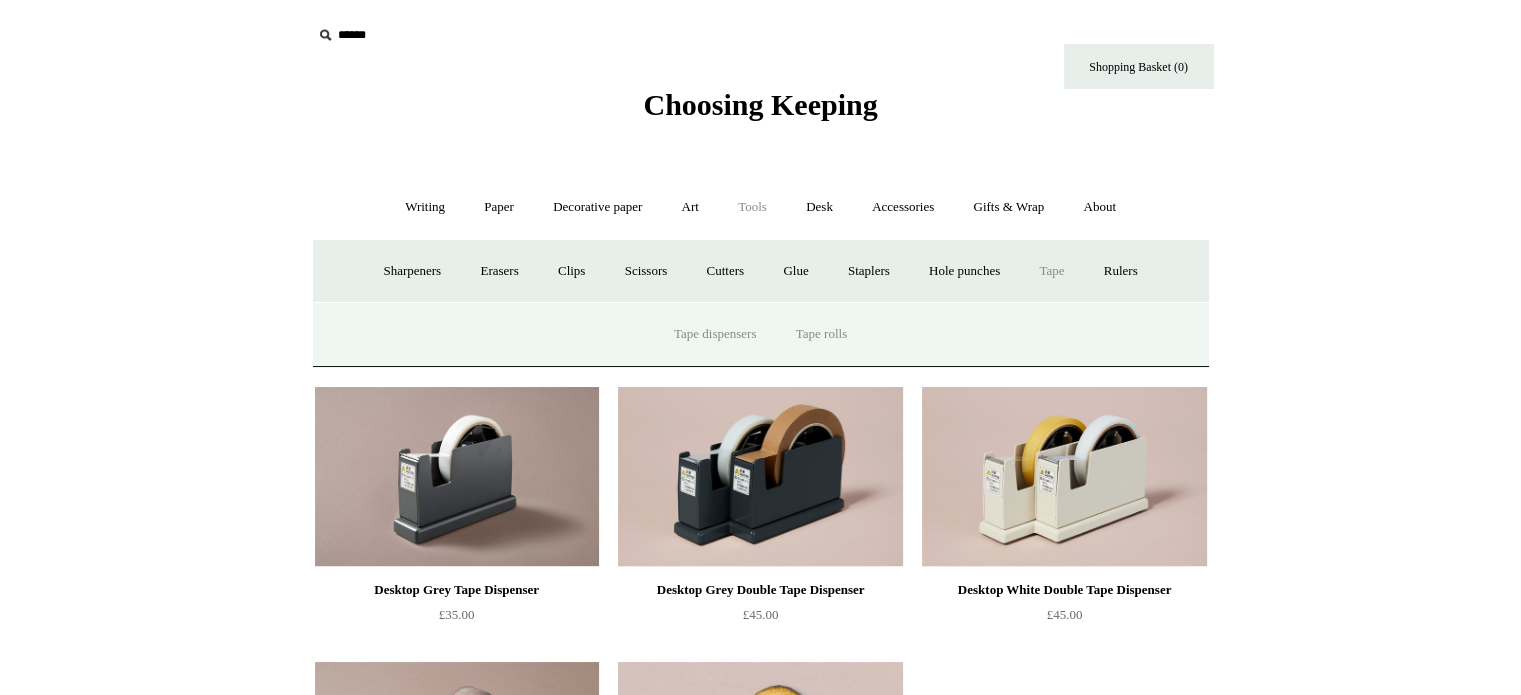 click on "Tape rolls" at bounding box center (821, 334) 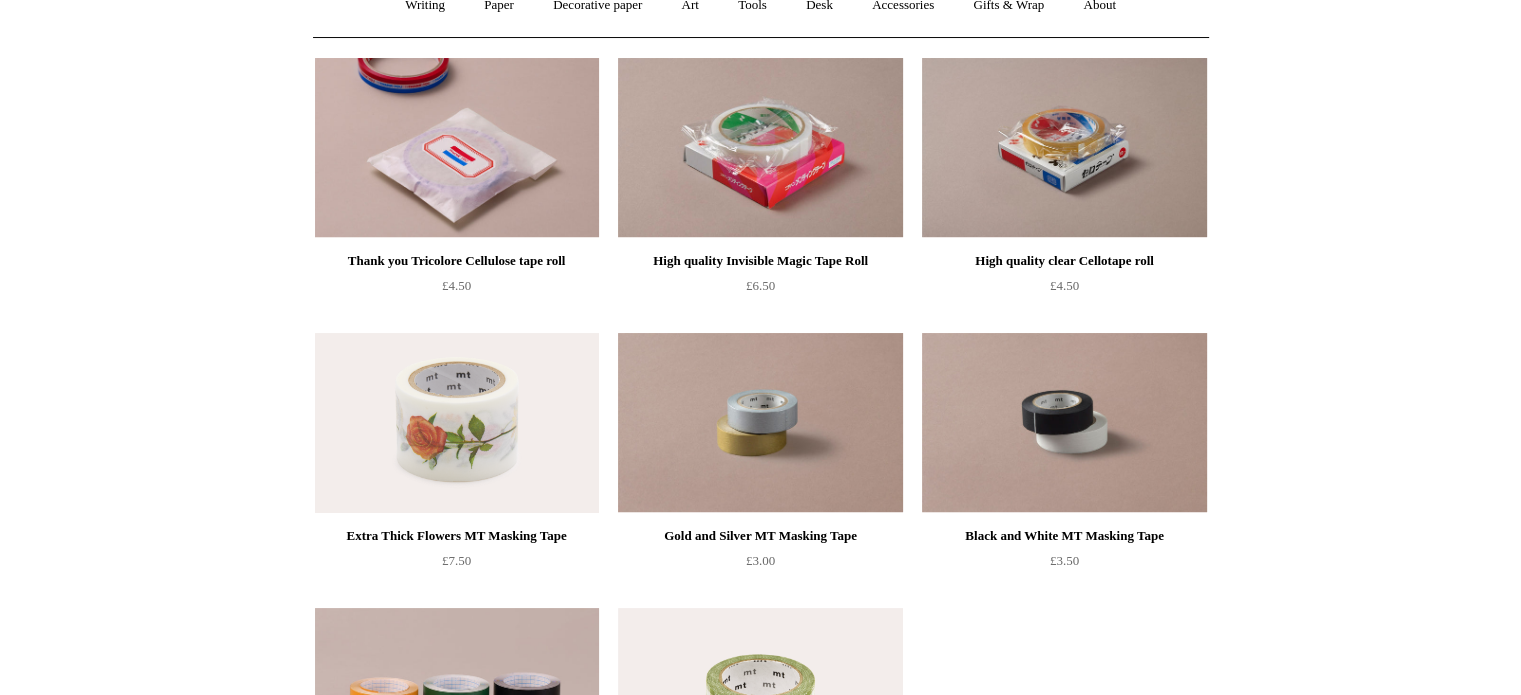 scroll, scrollTop: 0, scrollLeft: 0, axis: both 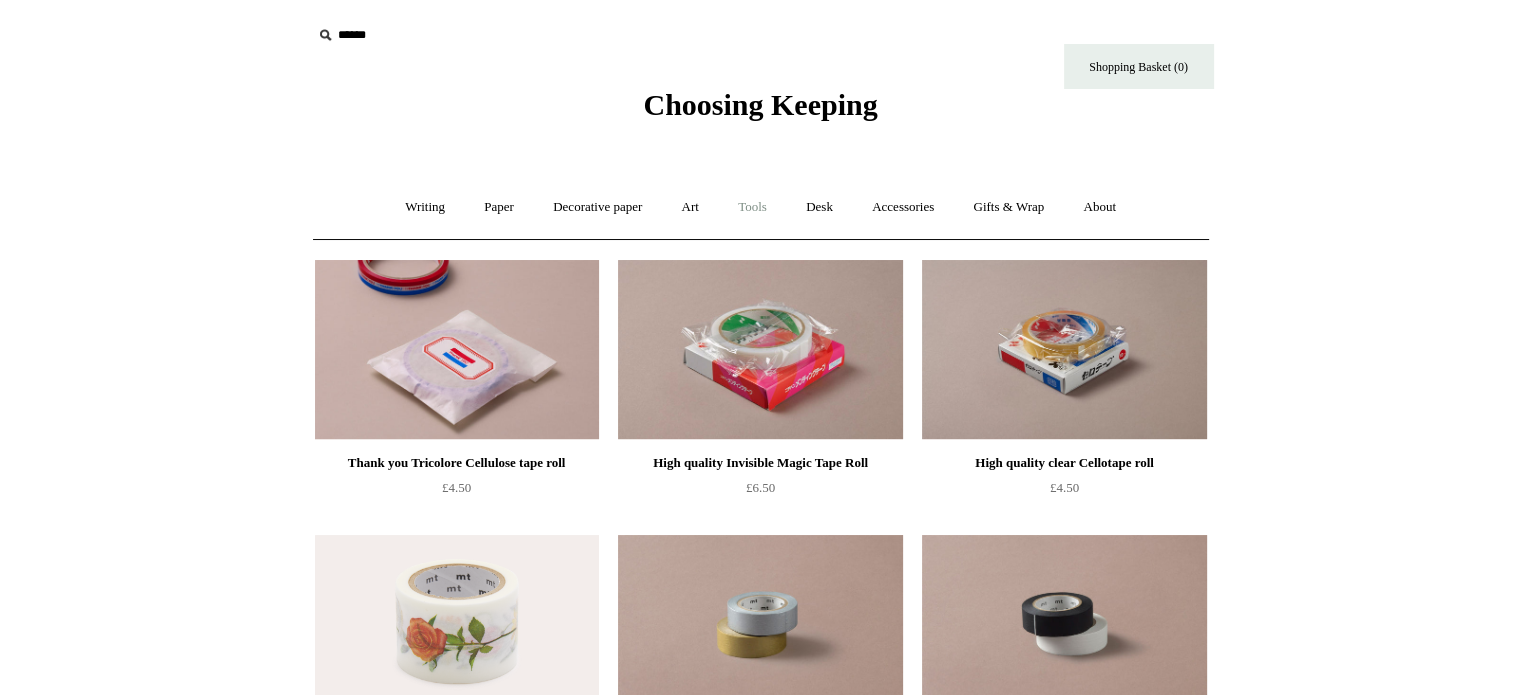 click on "Tools +" at bounding box center (752, 207) 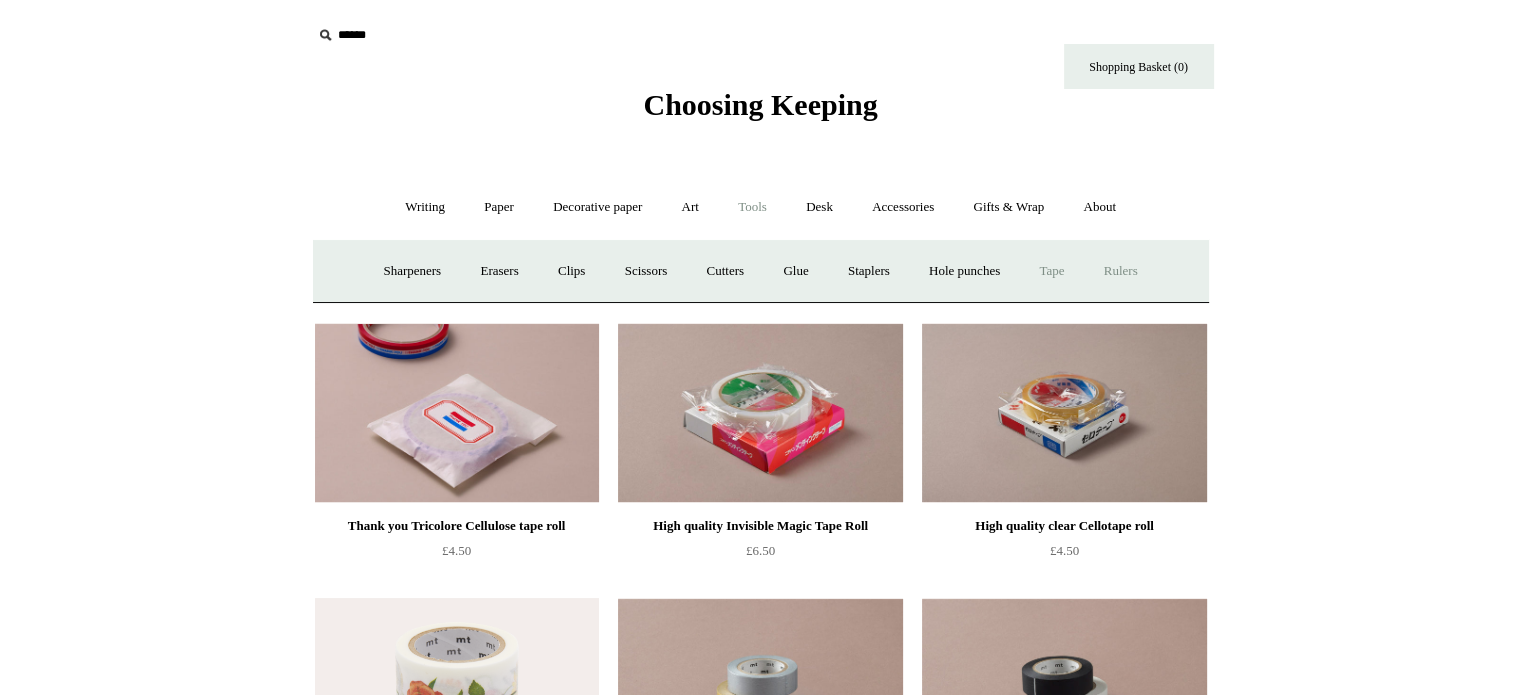 click on "Rulers" at bounding box center (1121, 271) 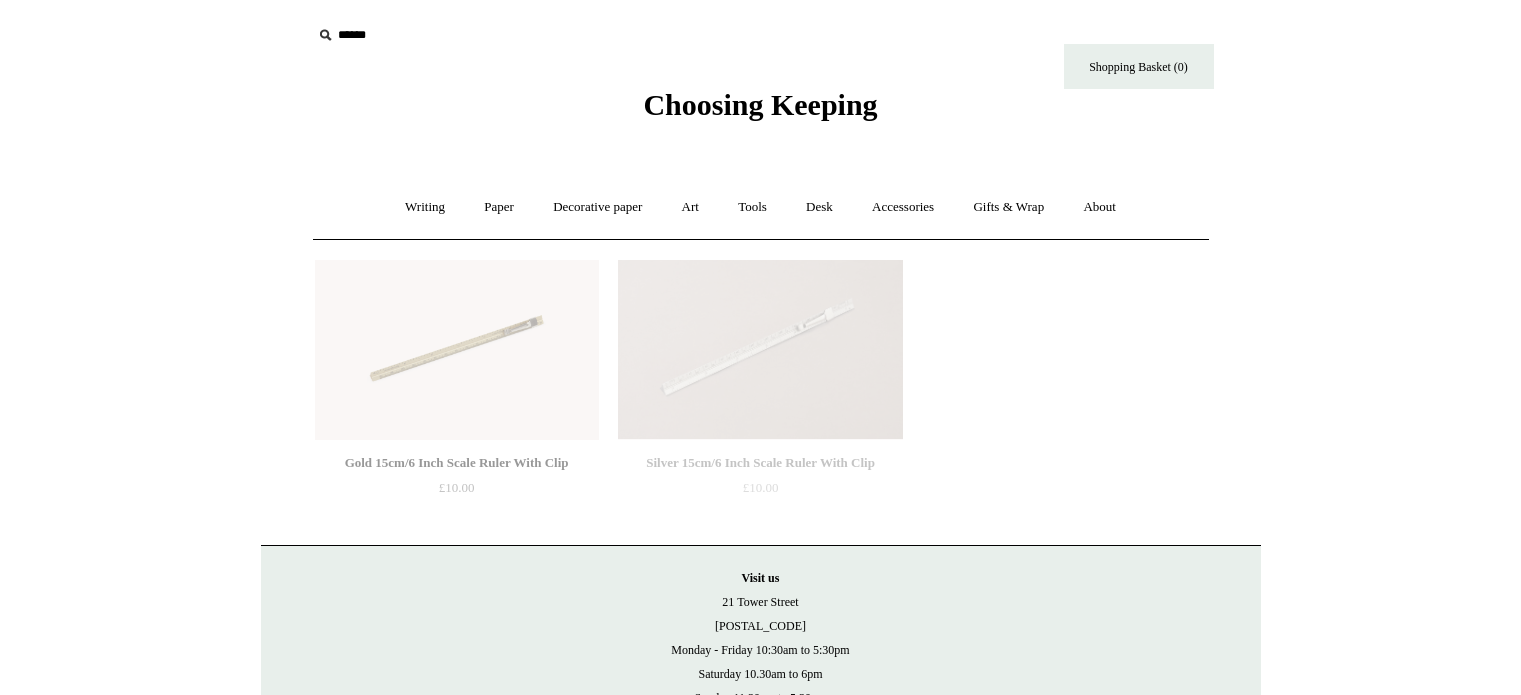 scroll, scrollTop: 0, scrollLeft: 0, axis: both 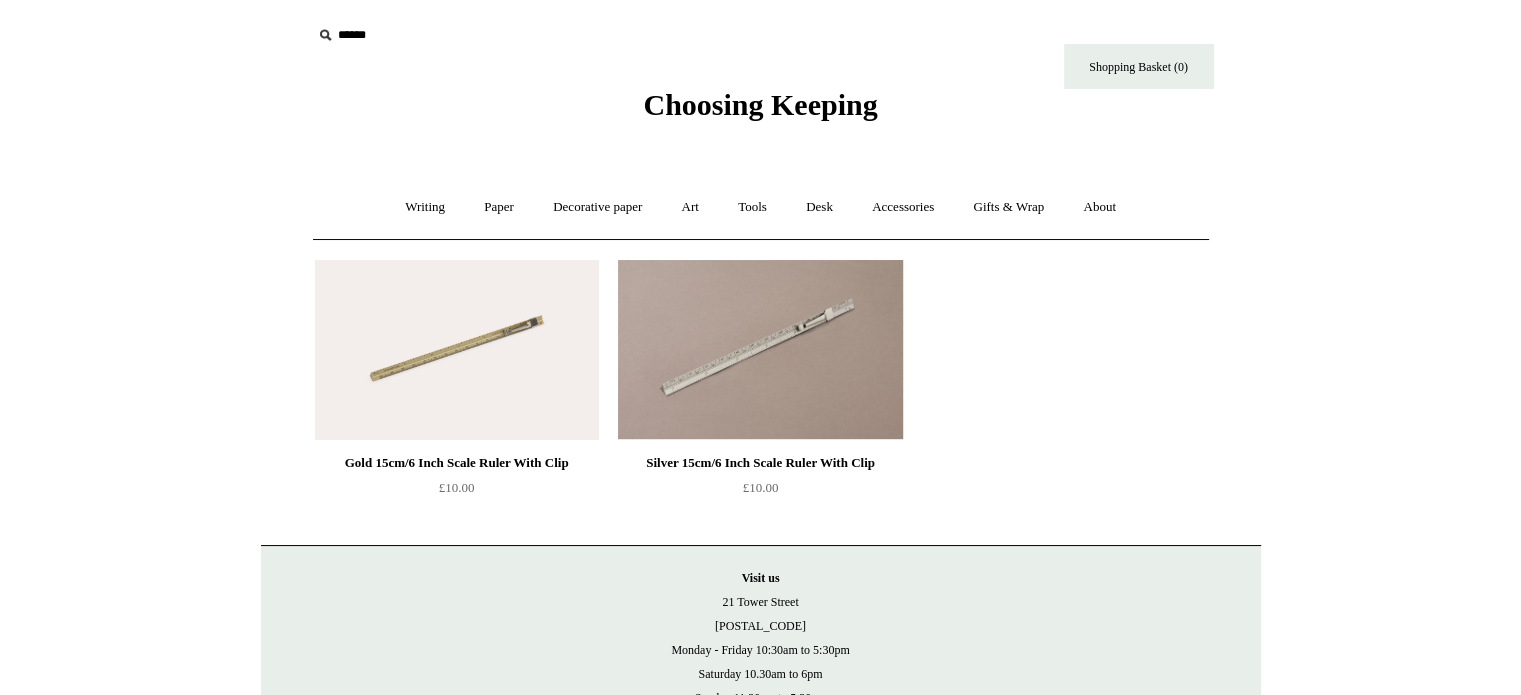 click at bounding box center [760, 350] 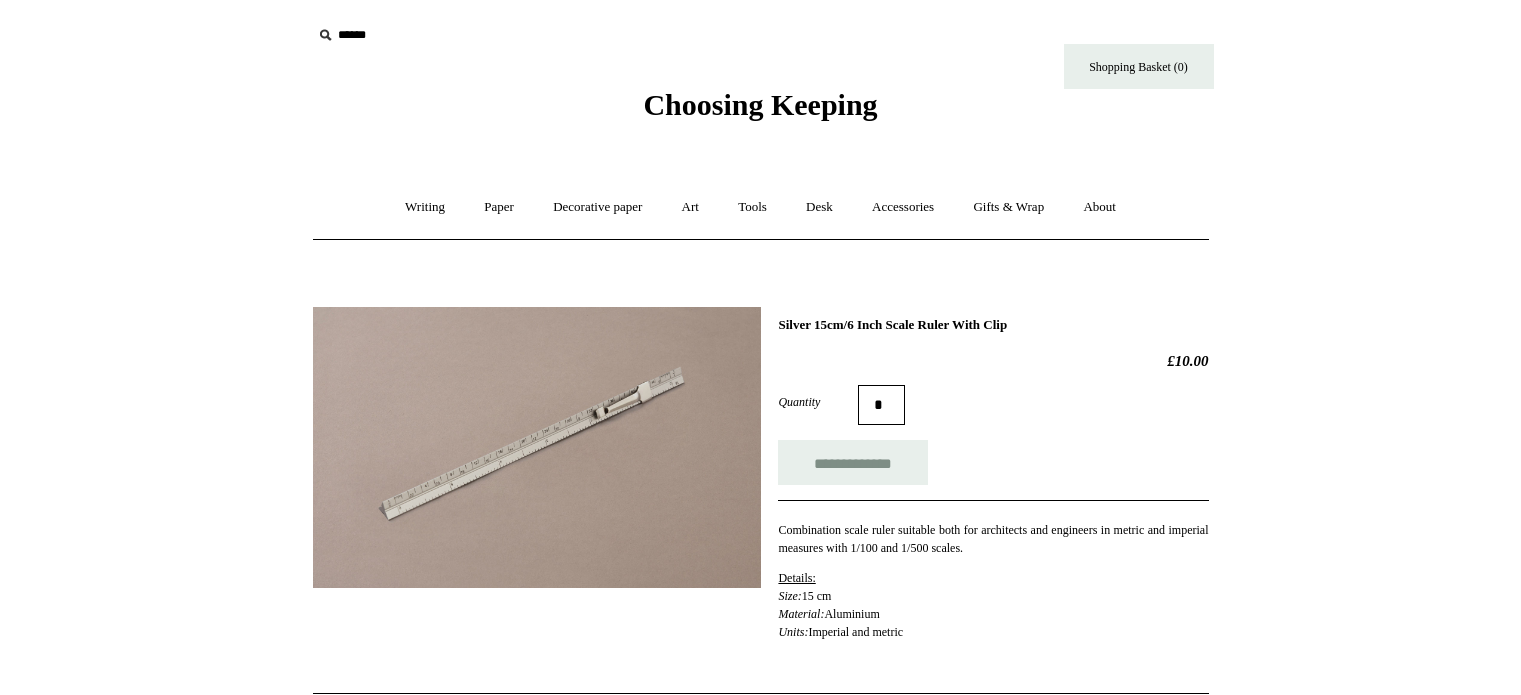 scroll, scrollTop: 0, scrollLeft: 0, axis: both 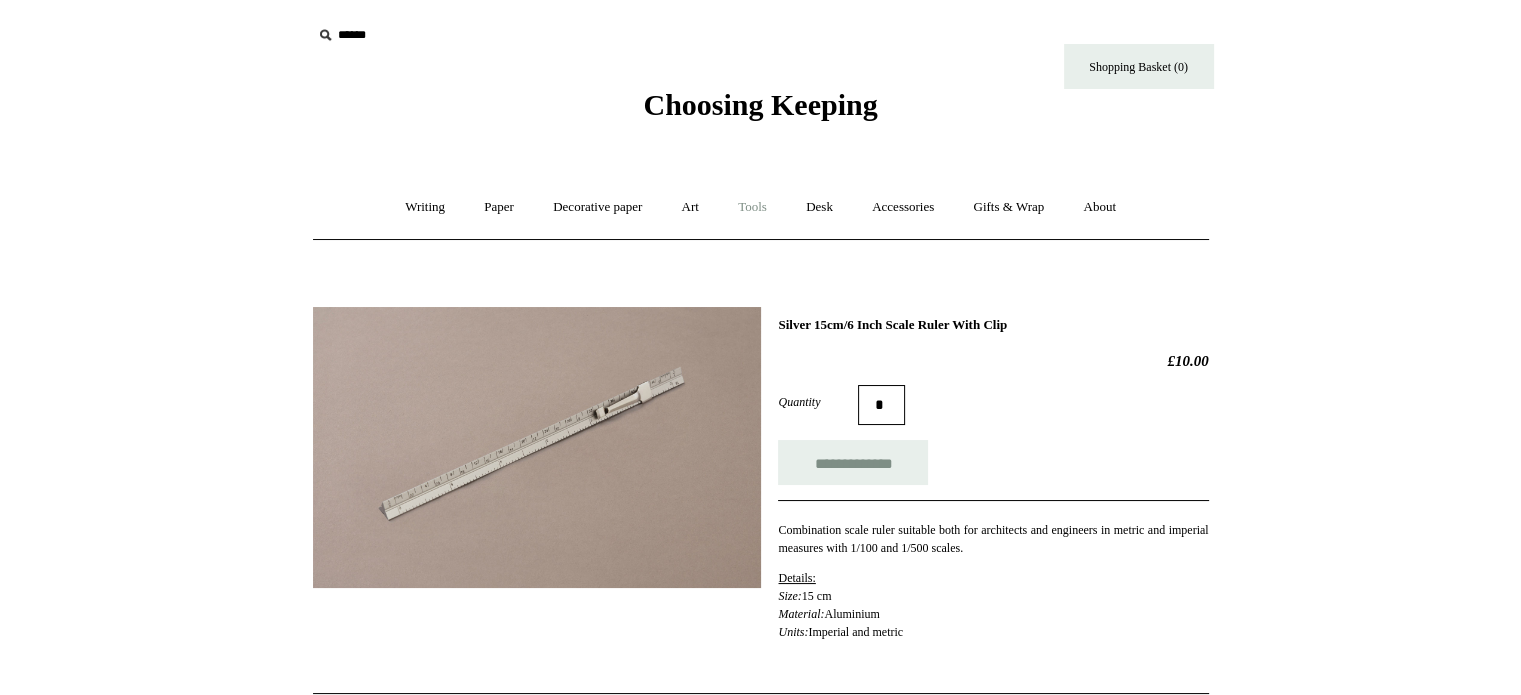 click on "Tools +" at bounding box center (752, 207) 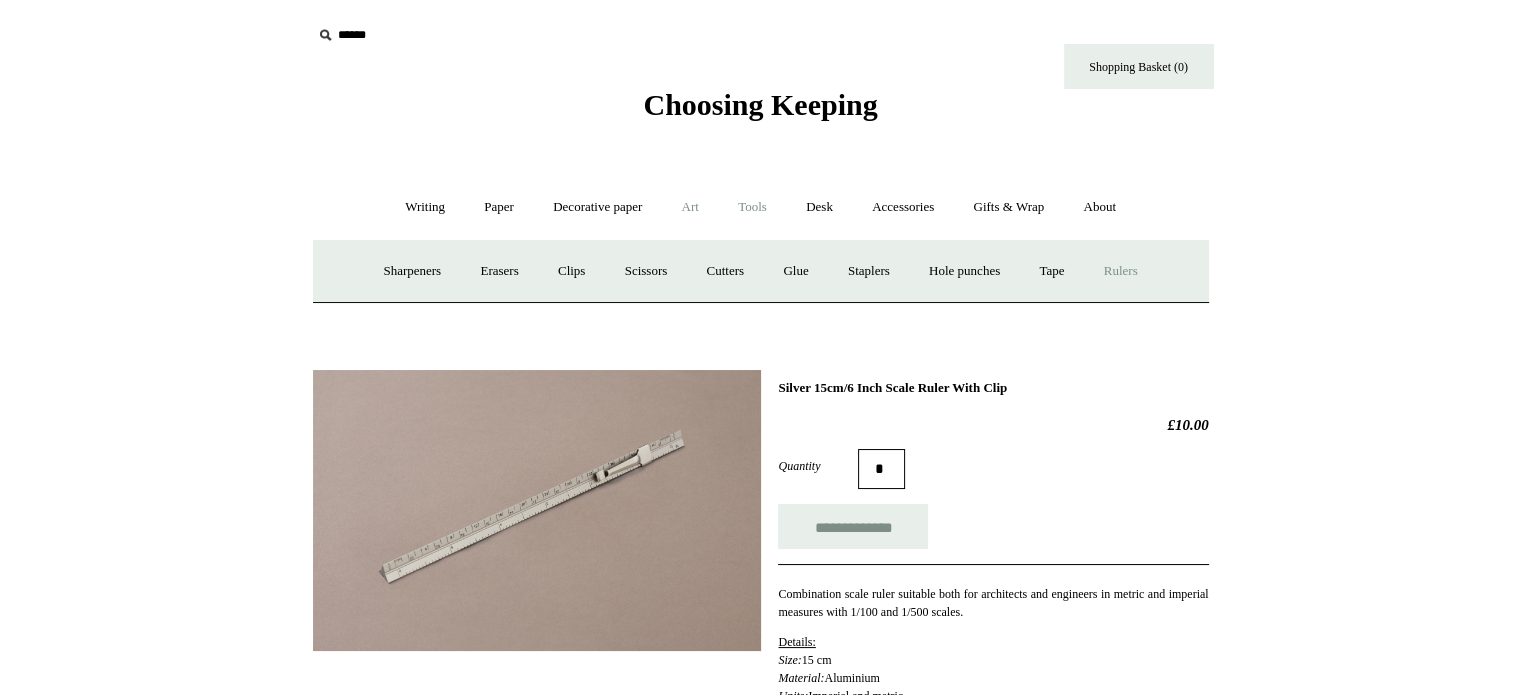 click on "Art +" at bounding box center (690, 207) 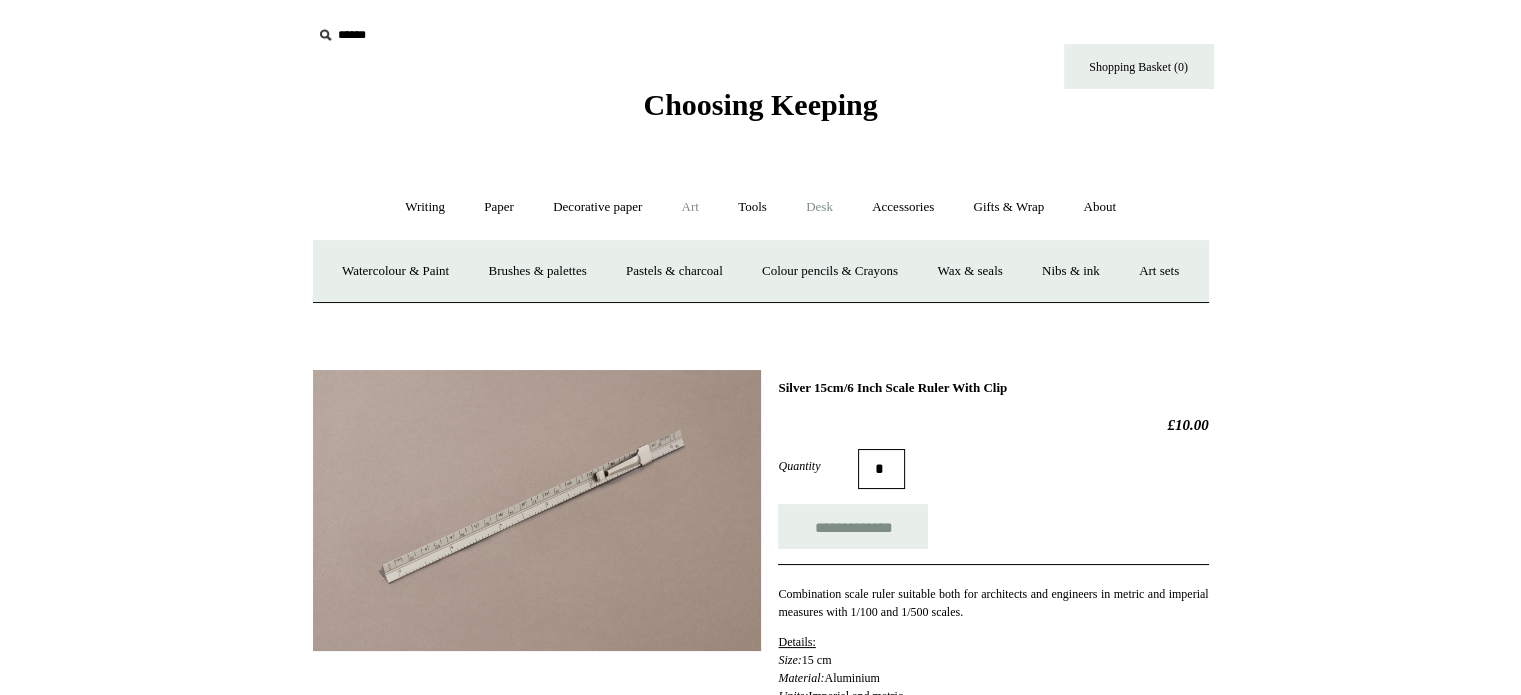 click on "Desk +" at bounding box center [819, 207] 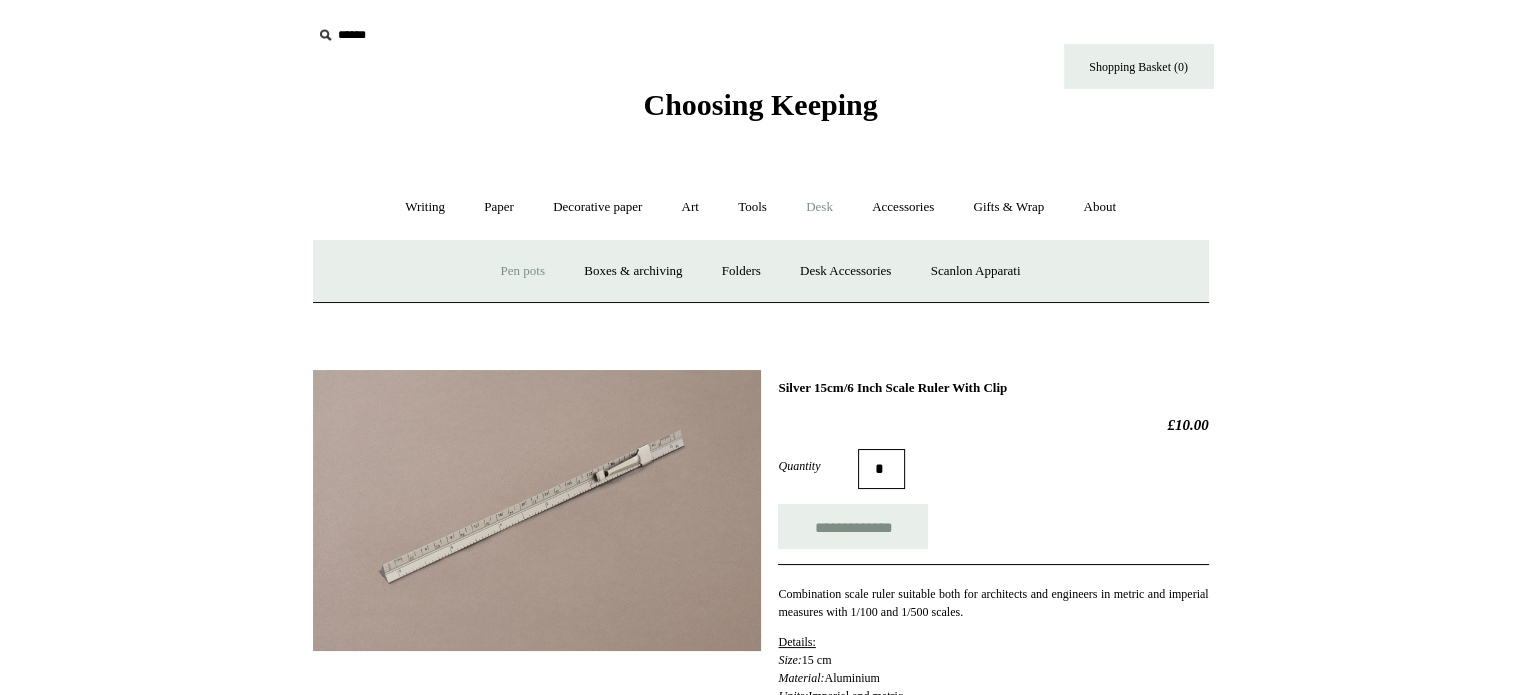 click on "Pen pots" at bounding box center (523, 271) 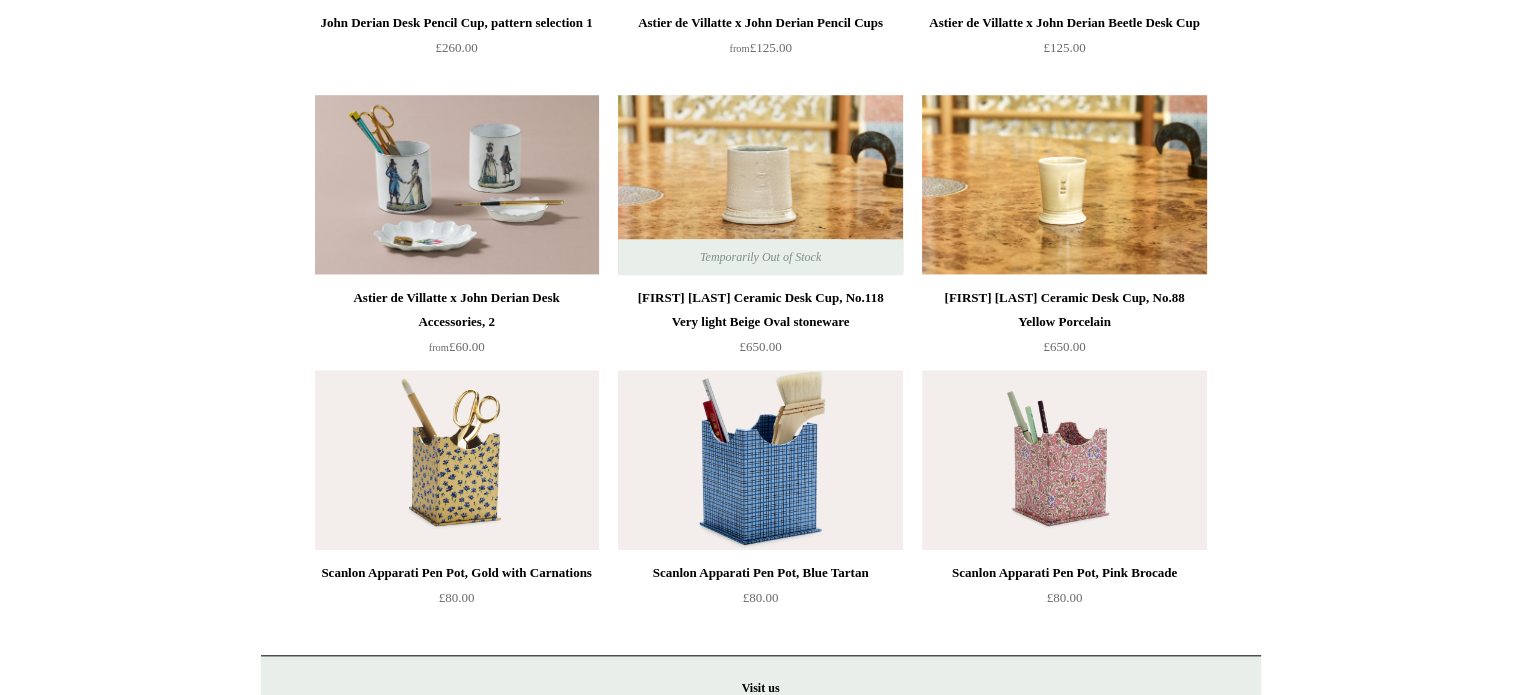 scroll, scrollTop: 1859, scrollLeft: 0, axis: vertical 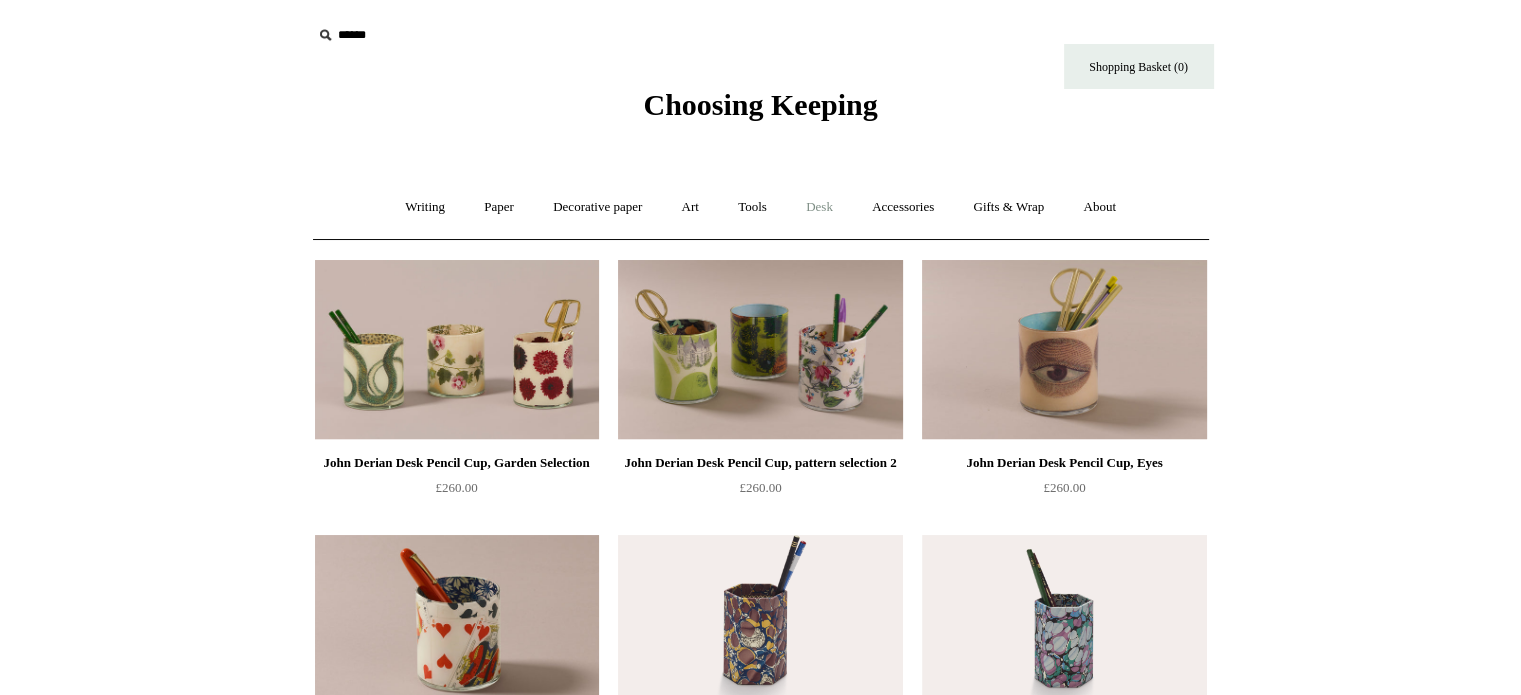 click on "Desk +" at bounding box center (819, 207) 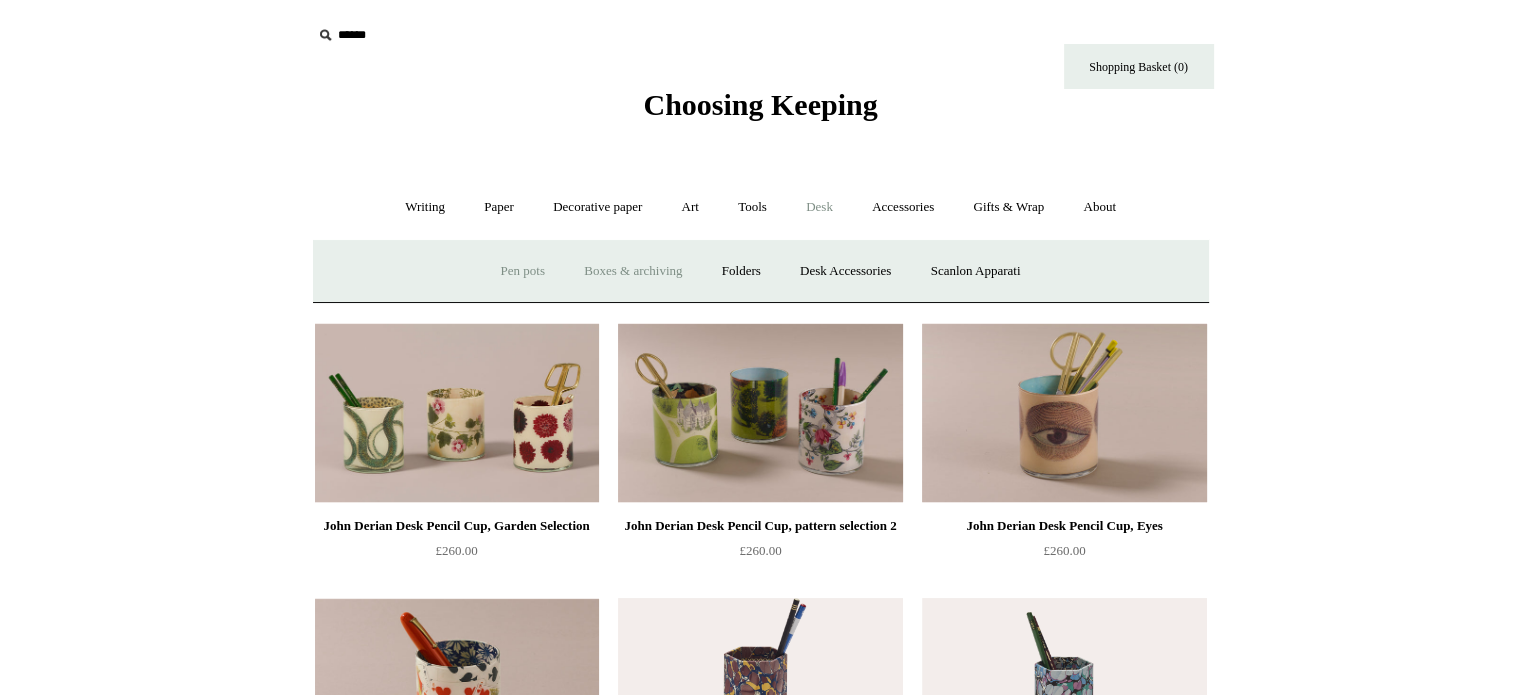 click on "Boxes & archiving" at bounding box center (633, 271) 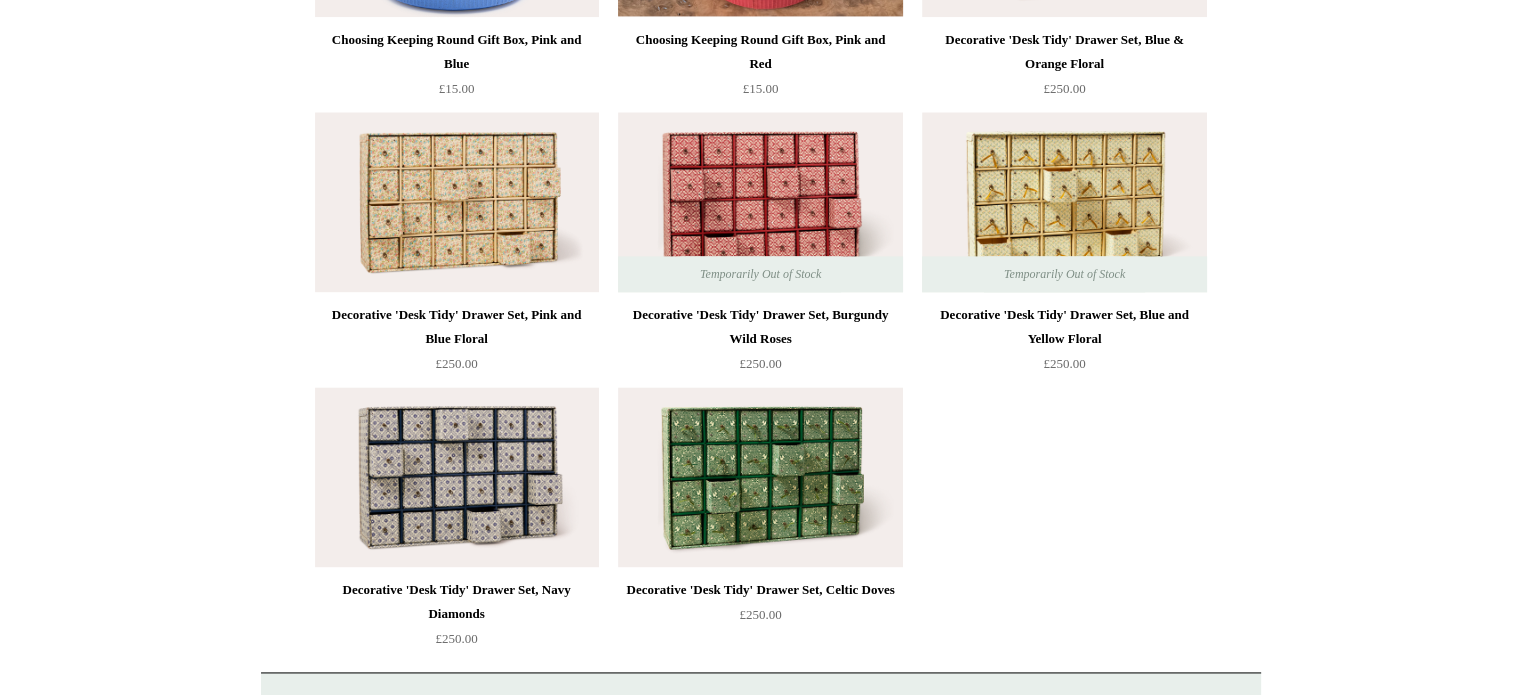 scroll, scrollTop: 2627, scrollLeft: 0, axis: vertical 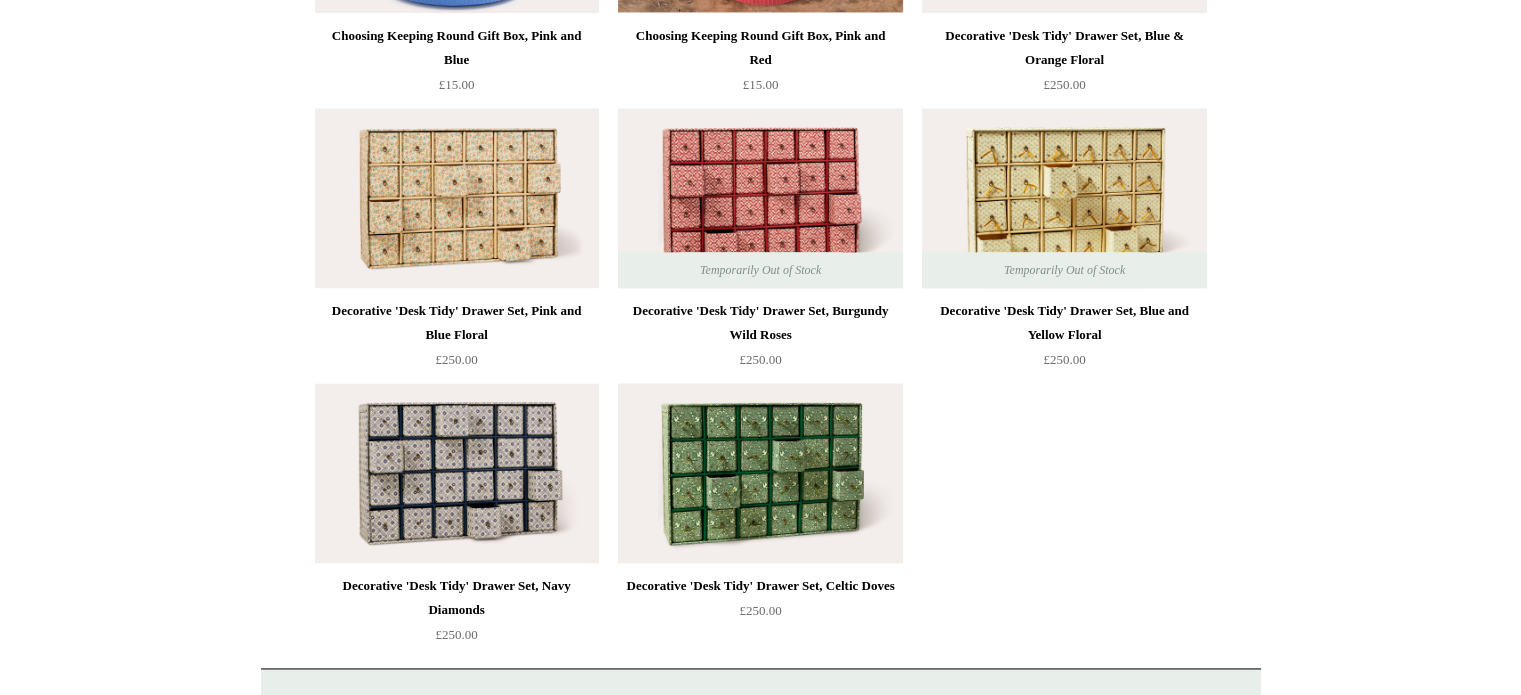click at bounding box center [760, 473] 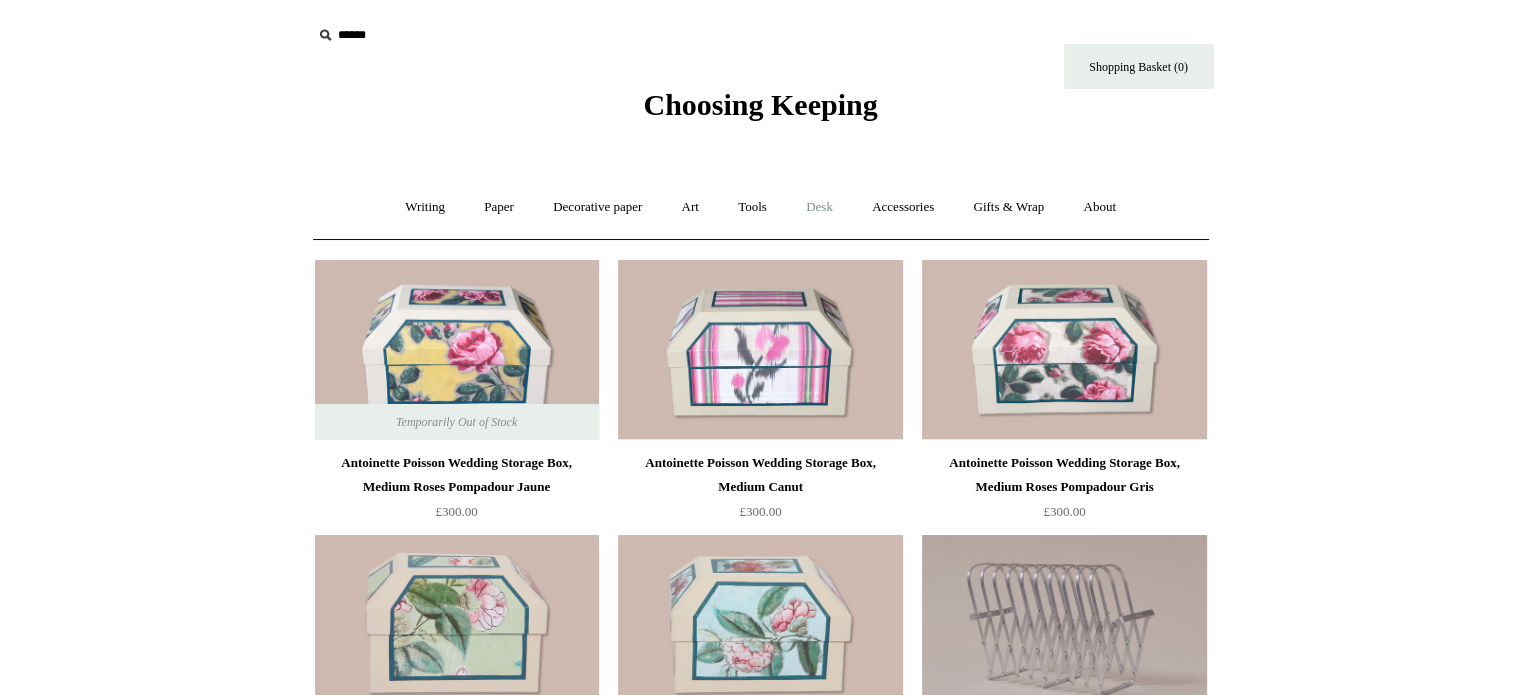scroll, scrollTop: 0, scrollLeft: 0, axis: both 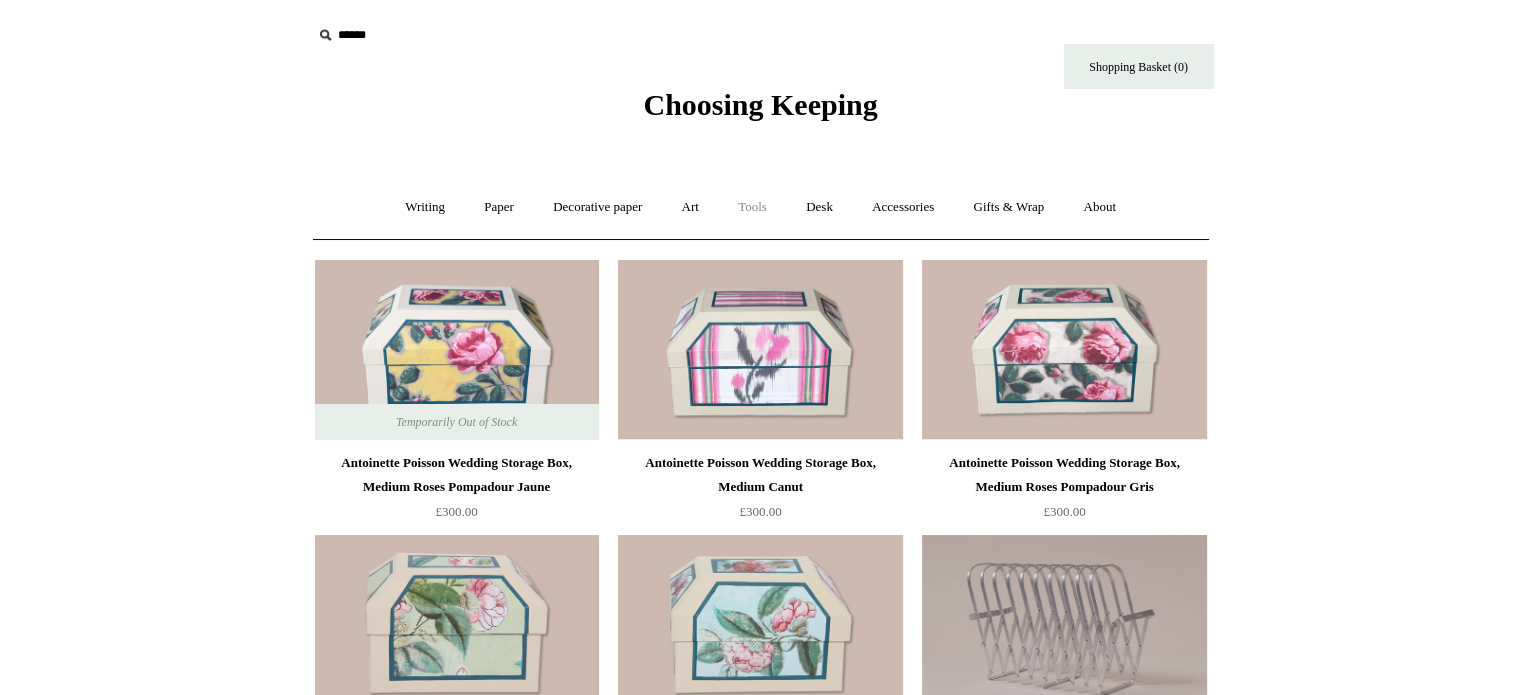 click on "Tools +" at bounding box center [752, 207] 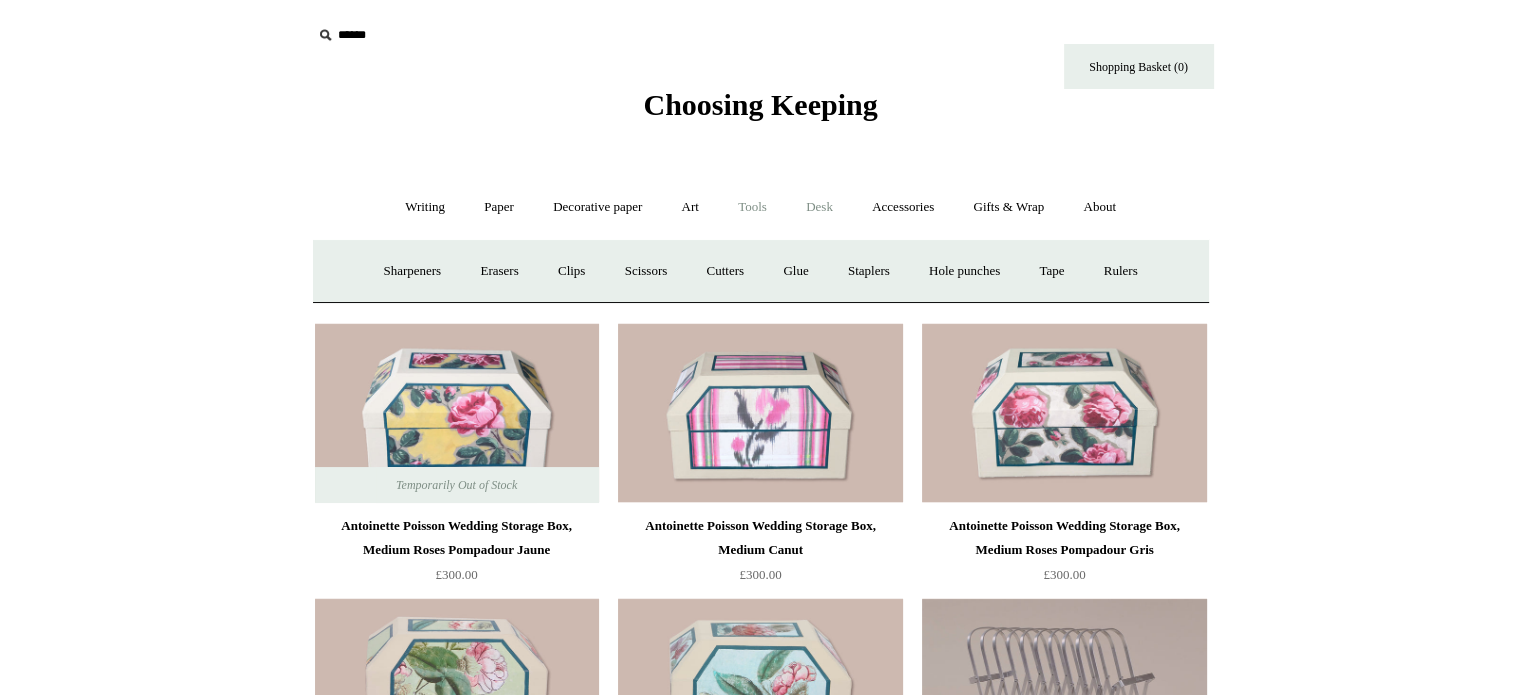 click on "Desk +" at bounding box center (819, 207) 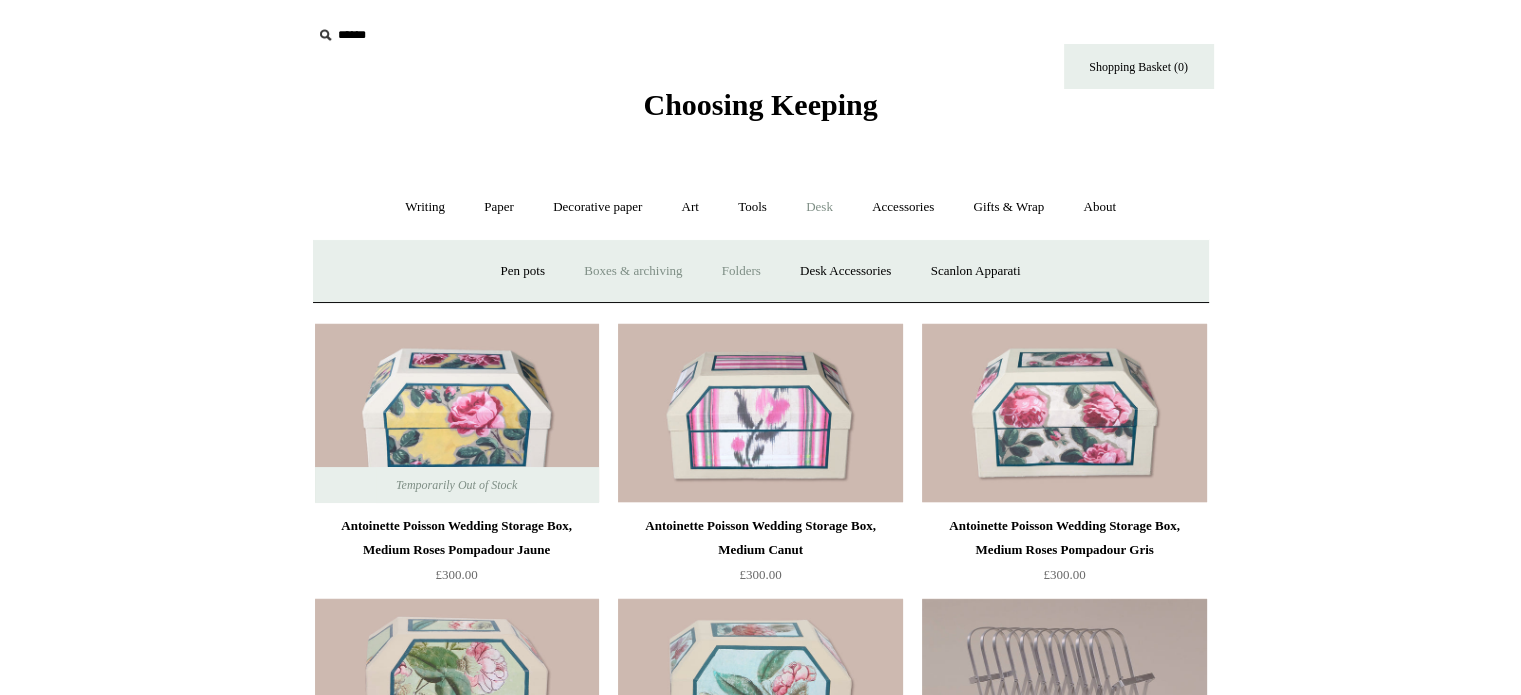 click on "Folders" at bounding box center (741, 271) 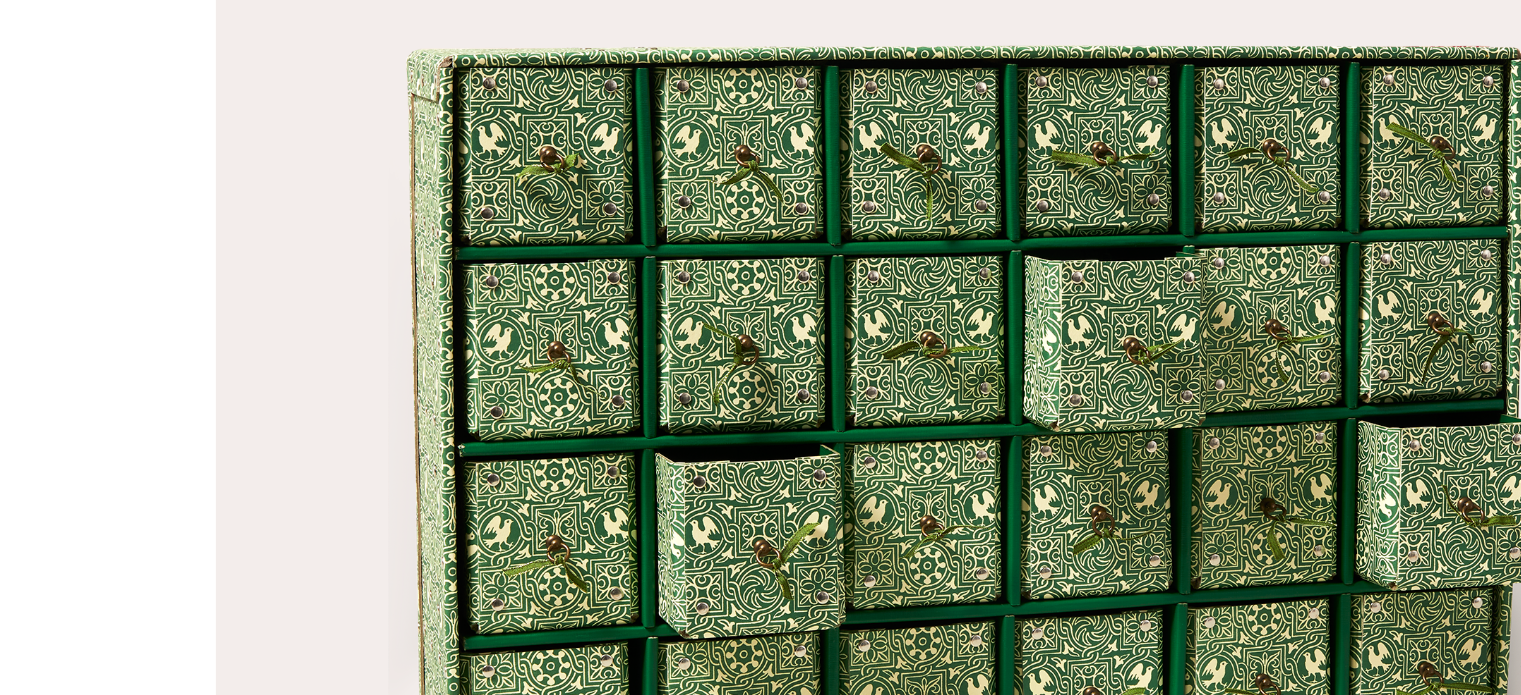 scroll, scrollTop: 208, scrollLeft: 0, axis: vertical 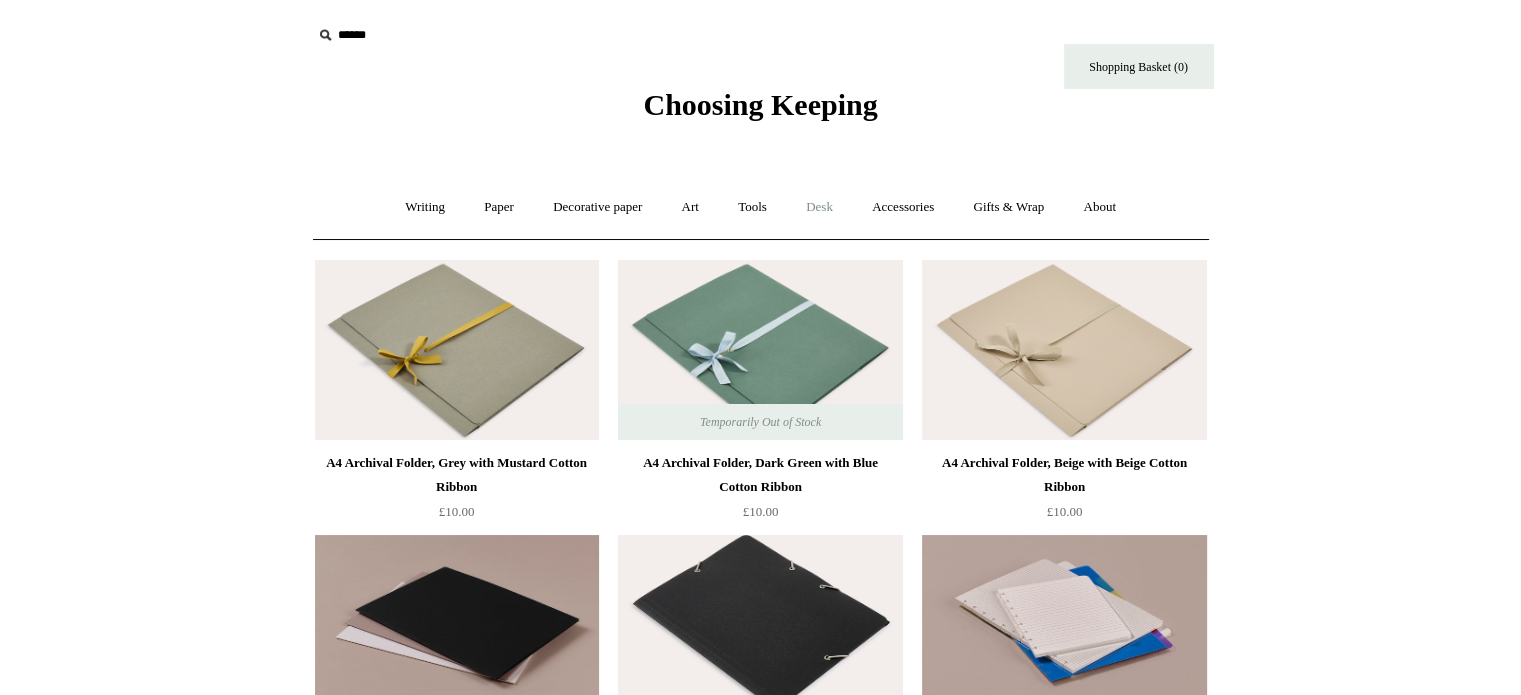 click on "Desk +" at bounding box center [819, 207] 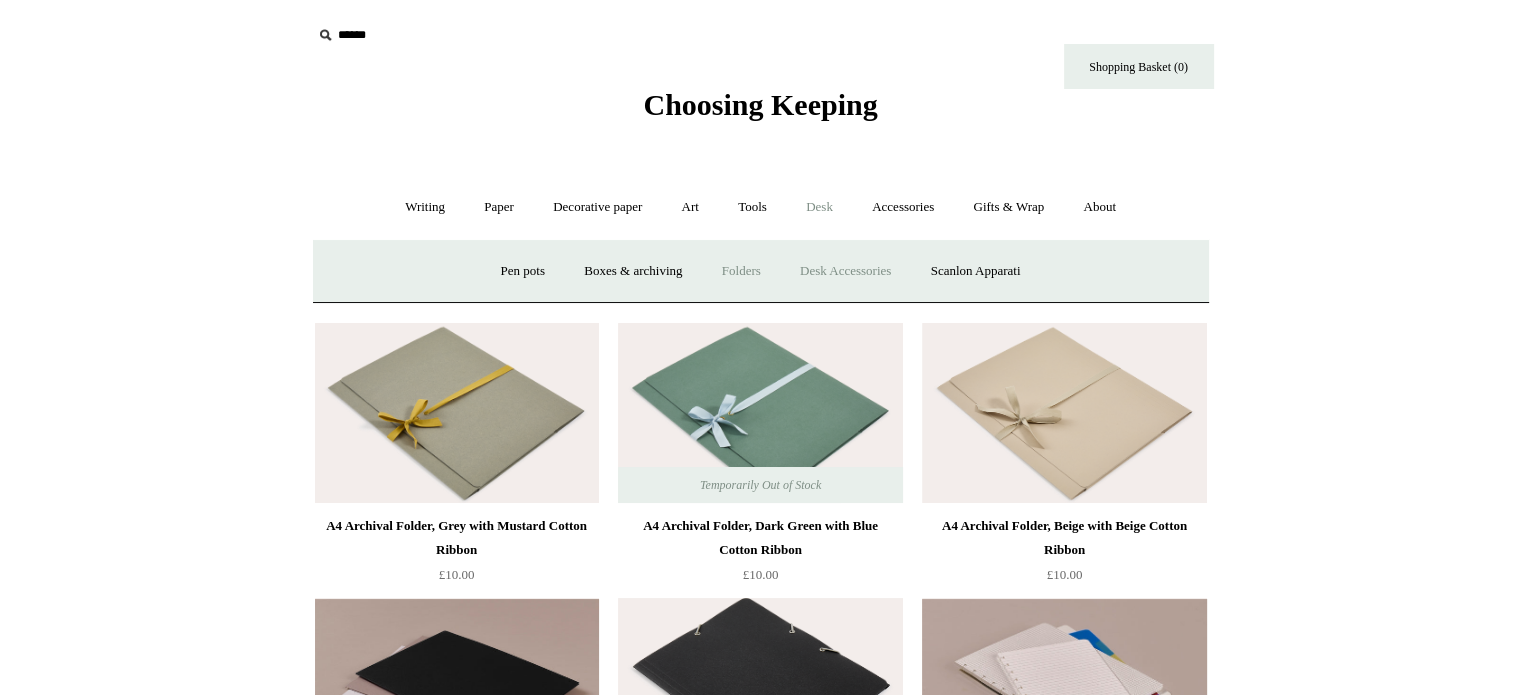 click on "Desk Accessories" at bounding box center [845, 271] 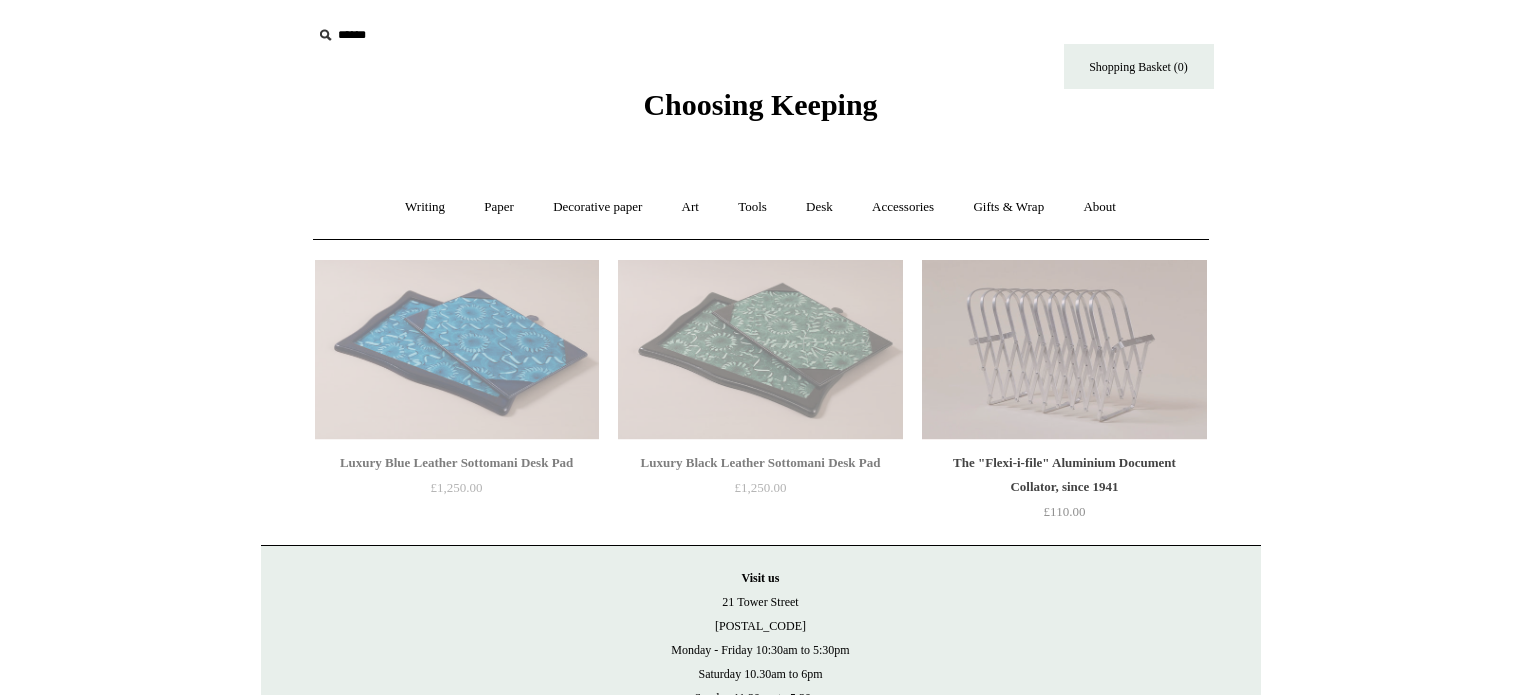 scroll, scrollTop: 0, scrollLeft: 0, axis: both 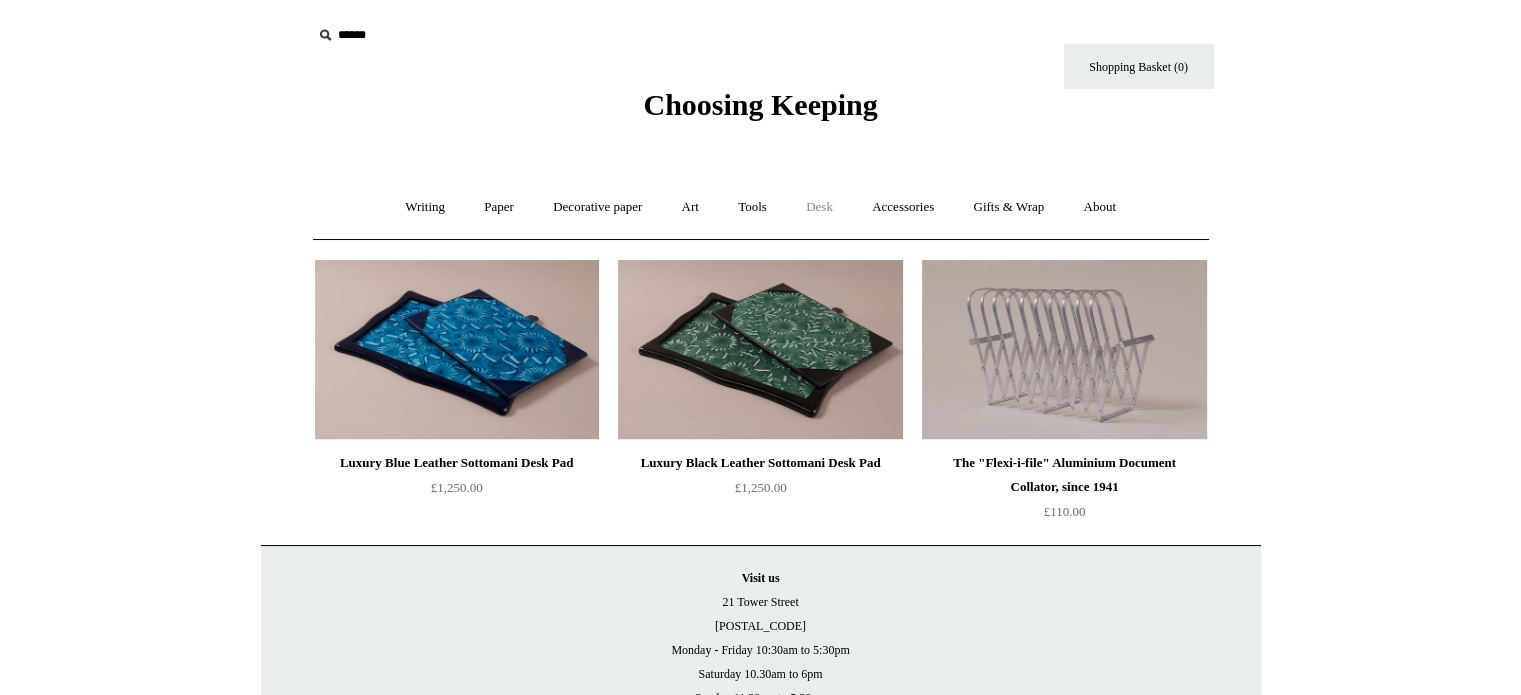 click on "Desk +" at bounding box center (819, 207) 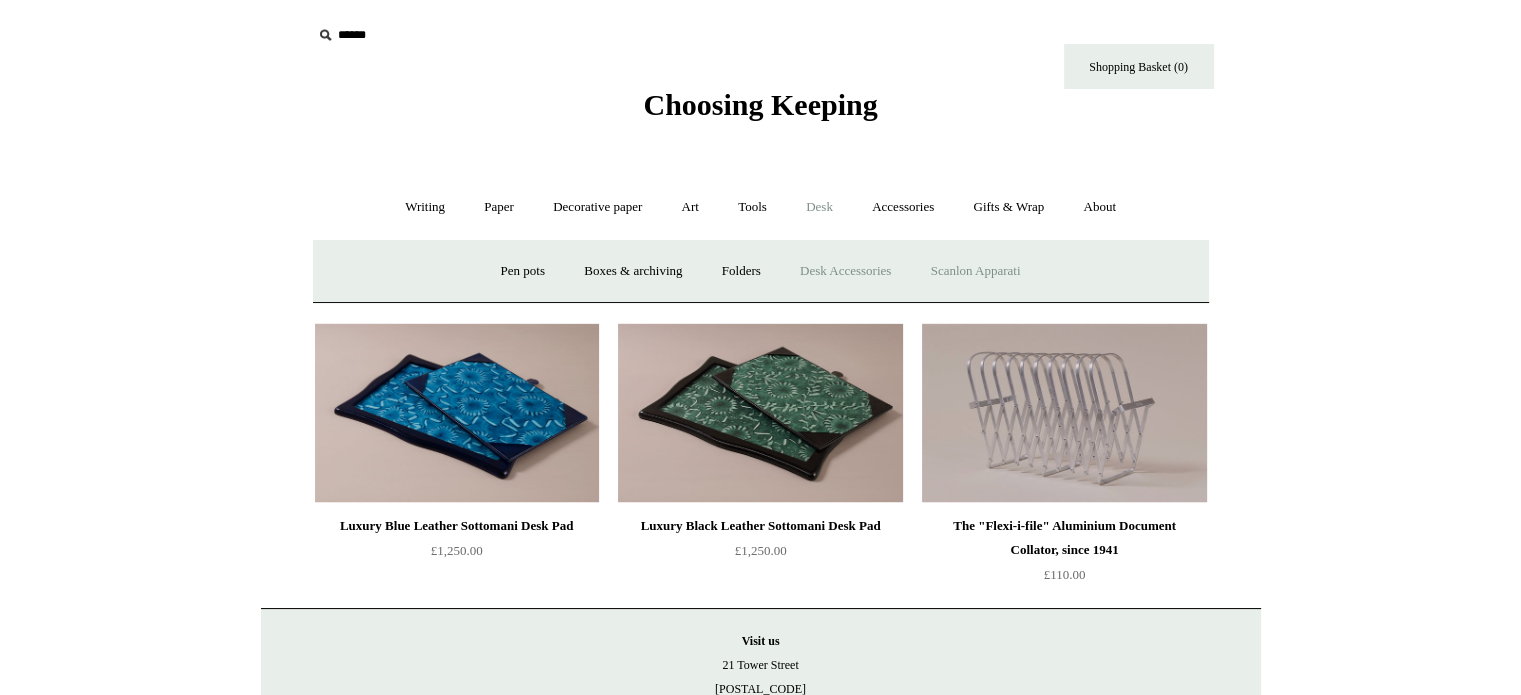 click on "Scanlon Apparati" at bounding box center (976, 271) 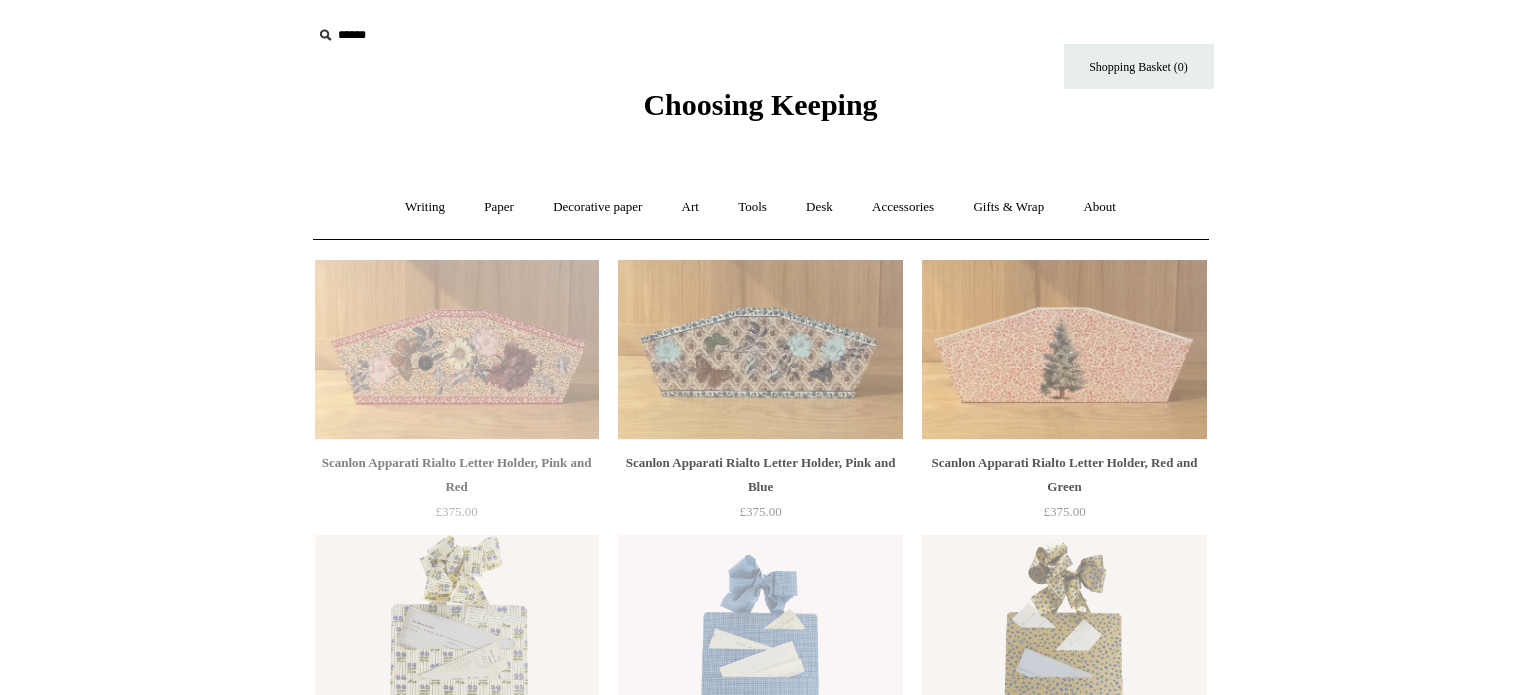 scroll, scrollTop: 0, scrollLeft: 0, axis: both 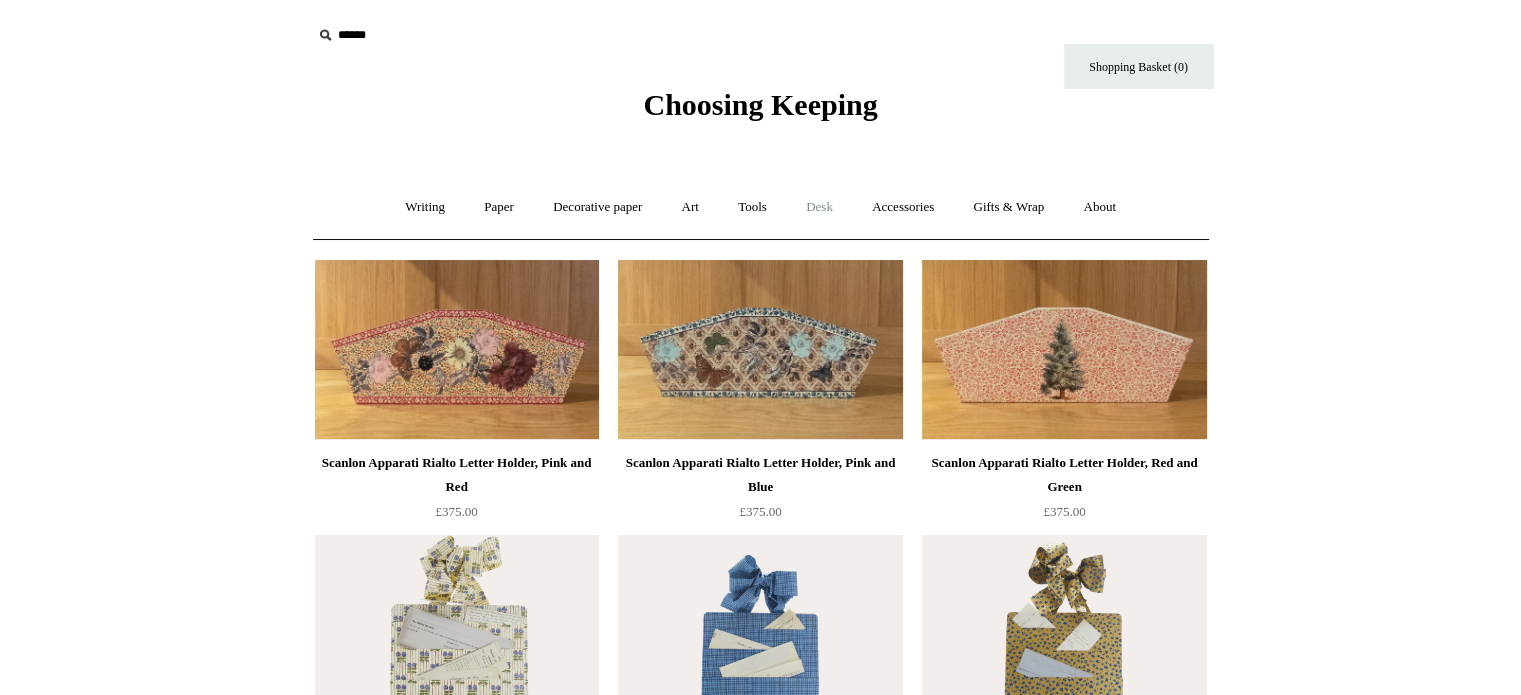 click on "Desk +" at bounding box center (819, 207) 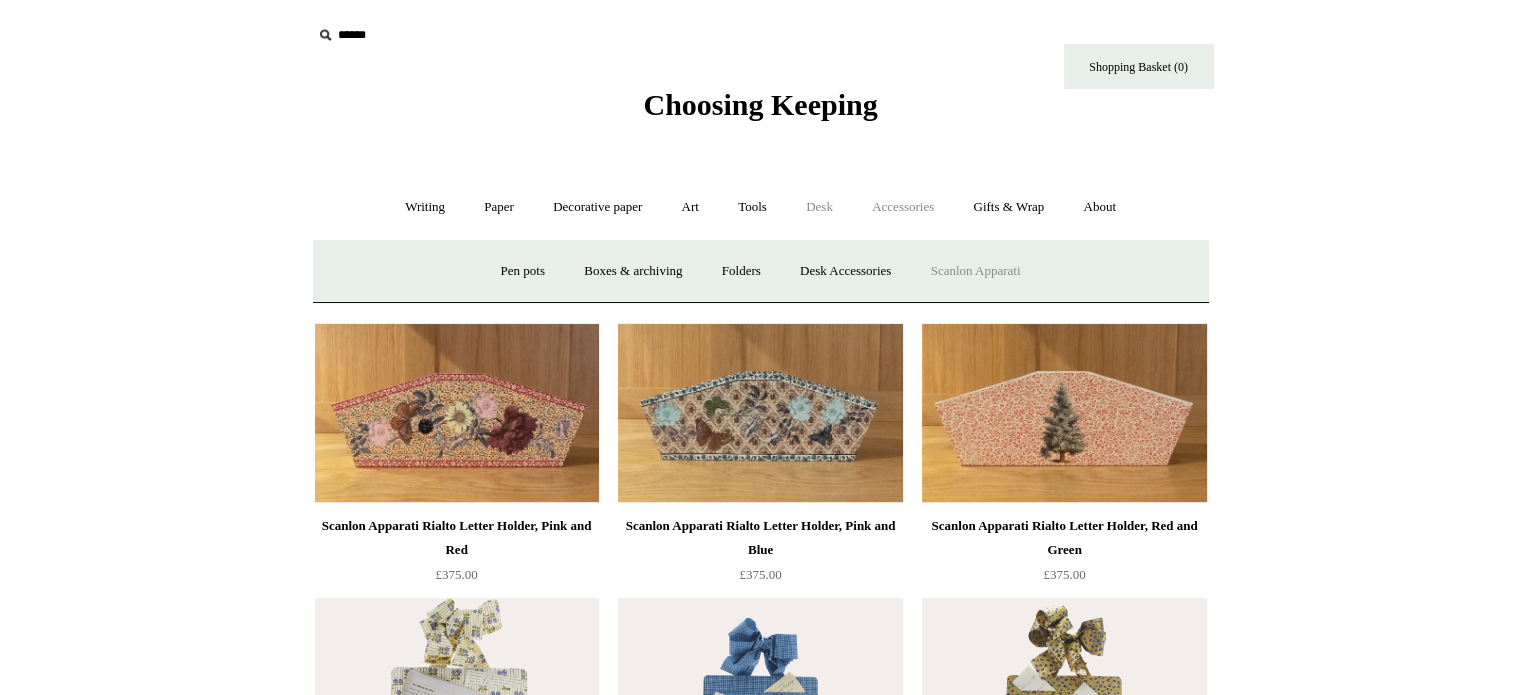 click on "Accessories +" at bounding box center [903, 207] 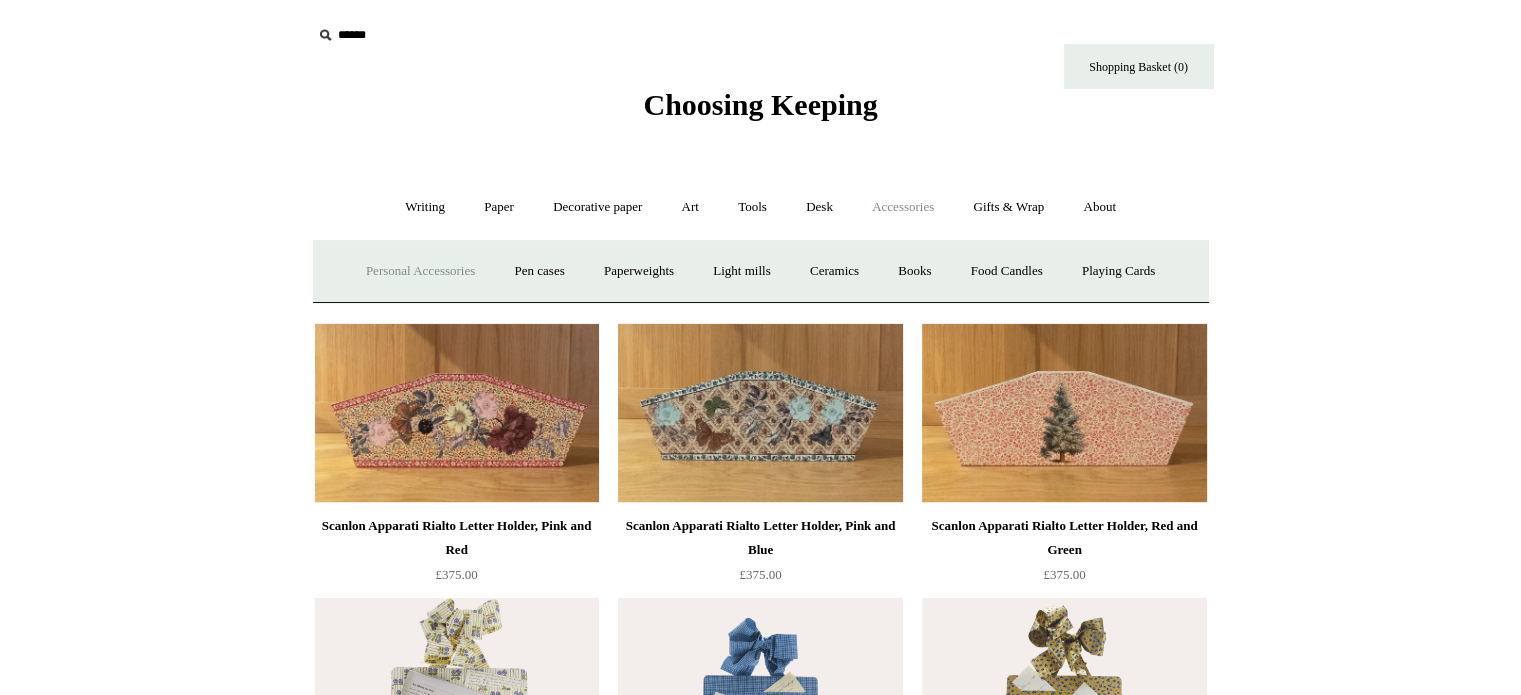 click on "Personal Accessories +" at bounding box center (420, 271) 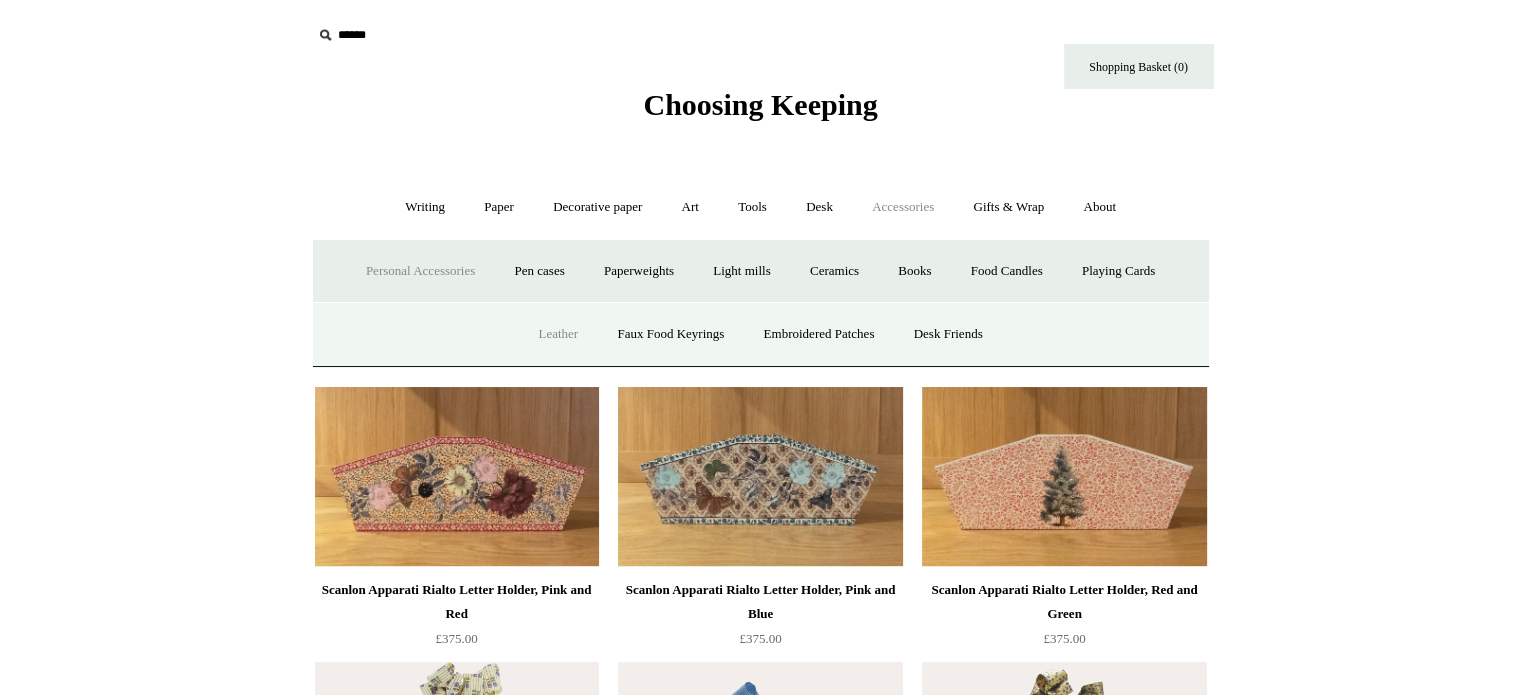click on "Leather" at bounding box center [558, 334] 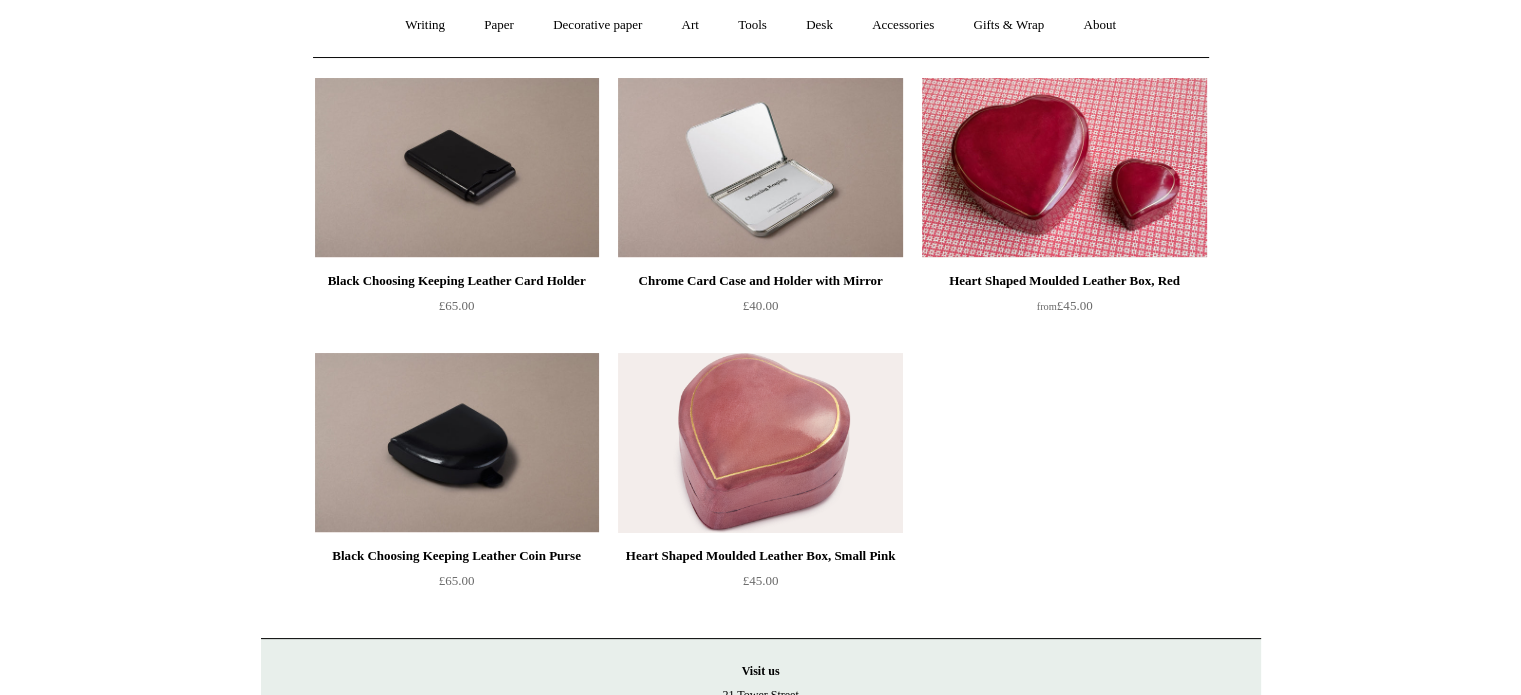 scroll, scrollTop: 180, scrollLeft: 0, axis: vertical 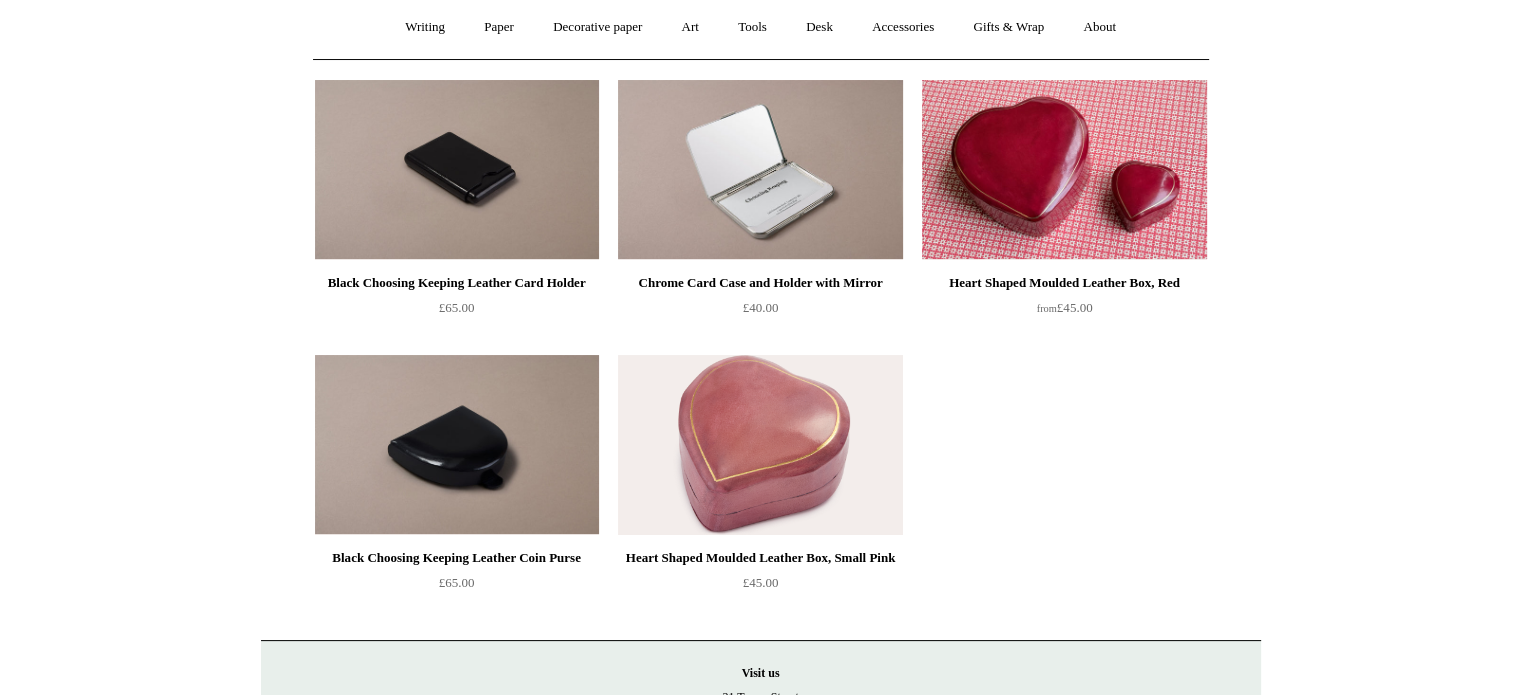 drag, startPoint x: 759, startPoint y: 156, endPoint x: 148, endPoint y: 259, distance: 619.62085 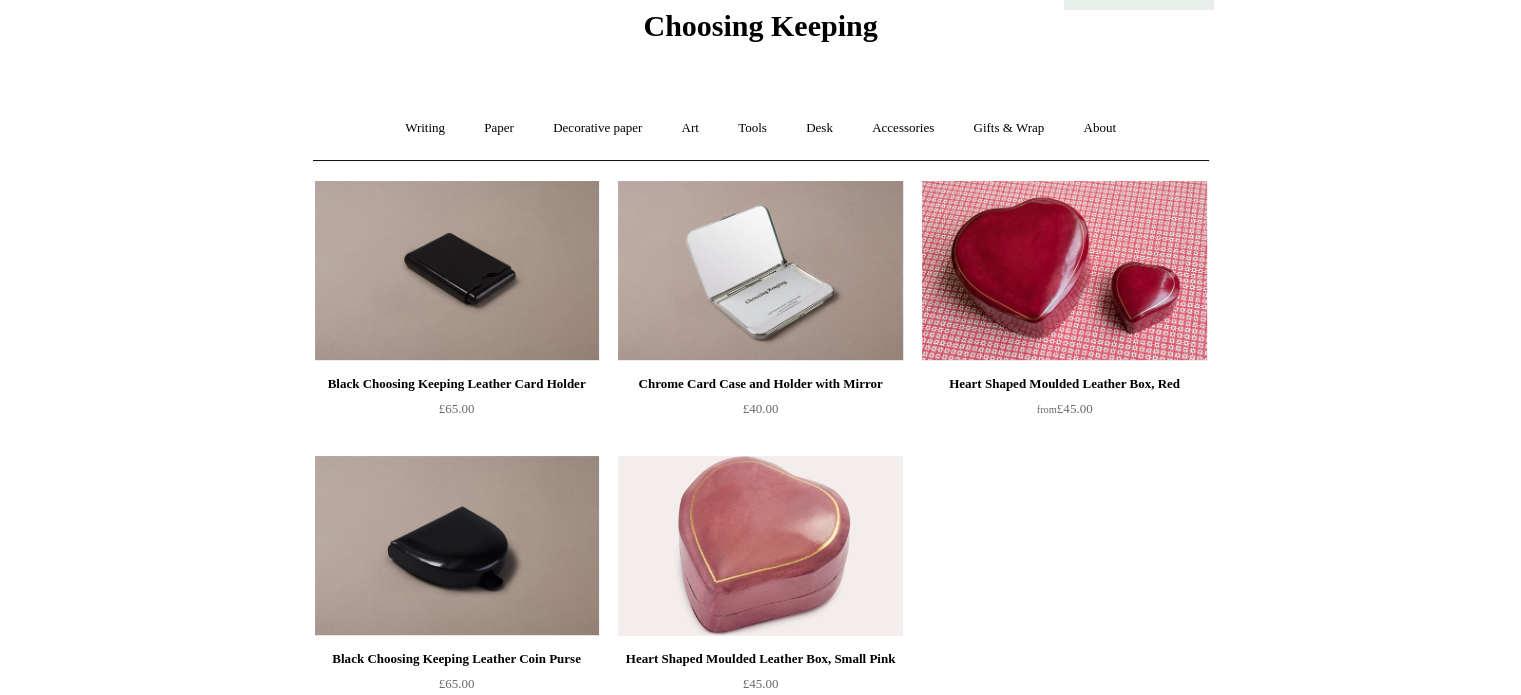 scroll, scrollTop: 74, scrollLeft: 0, axis: vertical 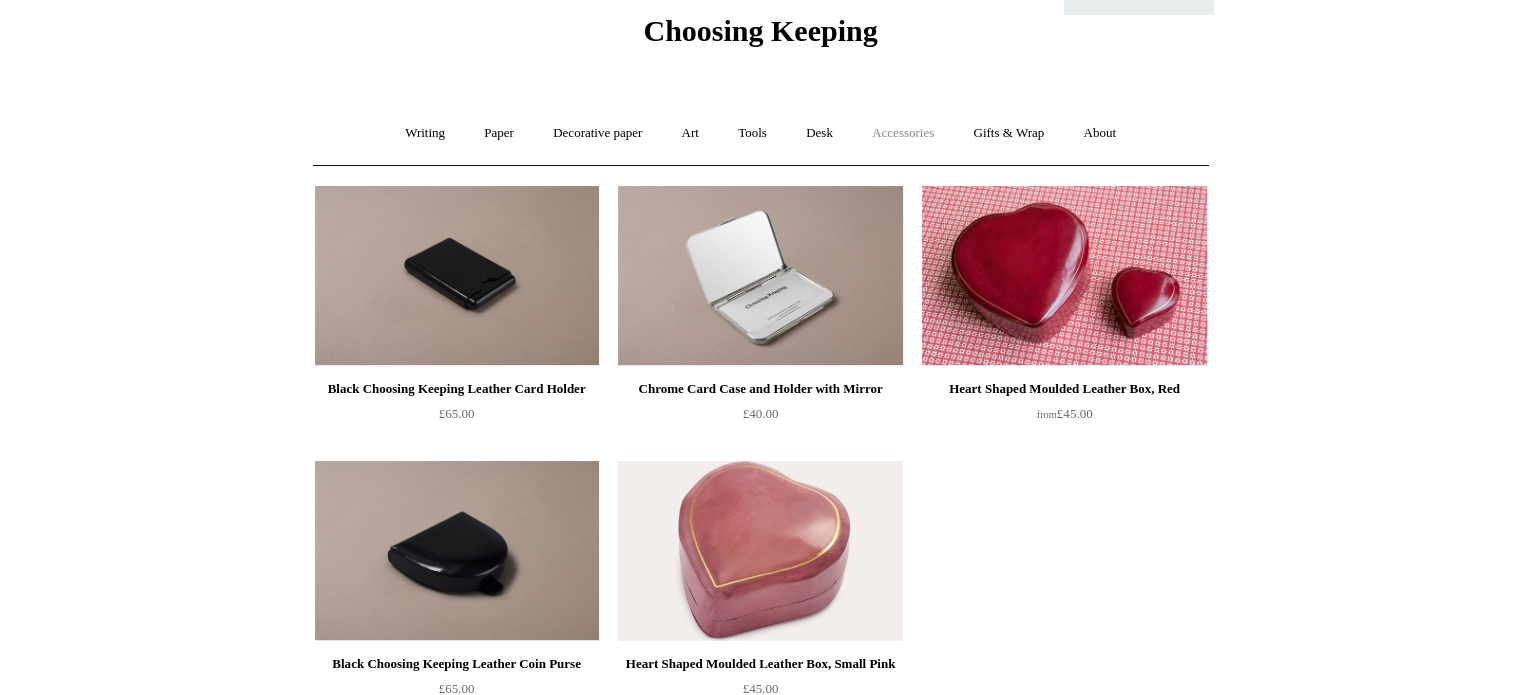 click on "Accessories +" at bounding box center [903, 133] 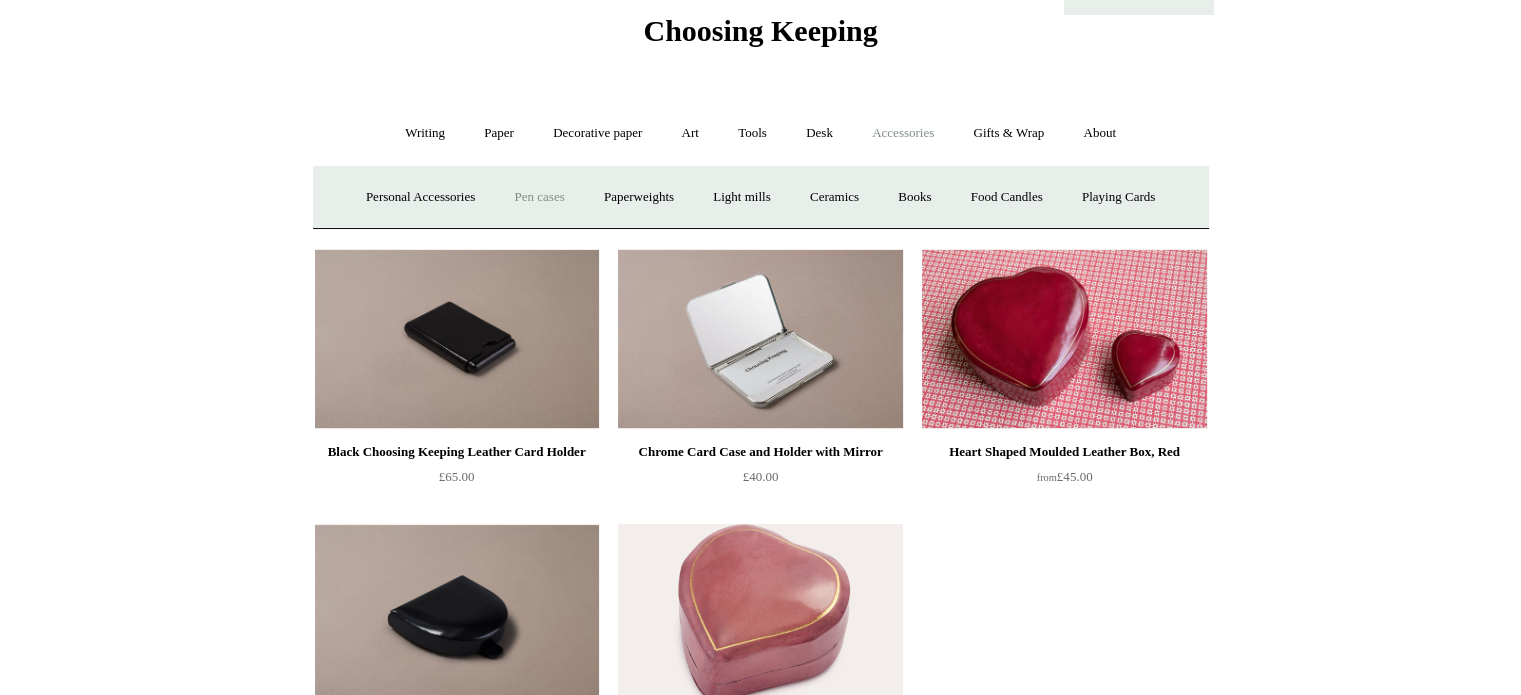 click on "Pen cases" at bounding box center (539, 197) 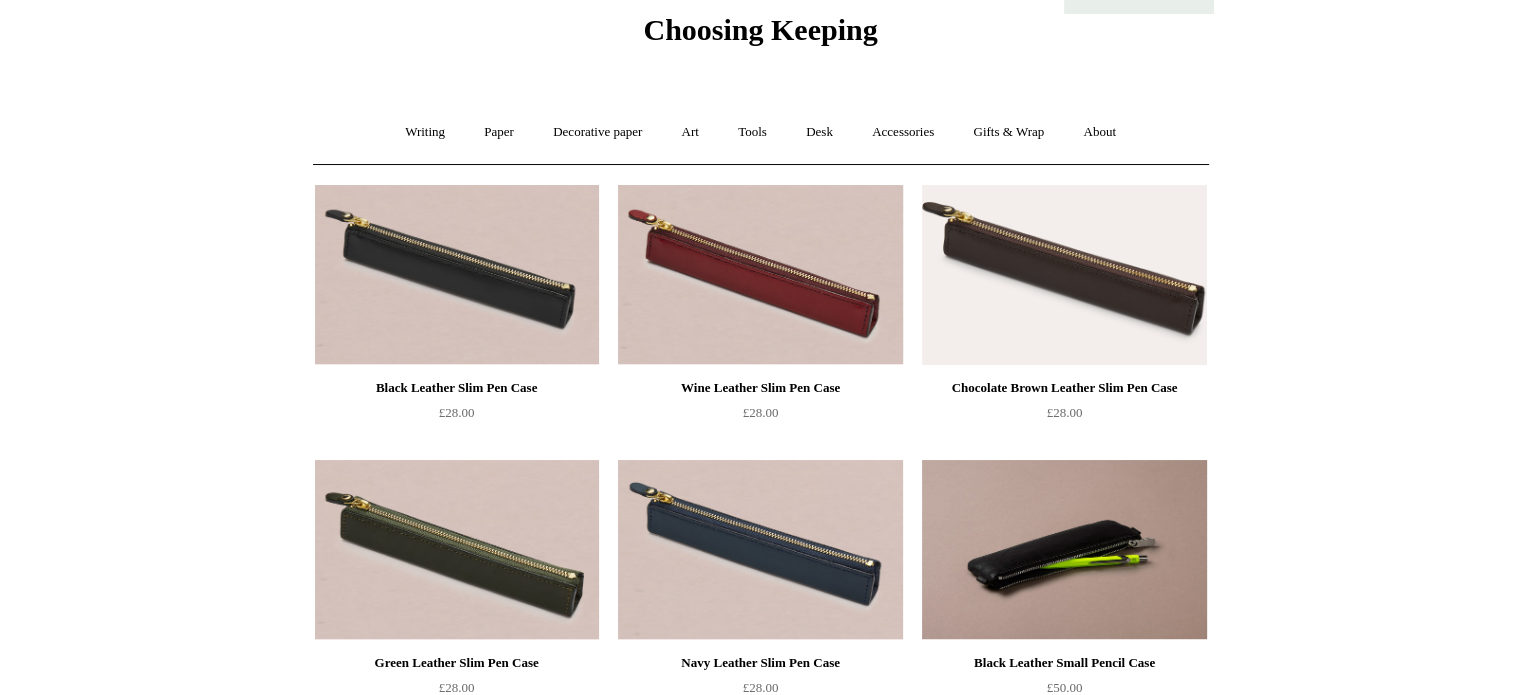 scroll, scrollTop: 59, scrollLeft: 0, axis: vertical 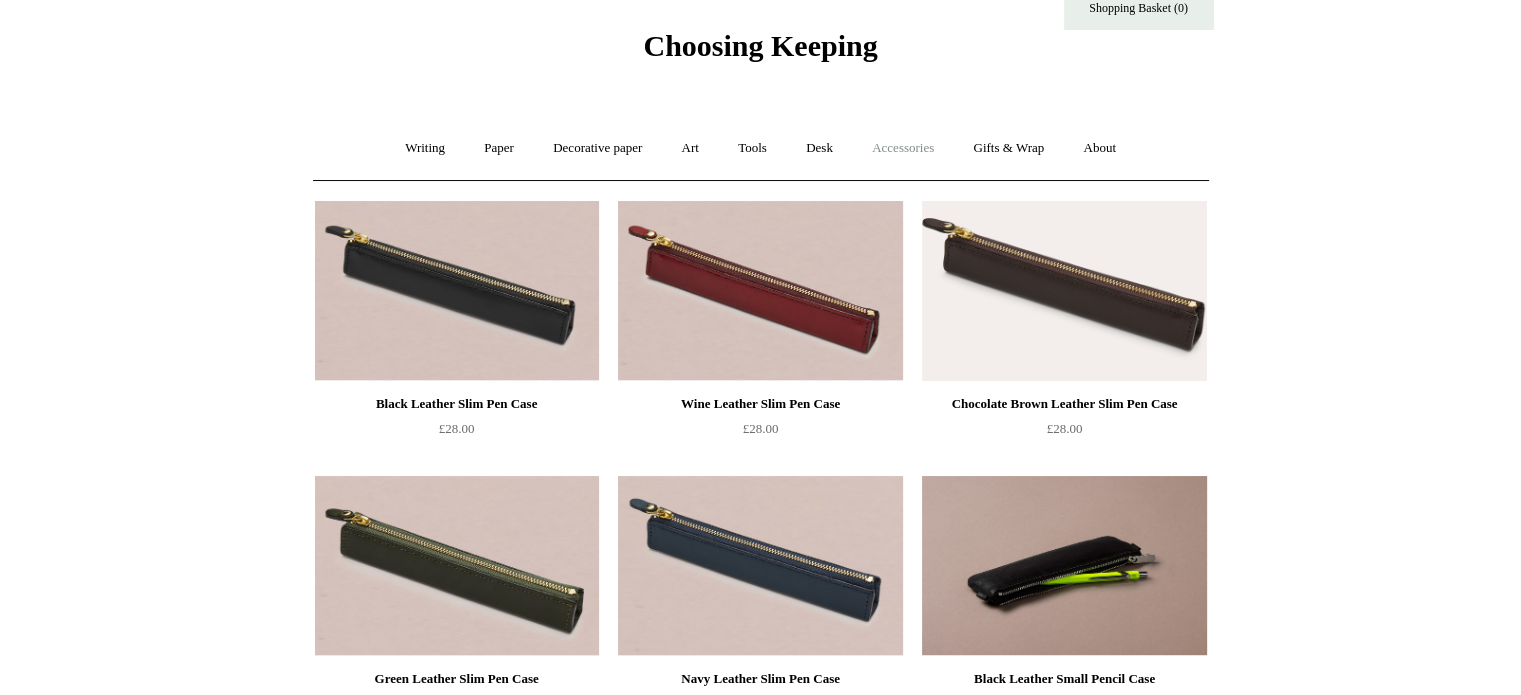 click on "Accessories +" at bounding box center [903, 148] 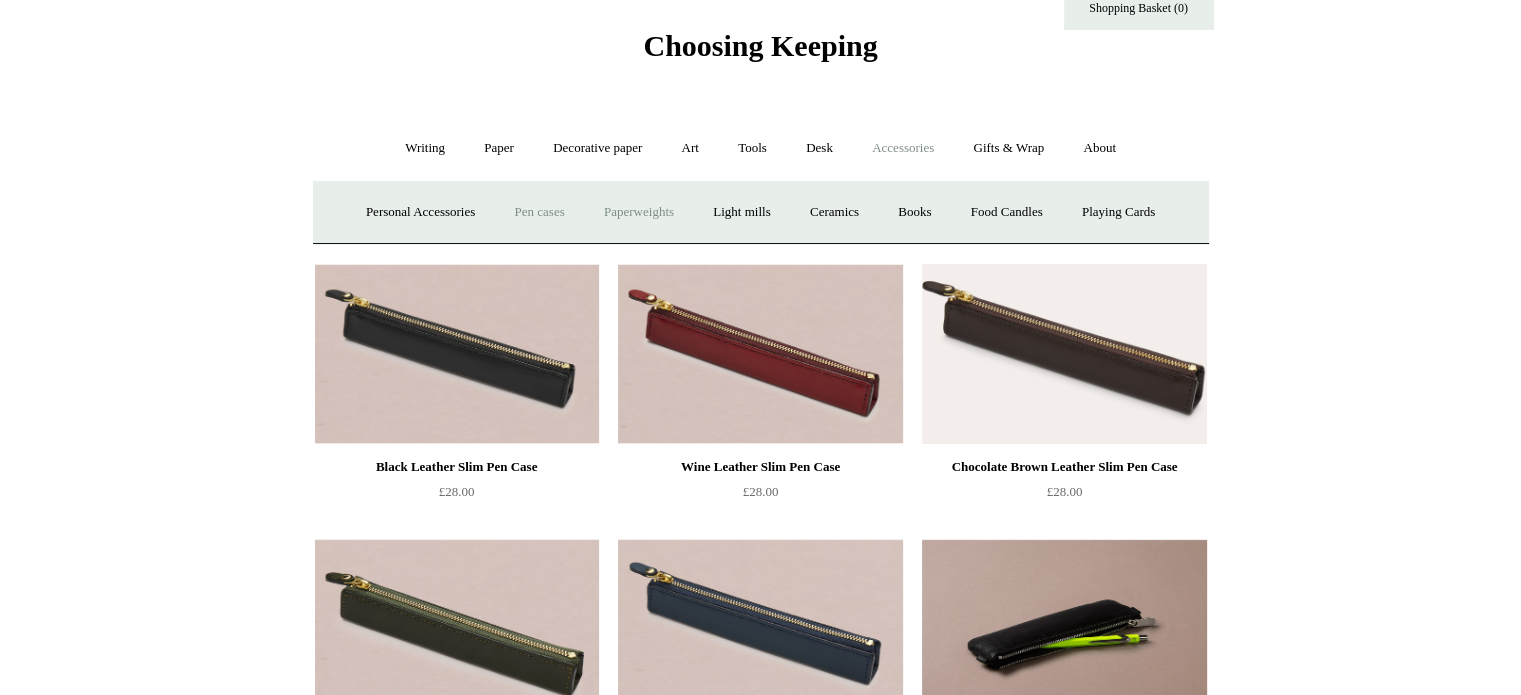 click on "Paperweights +" at bounding box center (639, 212) 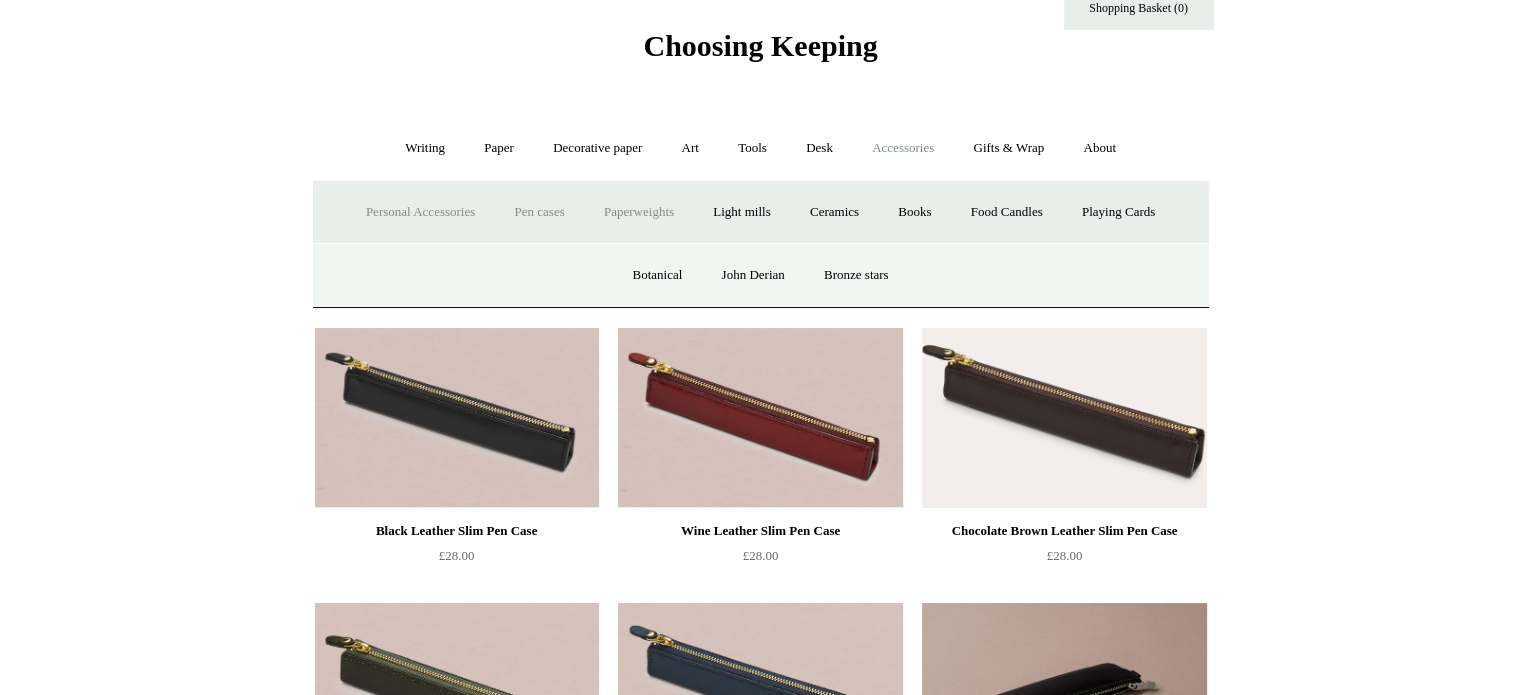 click on "Personal Accessories +" at bounding box center [420, 212] 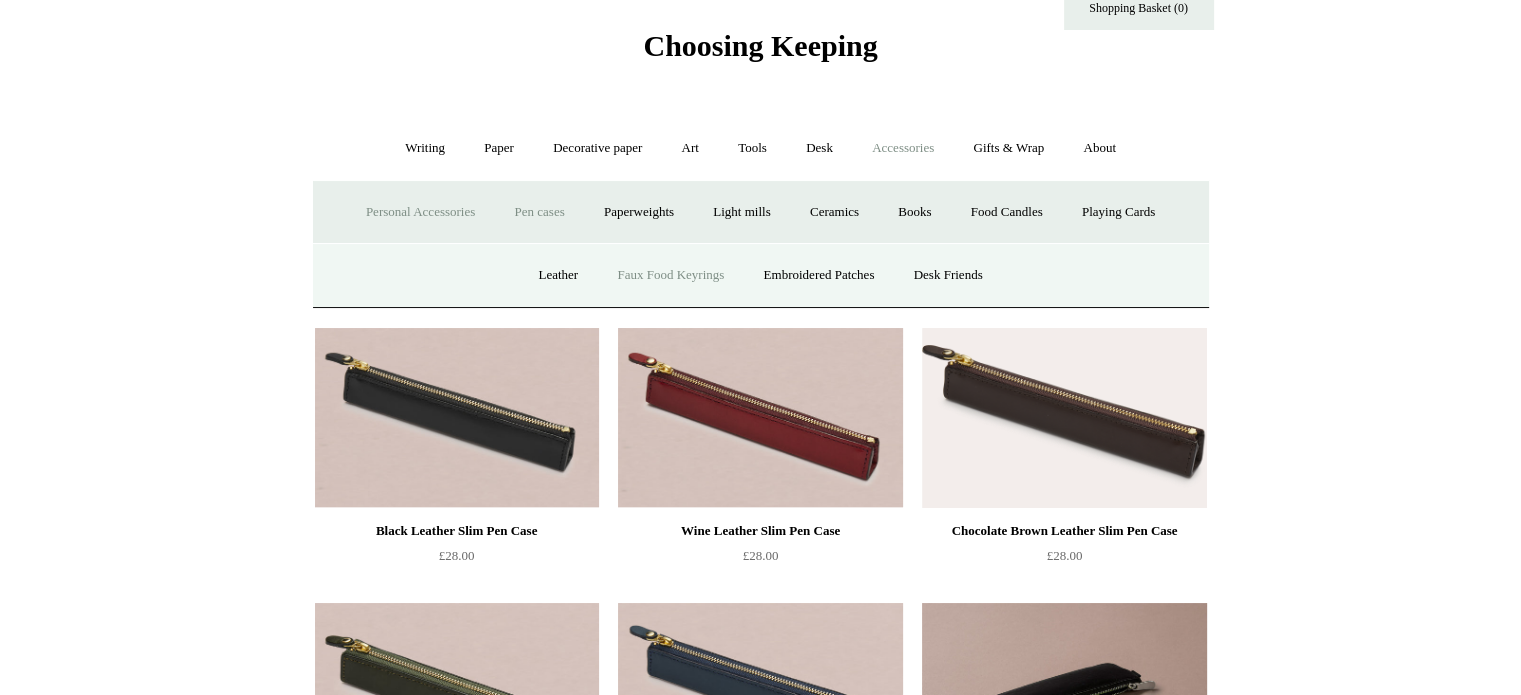 click on "Faux Food Keyrings" at bounding box center (670, 275) 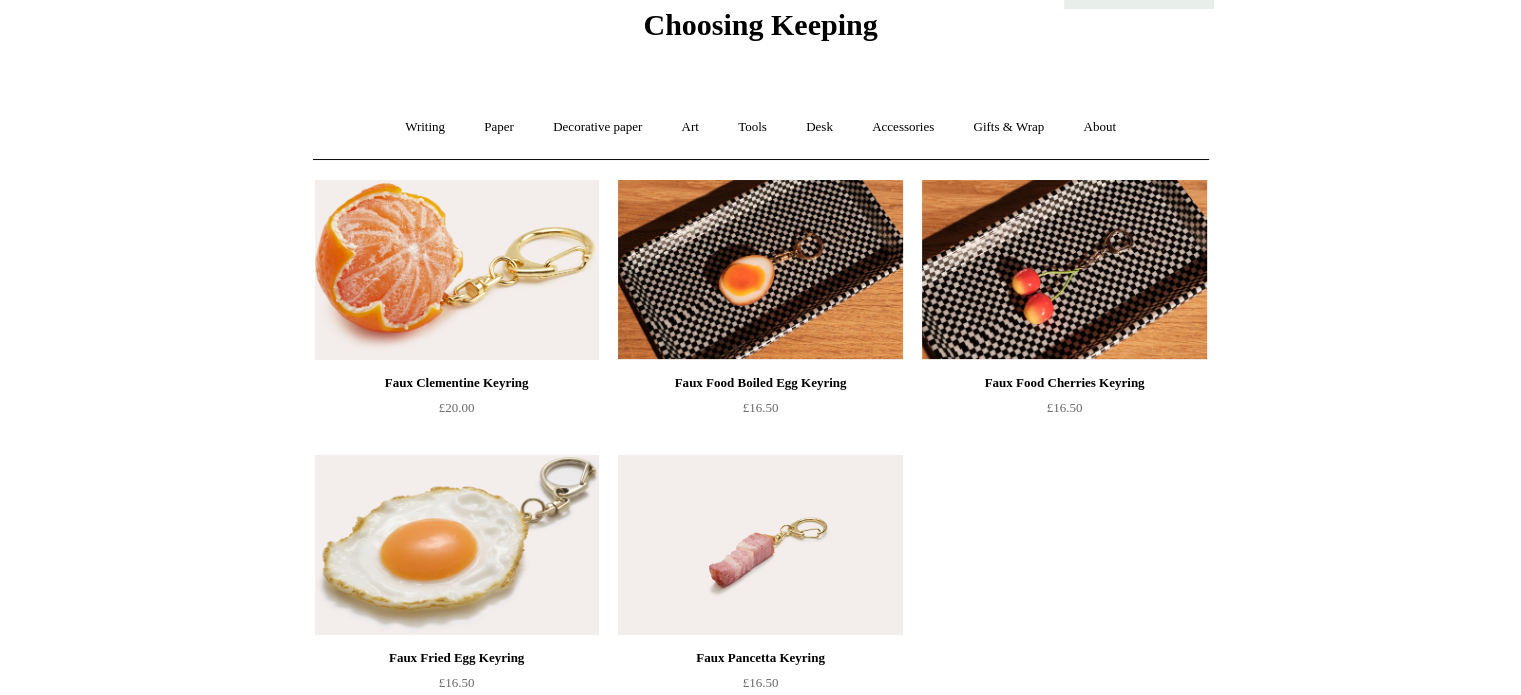 scroll, scrollTop: 76, scrollLeft: 0, axis: vertical 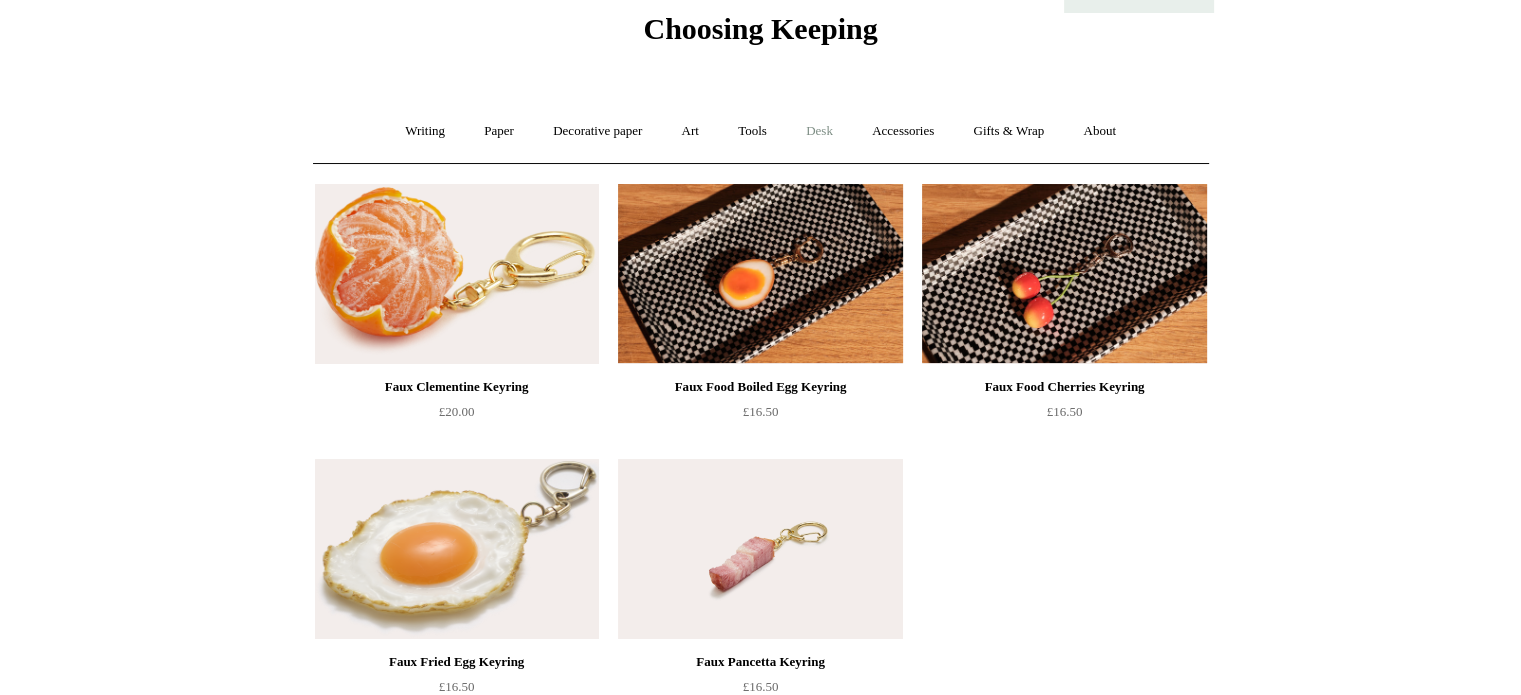 click on "Desk +" at bounding box center (819, 131) 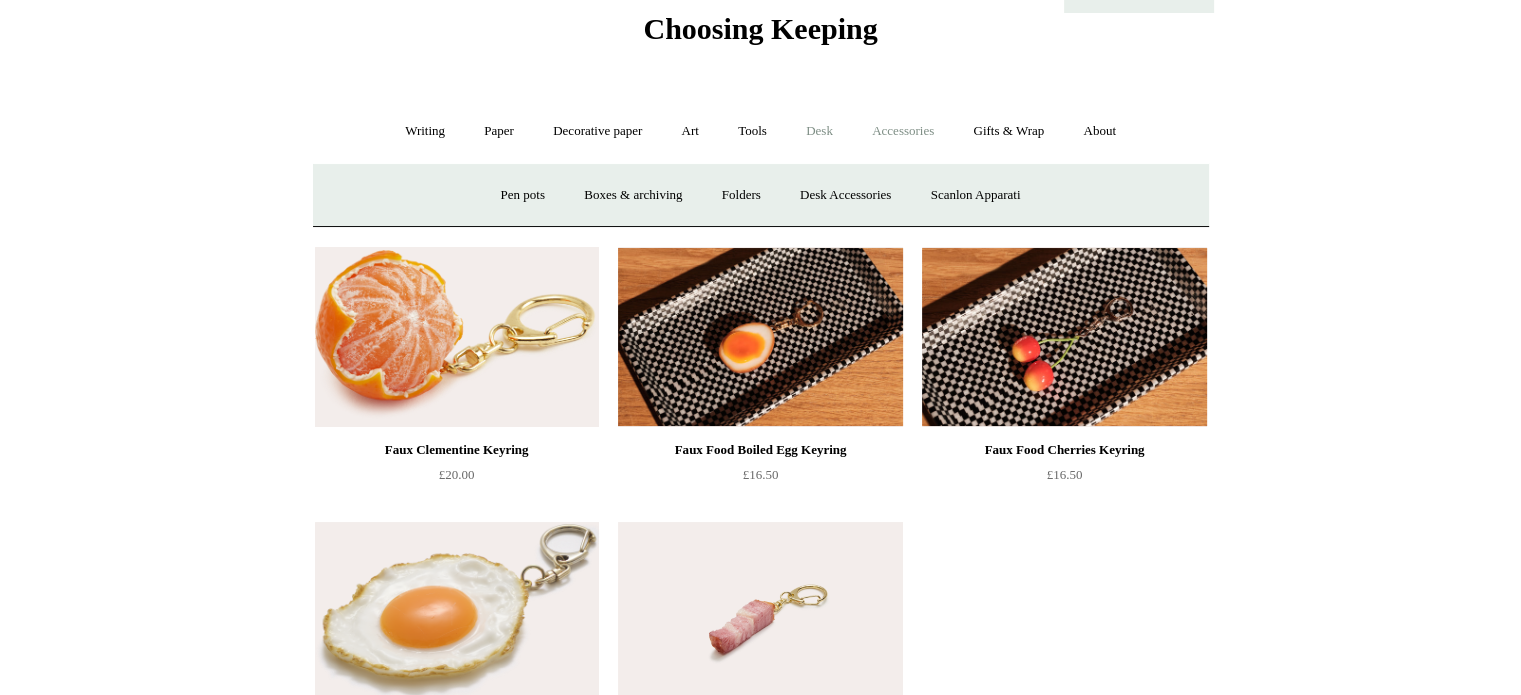 click on "Accessories +" at bounding box center (903, 131) 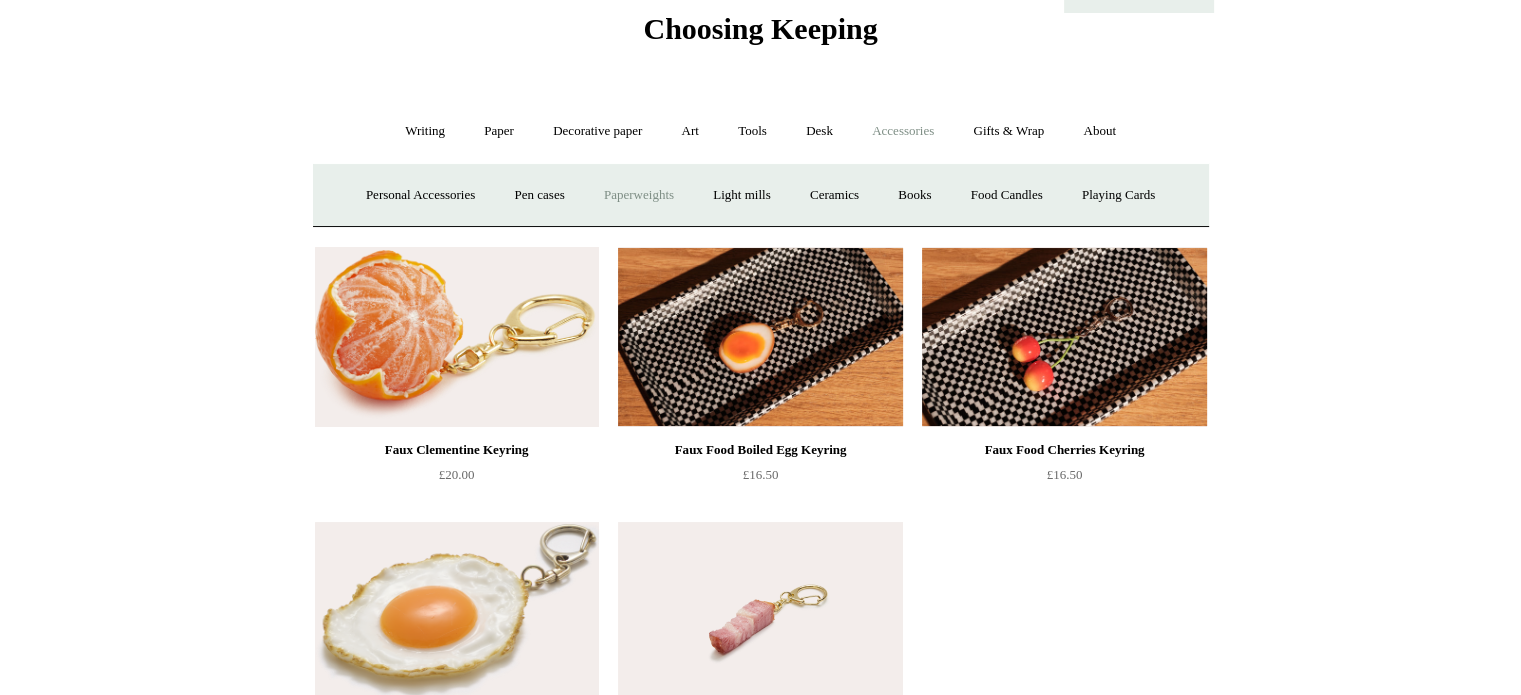 click on "Paperweights +" at bounding box center (639, 195) 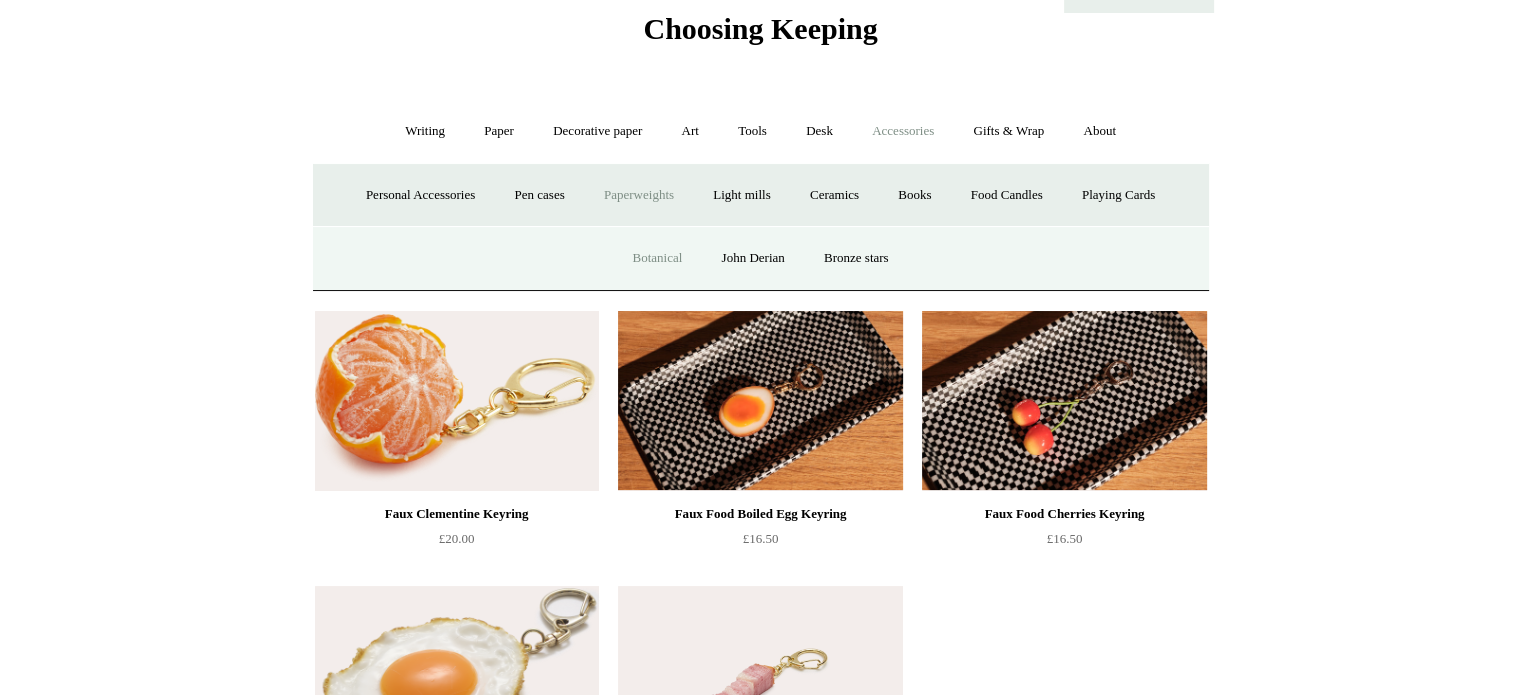 click on "Botanical" at bounding box center (657, 258) 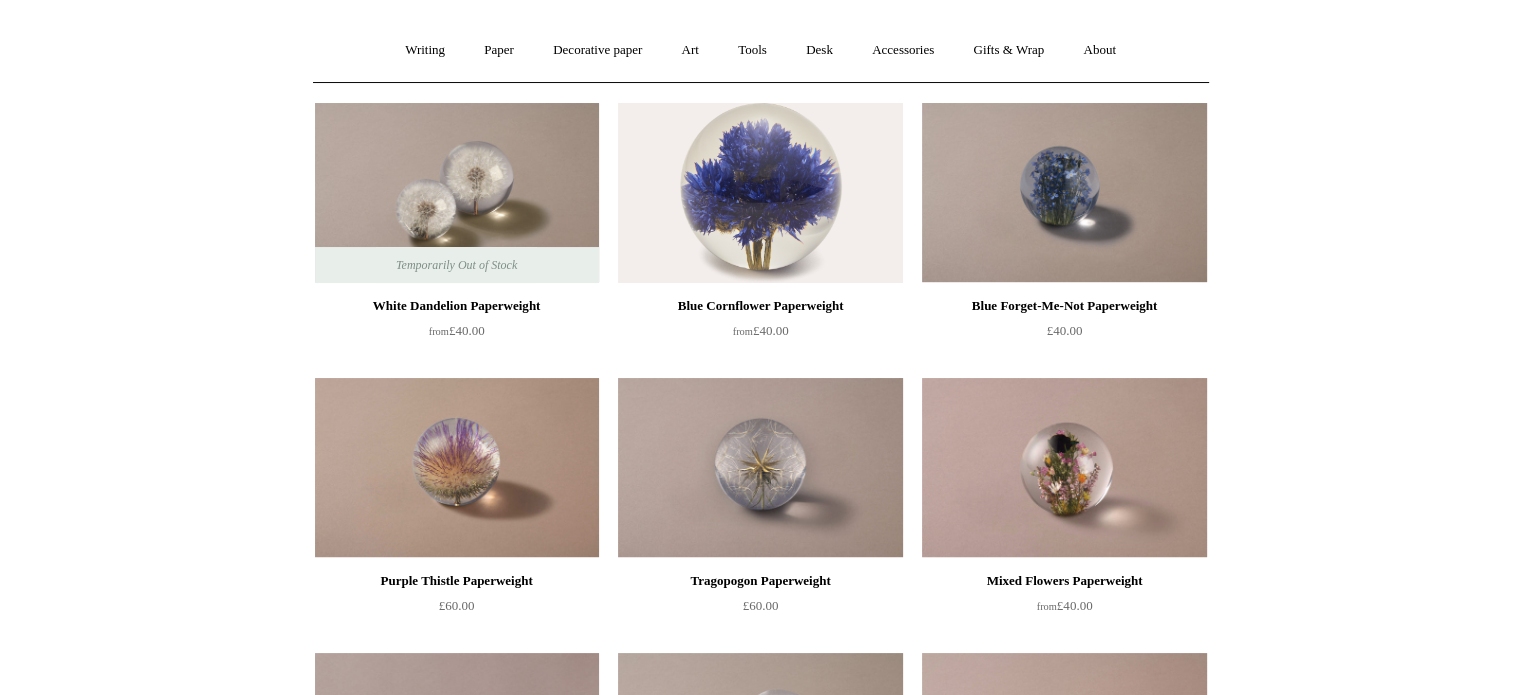 scroll, scrollTop: 0, scrollLeft: 0, axis: both 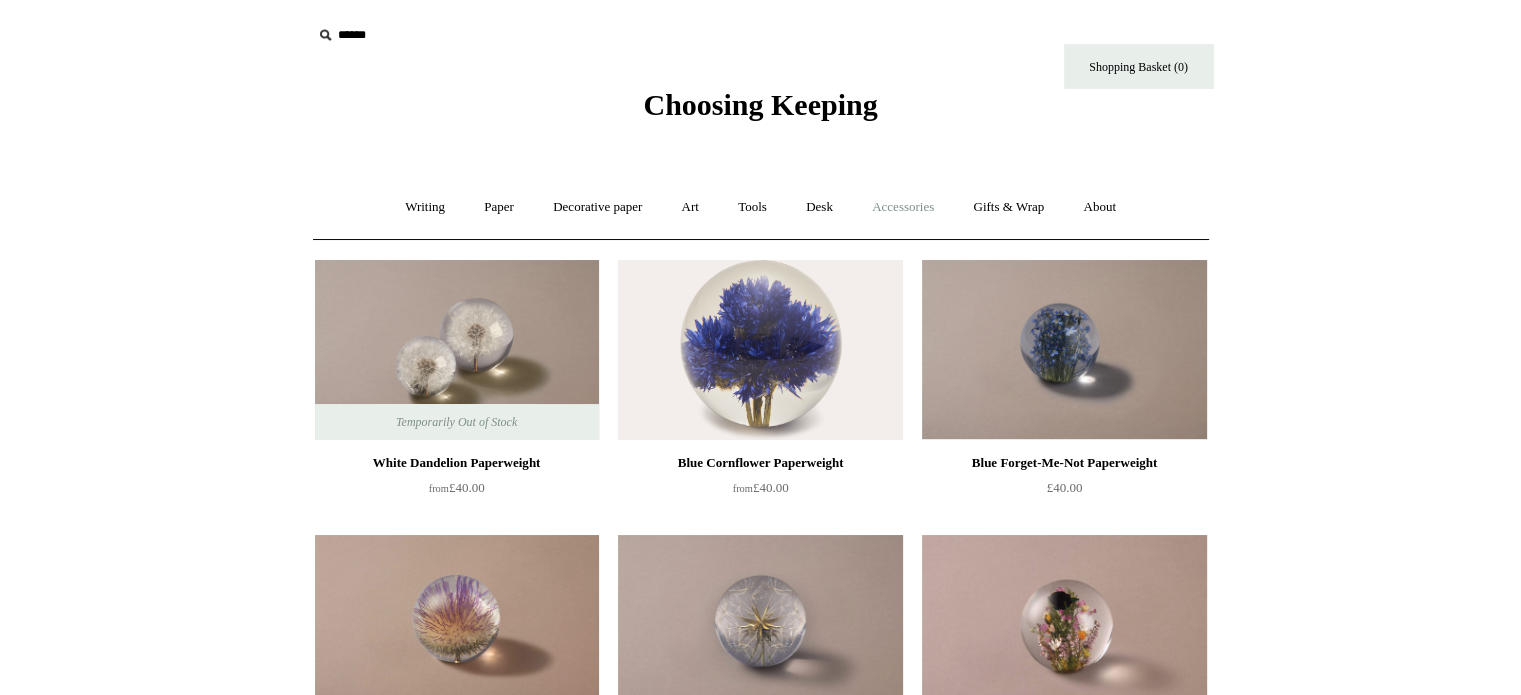 click on "Accessories +" at bounding box center (903, 207) 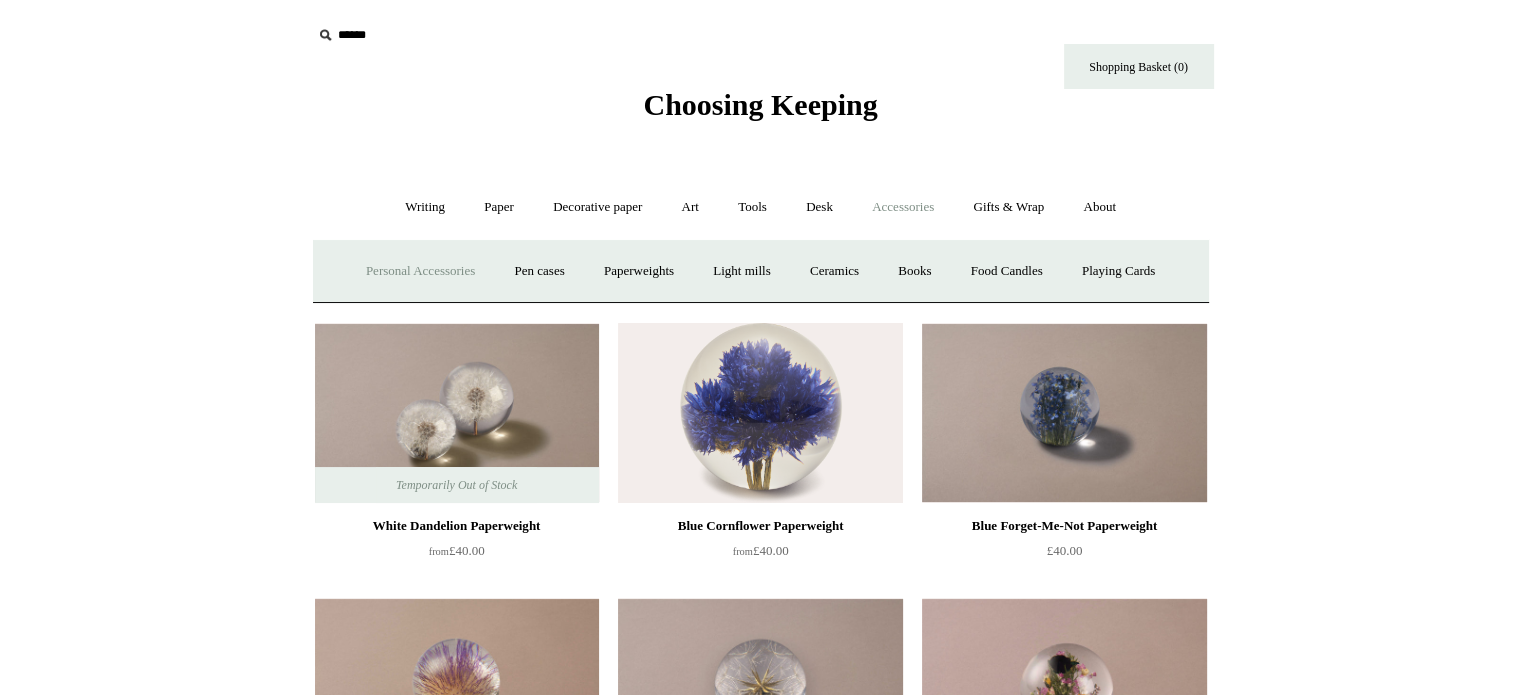 click on "Personal Accessories +" at bounding box center [420, 271] 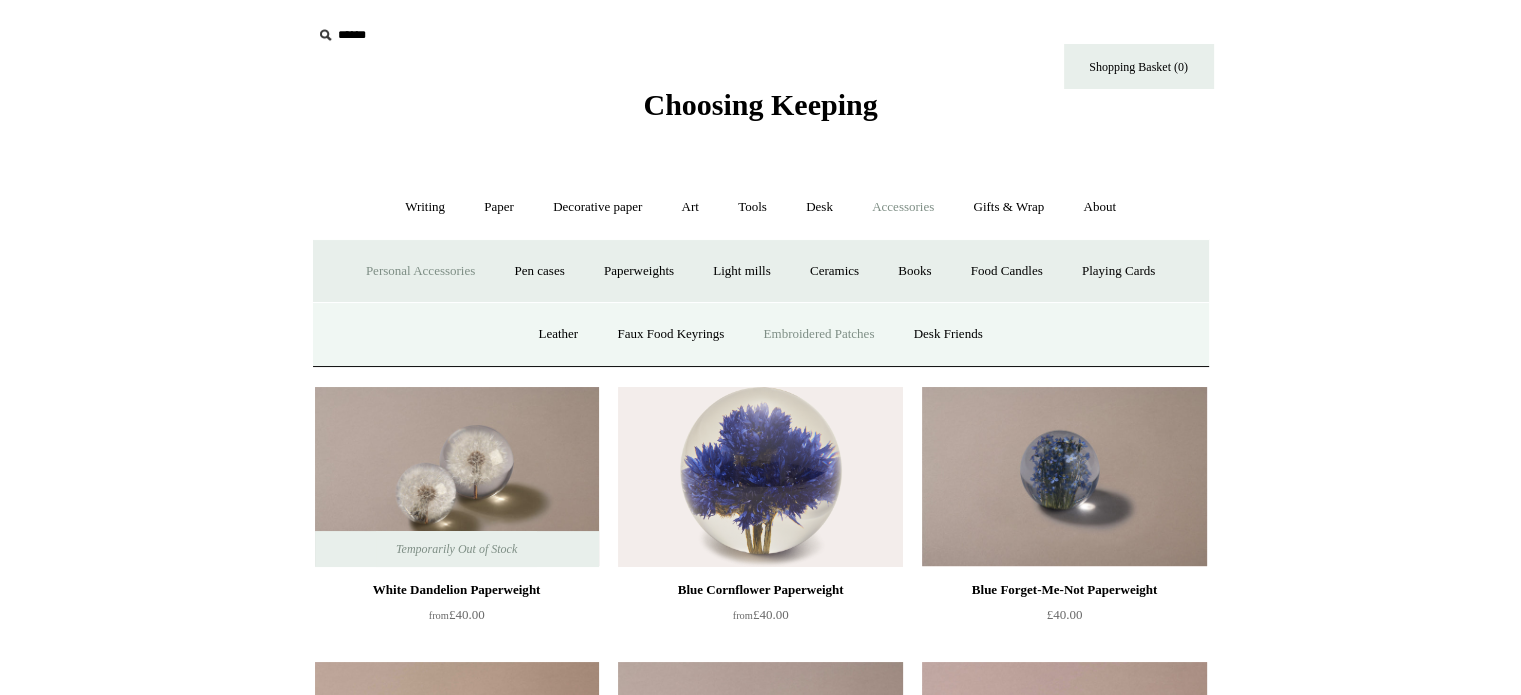 click on "Embroidered Patches" at bounding box center (819, 334) 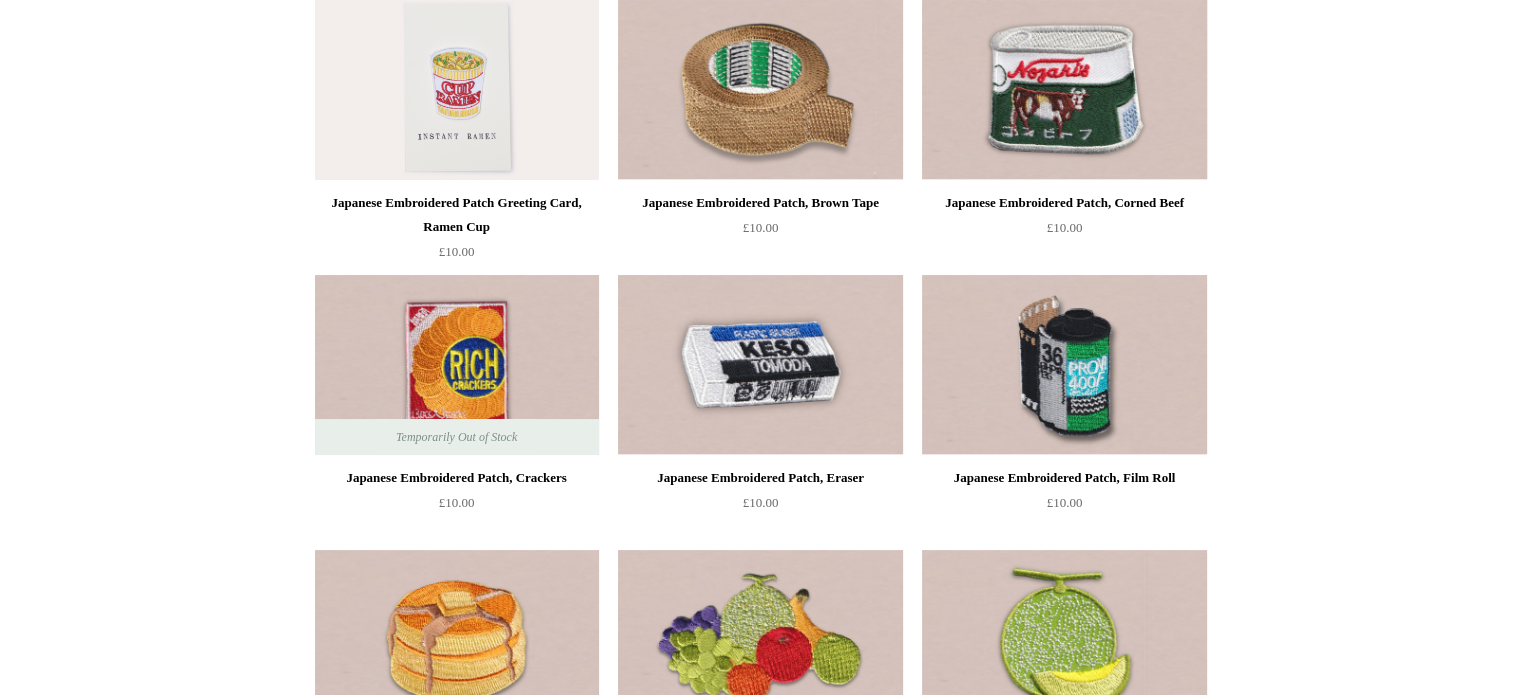 scroll, scrollTop: 70, scrollLeft: 0, axis: vertical 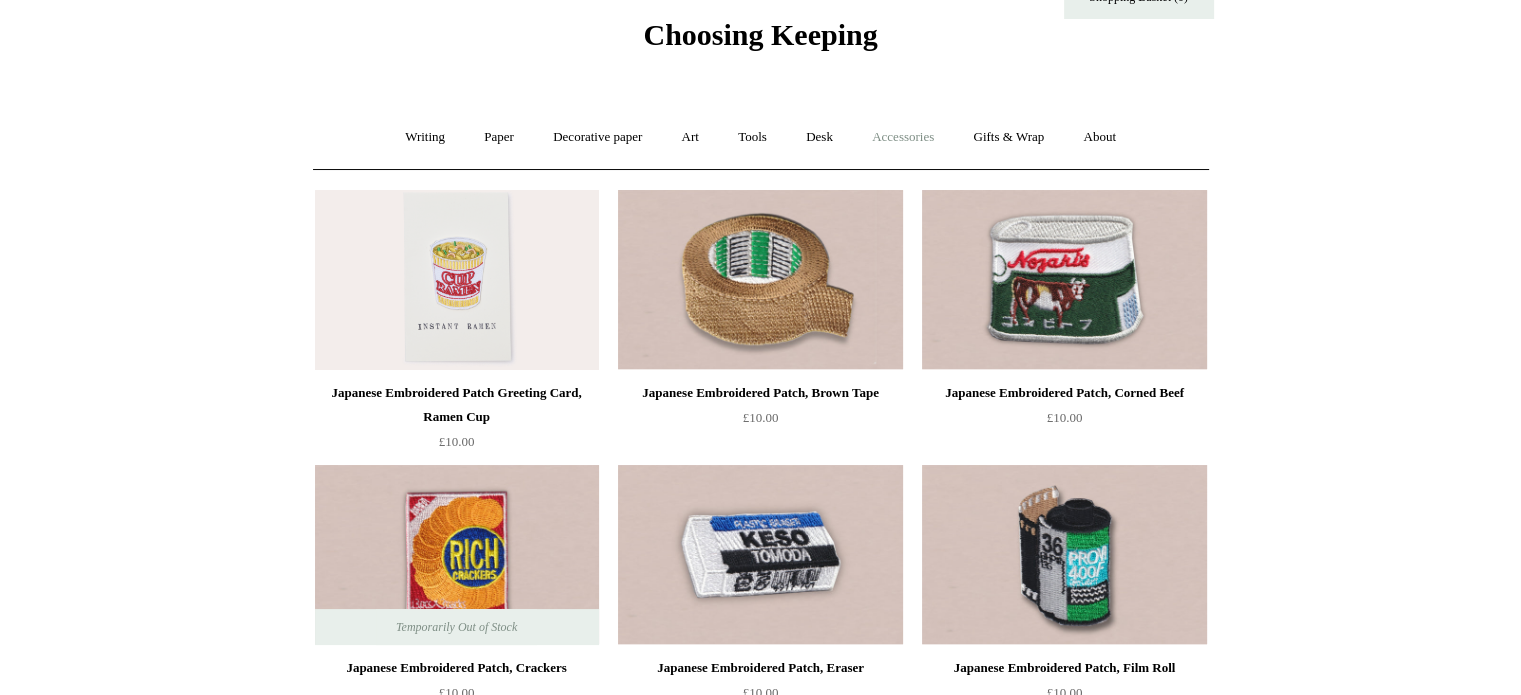 click on "Accessories +" at bounding box center [903, 137] 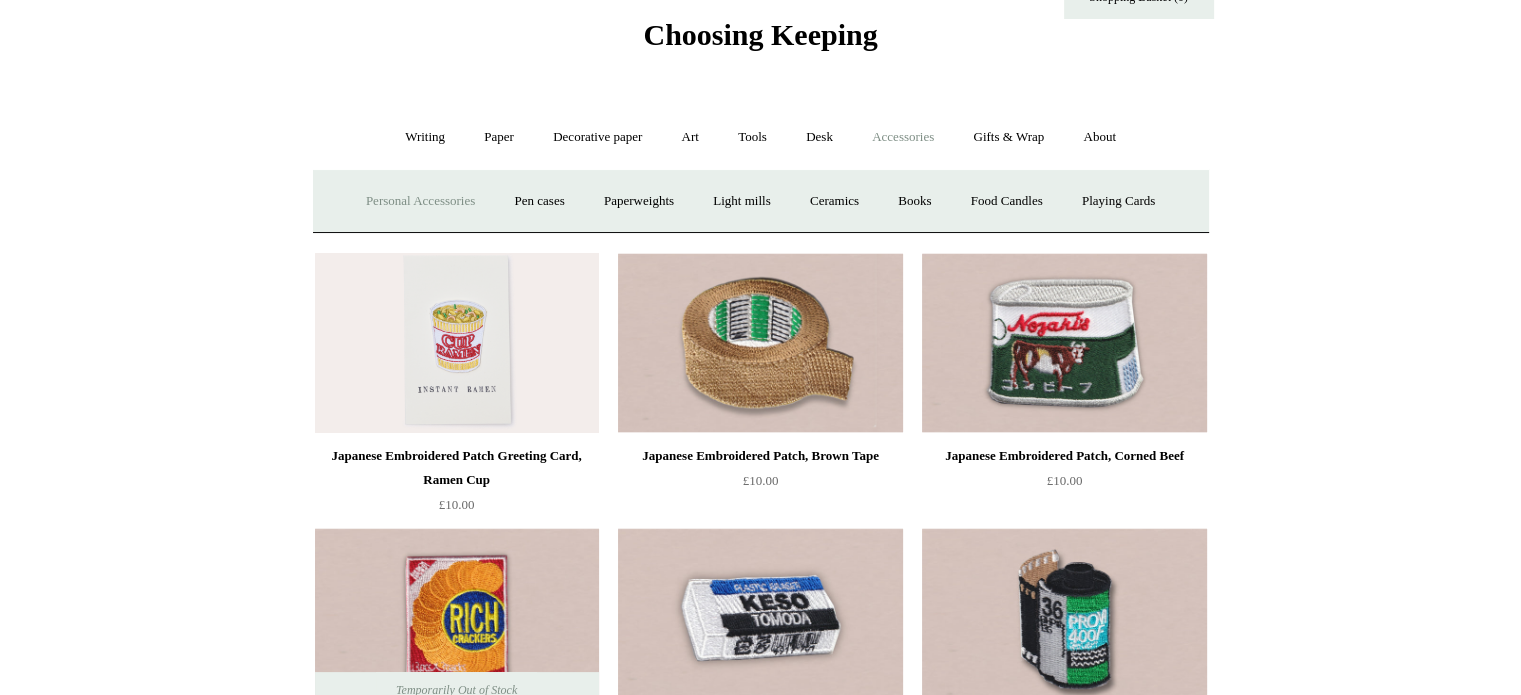 click on "Personal Accessories +" at bounding box center [420, 201] 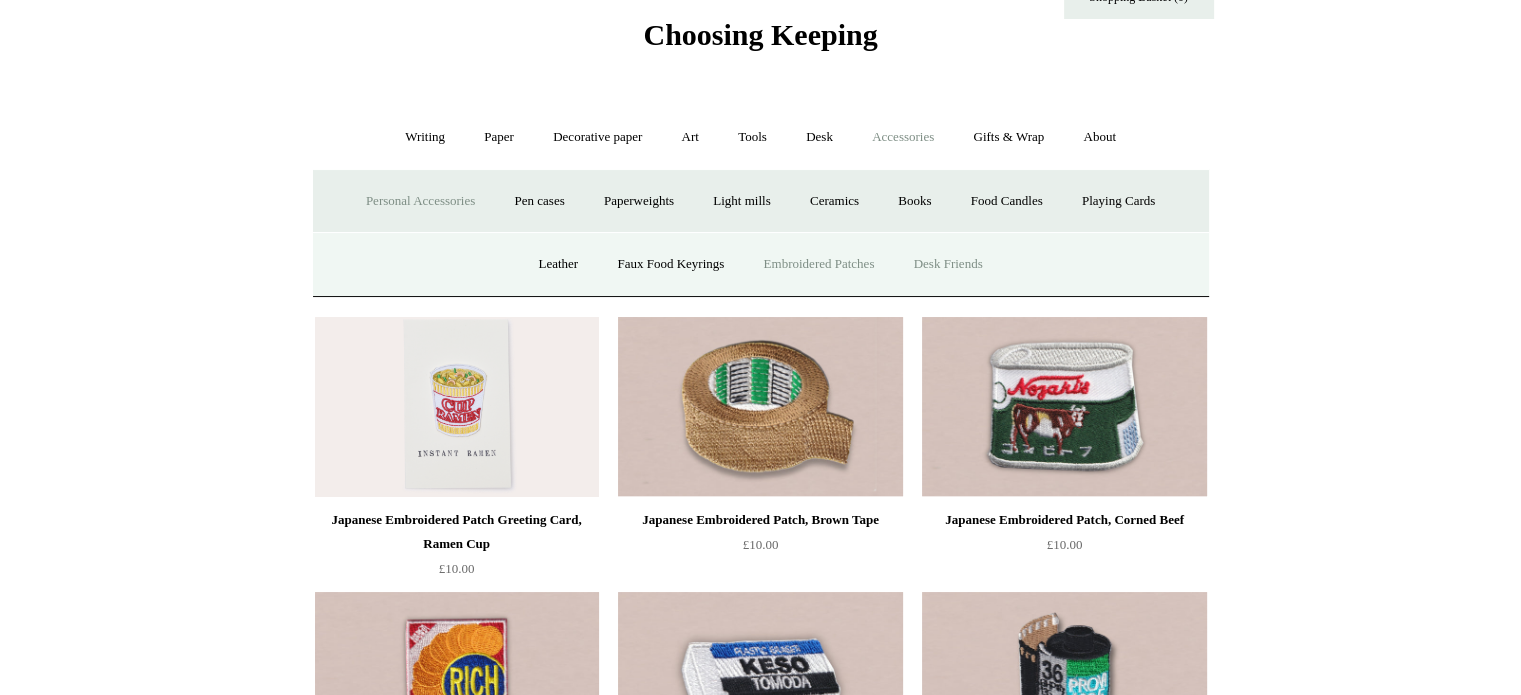 click on "Desk Friends" at bounding box center (948, 264) 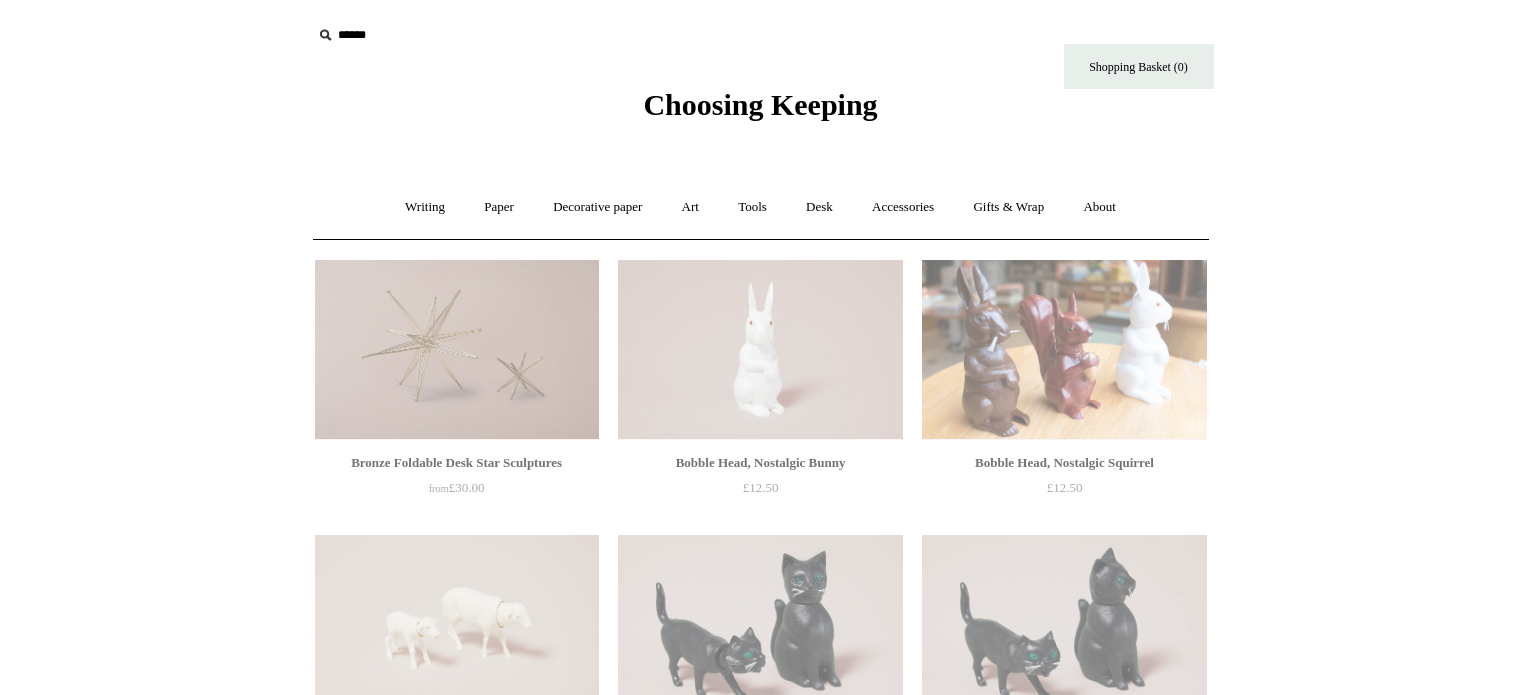 scroll, scrollTop: 0, scrollLeft: 0, axis: both 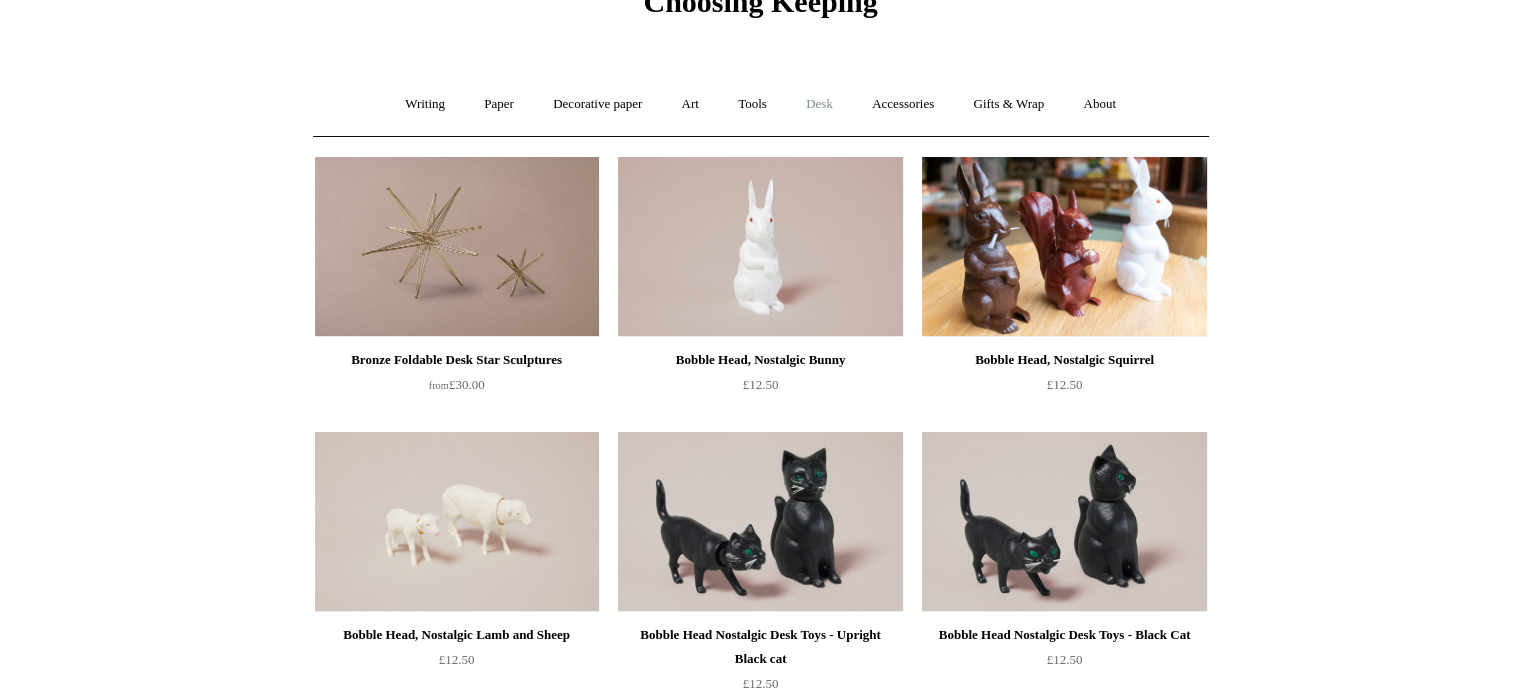 click on "Desk +" at bounding box center (819, 104) 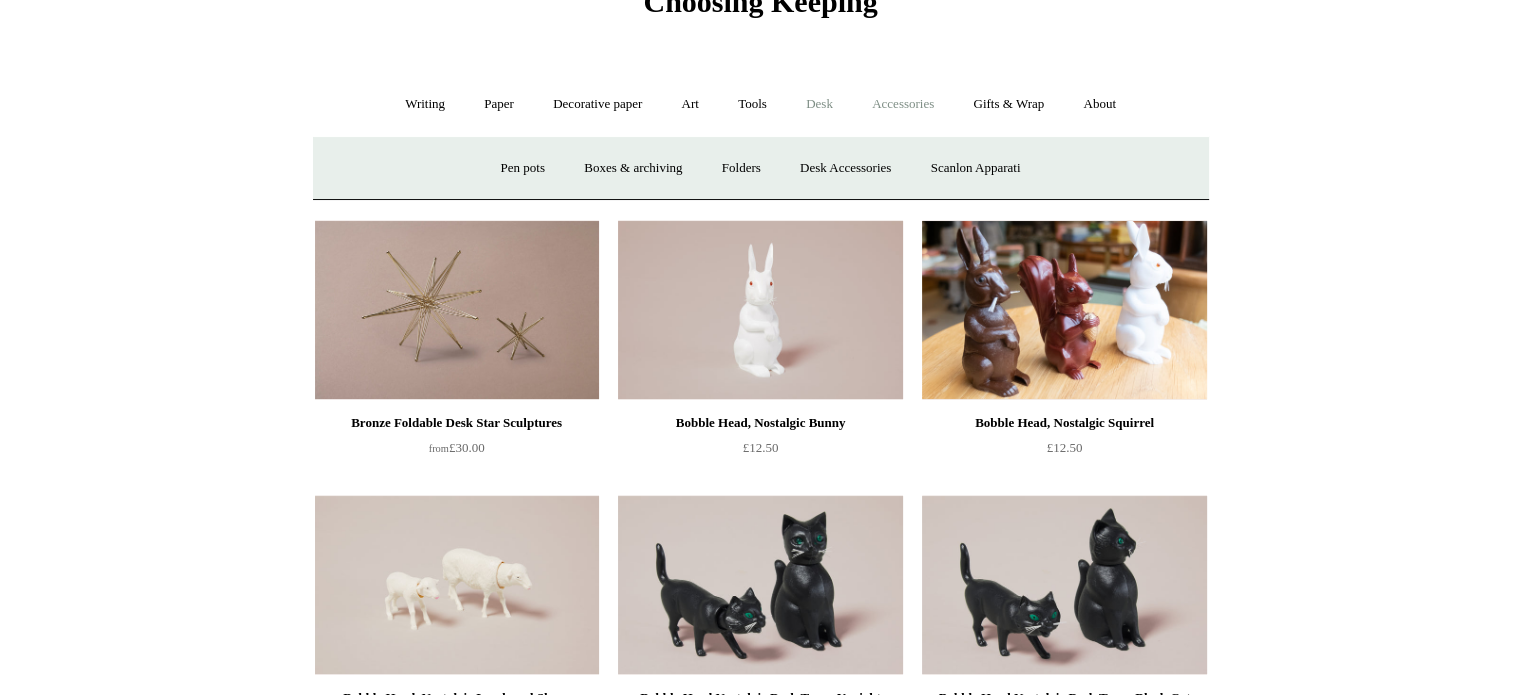 click on "Accessories +" at bounding box center (903, 104) 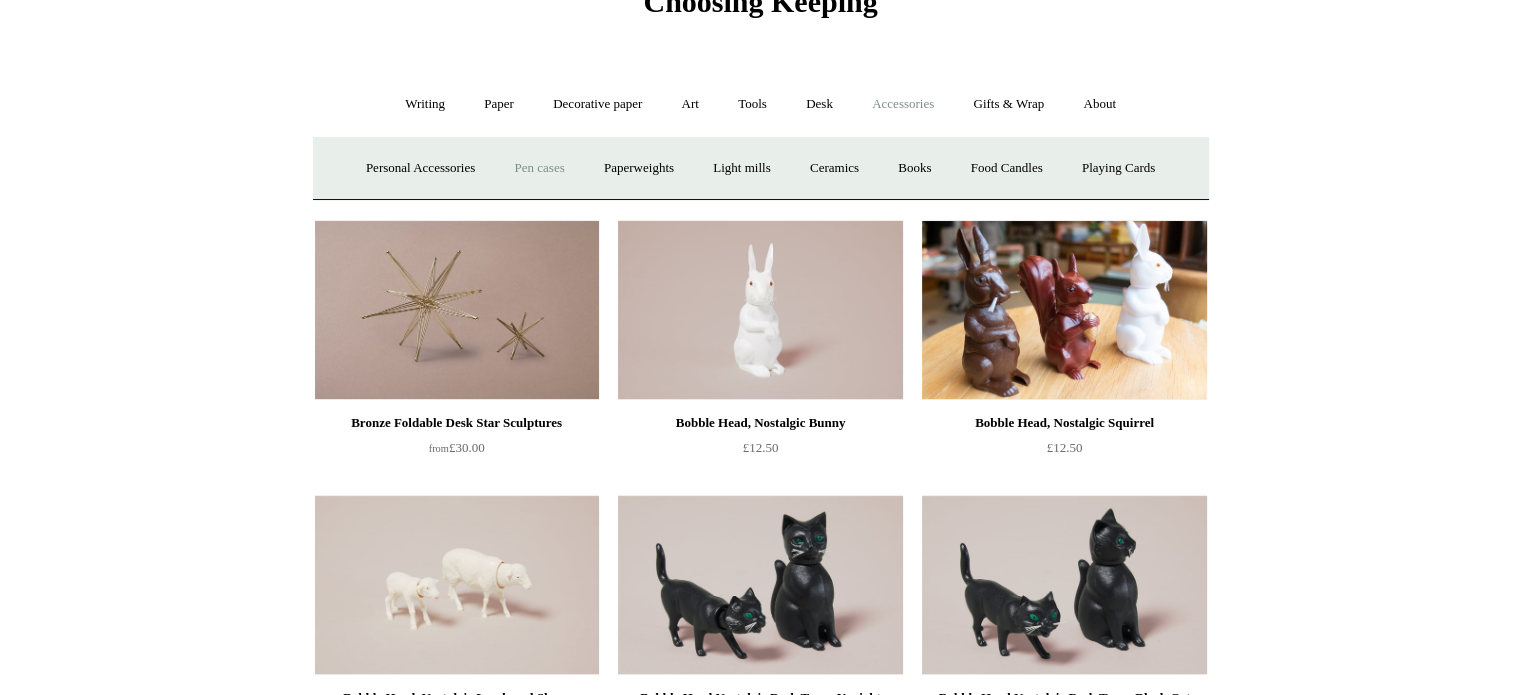 click on "Pen cases" at bounding box center [539, 168] 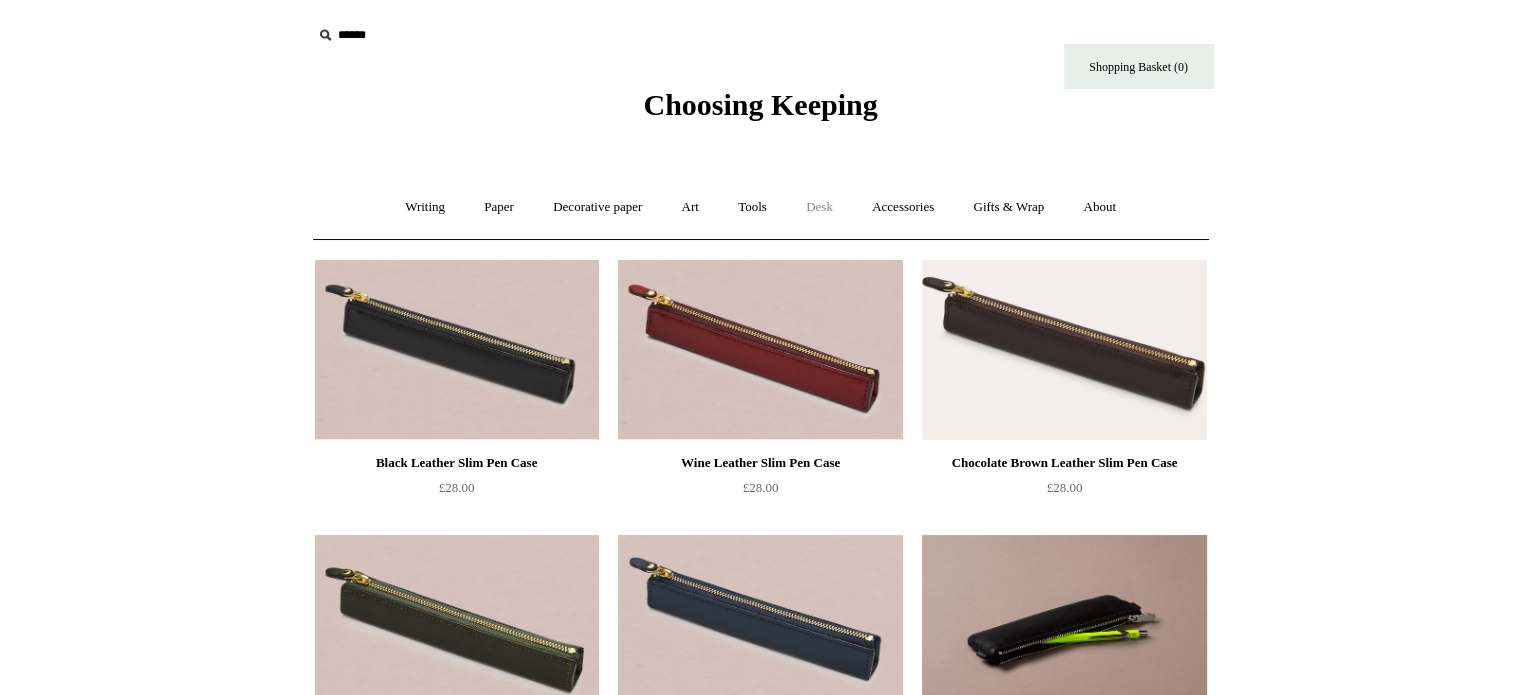 scroll, scrollTop: 0, scrollLeft: 0, axis: both 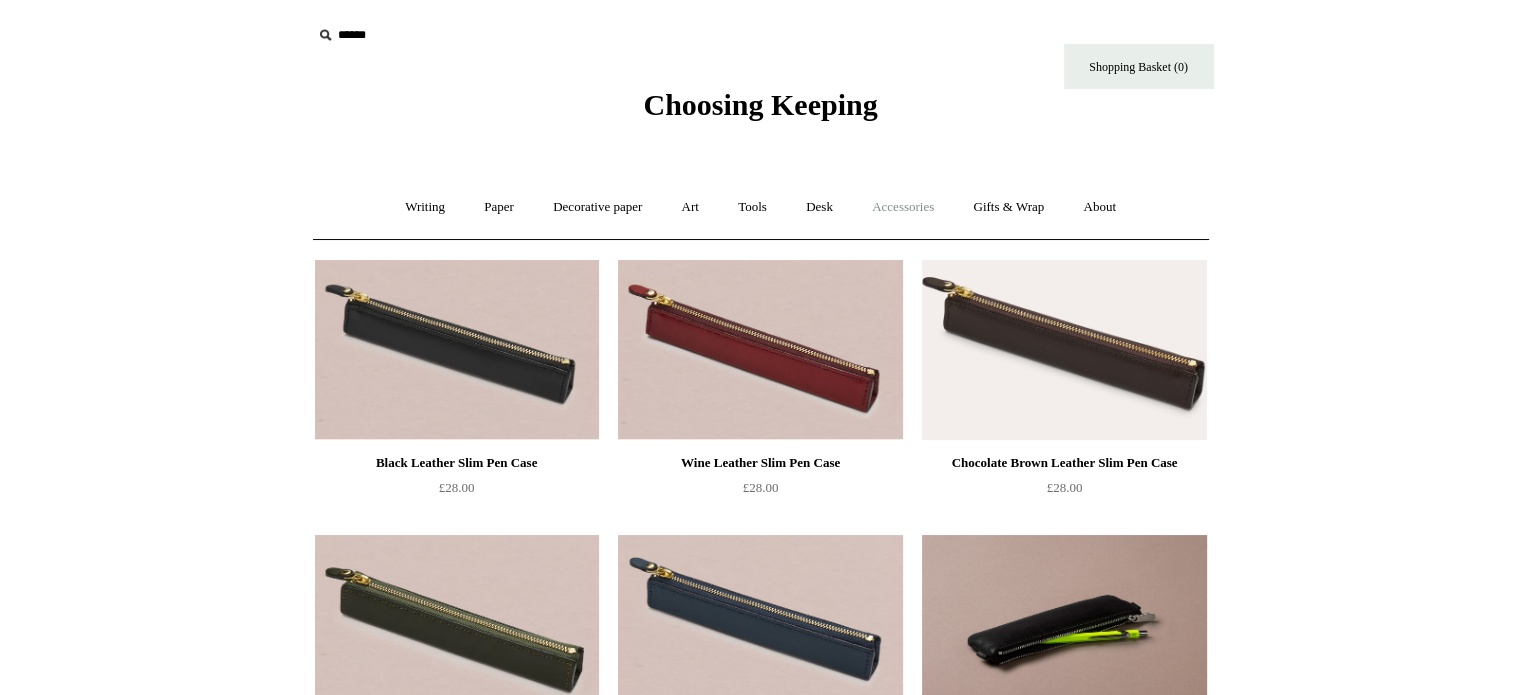 click on "Accessories +" at bounding box center [903, 207] 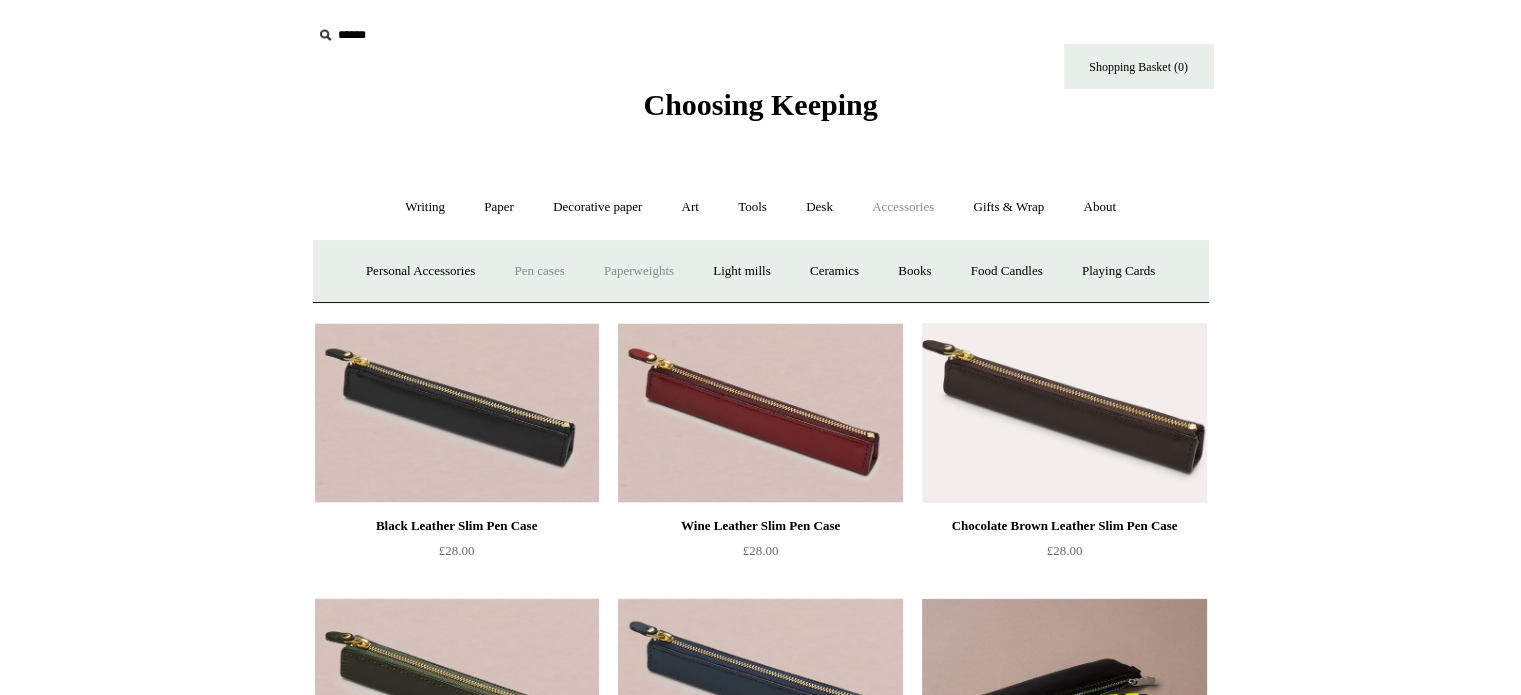 click on "Paperweights +" at bounding box center (639, 271) 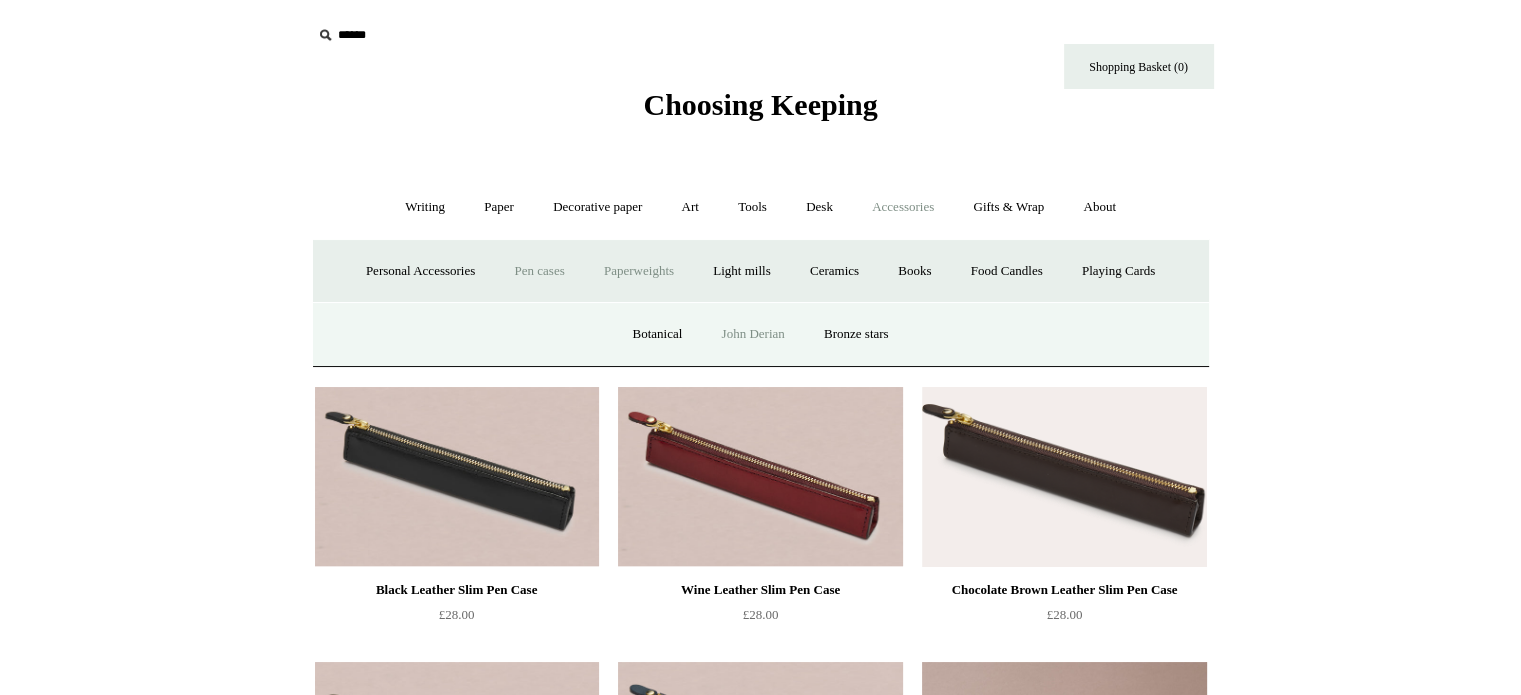 click on "John Derian" at bounding box center (753, 334) 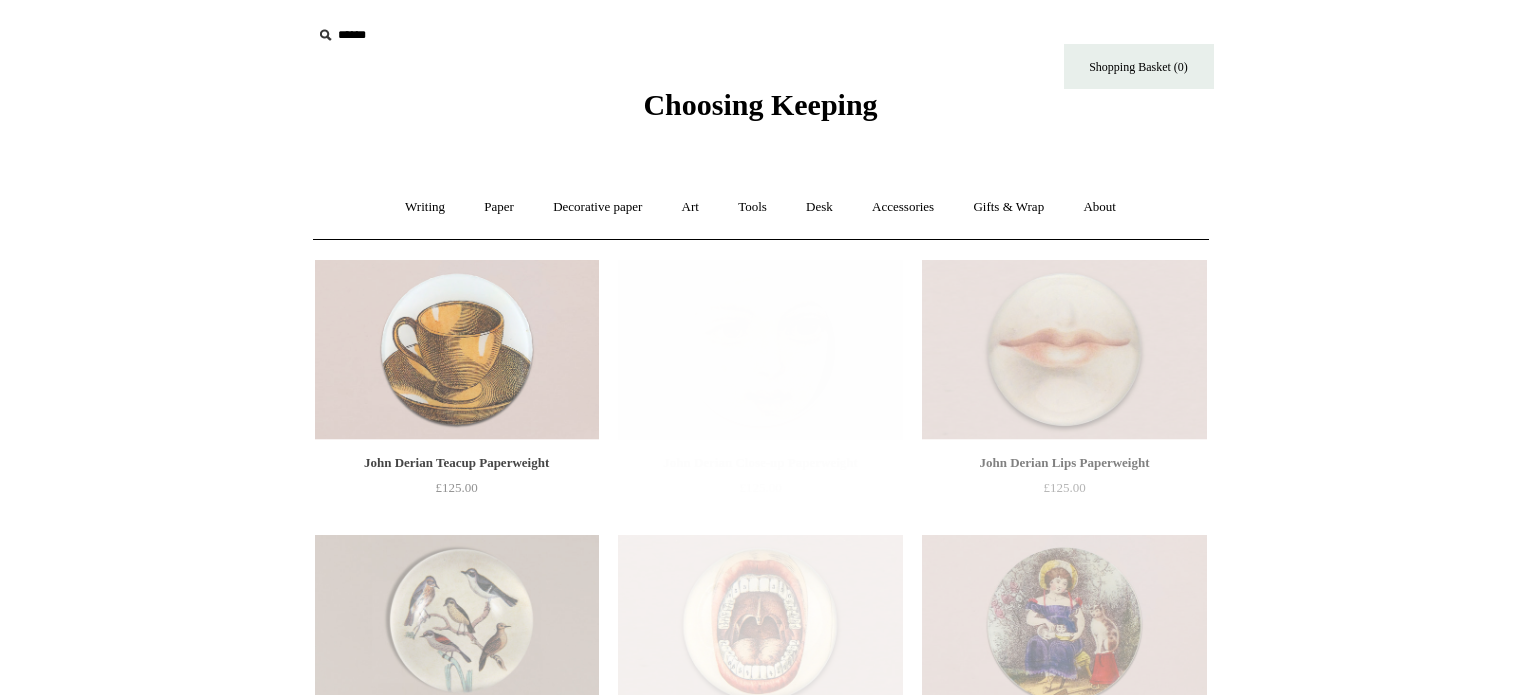 scroll, scrollTop: 0, scrollLeft: 0, axis: both 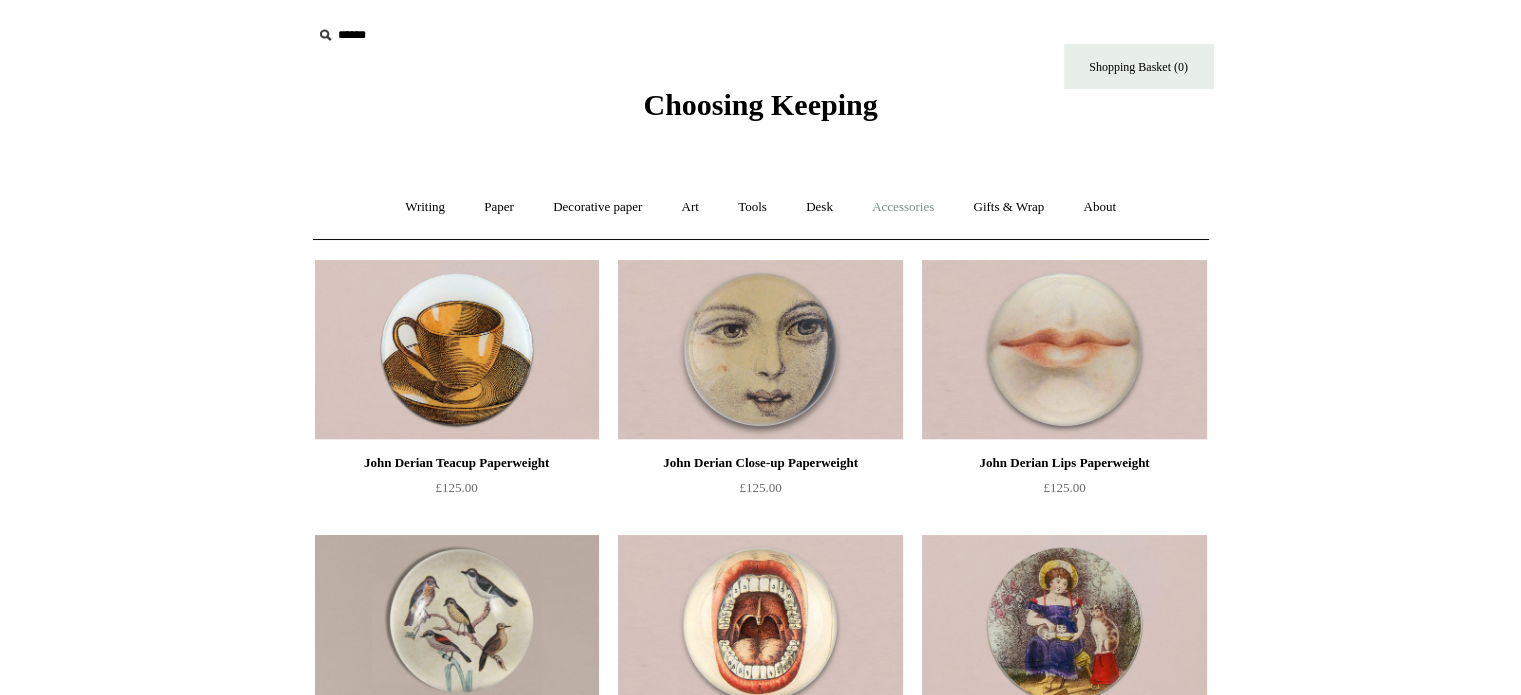 click on "Accessories +" at bounding box center [903, 207] 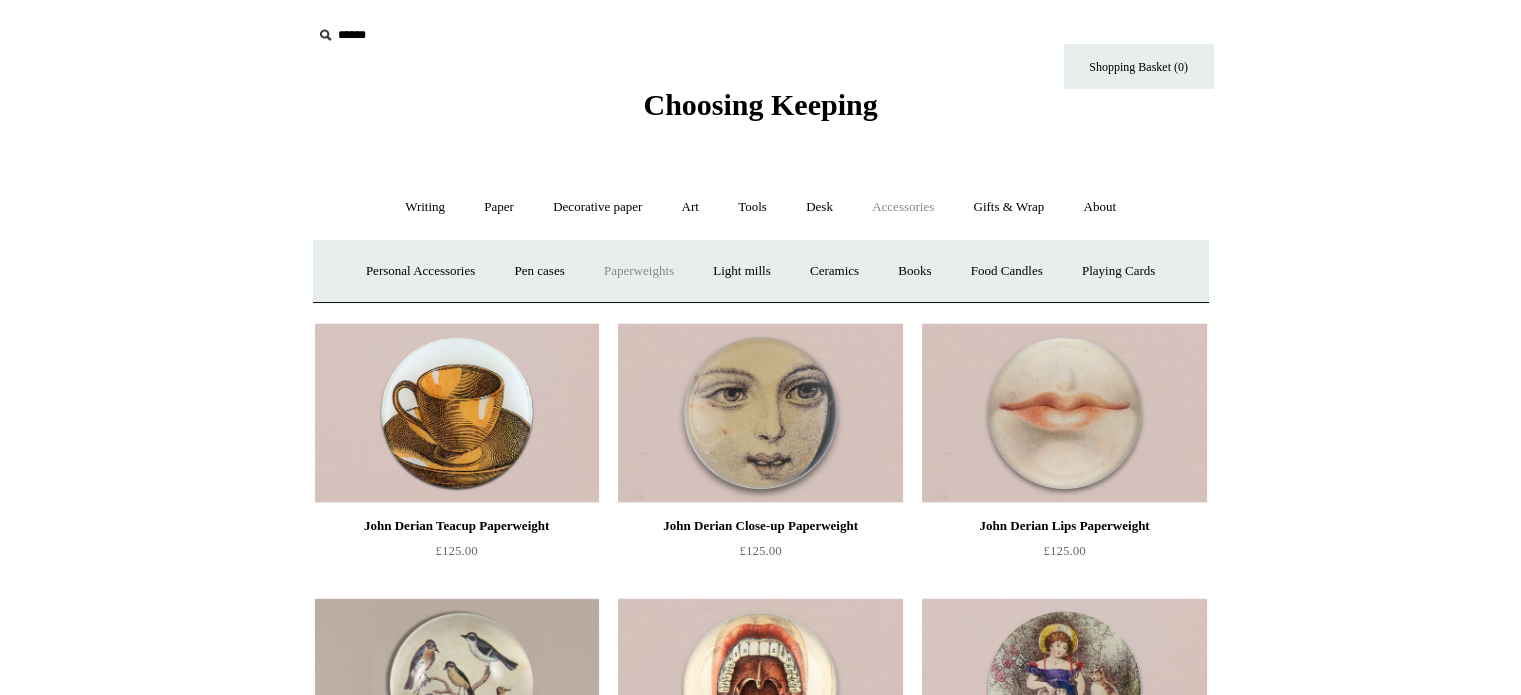 click on "Paperweights +" at bounding box center [639, 271] 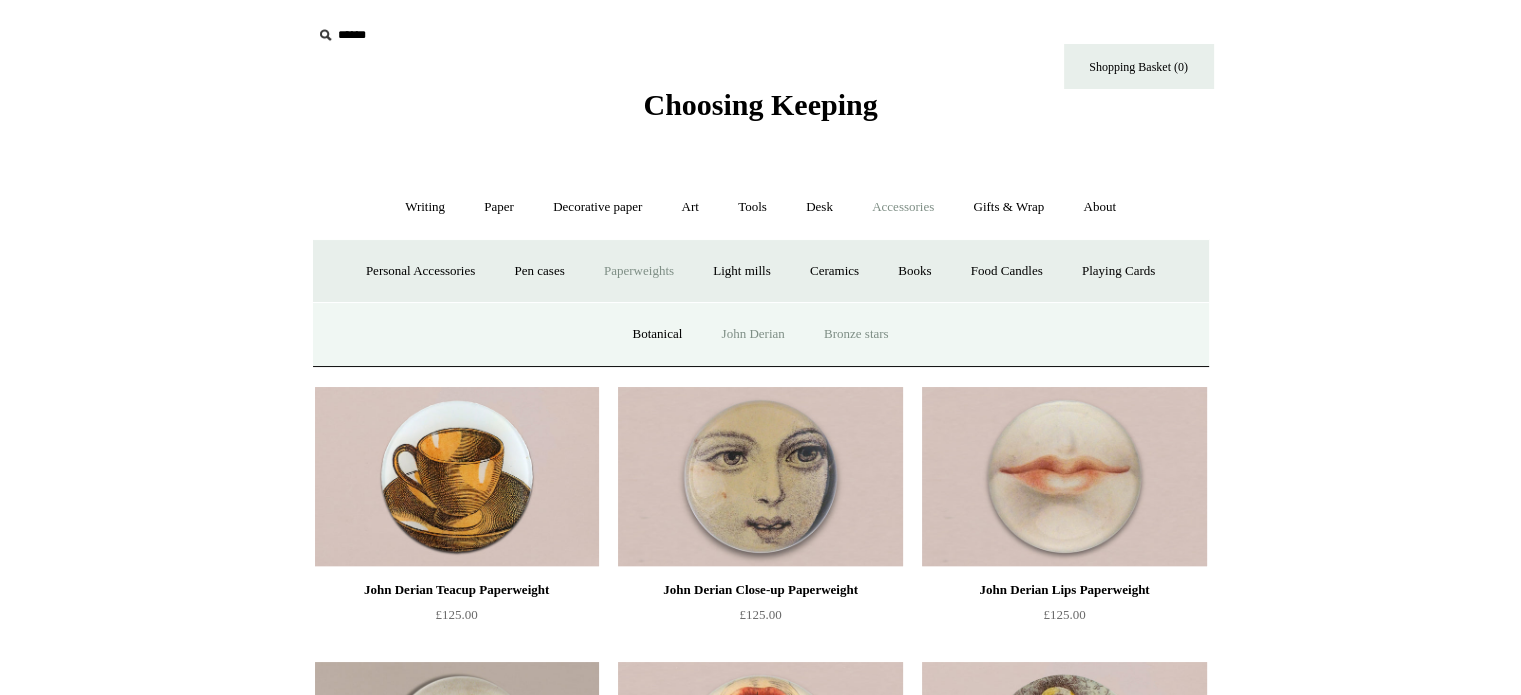 click on "Bronze stars" at bounding box center [856, 334] 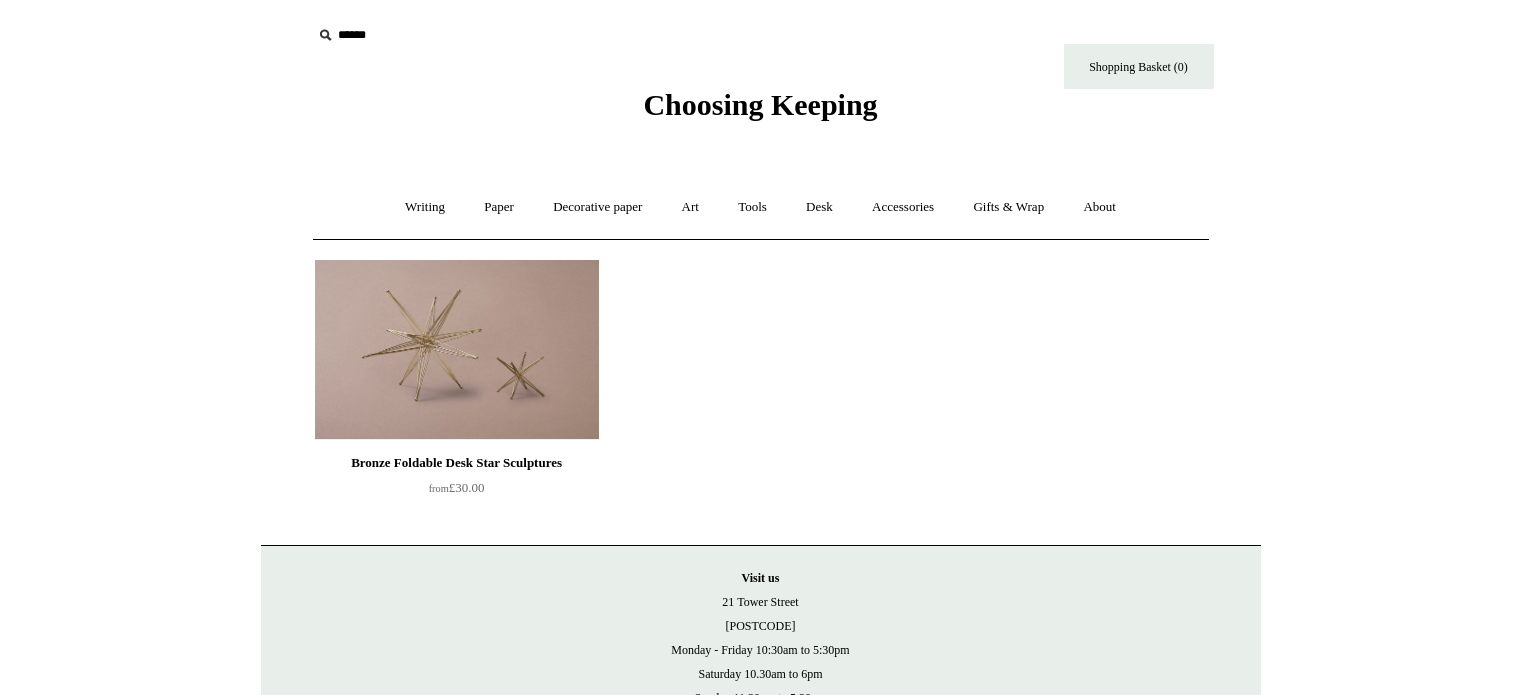 scroll, scrollTop: 0, scrollLeft: 0, axis: both 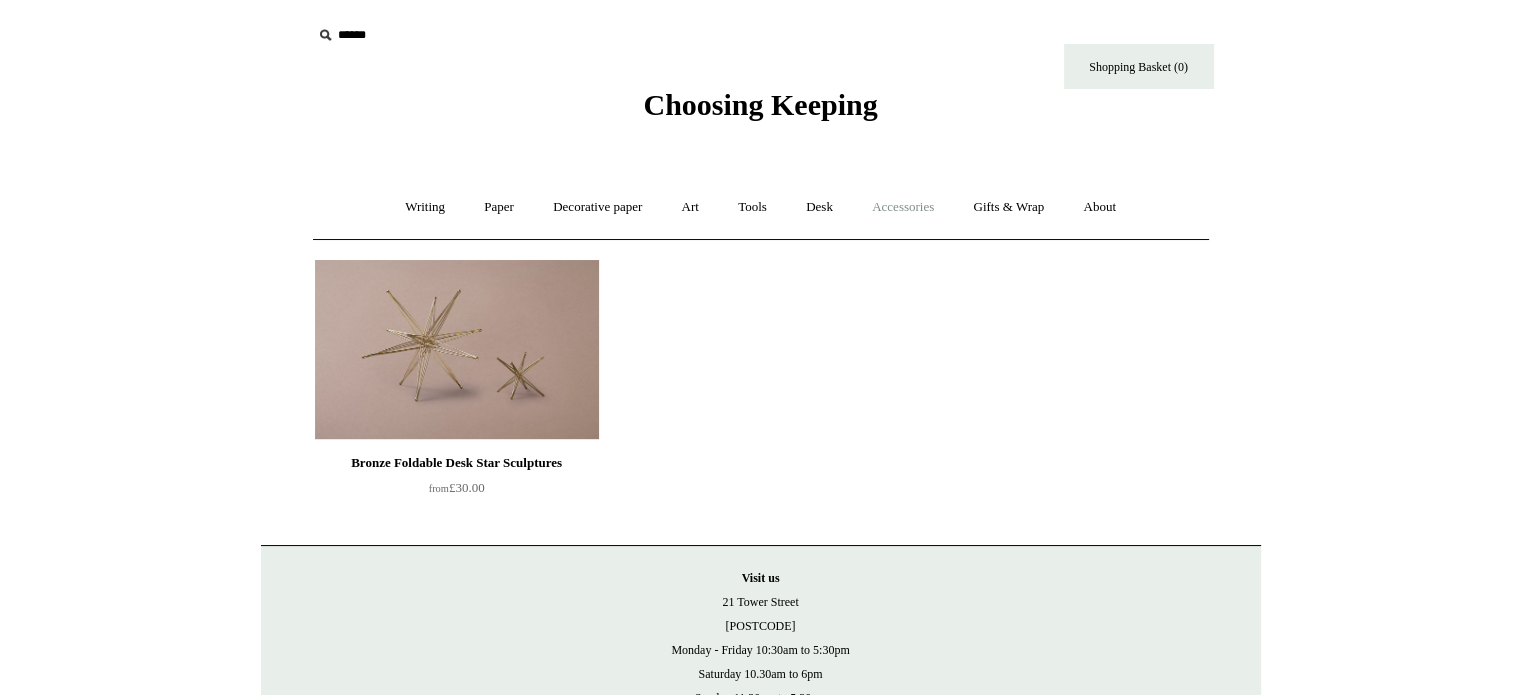 click on "Accessories +" at bounding box center [903, 207] 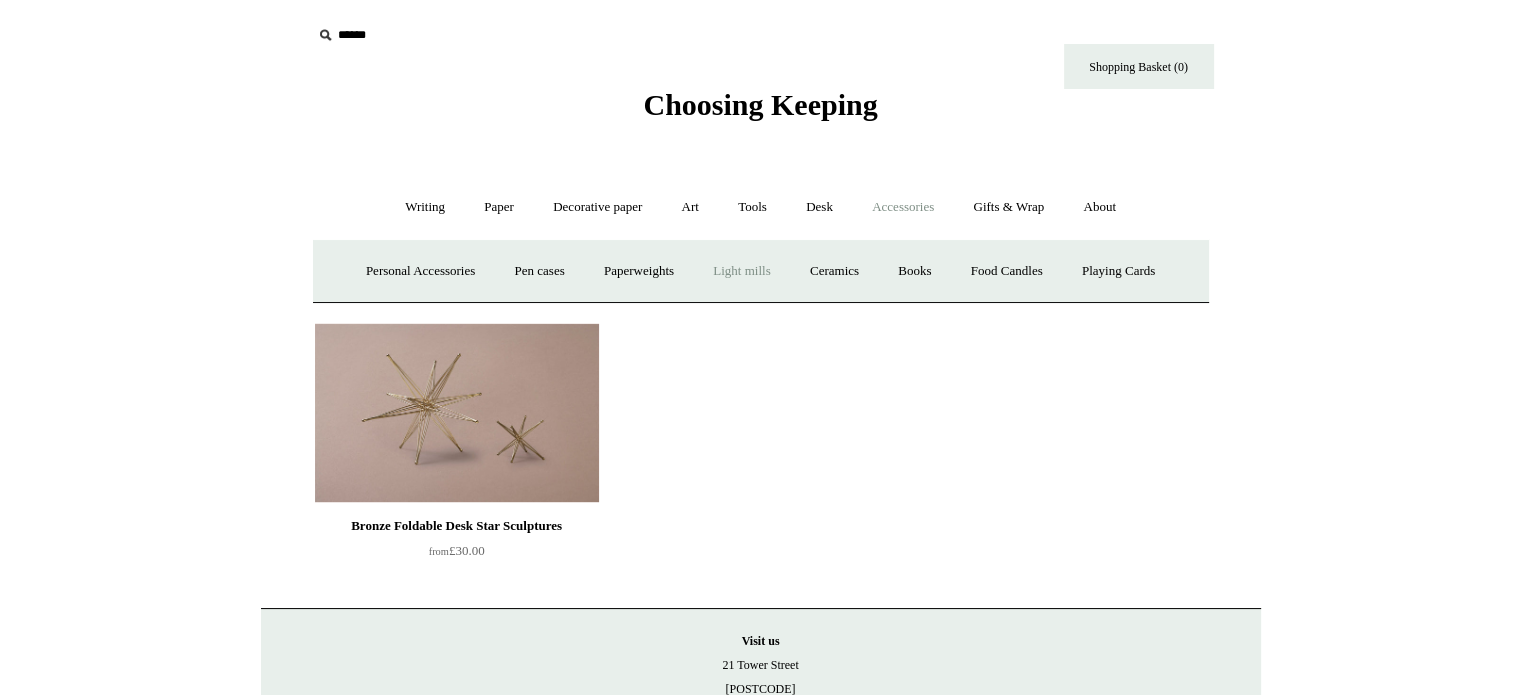 click on "Light mills" at bounding box center [741, 271] 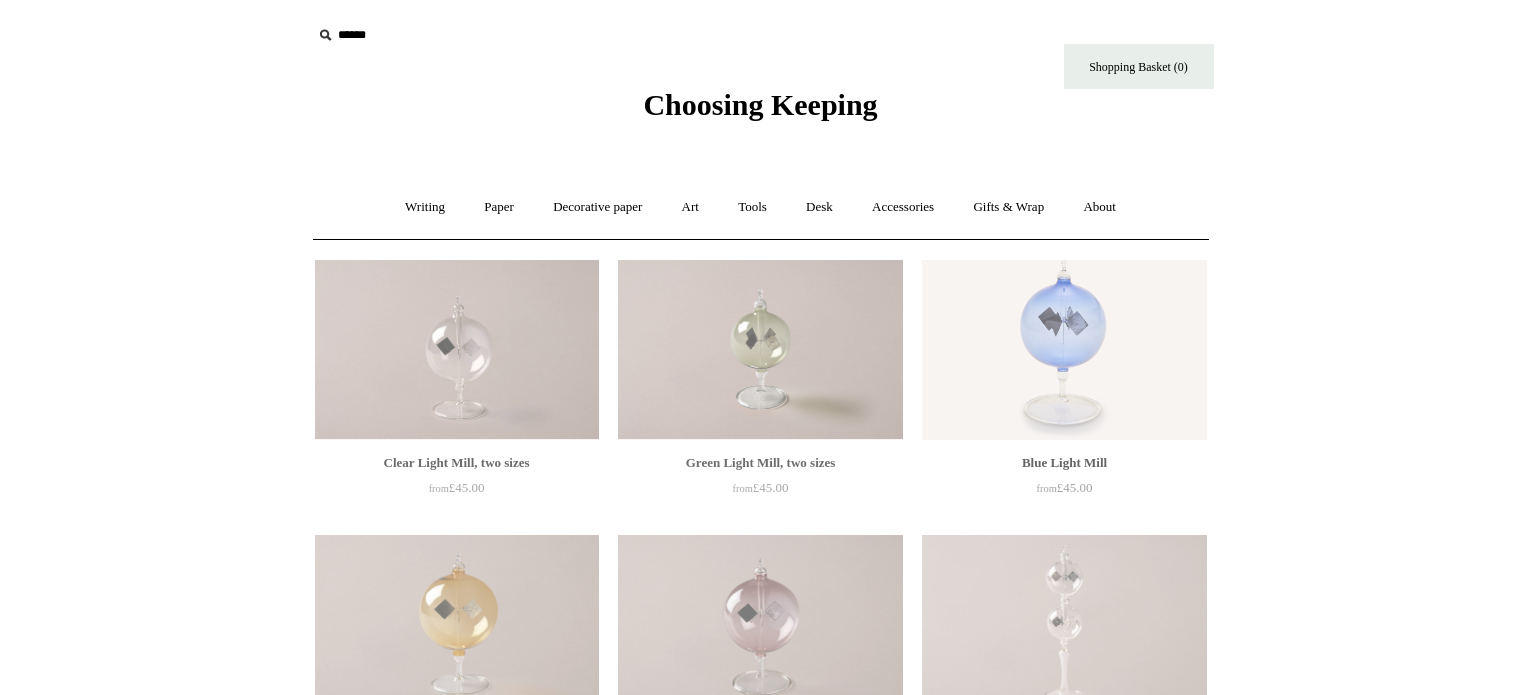 scroll, scrollTop: 0, scrollLeft: 0, axis: both 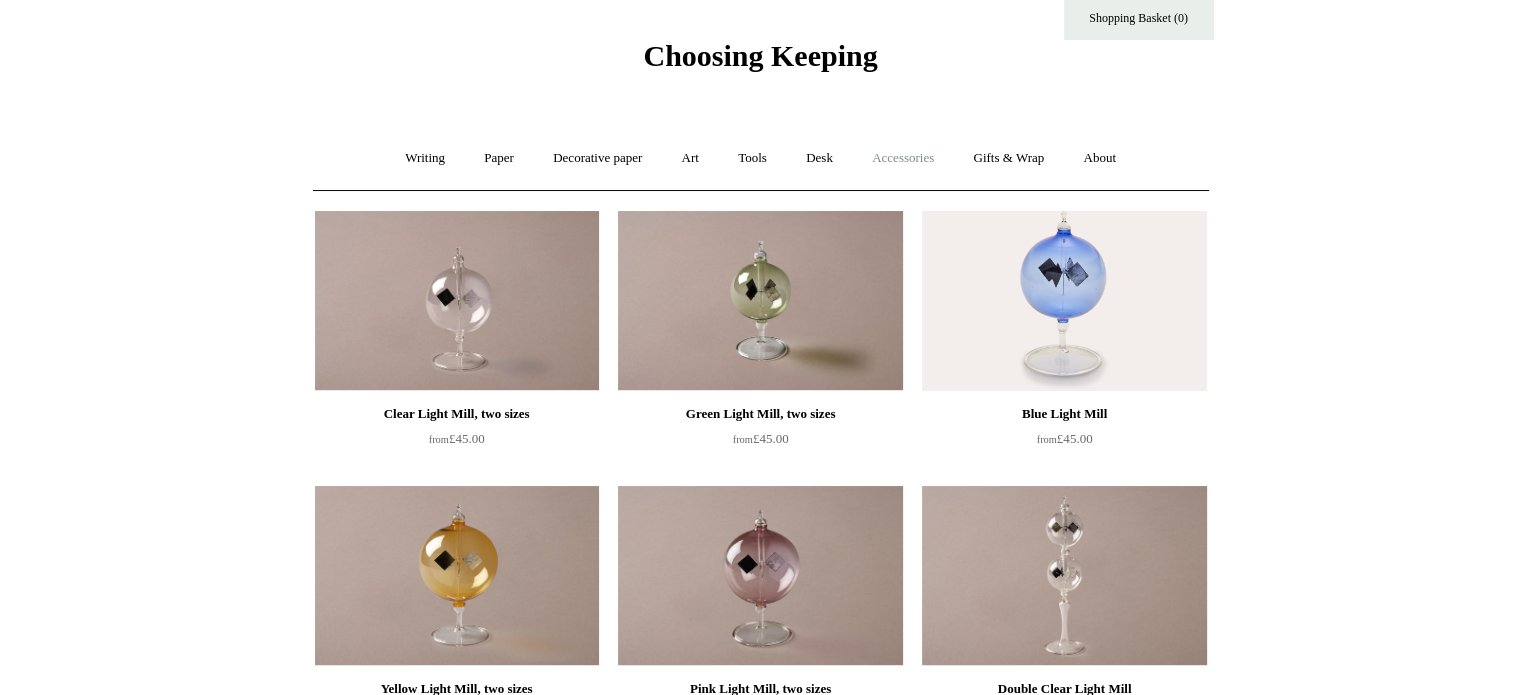 click on "Accessories +" at bounding box center [903, 158] 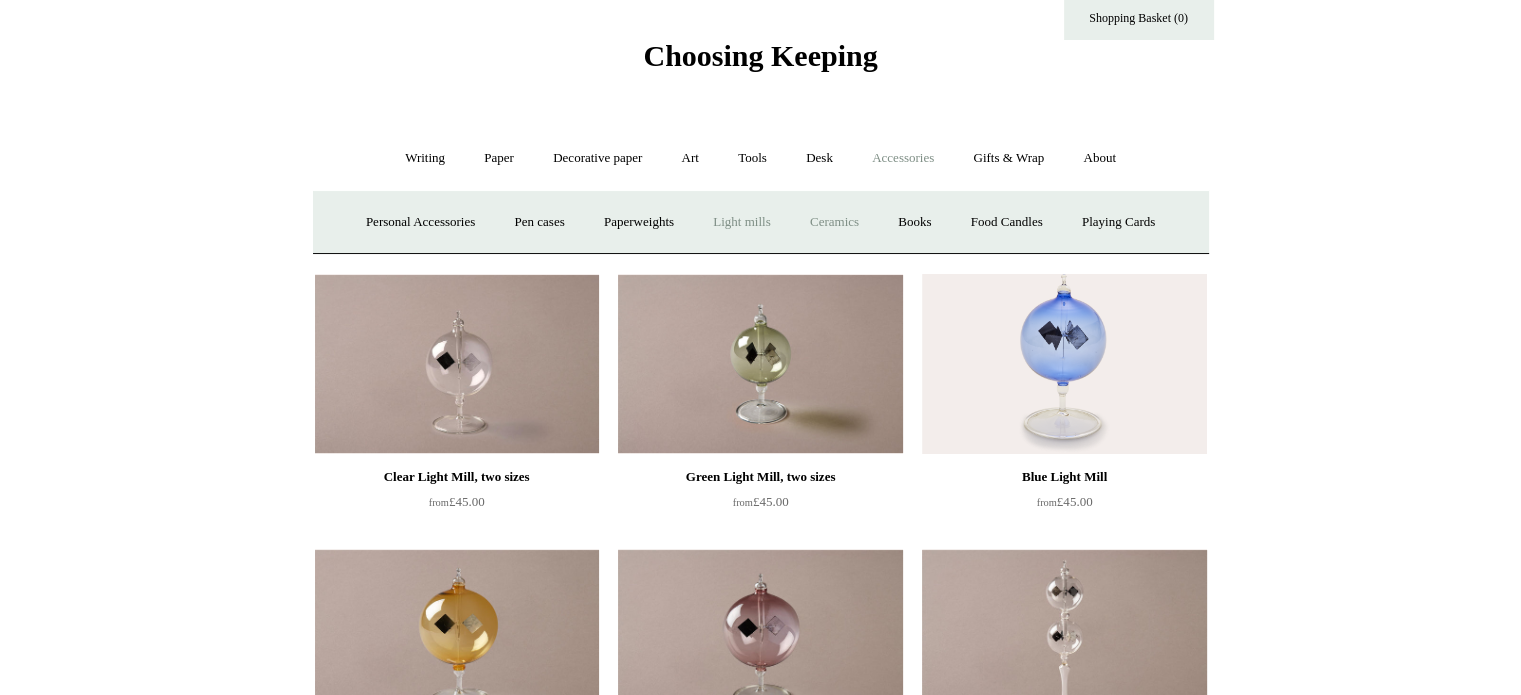 click on "Ceramics  +" at bounding box center [834, 222] 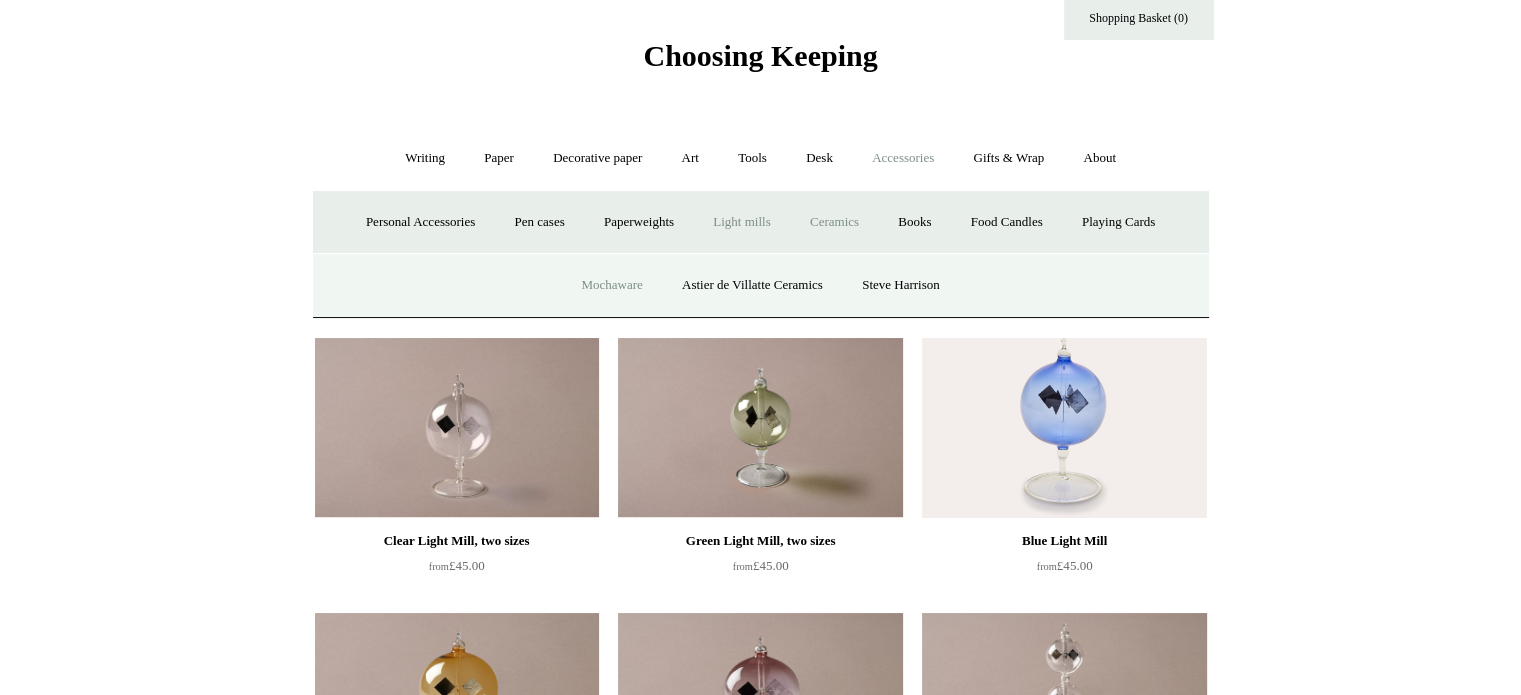 click on "Mochaware" at bounding box center (611, 285) 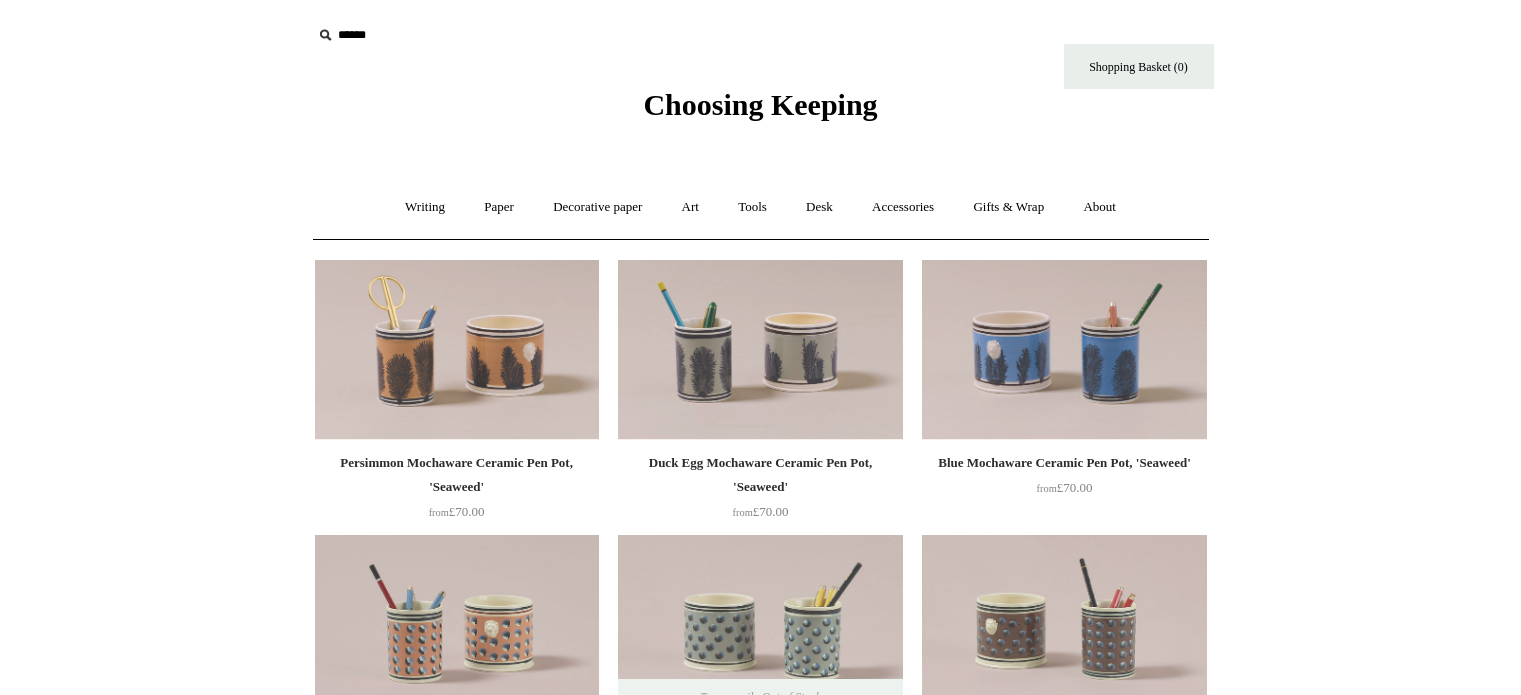 scroll, scrollTop: 0, scrollLeft: 0, axis: both 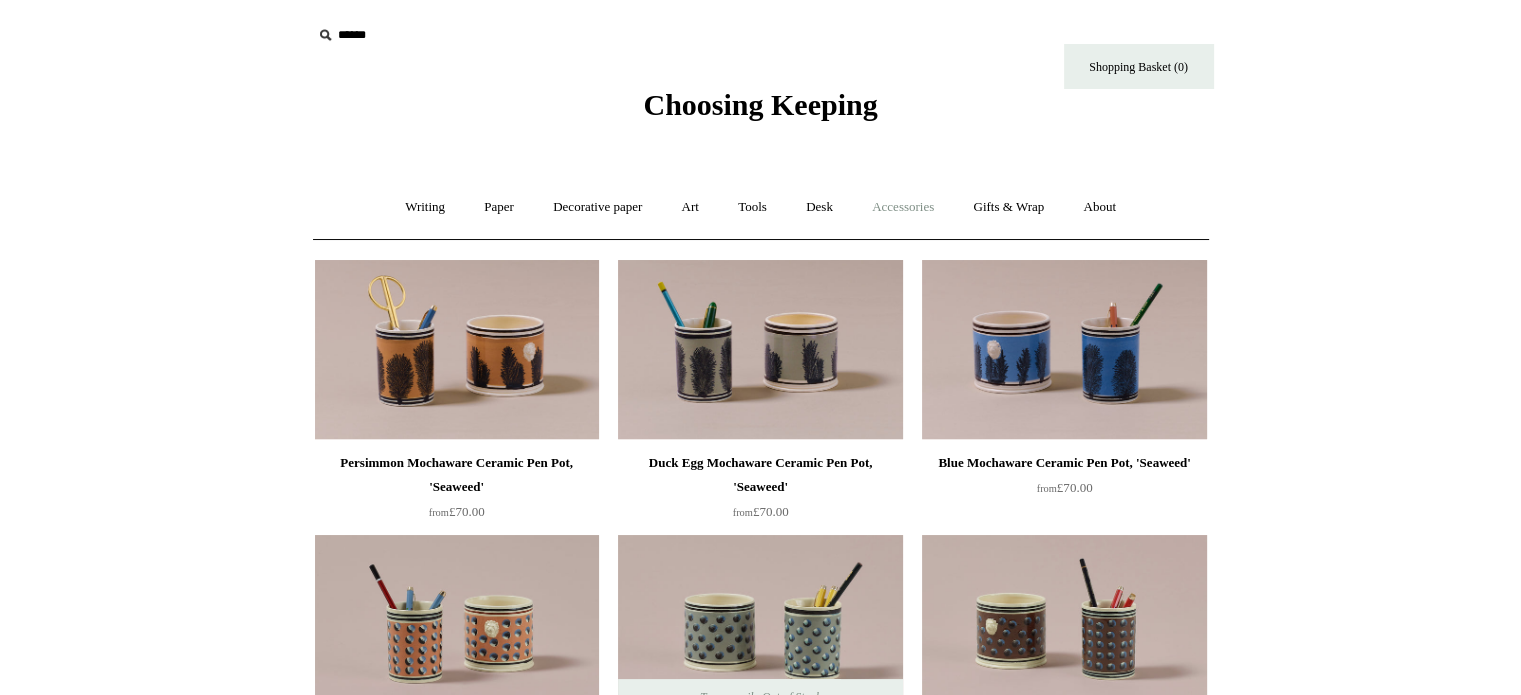 click on "Accessories +" at bounding box center (903, 207) 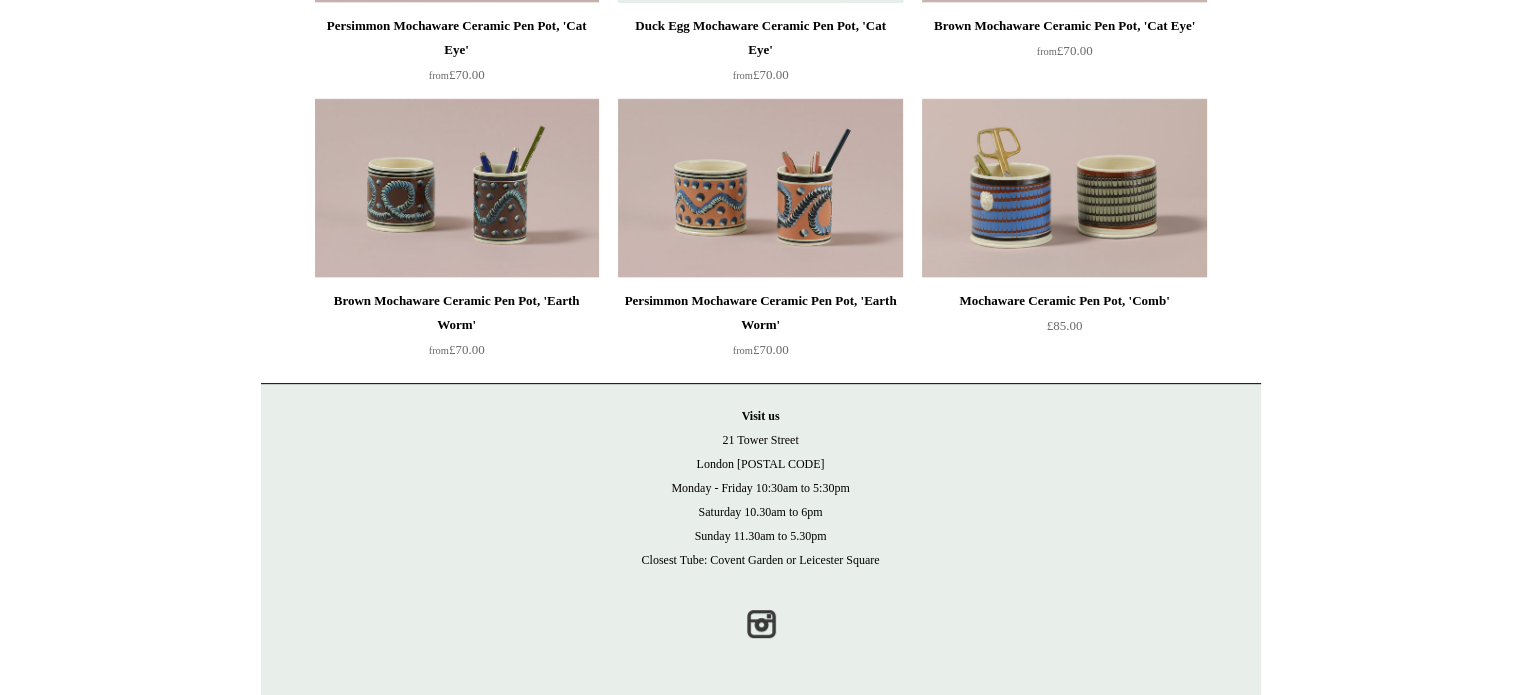 scroll, scrollTop: 0, scrollLeft: 0, axis: both 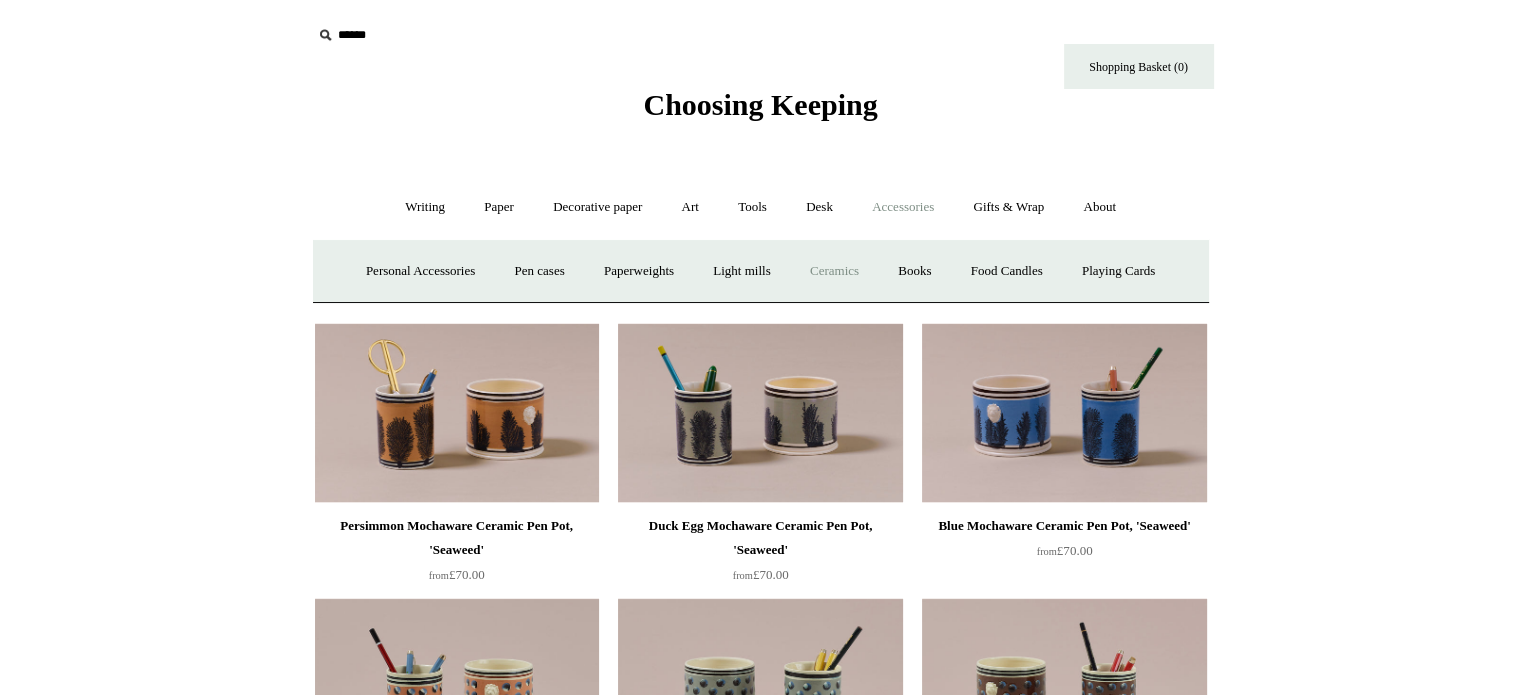 click on "Ceramics  +" at bounding box center (834, 271) 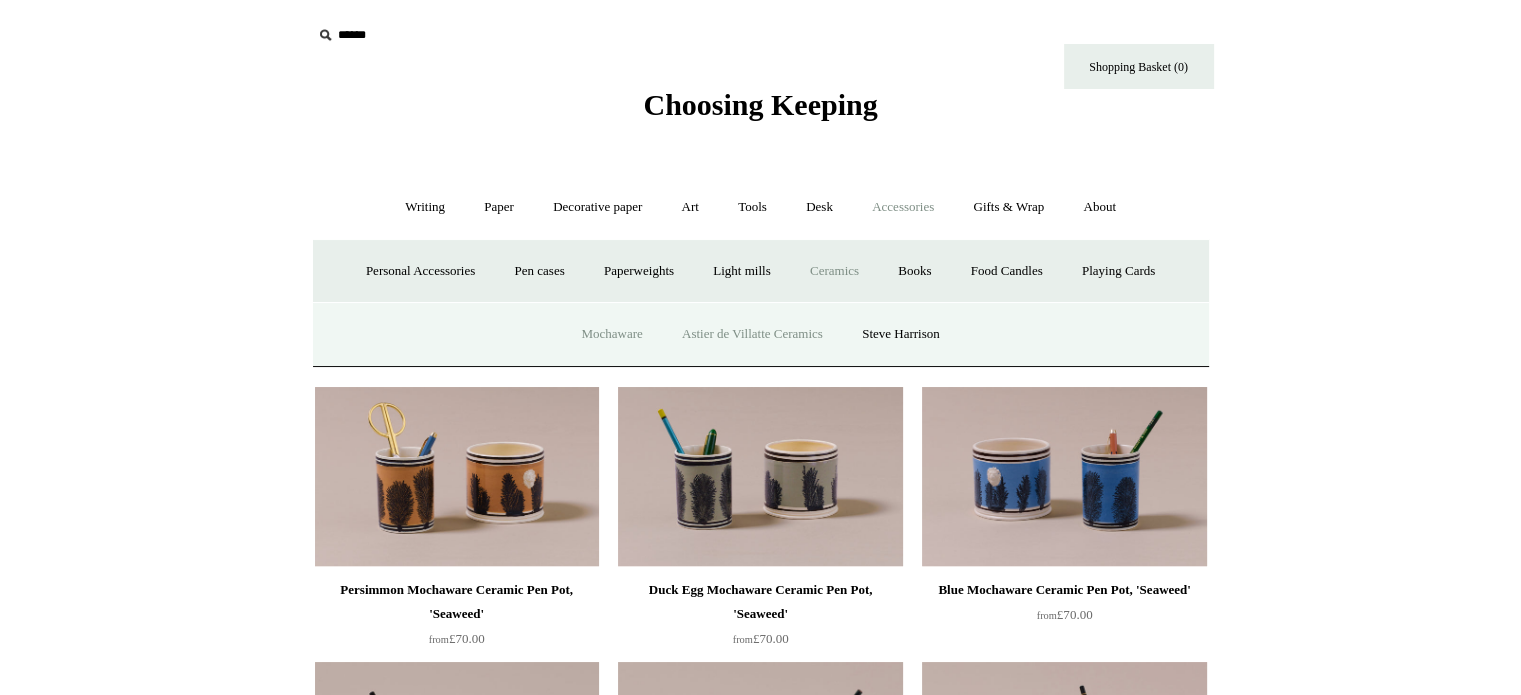 click on "Astier de Villatte Ceramics" at bounding box center (752, 334) 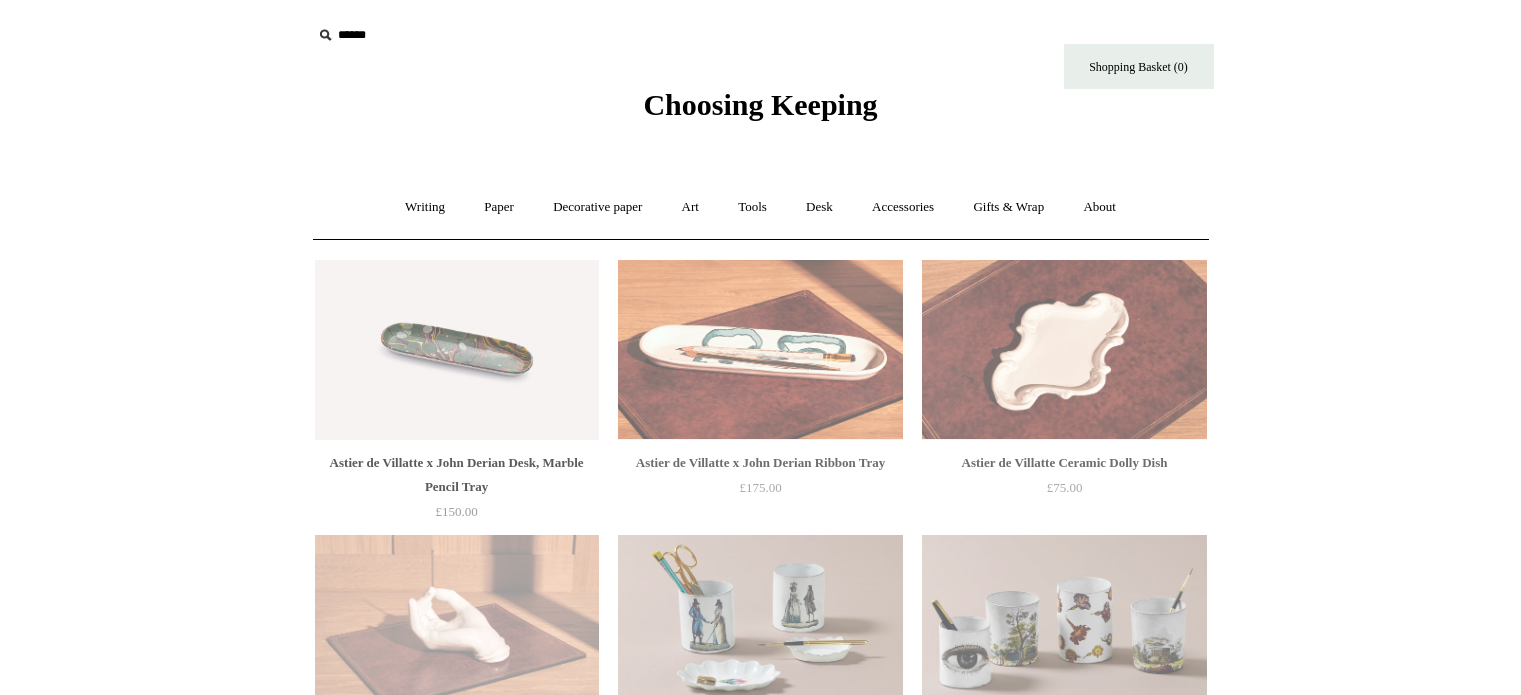 scroll, scrollTop: 0, scrollLeft: 0, axis: both 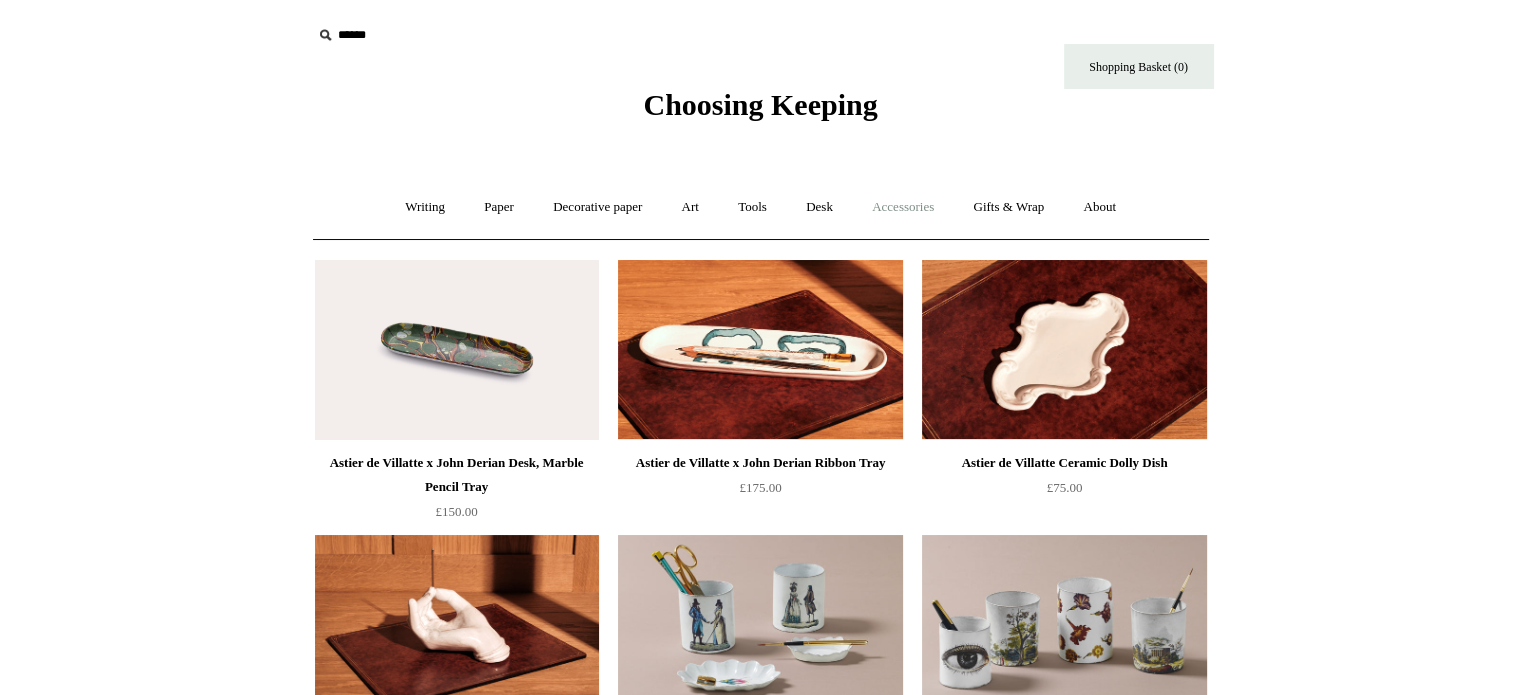 click on "Accessories +" at bounding box center [903, 207] 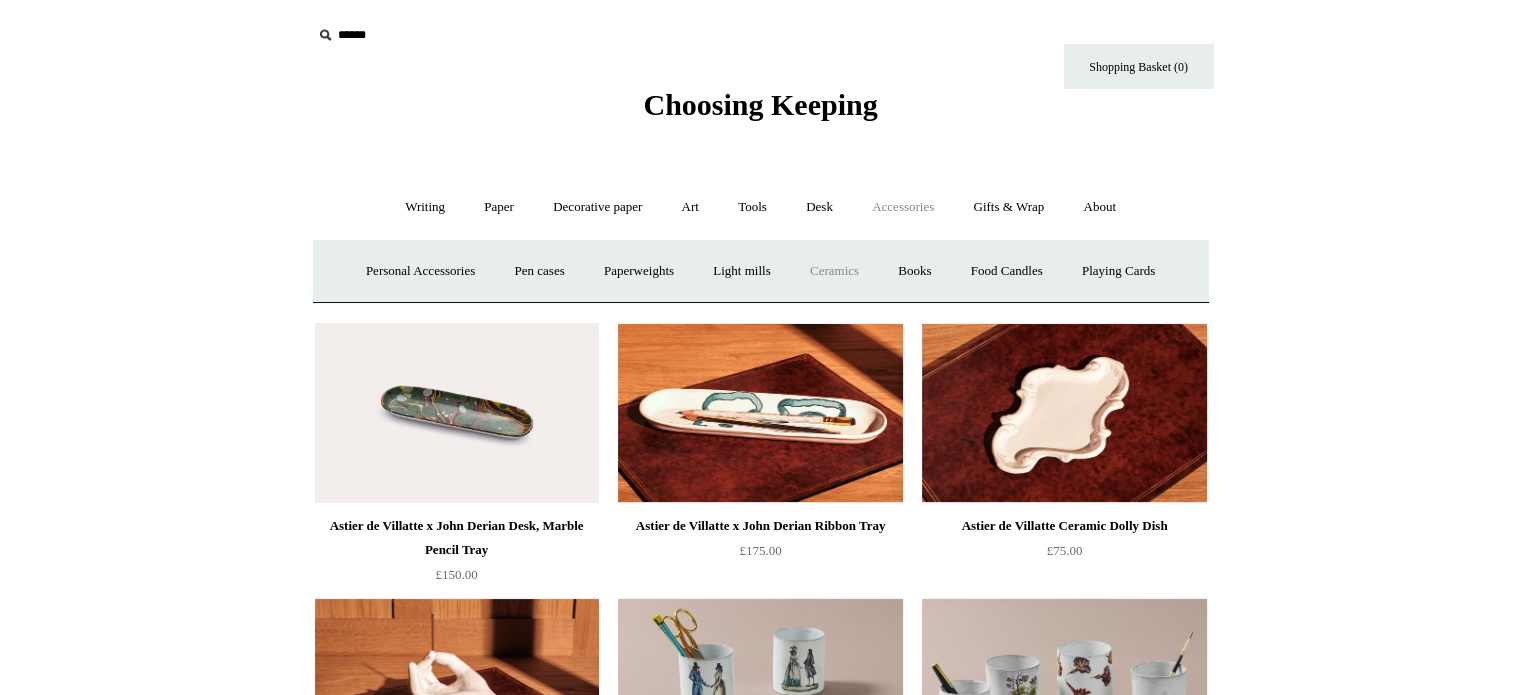 click on "Ceramics  +" at bounding box center [834, 271] 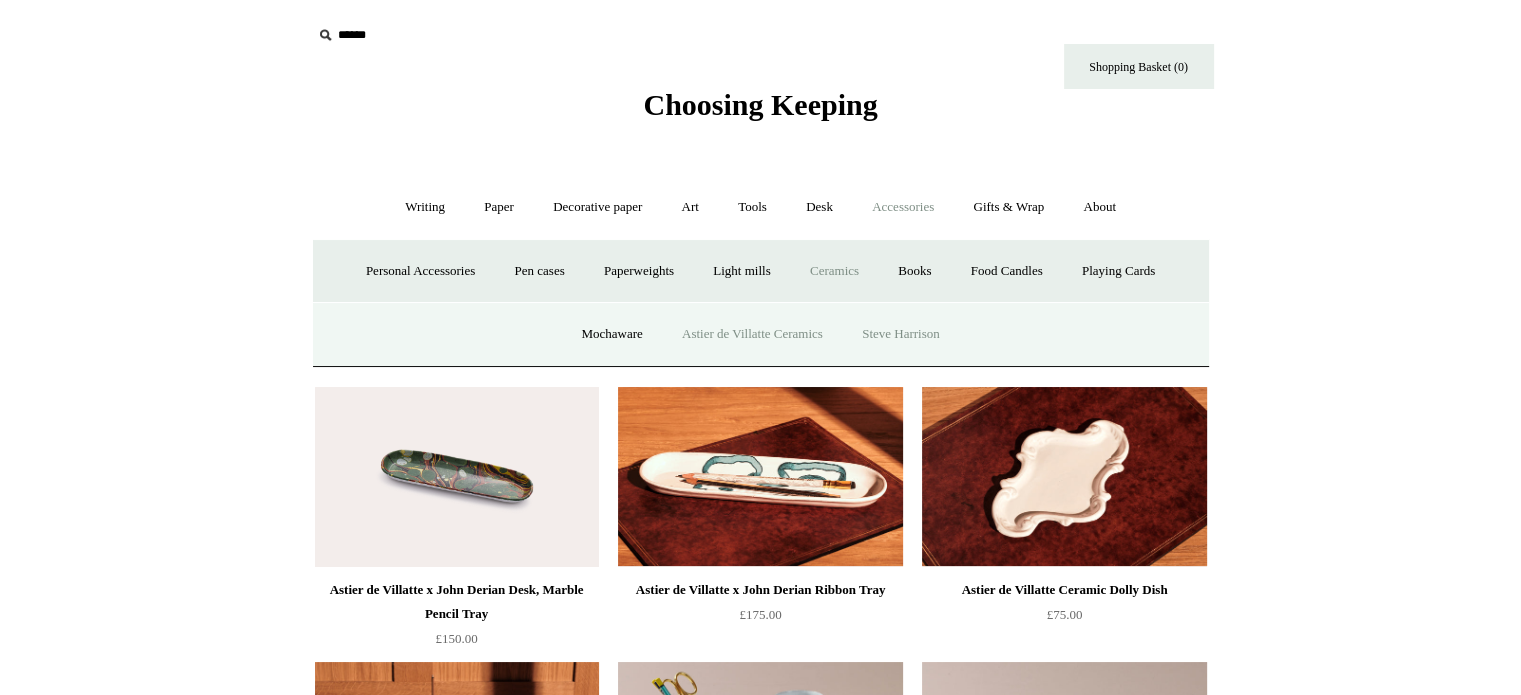 click on "Steve Harrison" at bounding box center (901, 334) 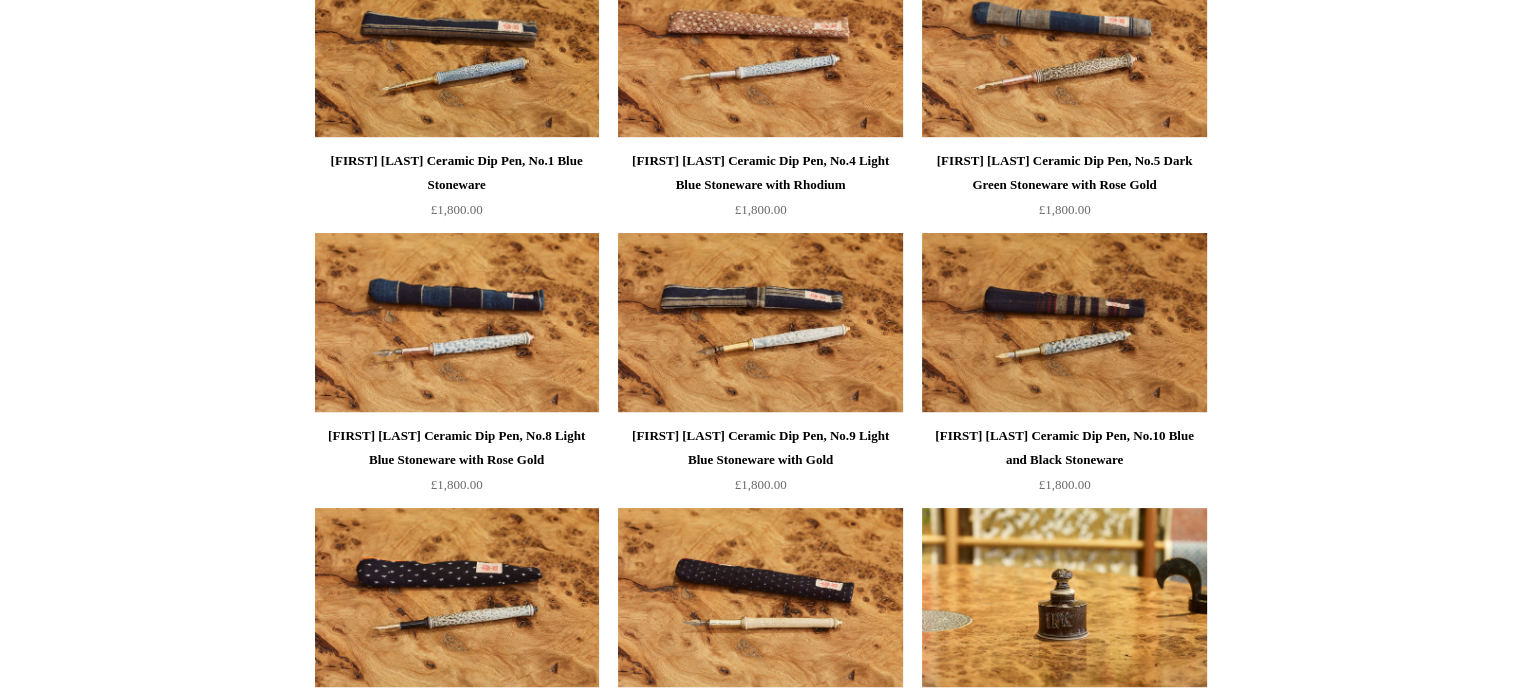 scroll, scrollTop: 0, scrollLeft: 0, axis: both 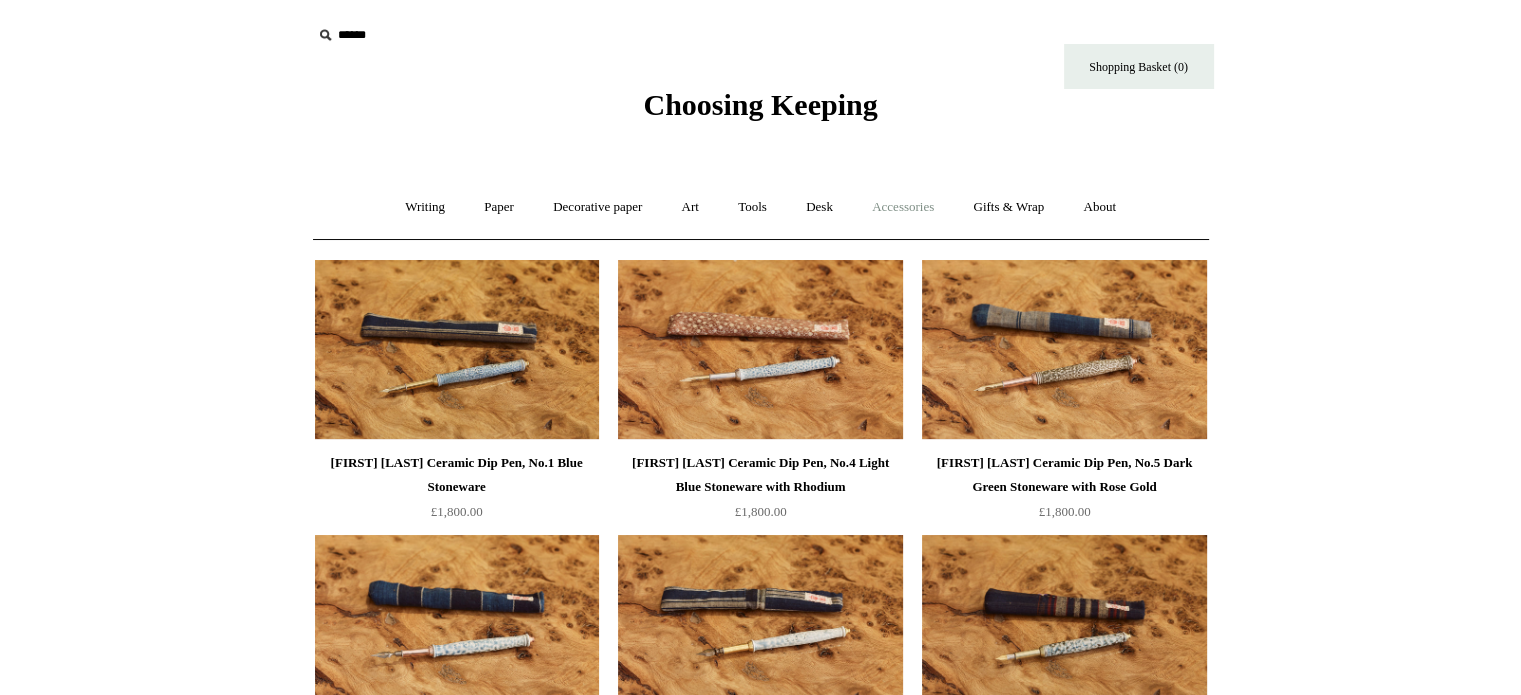 click on "Accessories +" at bounding box center [903, 207] 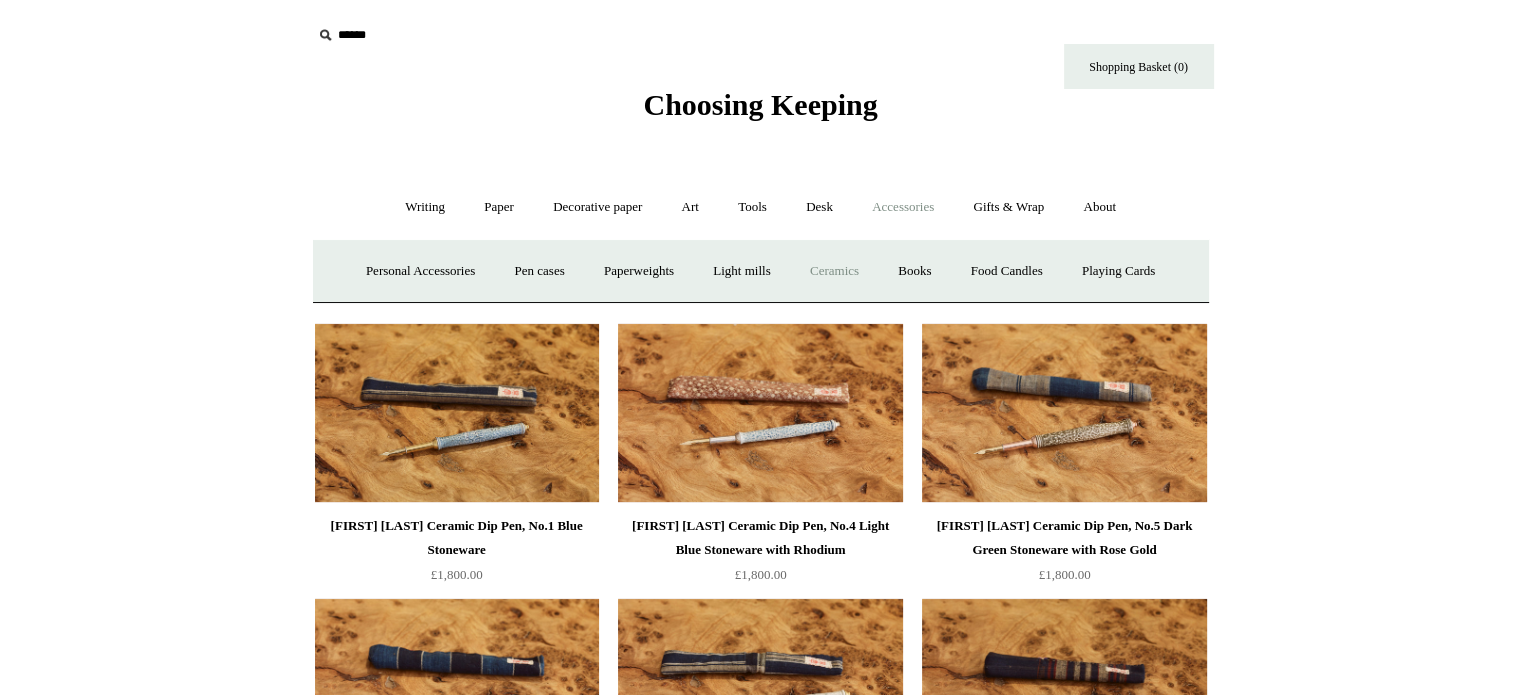 click on "Ceramics  +" at bounding box center (834, 271) 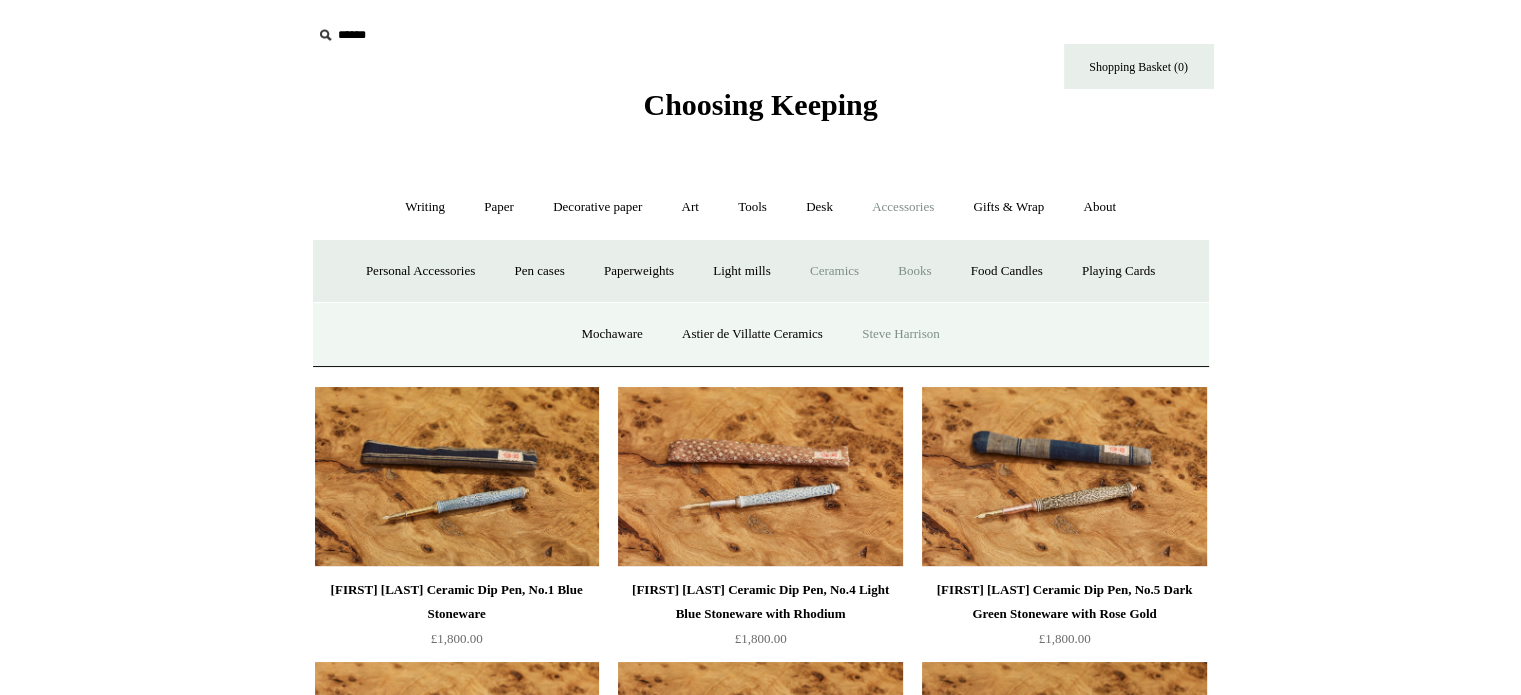 click on "Books" at bounding box center (914, 271) 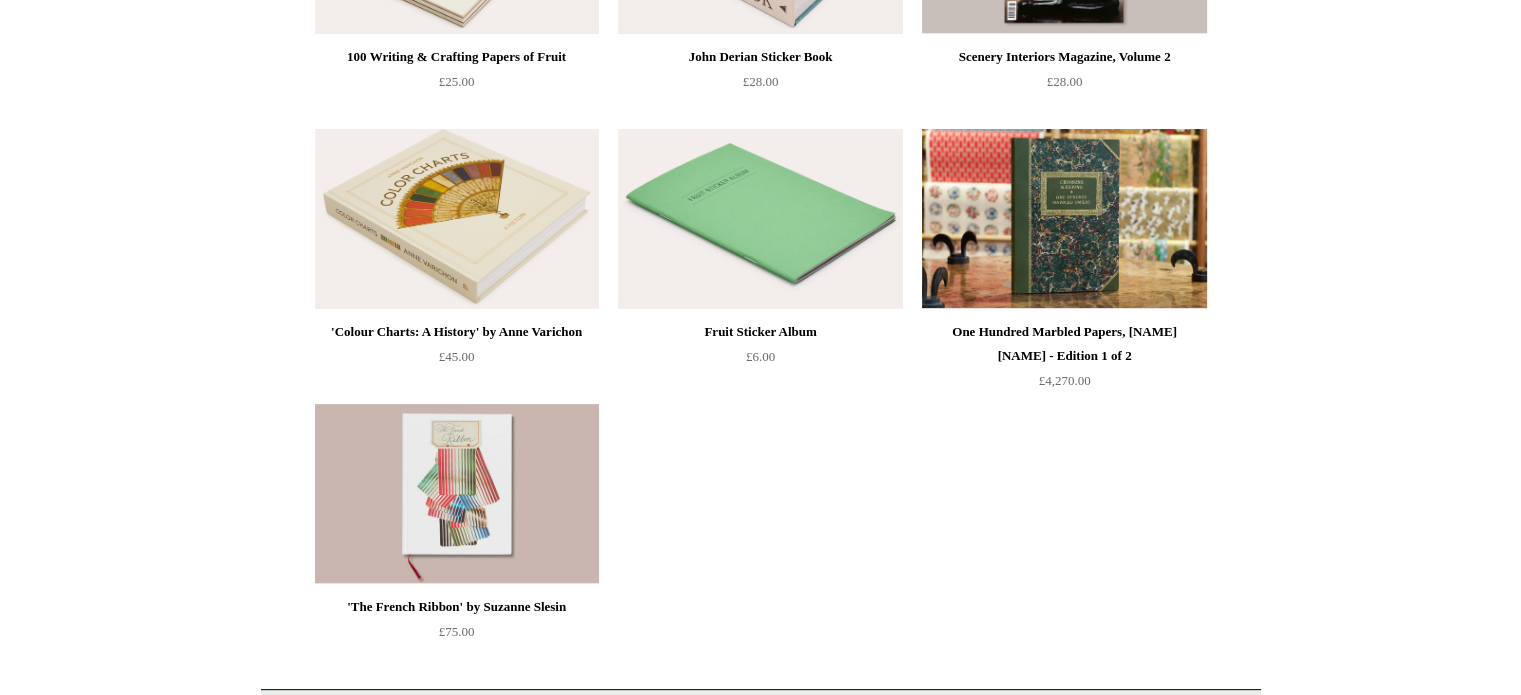 scroll, scrollTop: 0, scrollLeft: 0, axis: both 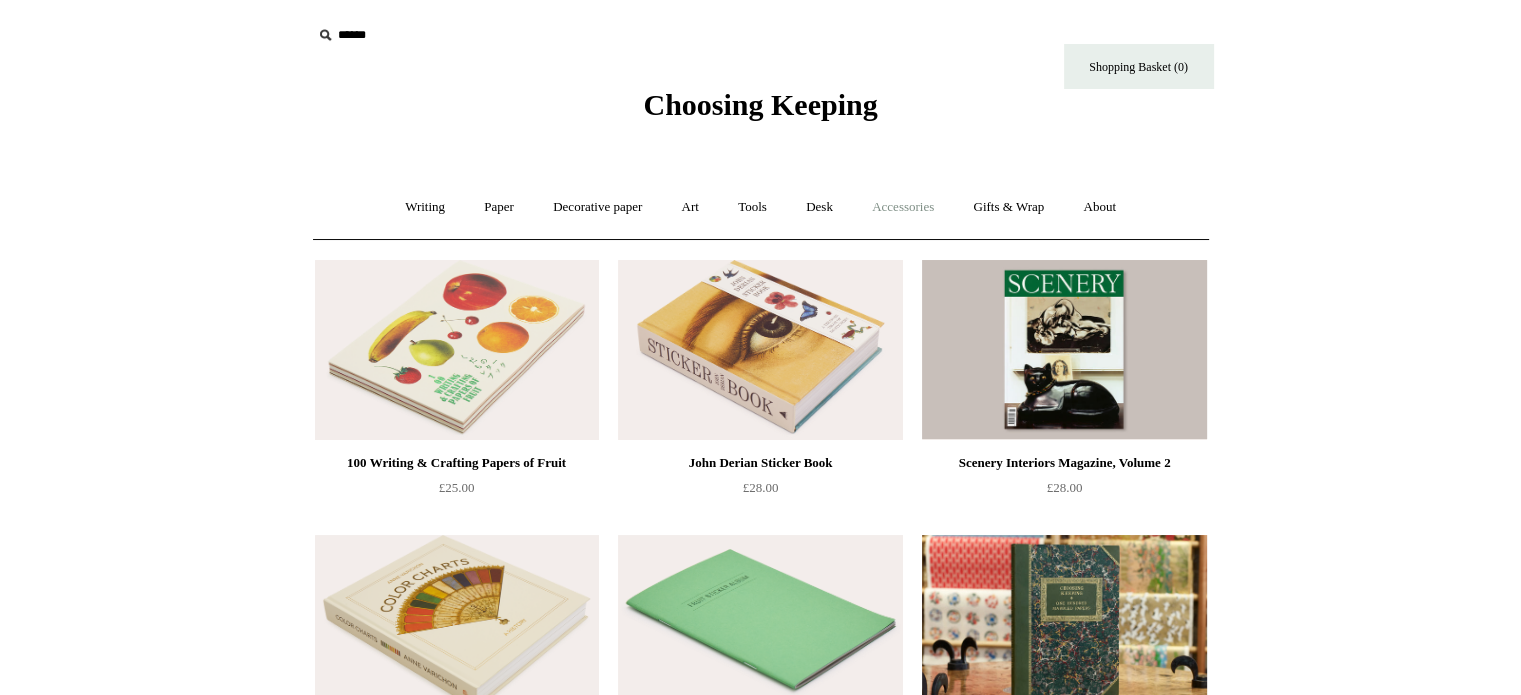 click on "Accessories +" at bounding box center [903, 207] 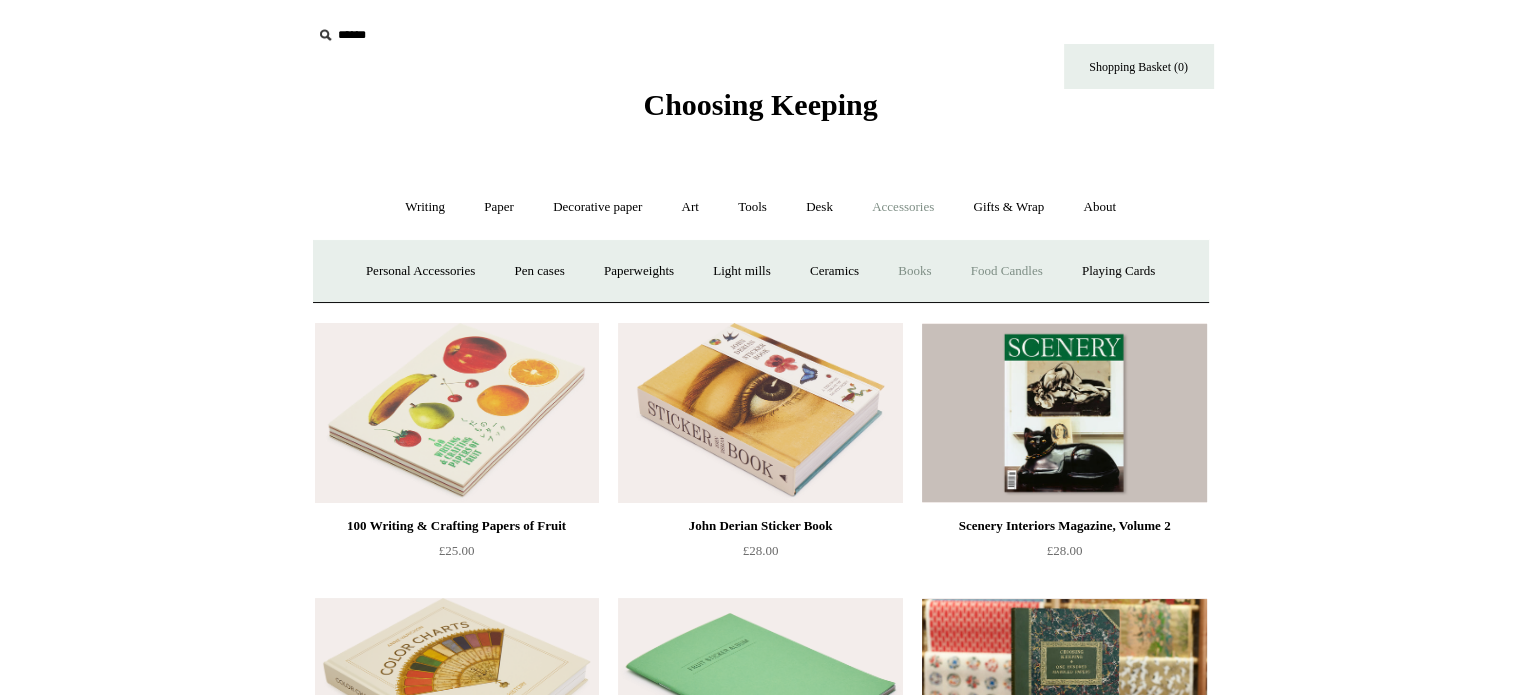 click on "Food Candles" at bounding box center [1007, 271] 